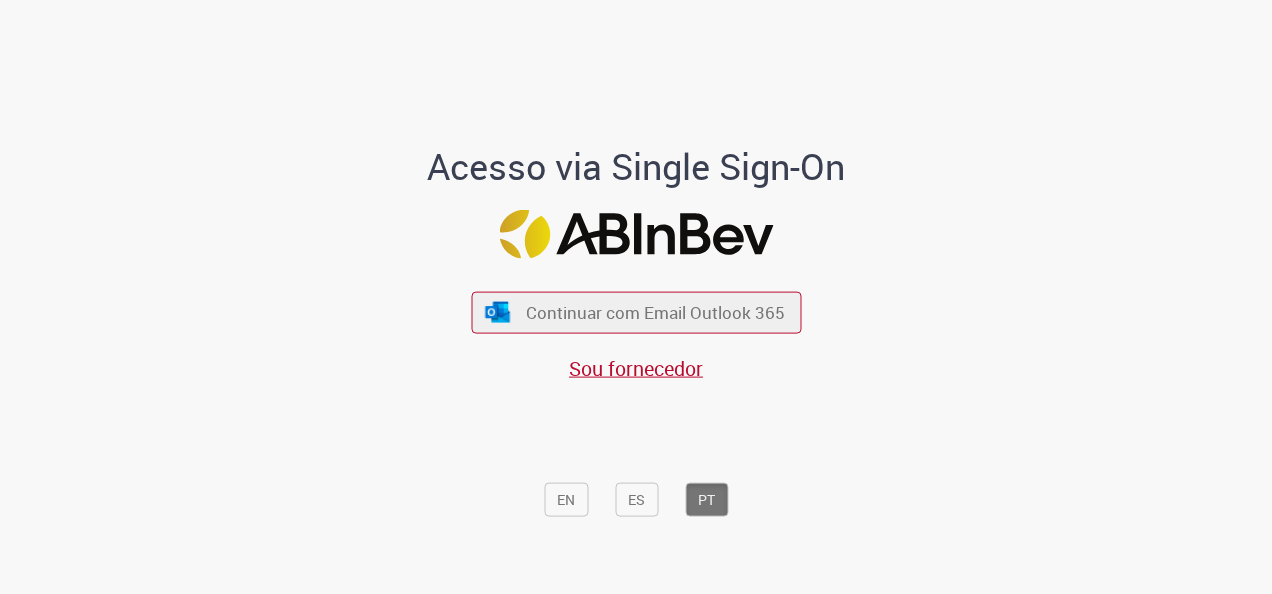 scroll, scrollTop: 0, scrollLeft: 0, axis: both 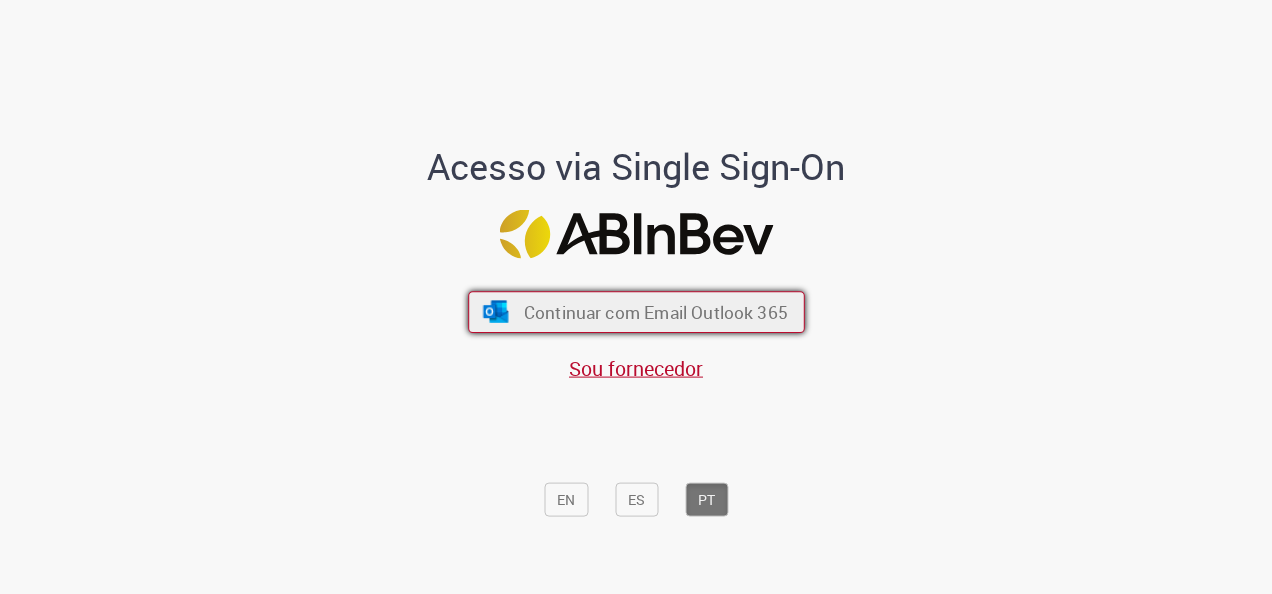 click on "Continuar com Email Outlook 365" at bounding box center (655, 312) 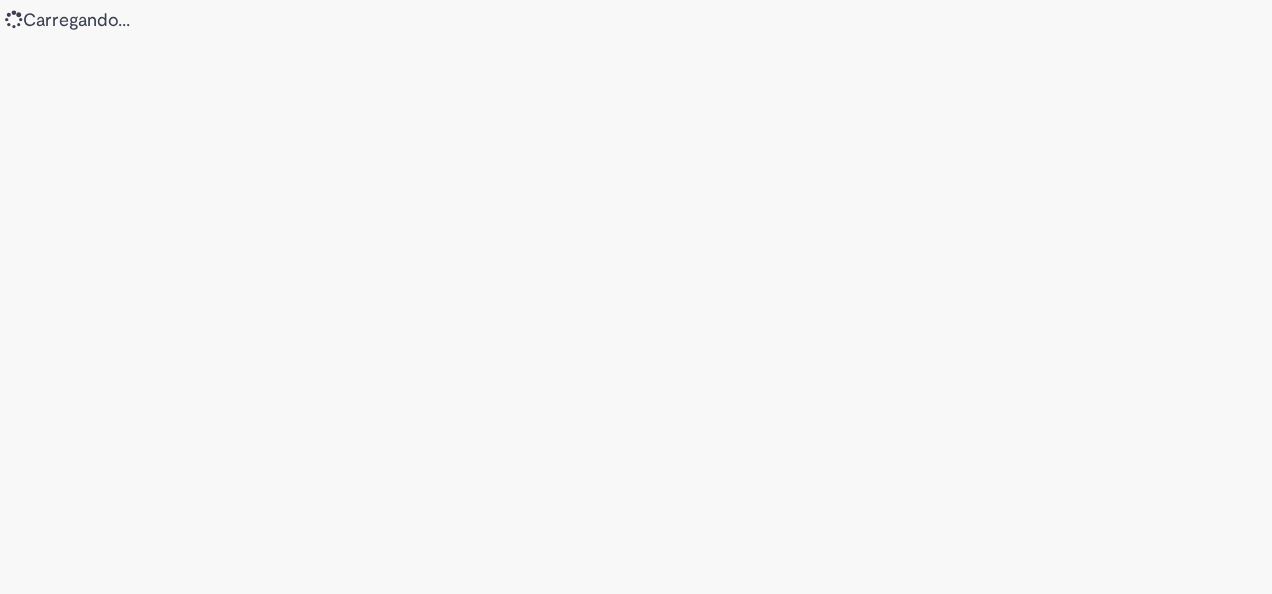 scroll, scrollTop: 0, scrollLeft: 0, axis: both 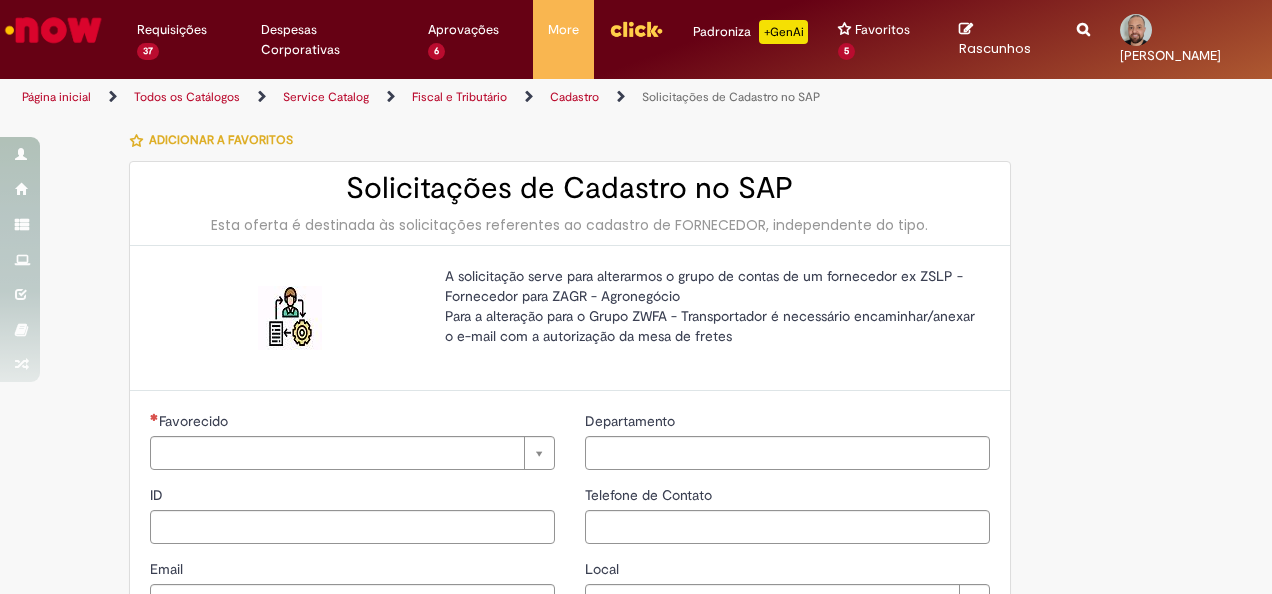type on "********" 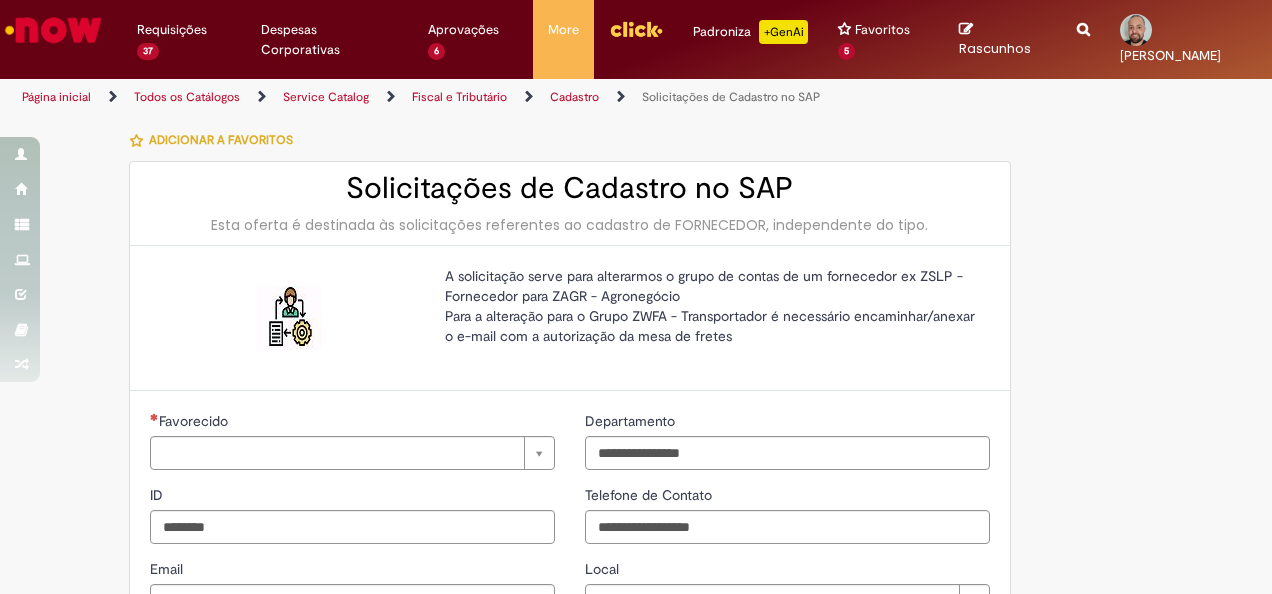 type on "**********" 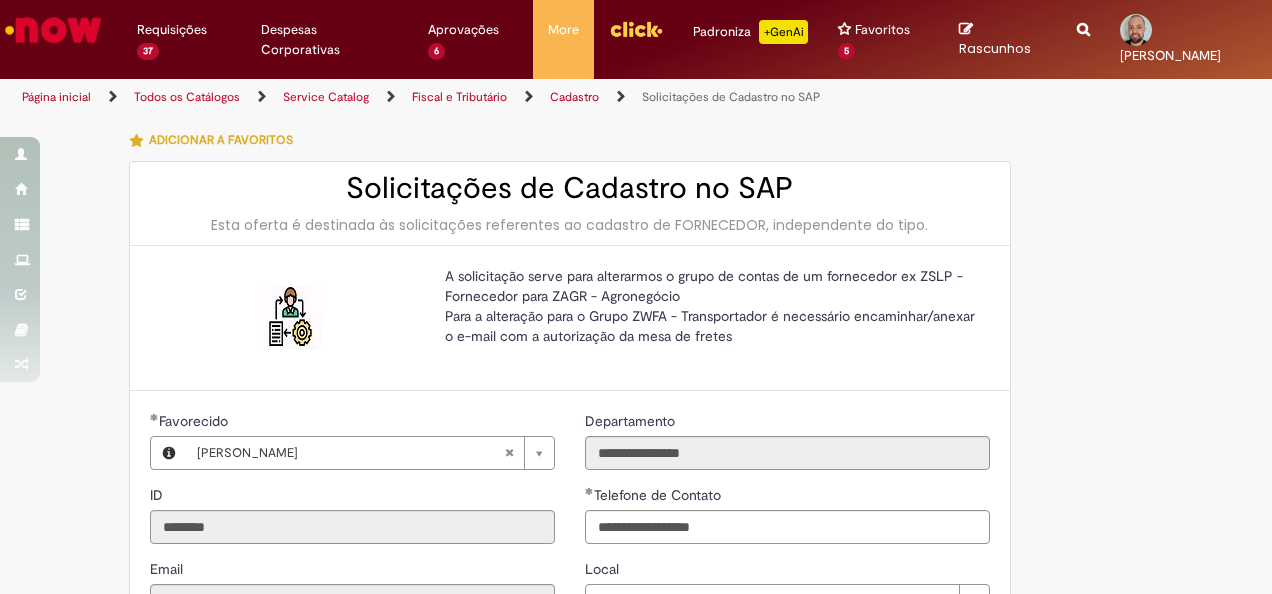 type on "**********" 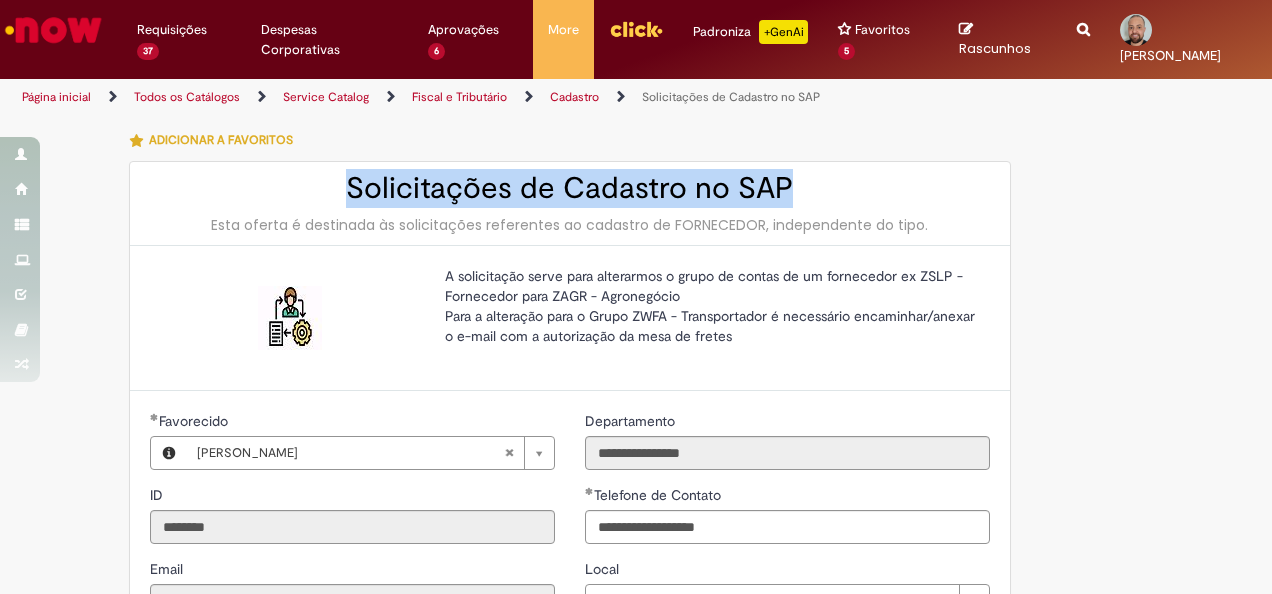 drag, startPoint x: 804, startPoint y: 188, endPoint x: 308, endPoint y: 182, distance: 496.0363 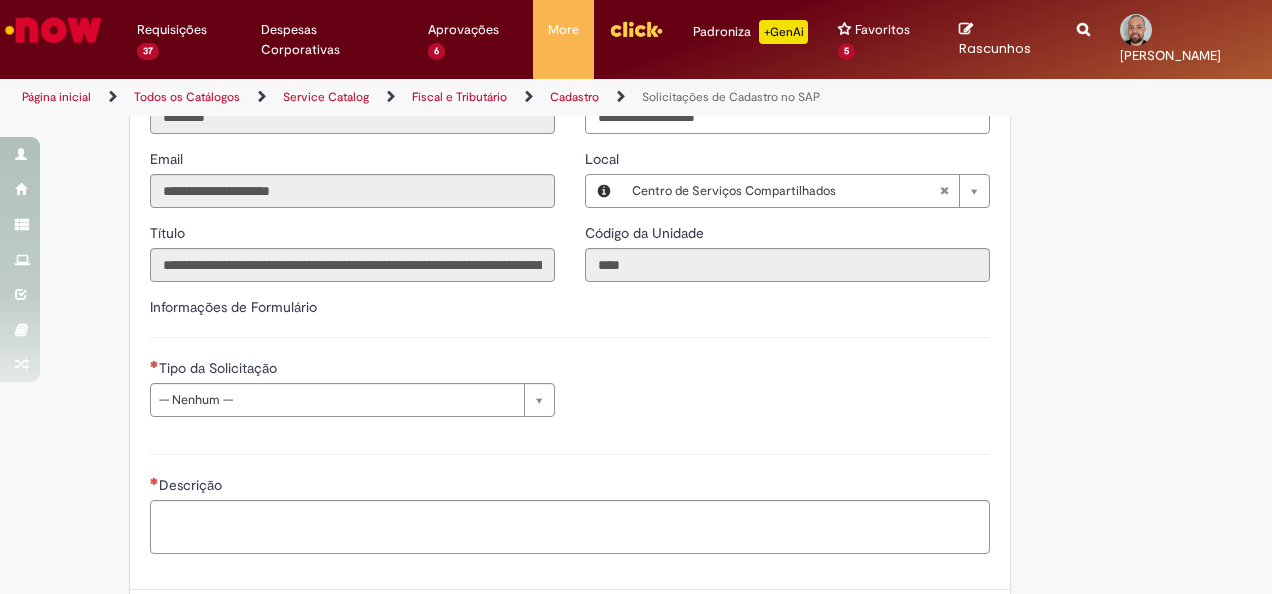scroll, scrollTop: 500, scrollLeft: 0, axis: vertical 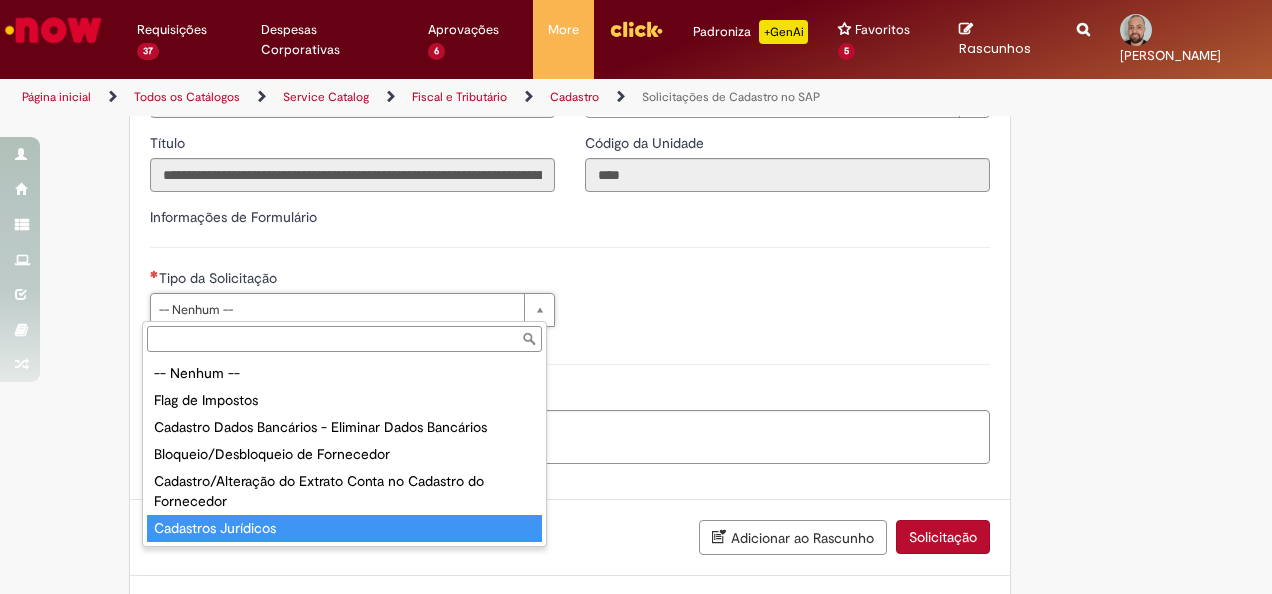 type on "**********" 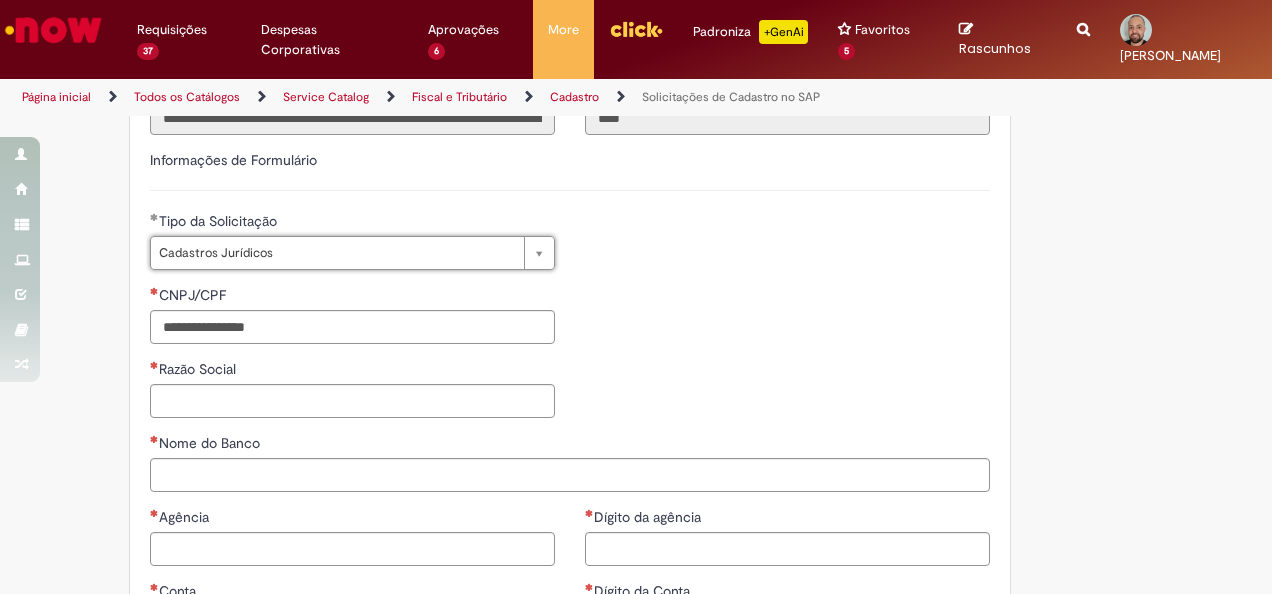 scroll, scrollTop: 600, scrollLeft: 0, axis: vertical 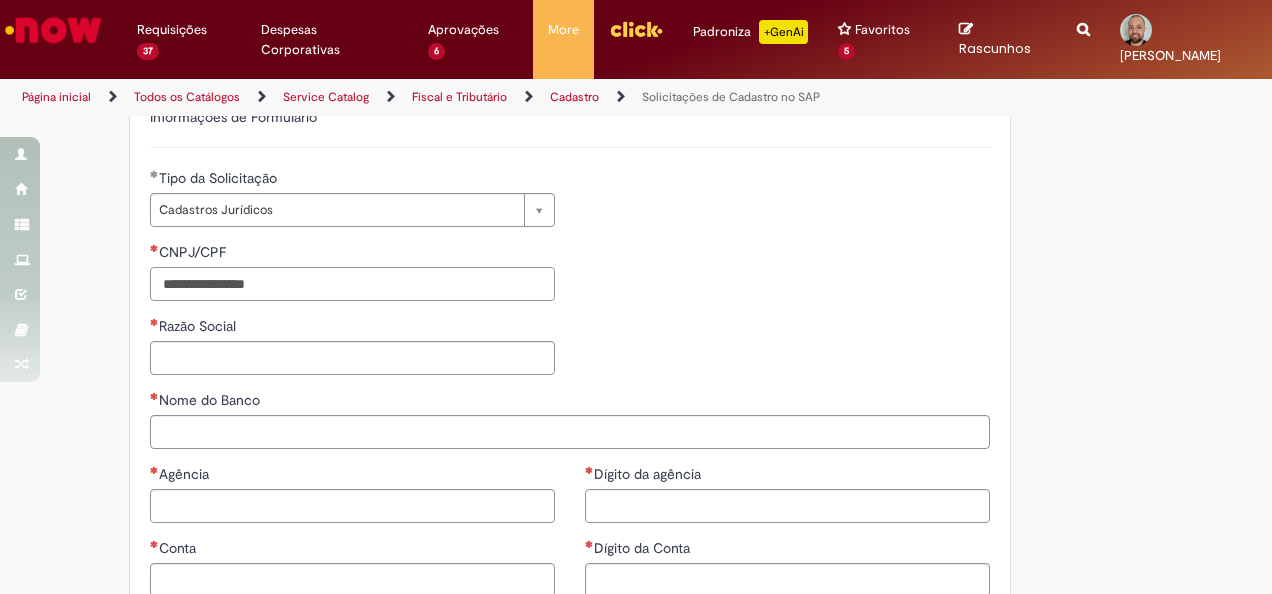 drag, startPoint x: 243, startPoint y: 281, endPoint x: 232, endPoint y: 318, distance: 38.600517 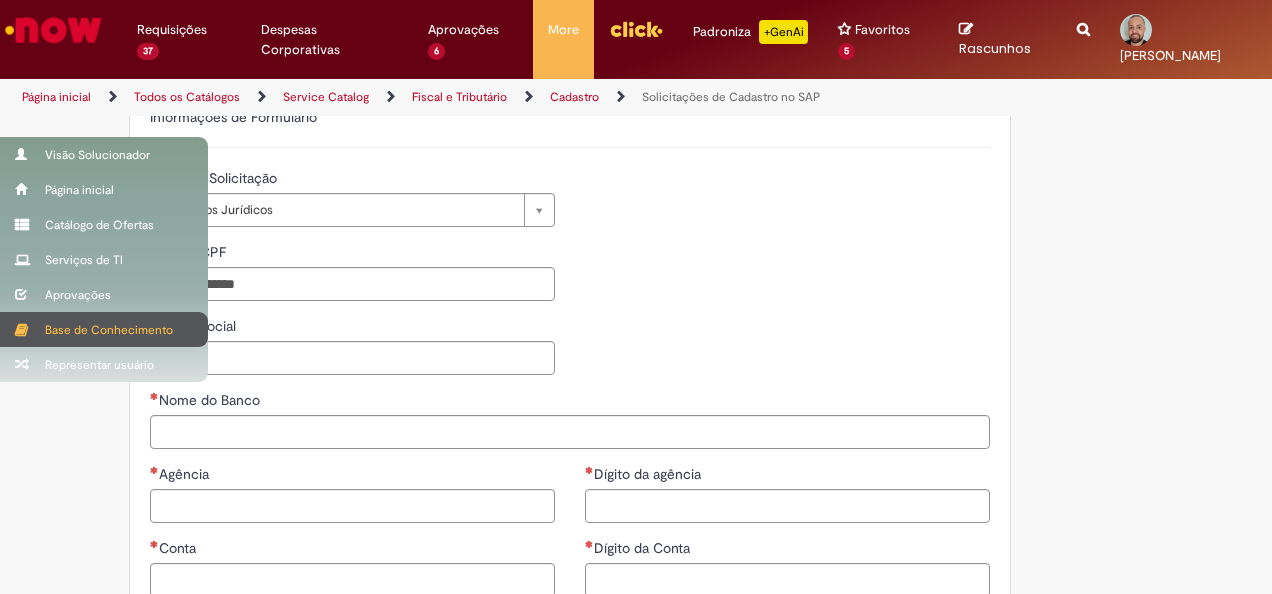 type on "**********" 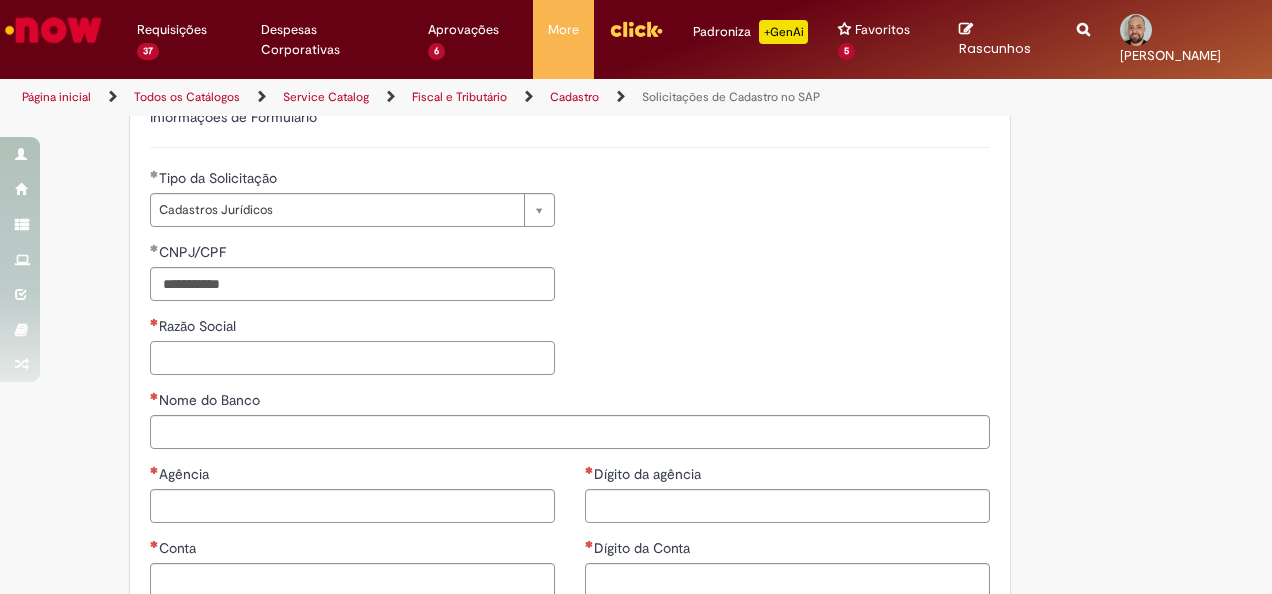 click on "Razão Social" at bounding box center (352, 358) 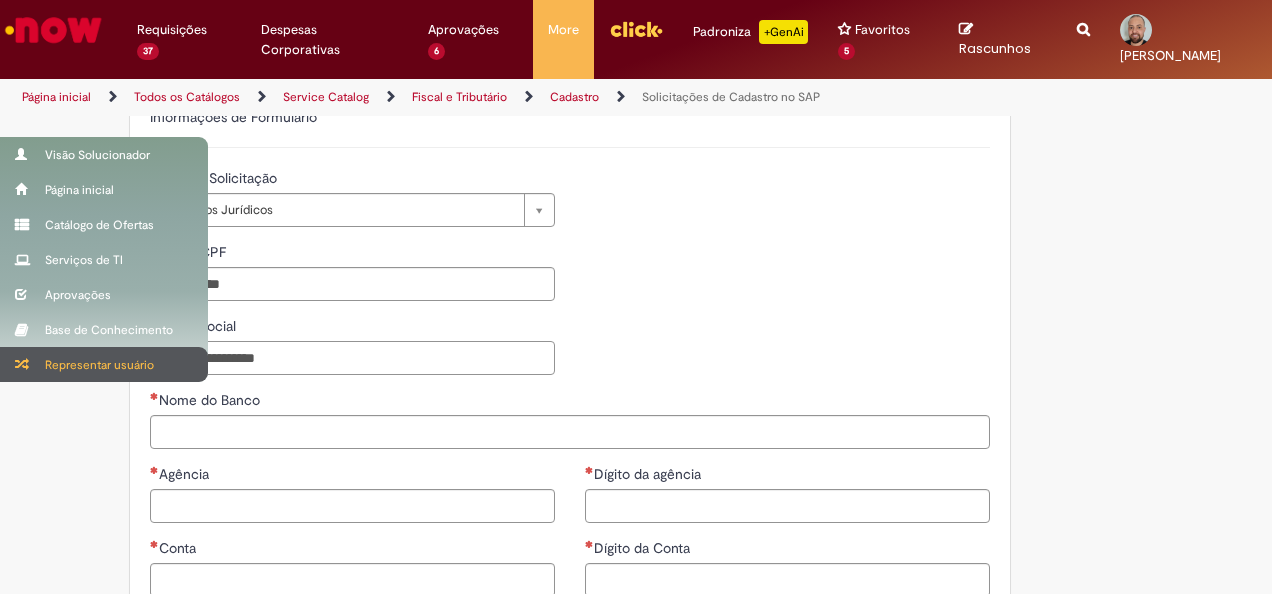 type on "**********" 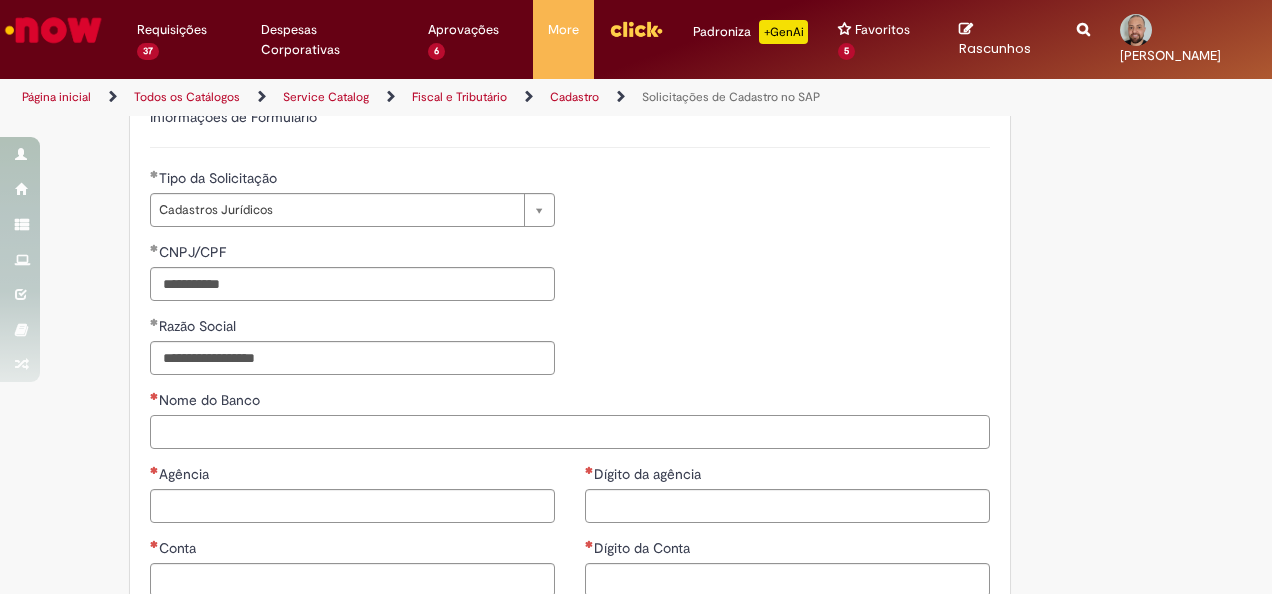 click on "Nome do Banco" at bounding box center [570, 432] 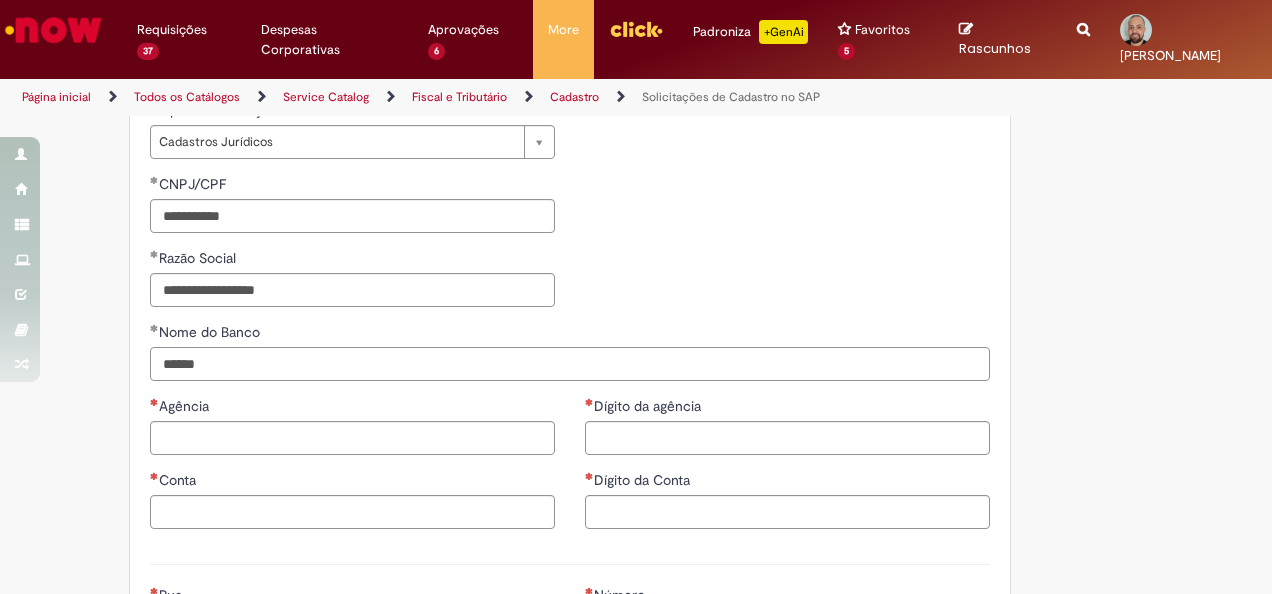 scroll, scrollTop: 700, scrollLeft: 0, axis: vertical 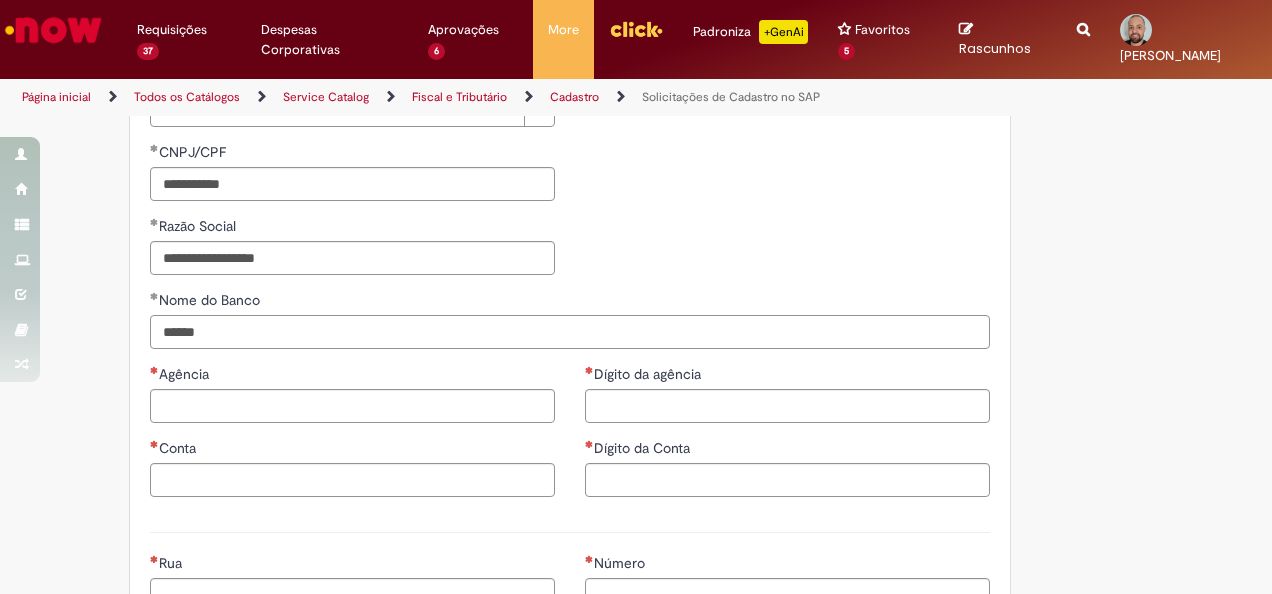 type on "******" 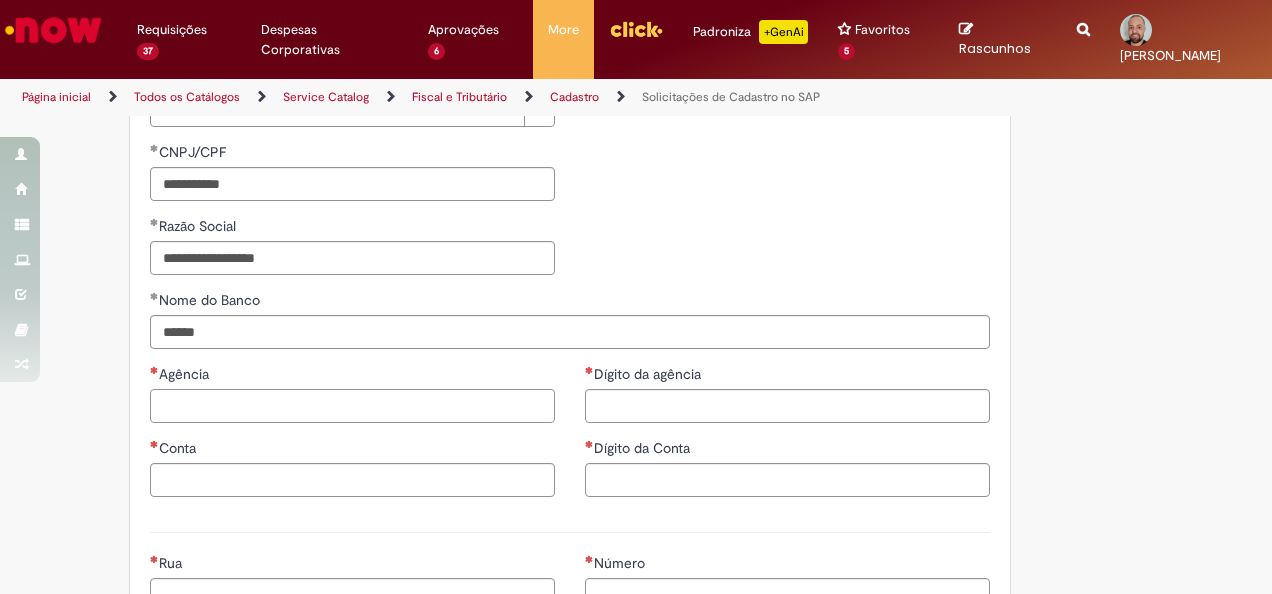 click on "Agência" at bounding box center [352, 406] 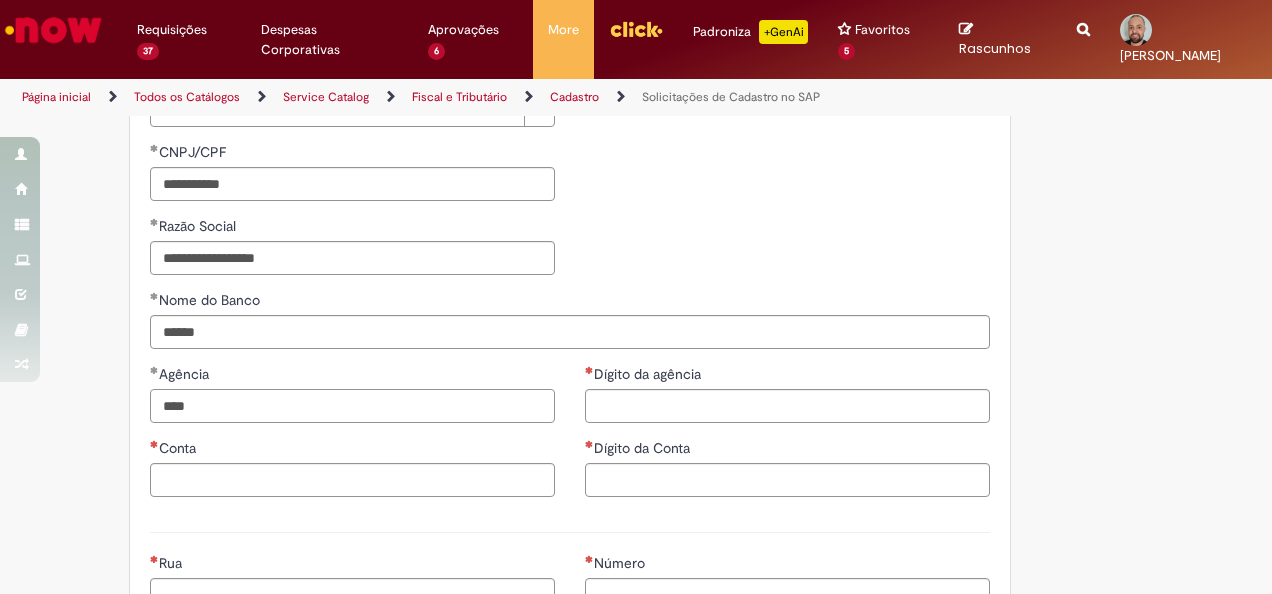 type on "****" 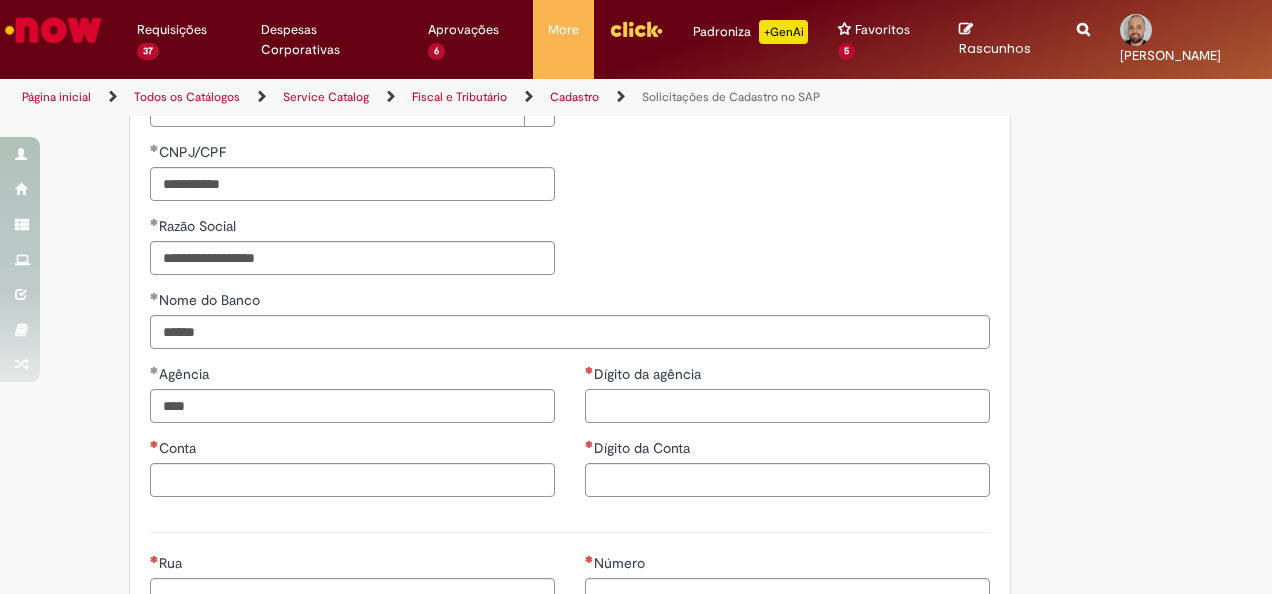 click on "Dígito da agência" at bounding box center [787, 406] 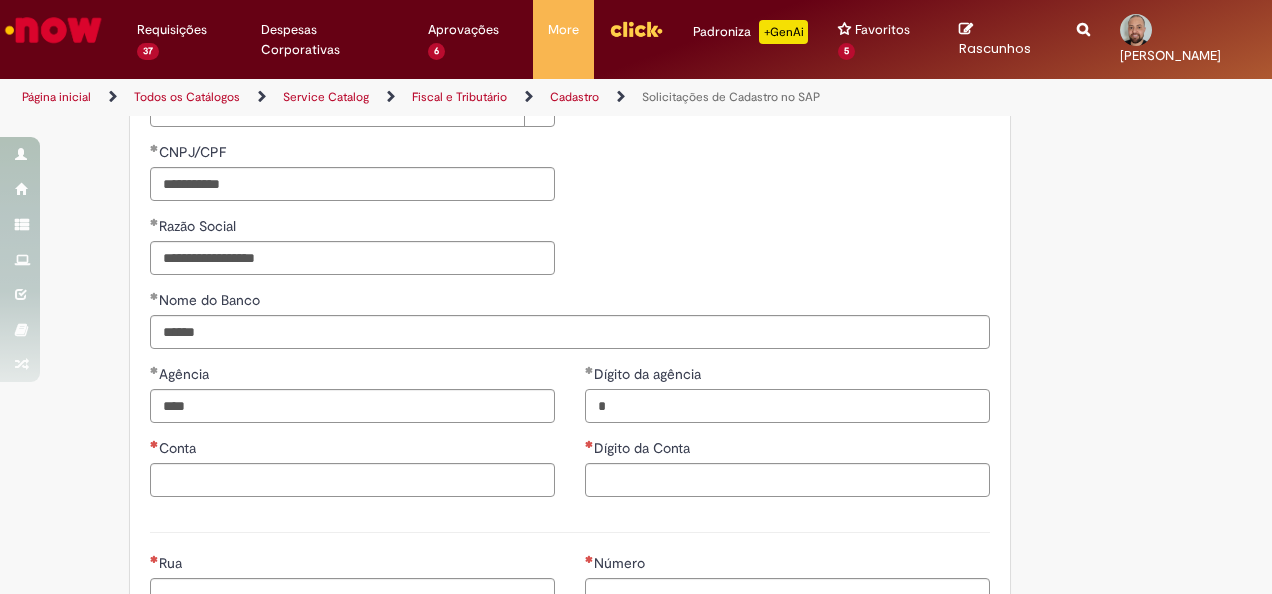 type on "*" 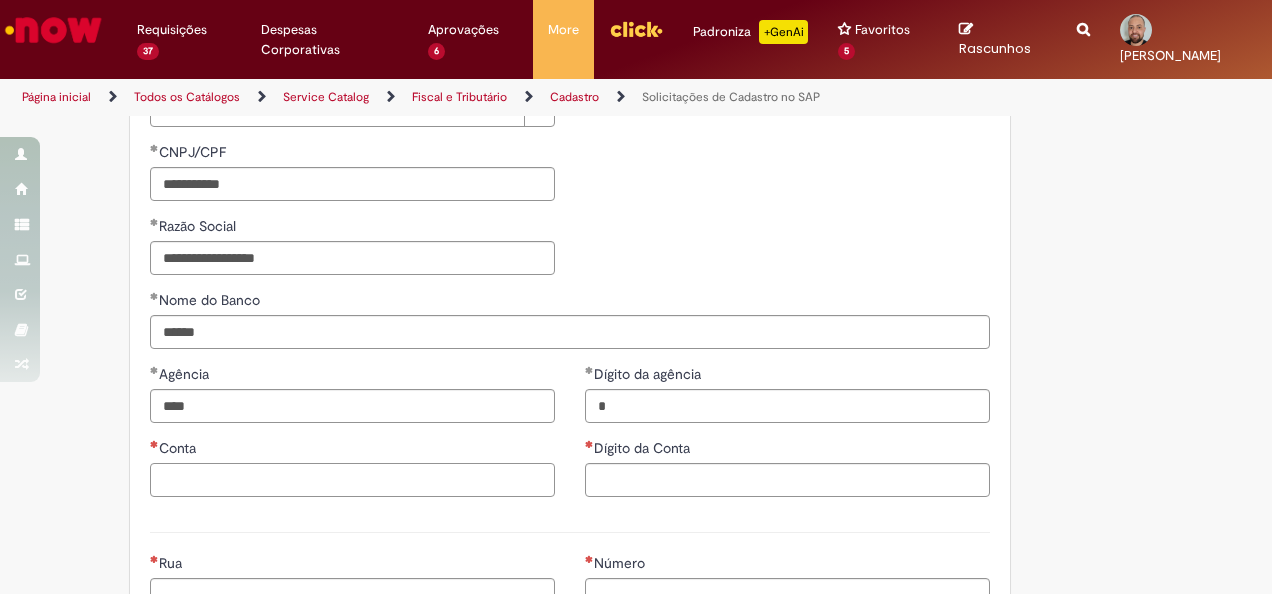 click on "Conta" at bounding box center [352, 480] 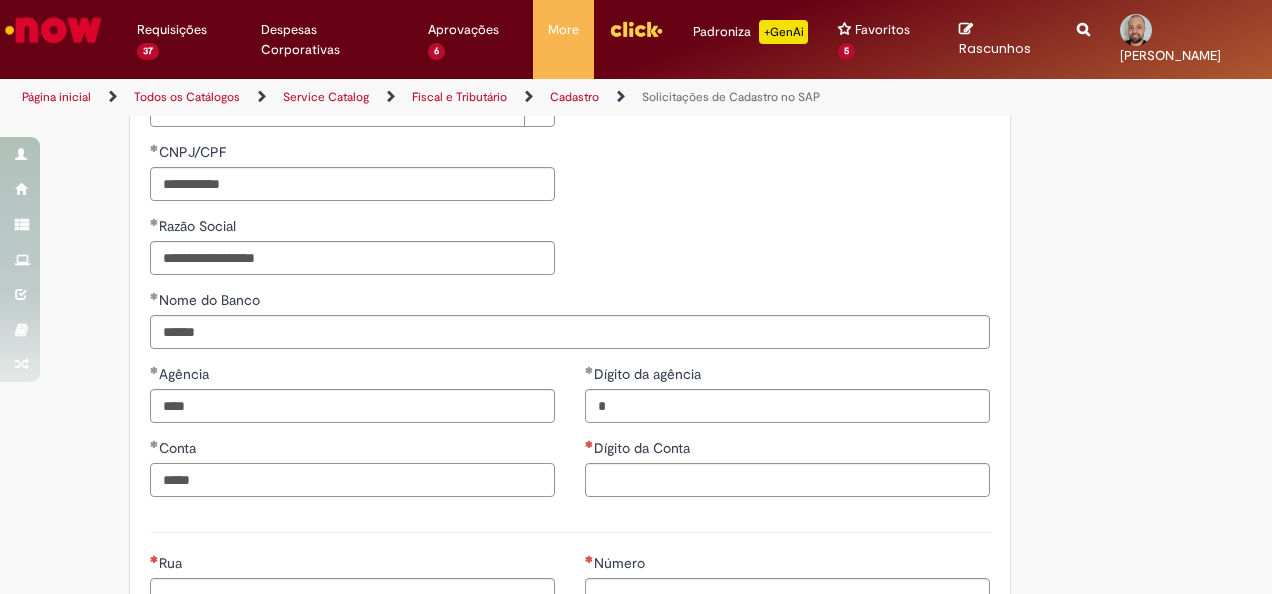 type on "*****" 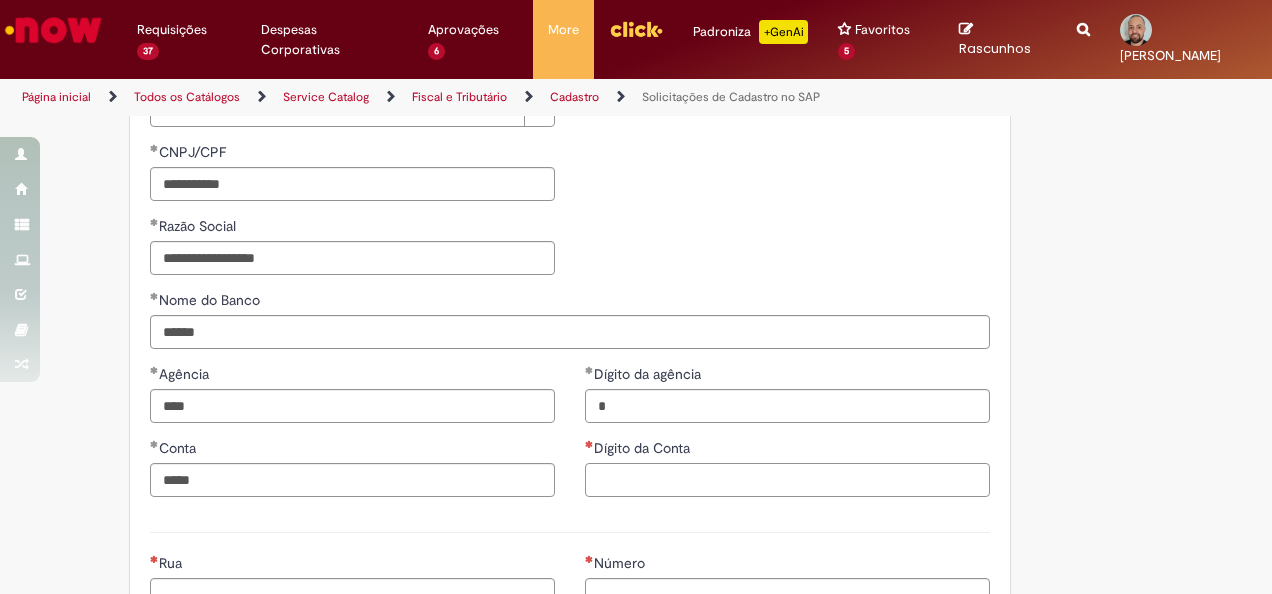 click on "Dígito da Conta" at bounding box center [787, 480] 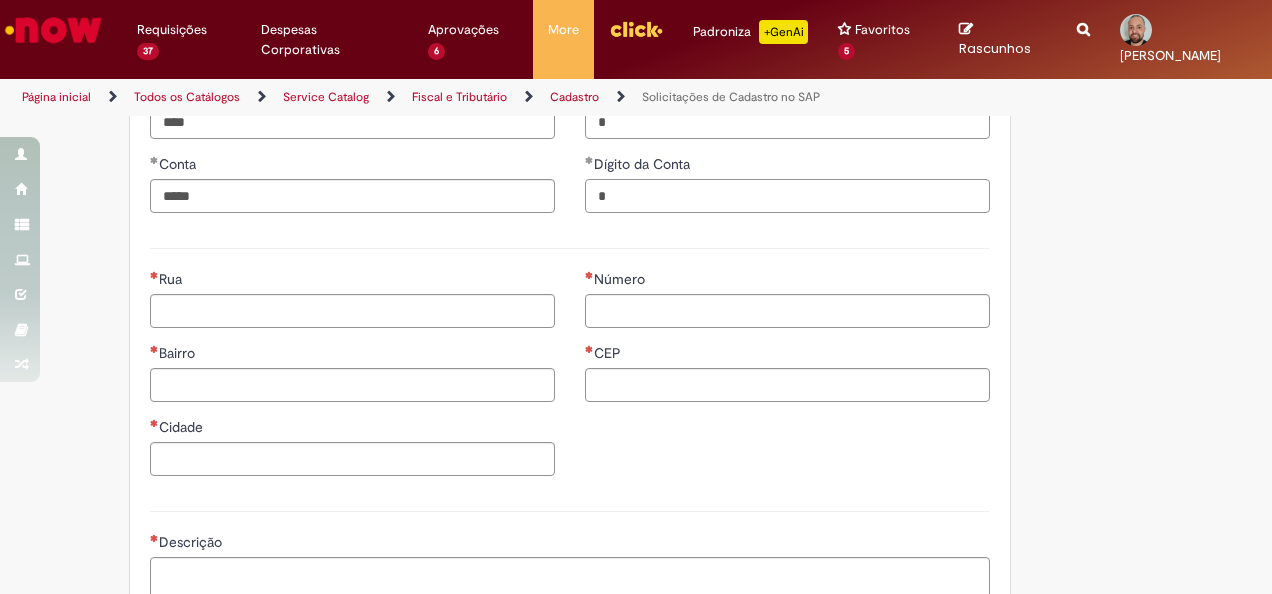 scroll, scrollTop: 1000, scrollLeft: 0, axis: vertical 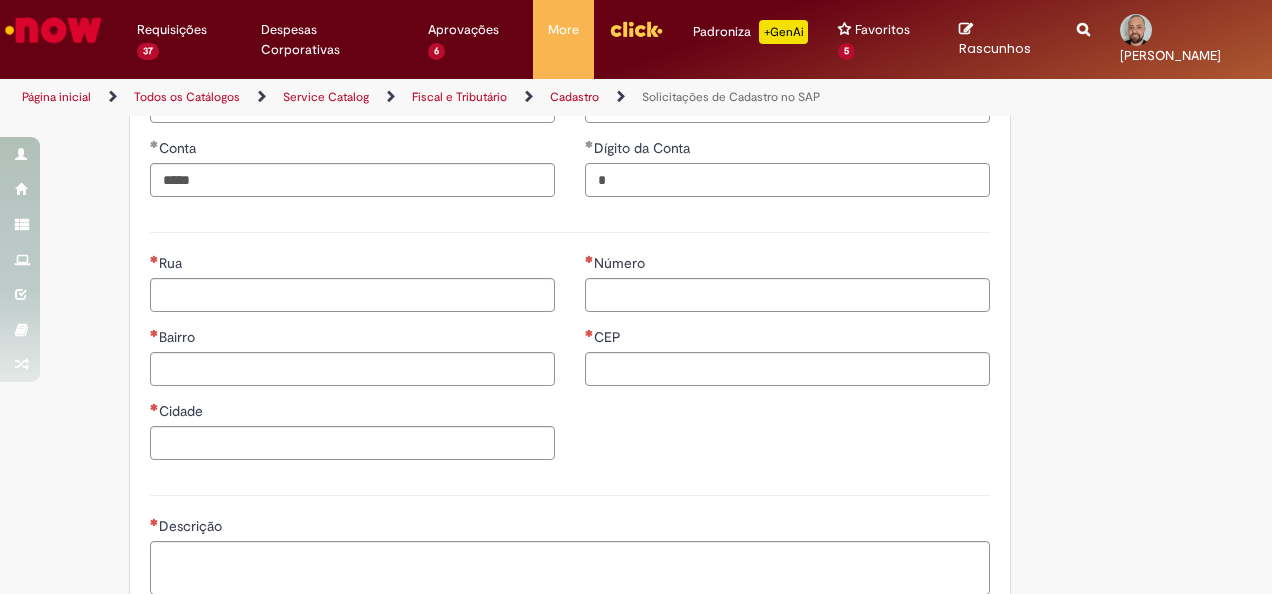 type on "*" 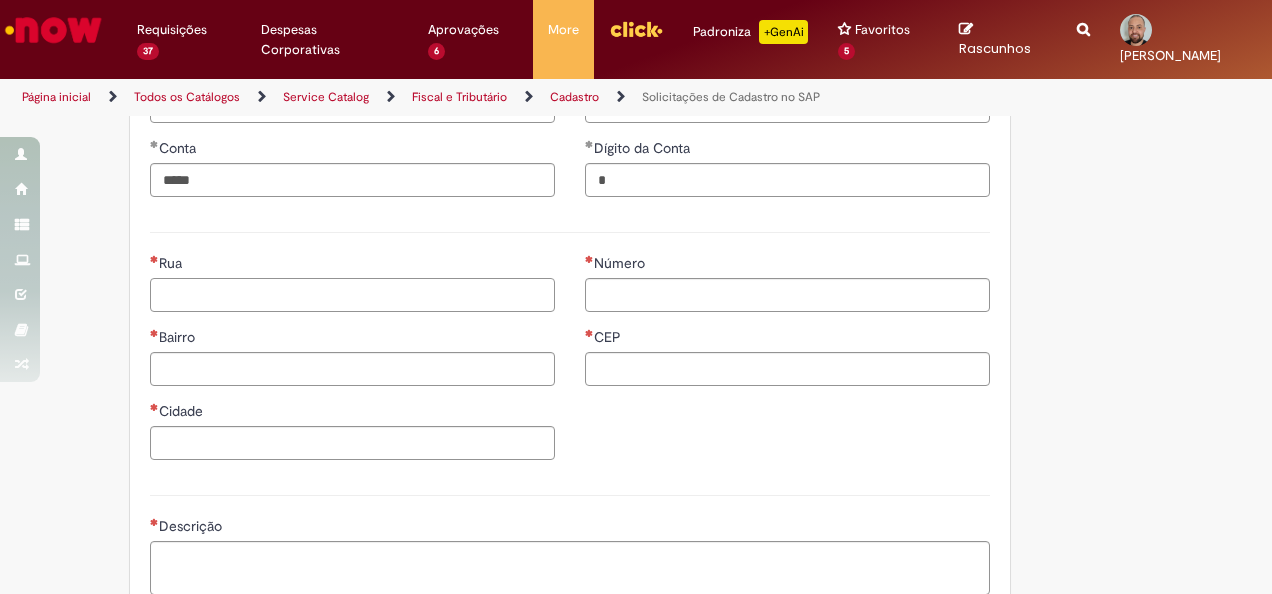 click on "Rua" at bounding box center (352, 295) 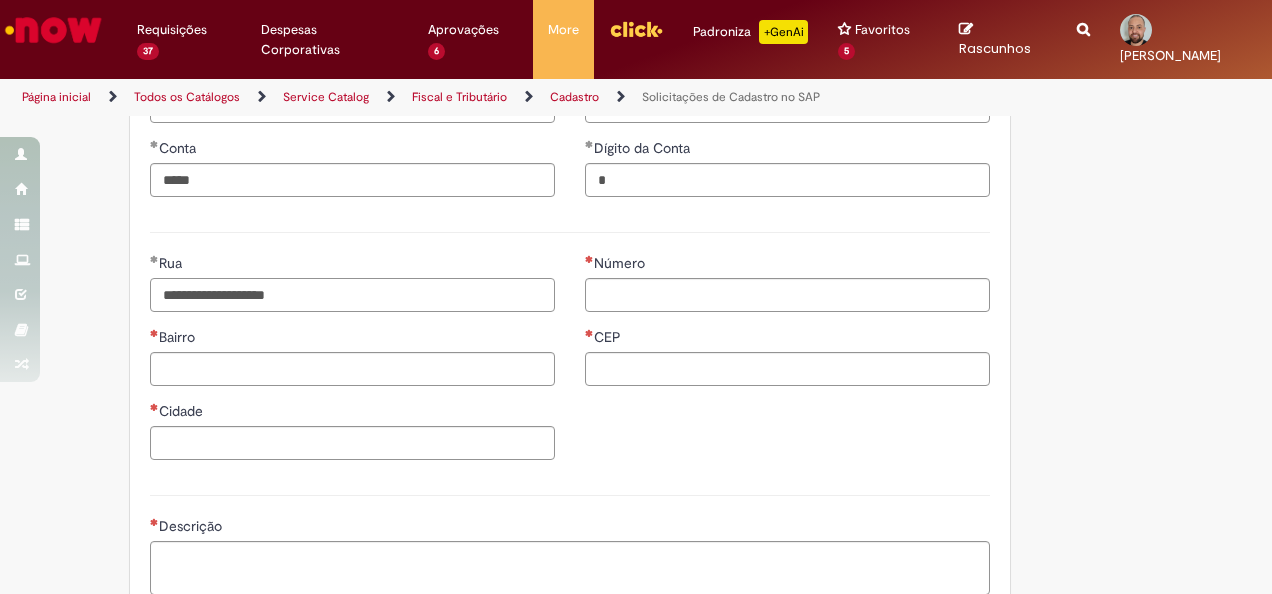 type on "**********" 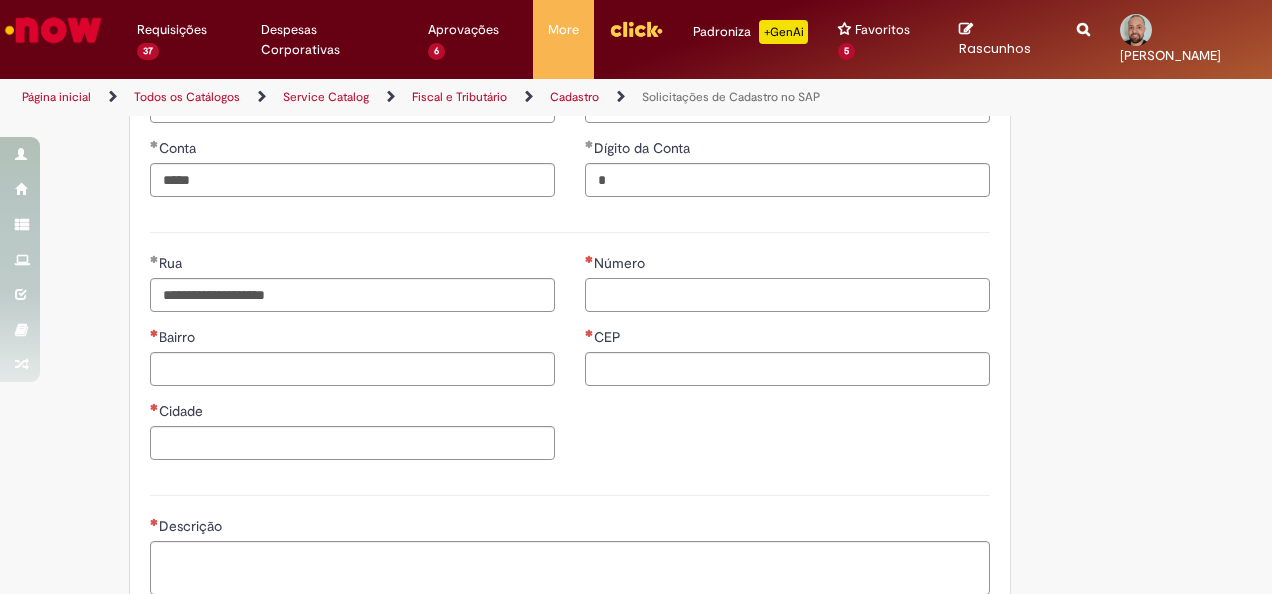 click on "Número" at bounding box center (787, 295) 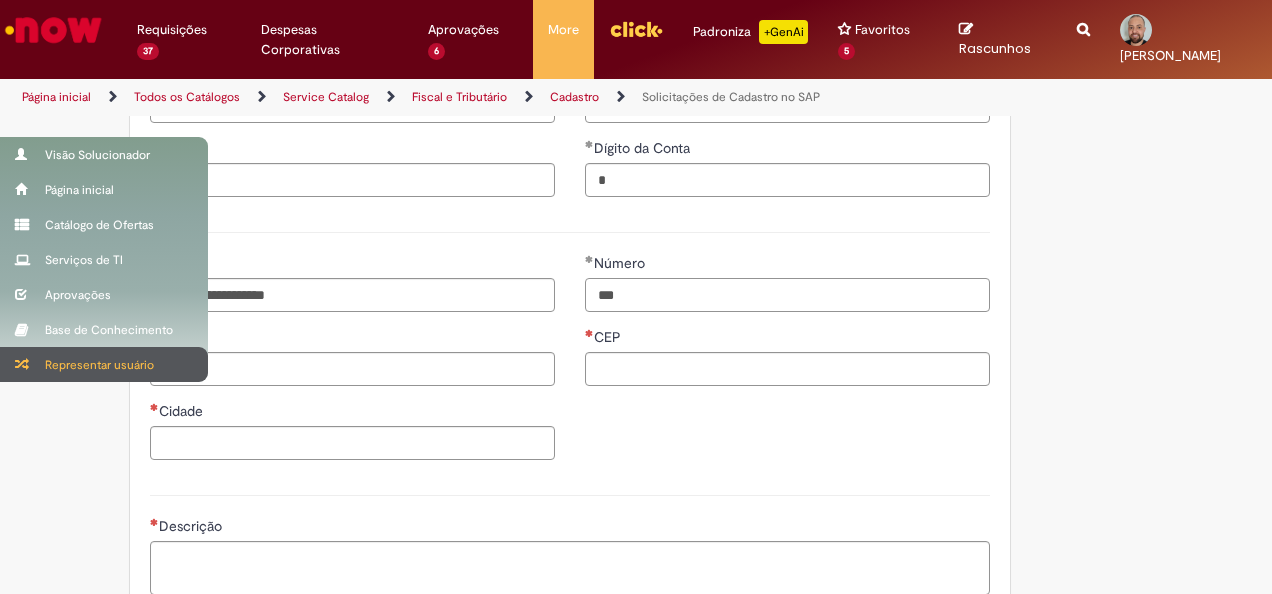 type on "***" 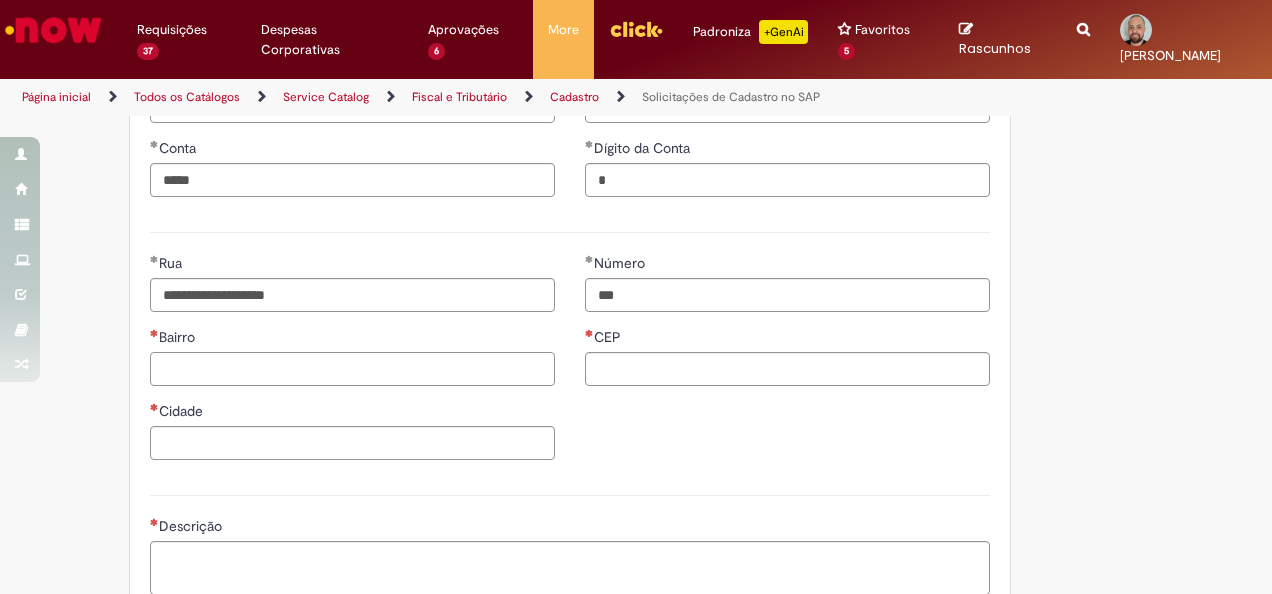 click on "Bairro" at bounding box center [352, 369] 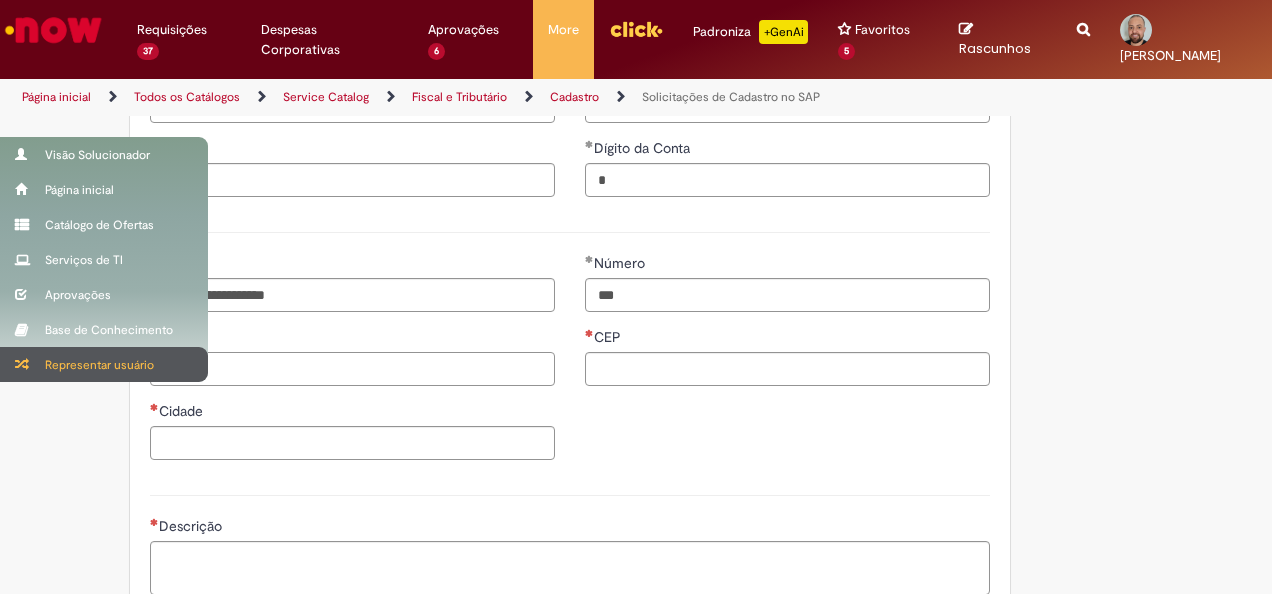 paste on "********" 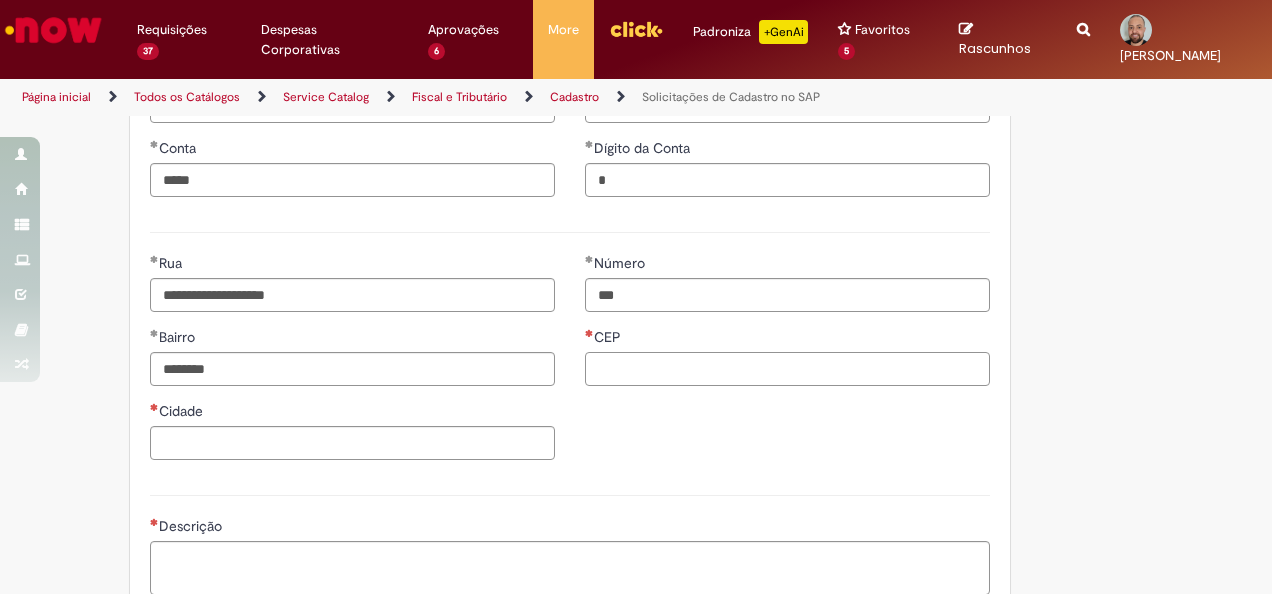click on "CEP" at bounding box center (787, 369) 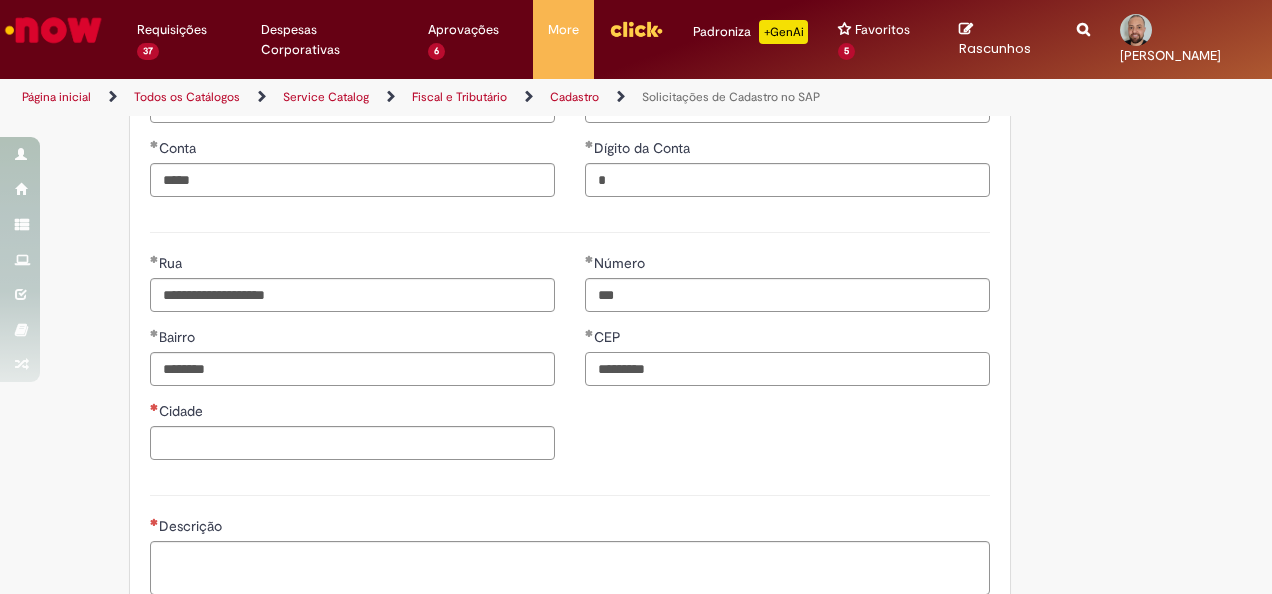 type on "*********" 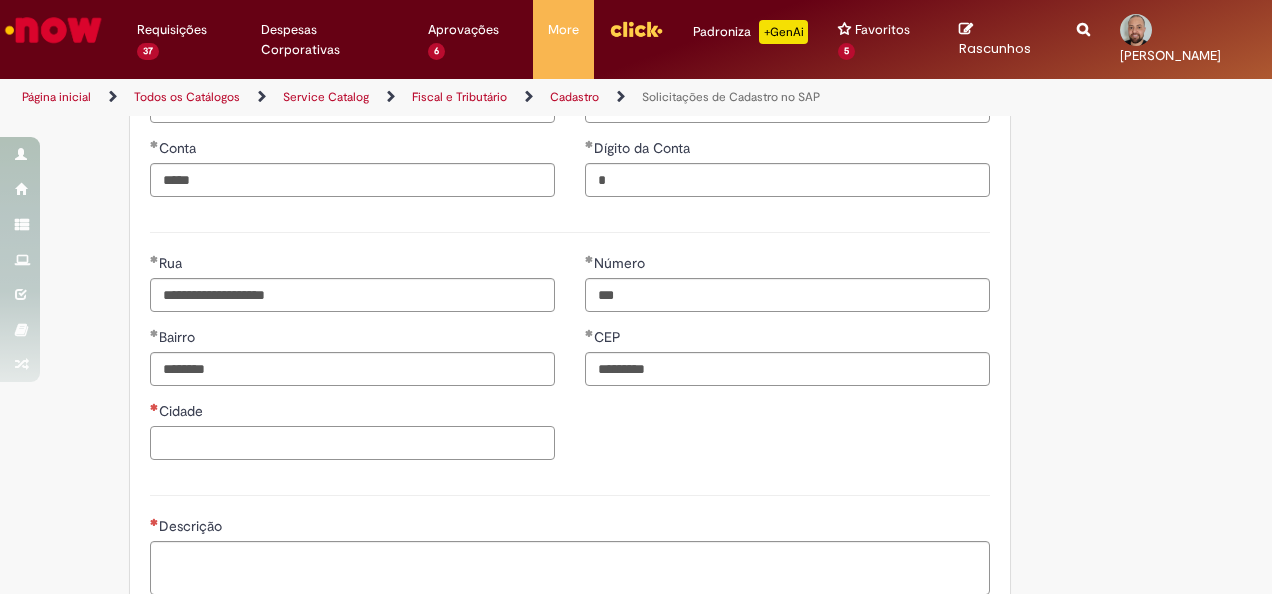 click on "Cidade" at bounding box center [352, 443] 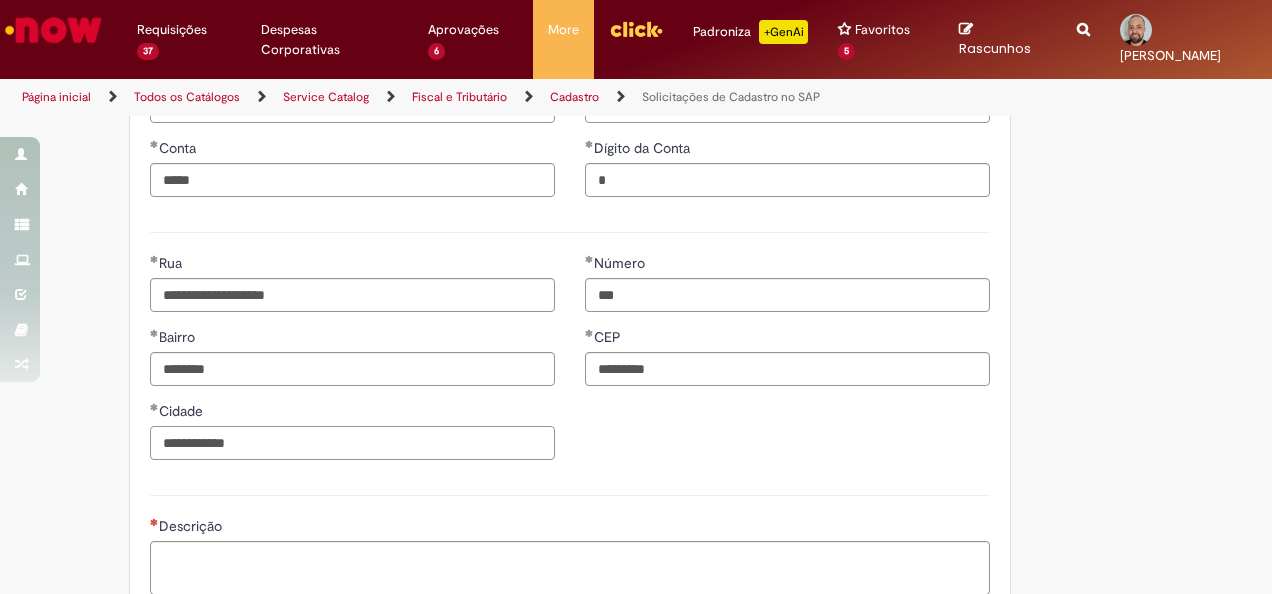 click on "**********" at bounding box center (352, 443) 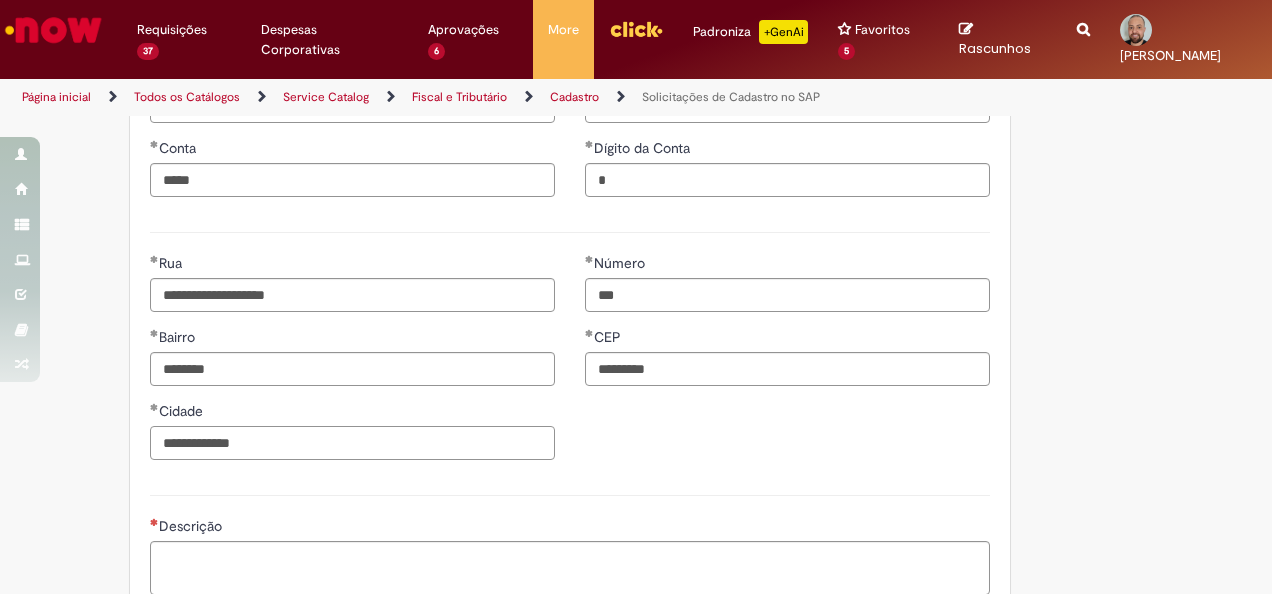 type on "**********" 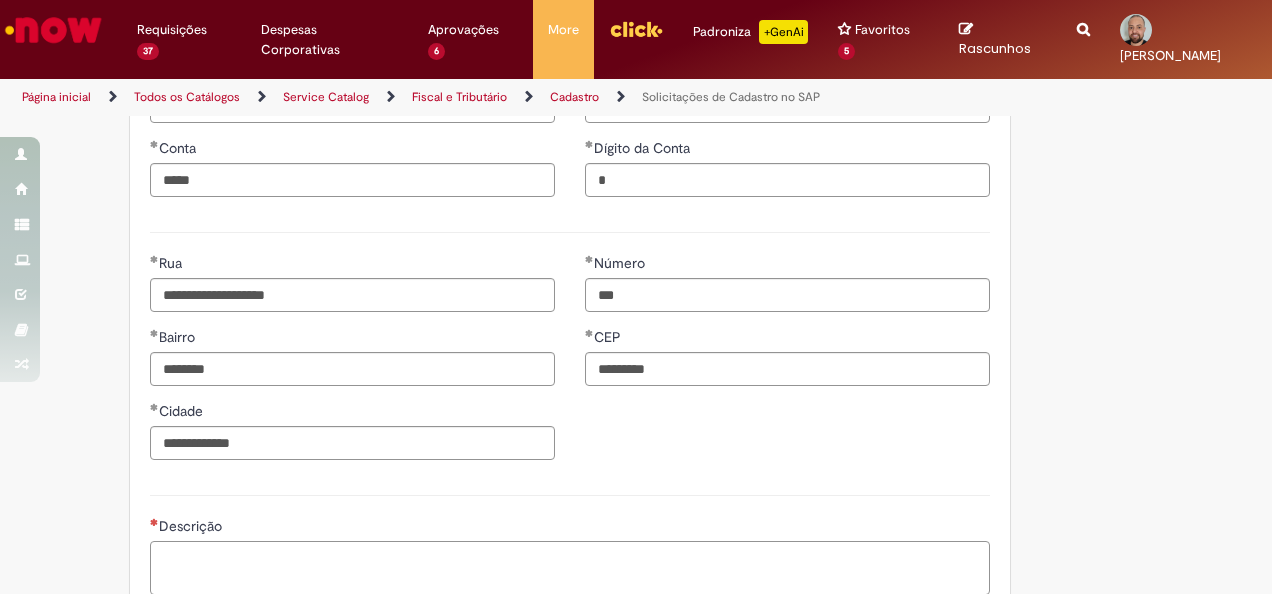 click on "Descrição" at bounding box center [570, 567] 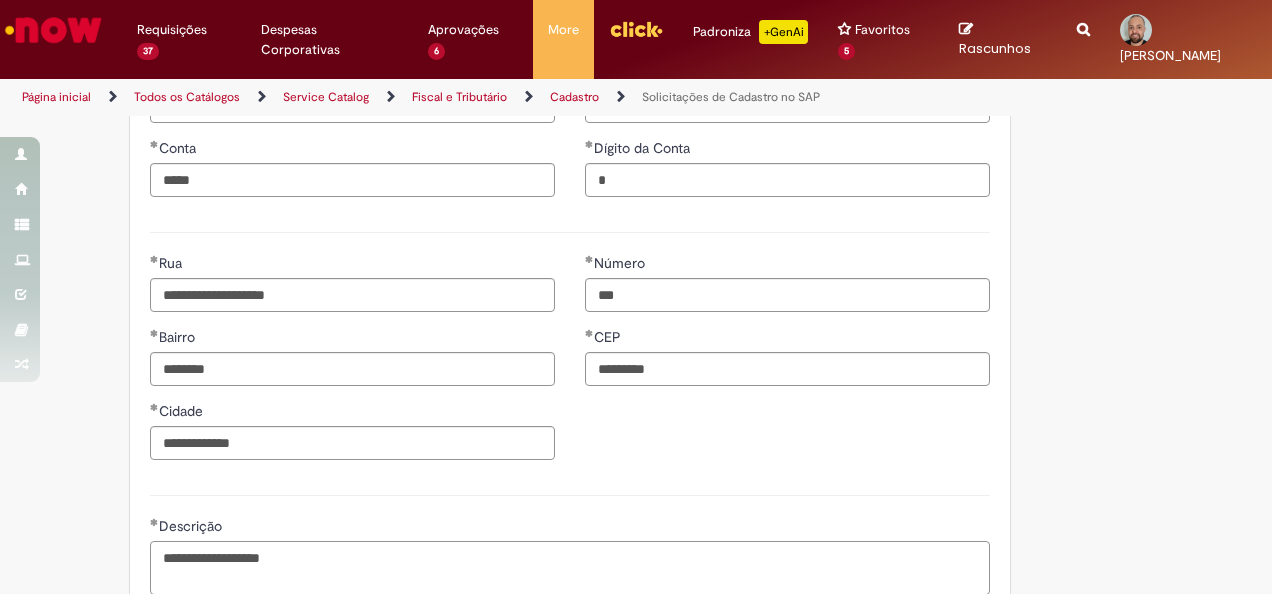 type on "**********" 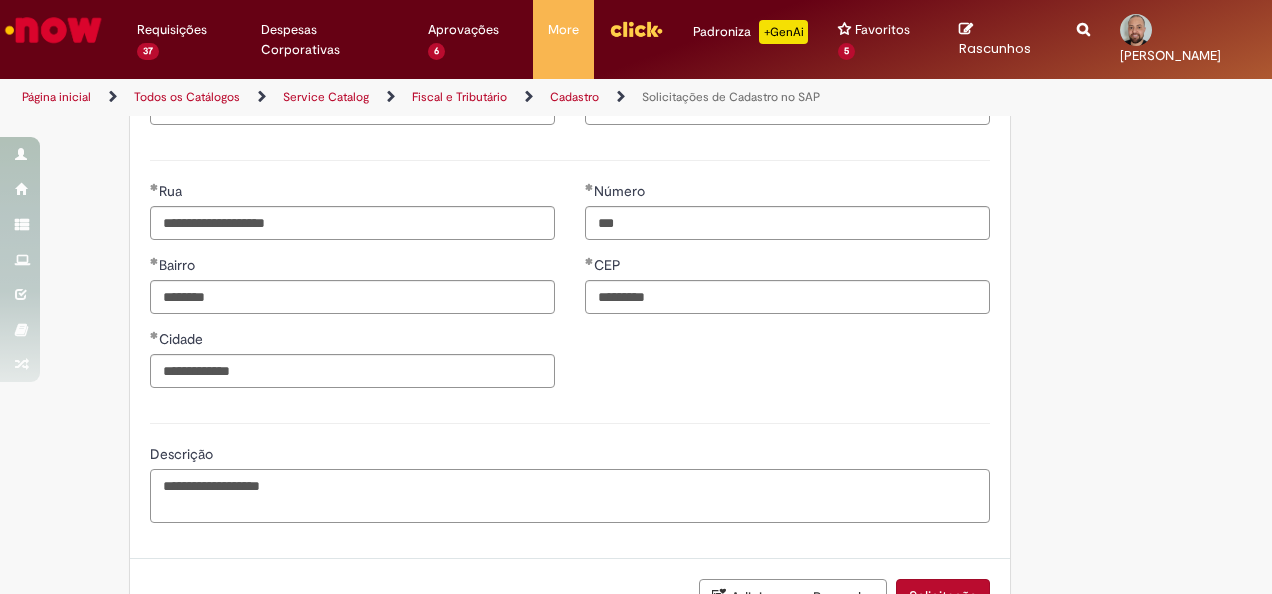 scroll, scrollTop: 1200, scrollLeft: 0, axis: vertical 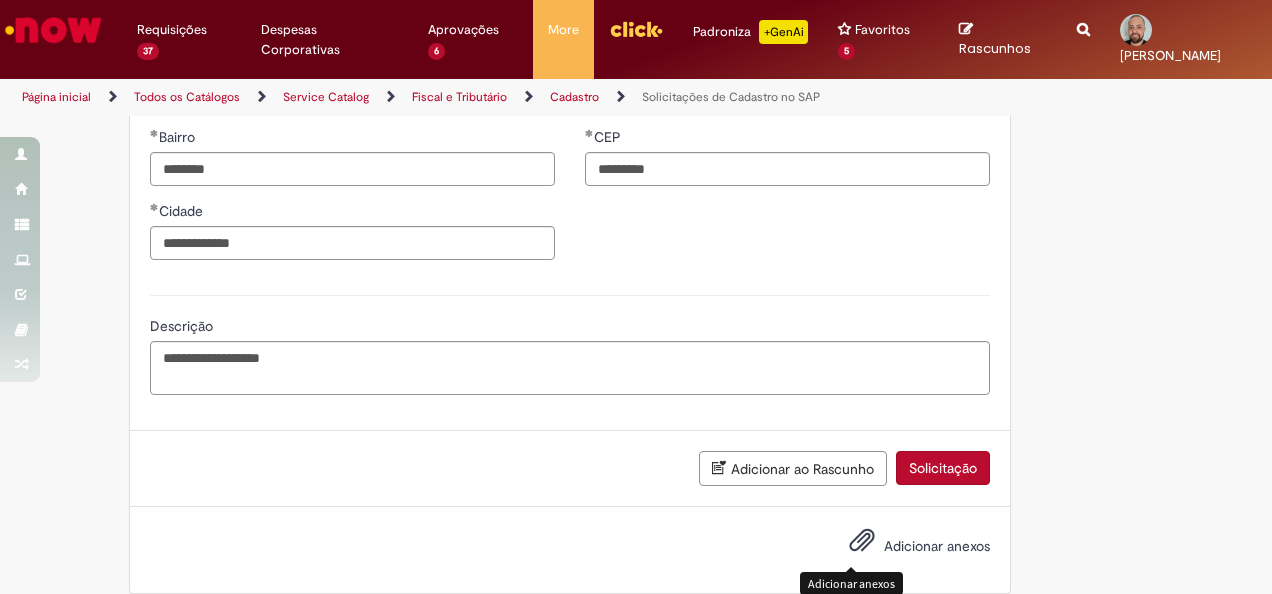 click at bounding box center (862, 541) 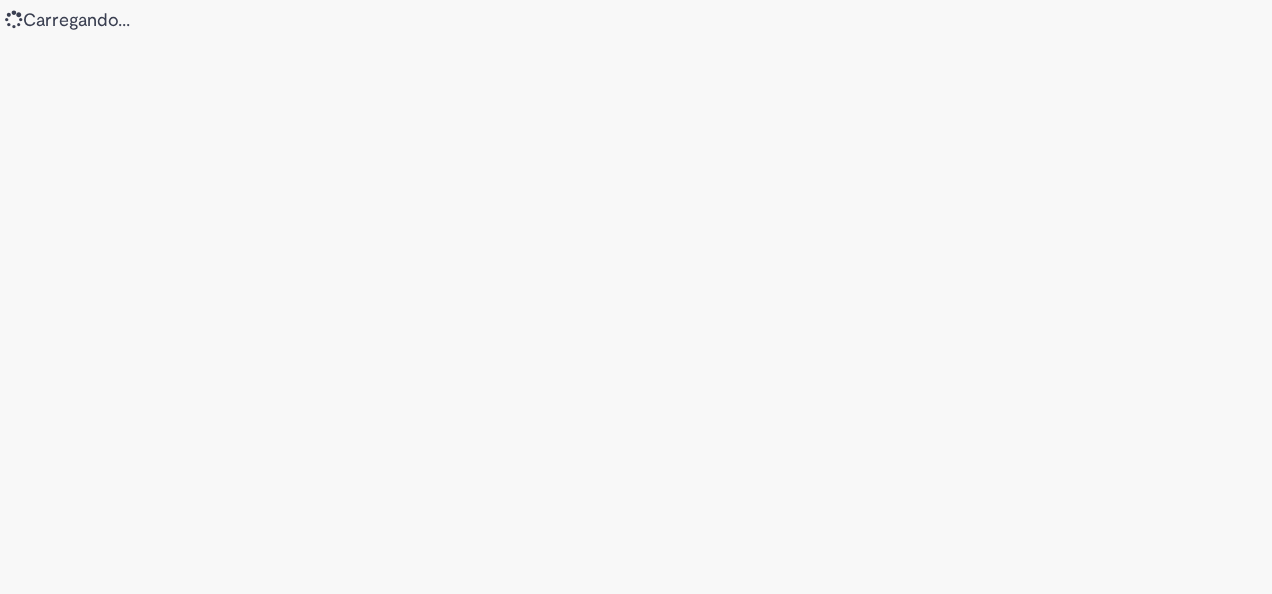 scroll, scrollTop: 0, scrollLeft: 0, axis: both 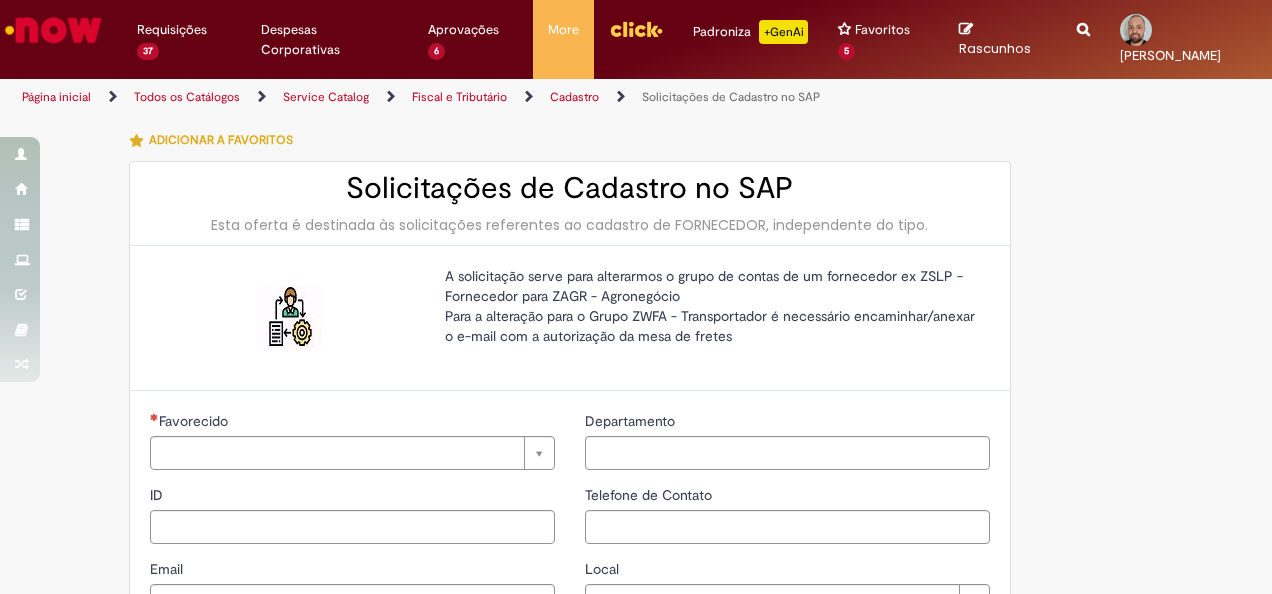 type on "********" 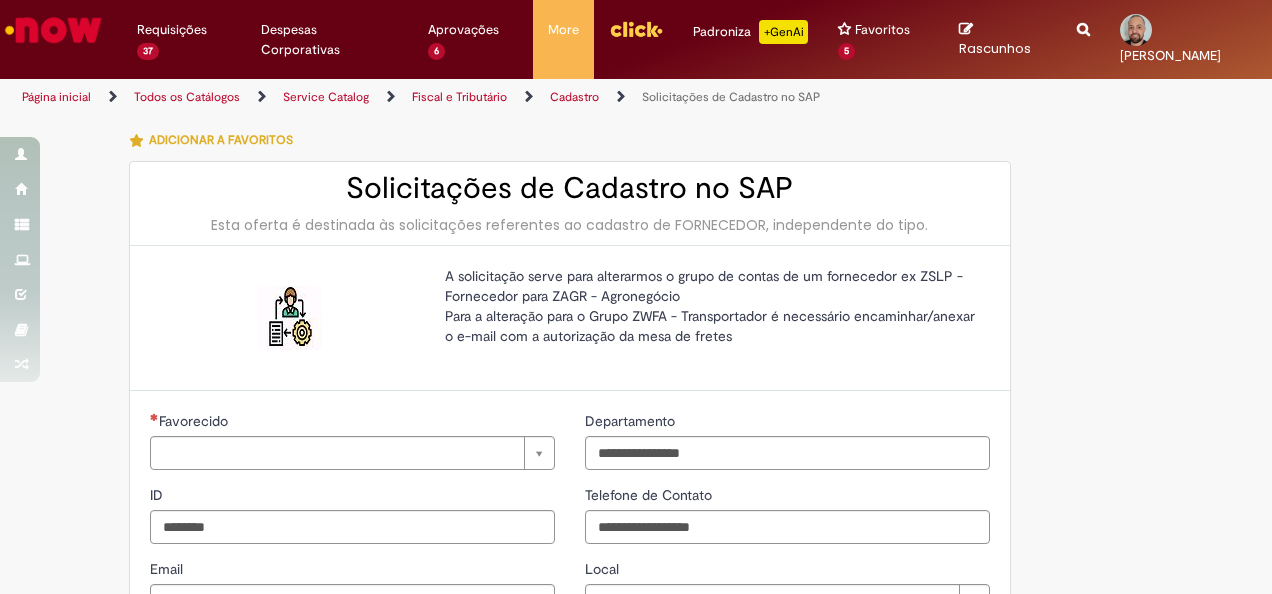 type on "**********" 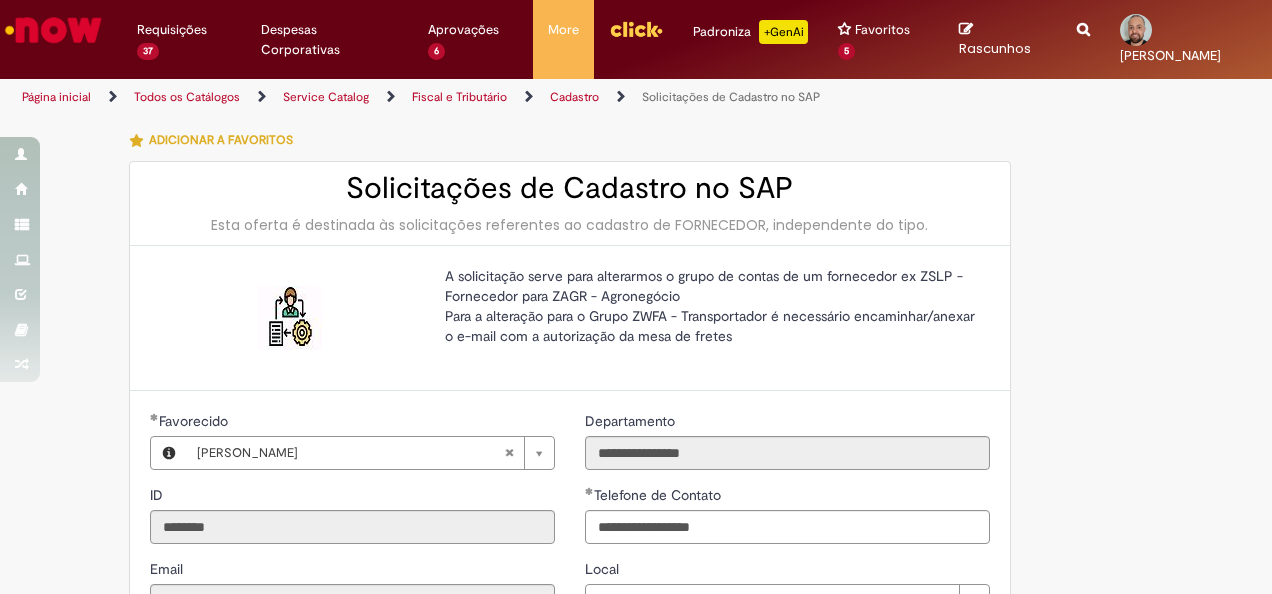 type on "**********" 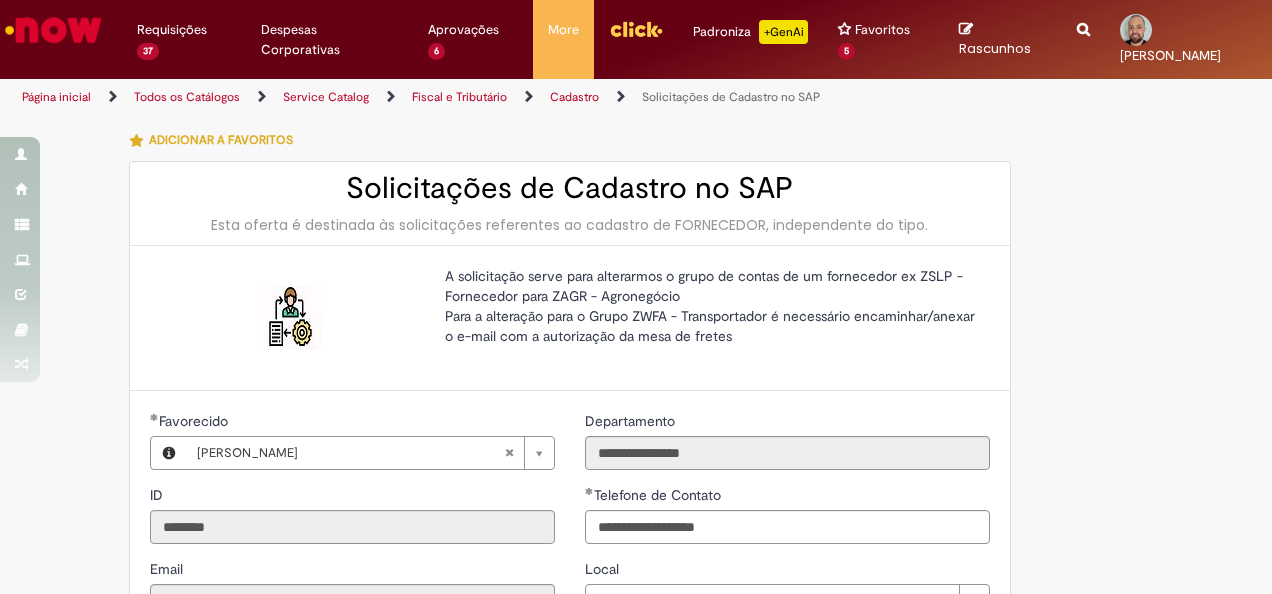 click at bounding box center (1083, 18) 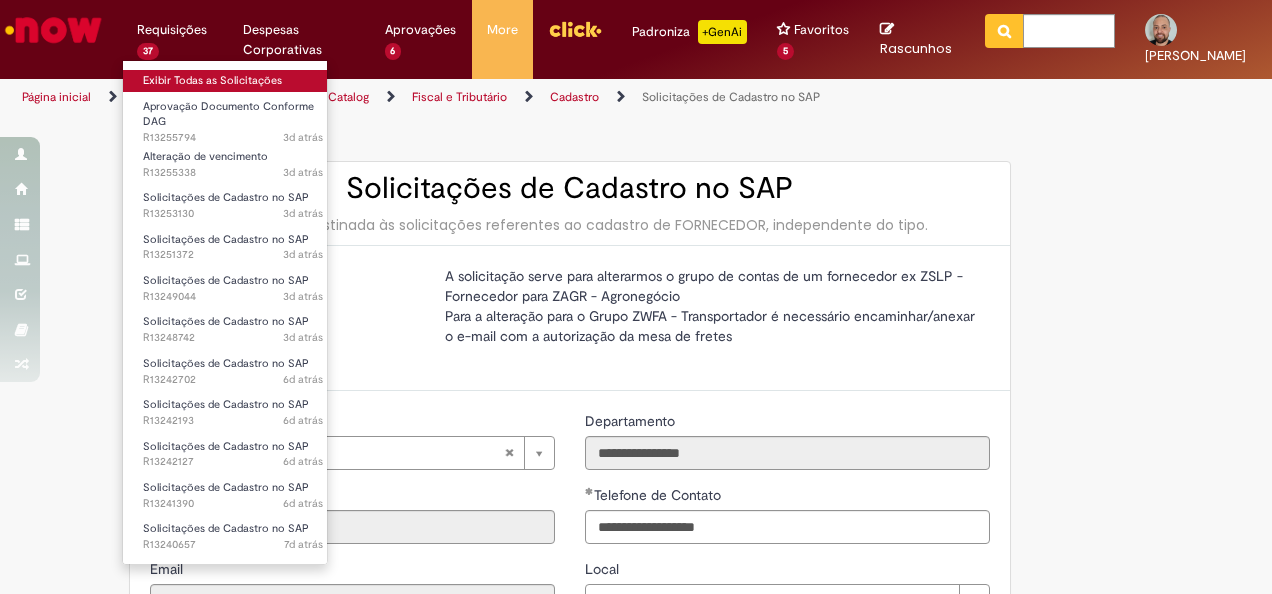 click on "Exibir Todas as Solicitações" at bounding box center (233, 81) 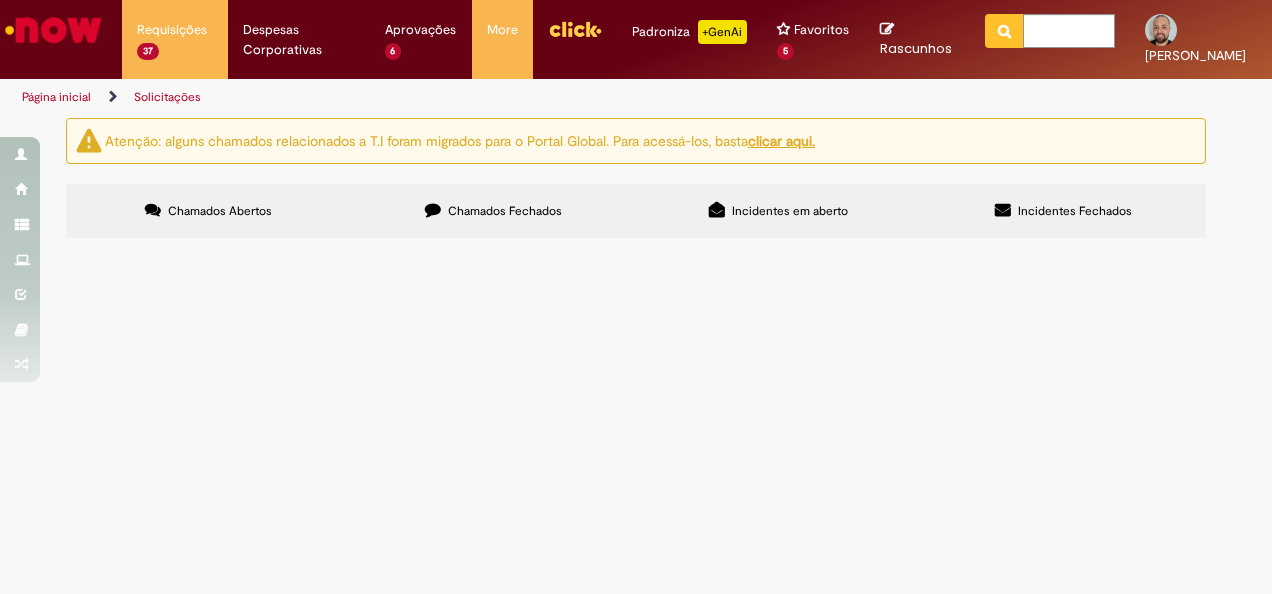 click at bounding box center (0, 0) 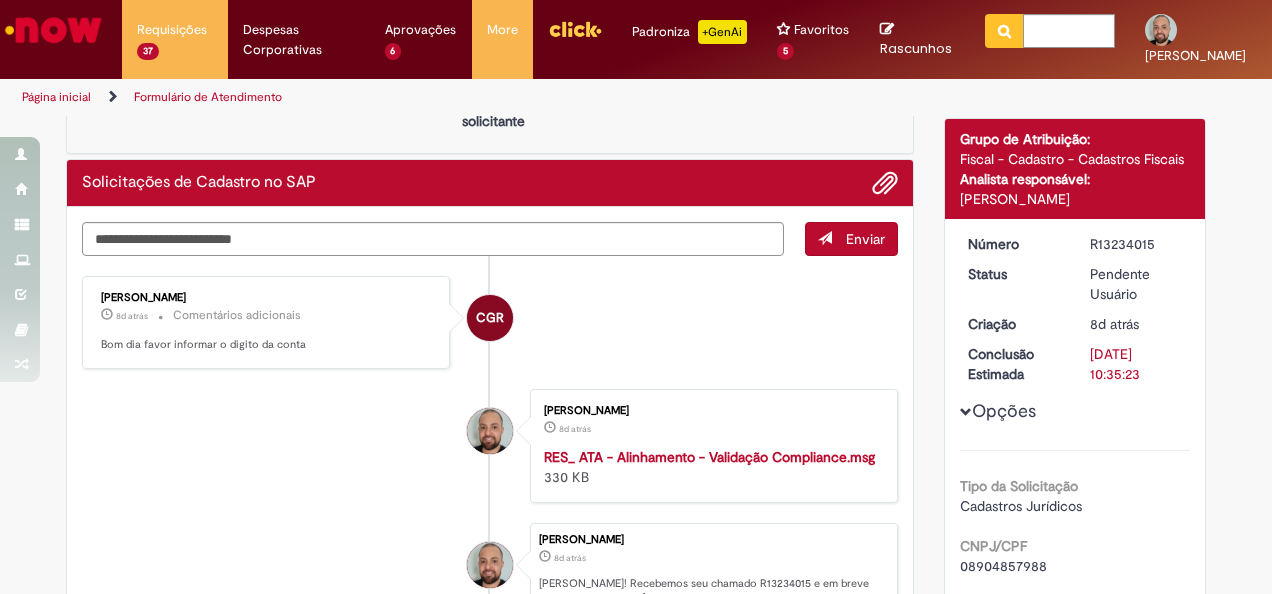 scroll, scrollTop: 0, scrollLeft: 0, axis: both 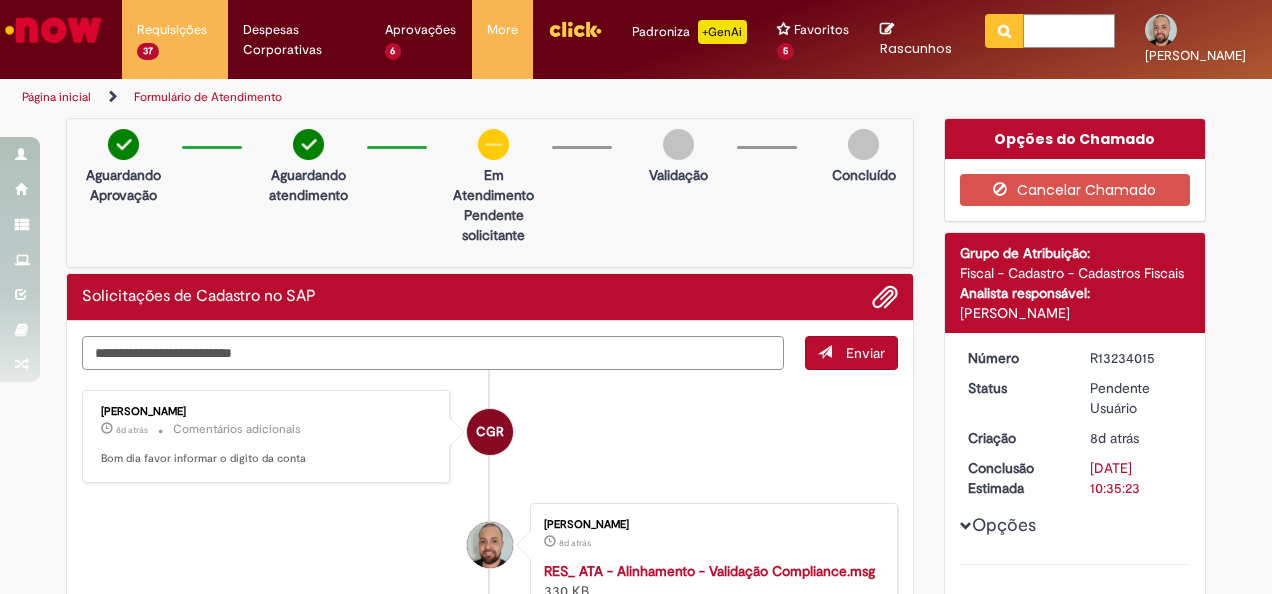 click at bounding box center (433, 352) 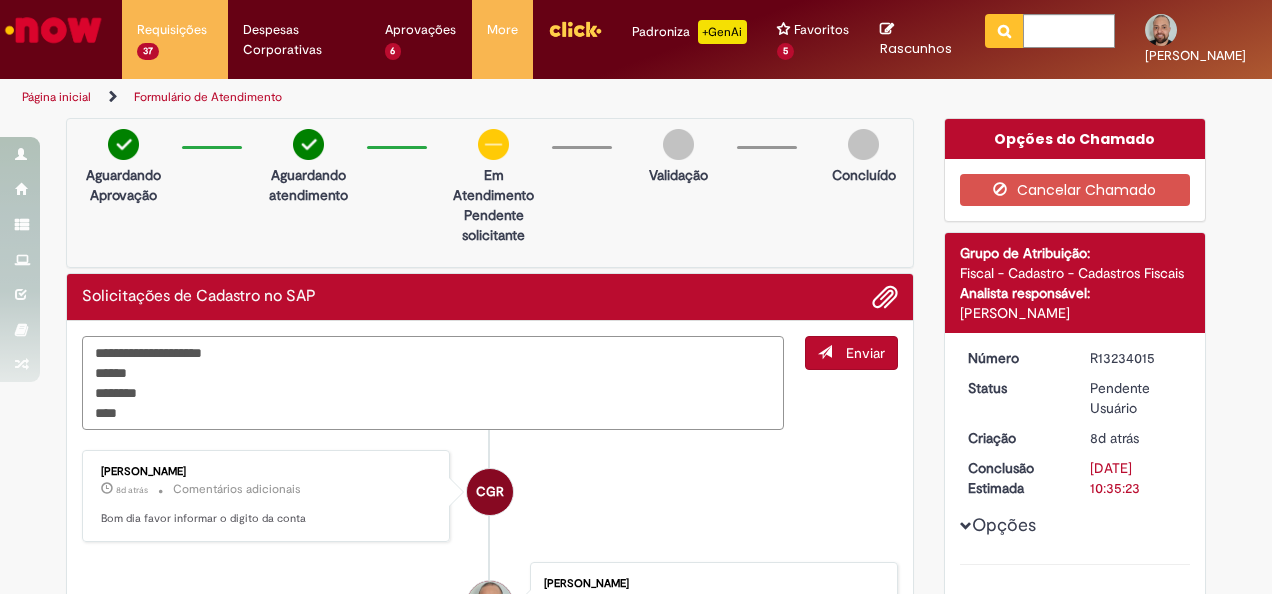 click on "**********" at bounding box center (433, 382) 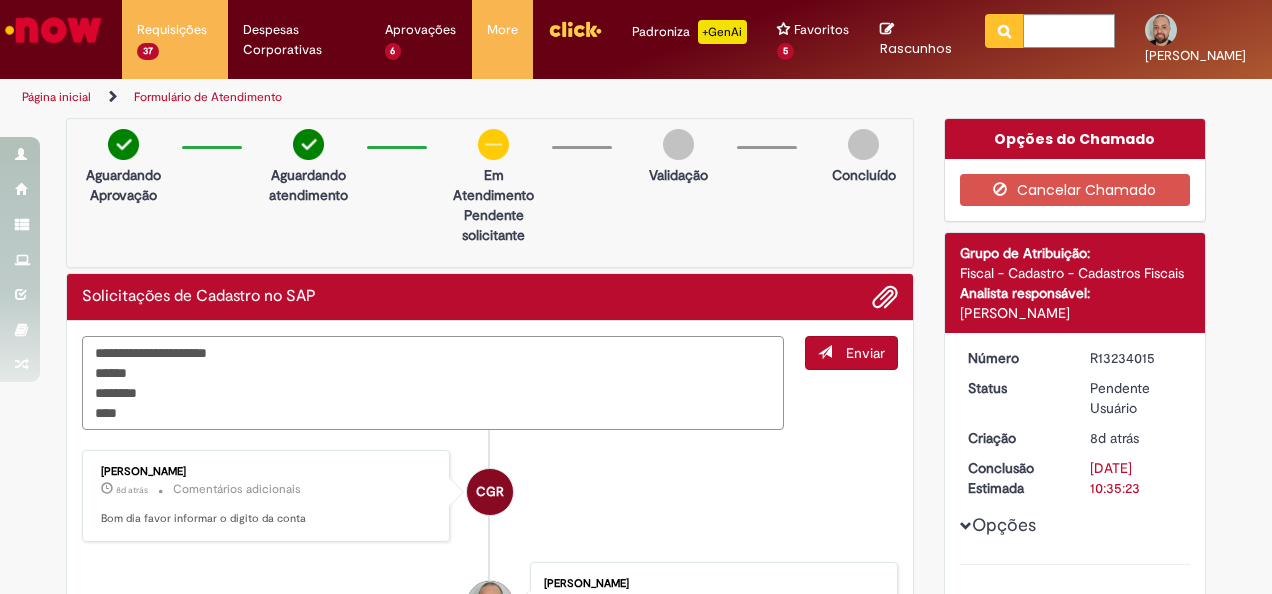 paste on "**********" 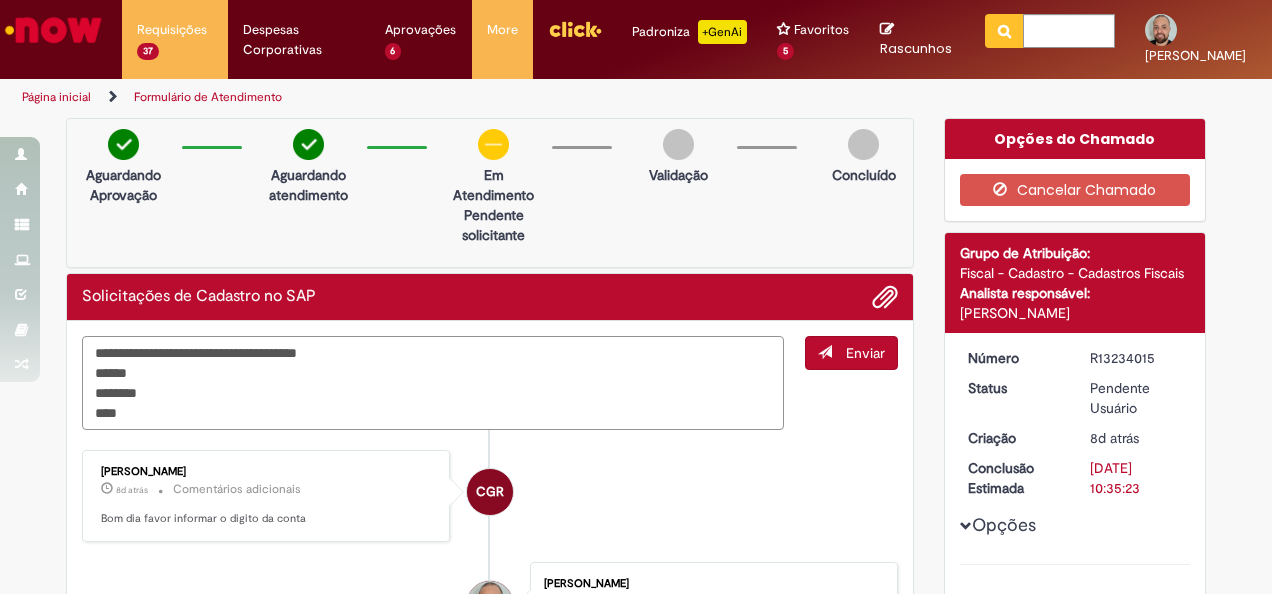 click on "**********" at bounding box center (433, 382) 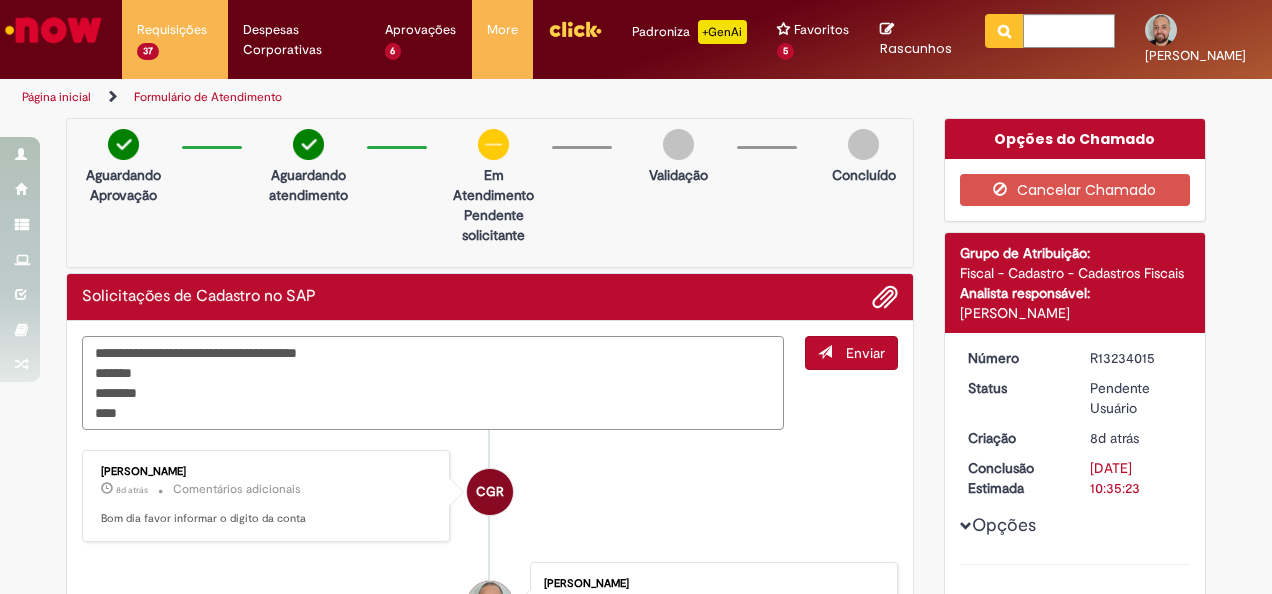 paste on "******" 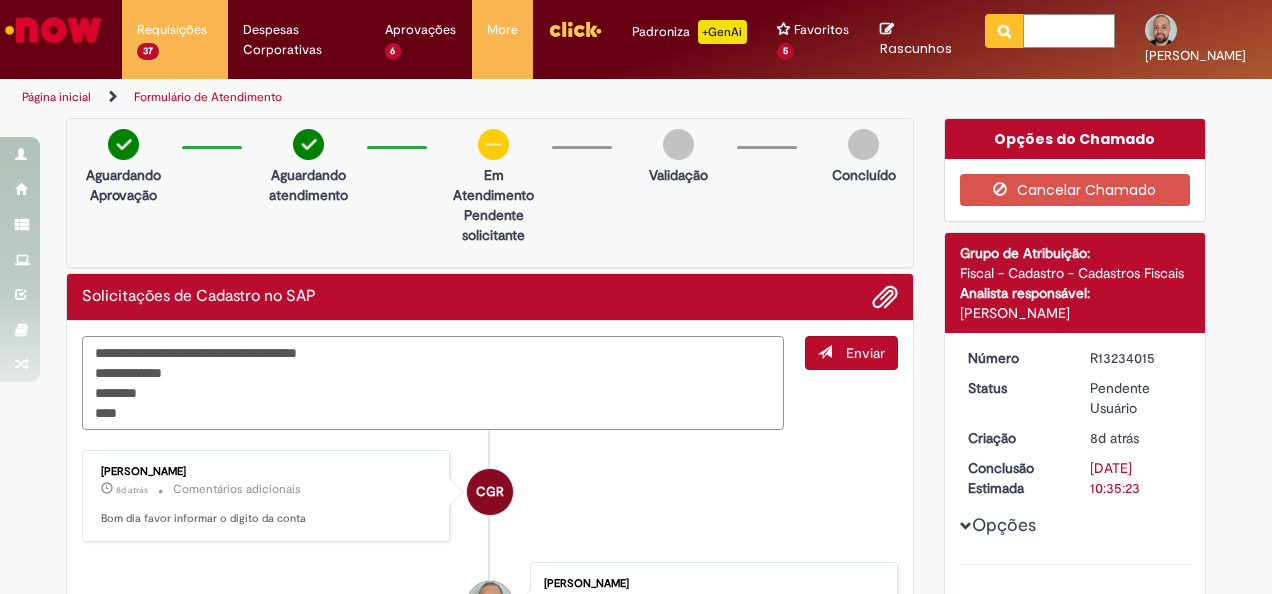click on "**********" at bounding box center (433, 382) 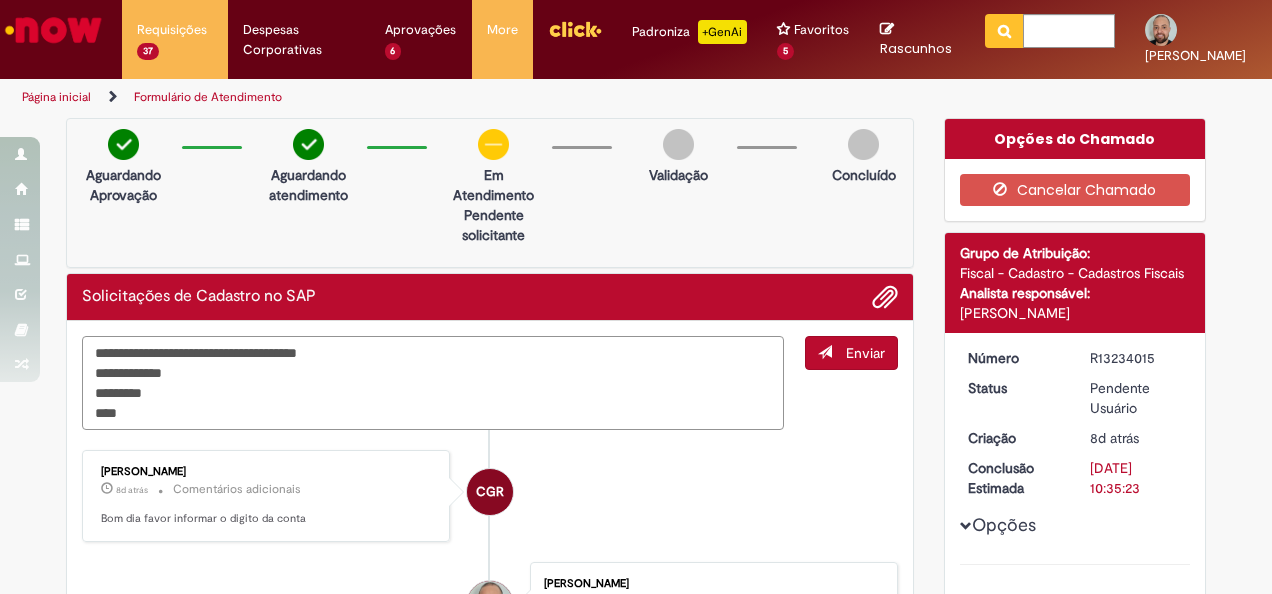 paste on "****" 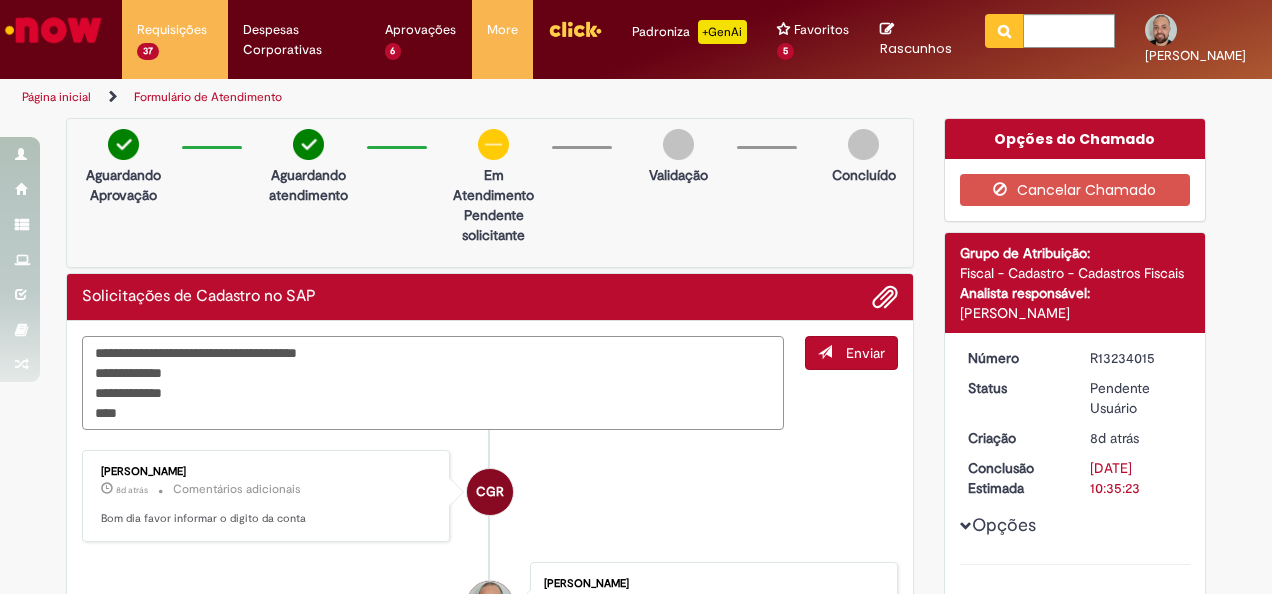 click on "**********" at bounding box center [433, 382] 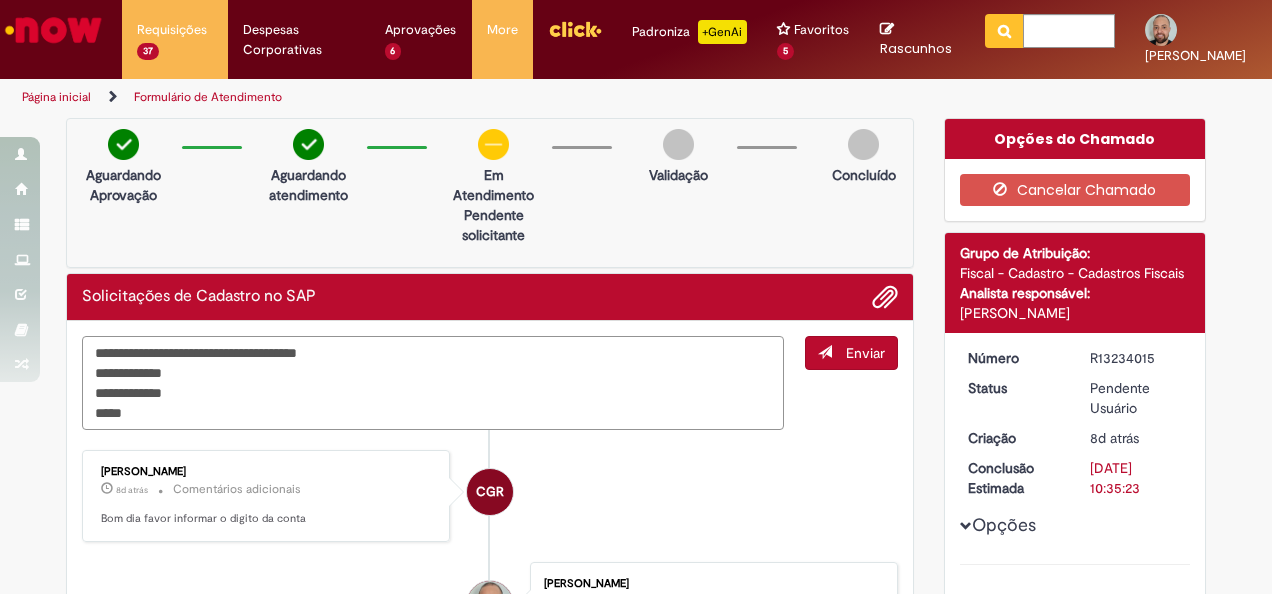 paste on "*********" 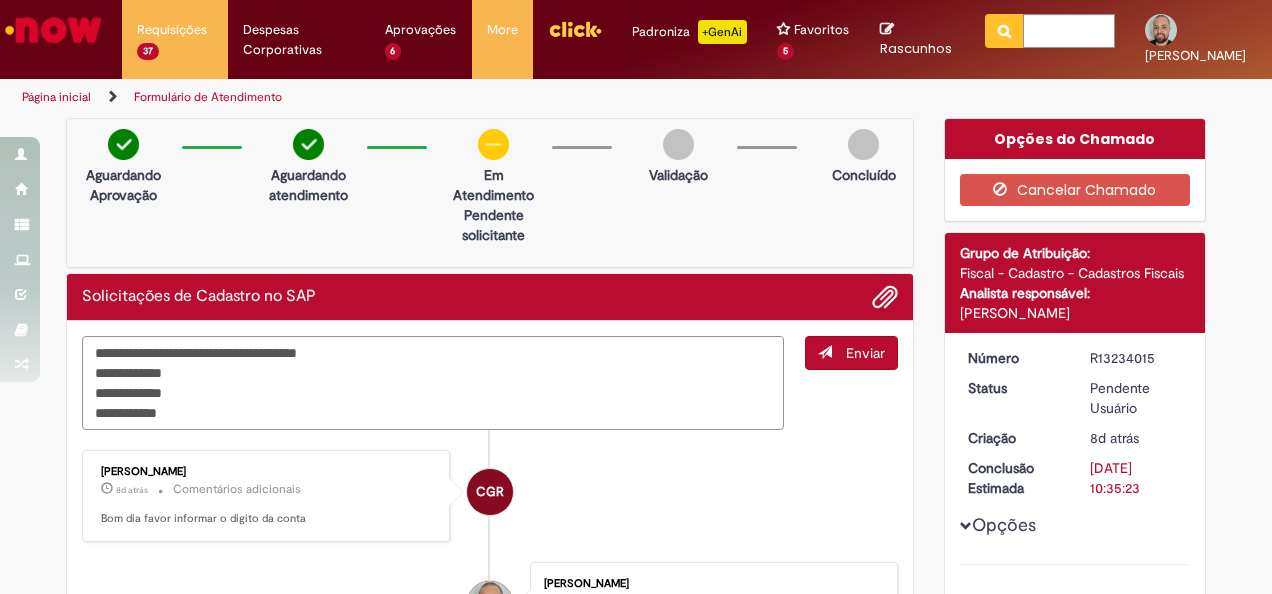 type on "**********" 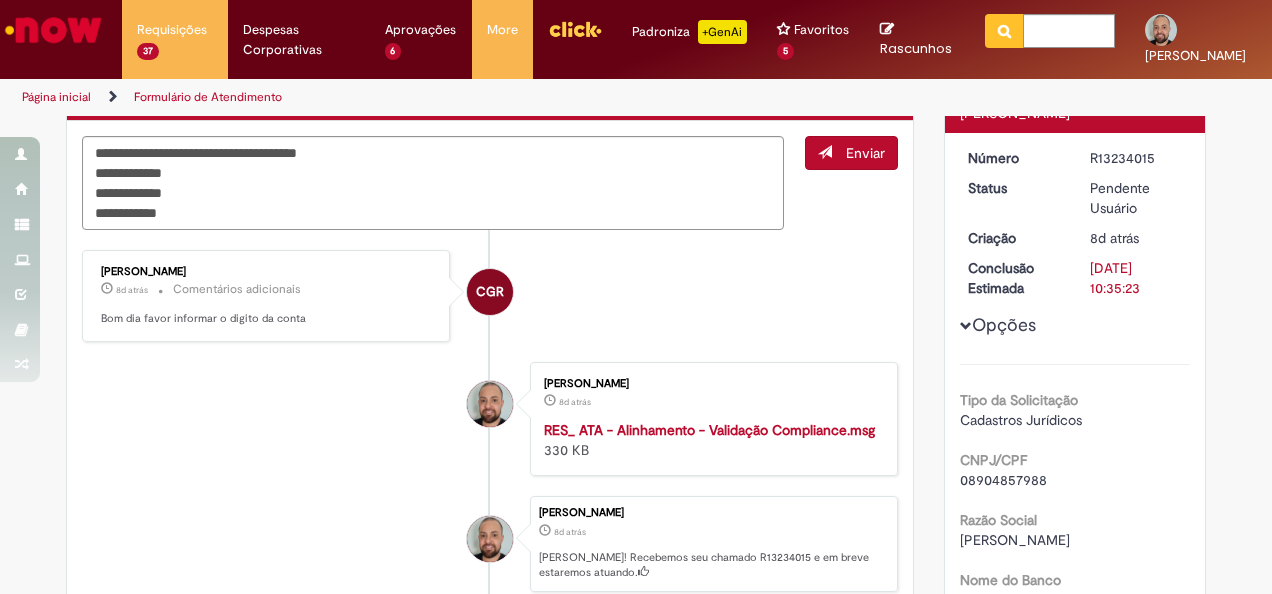 scroll, scrollTop: 0, scrollLeft: 0, axis: both 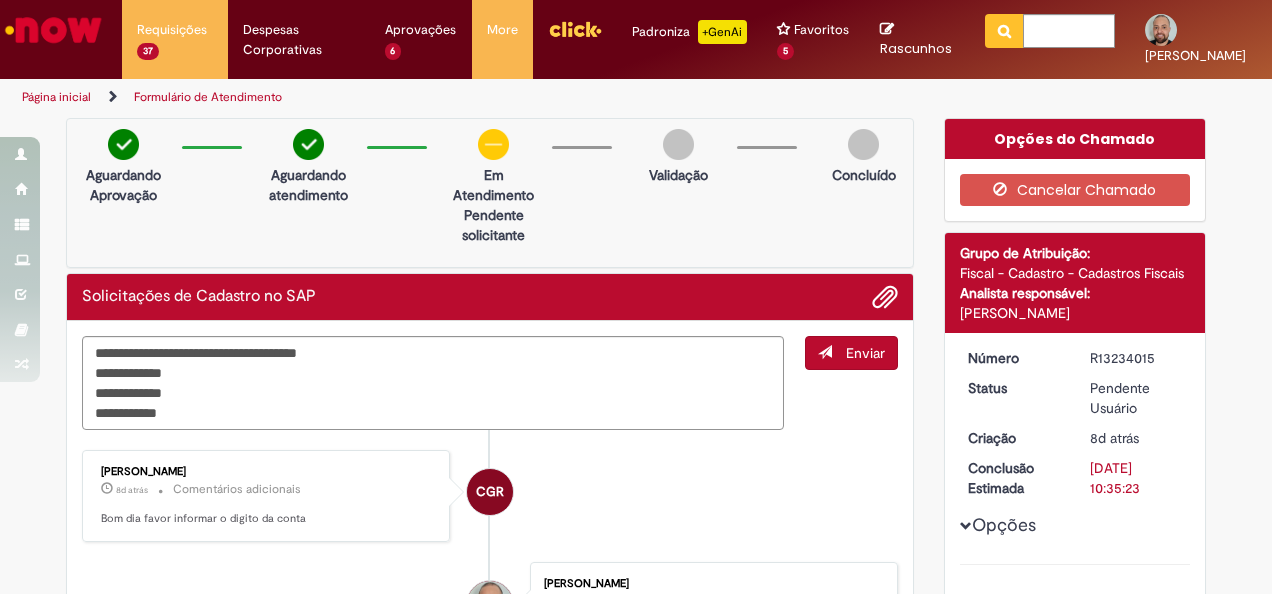 click on "Enviar" at bounding box center [865, 353] 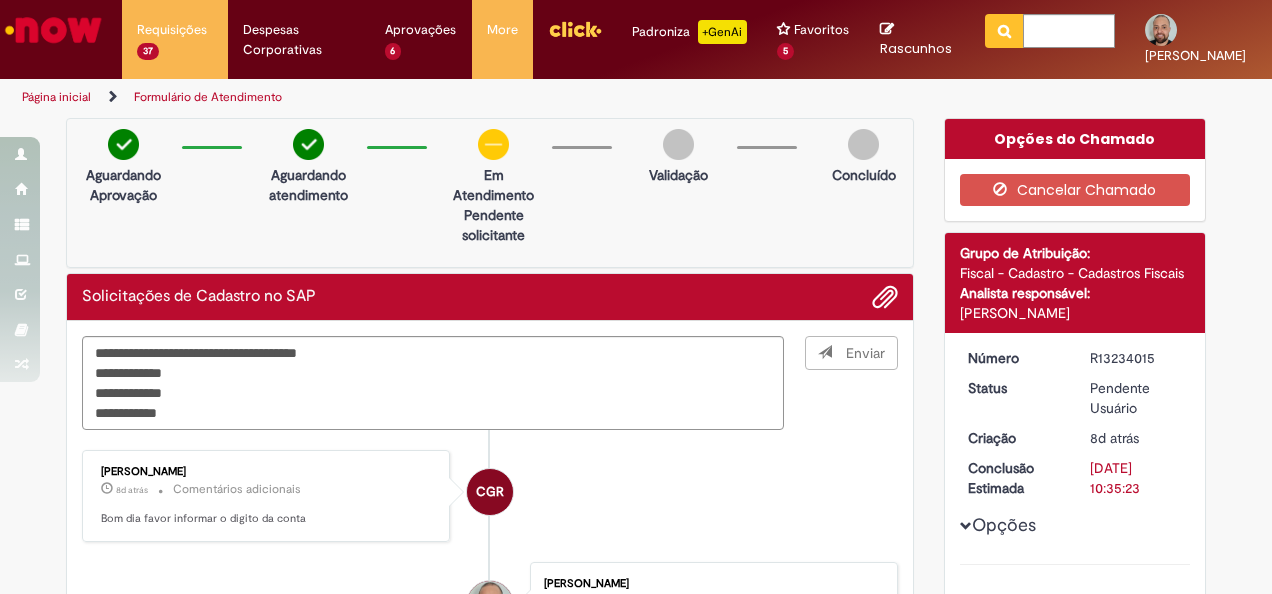 type 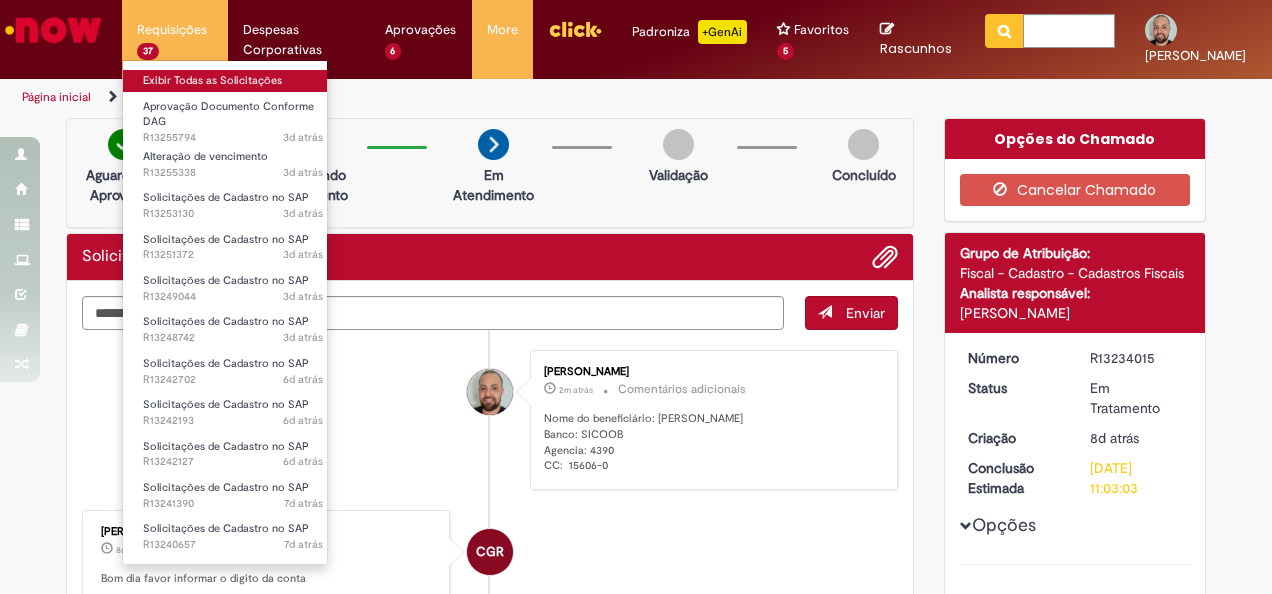 click on "Exibir Todas as Solicitações" at bounding box center [233, 81] 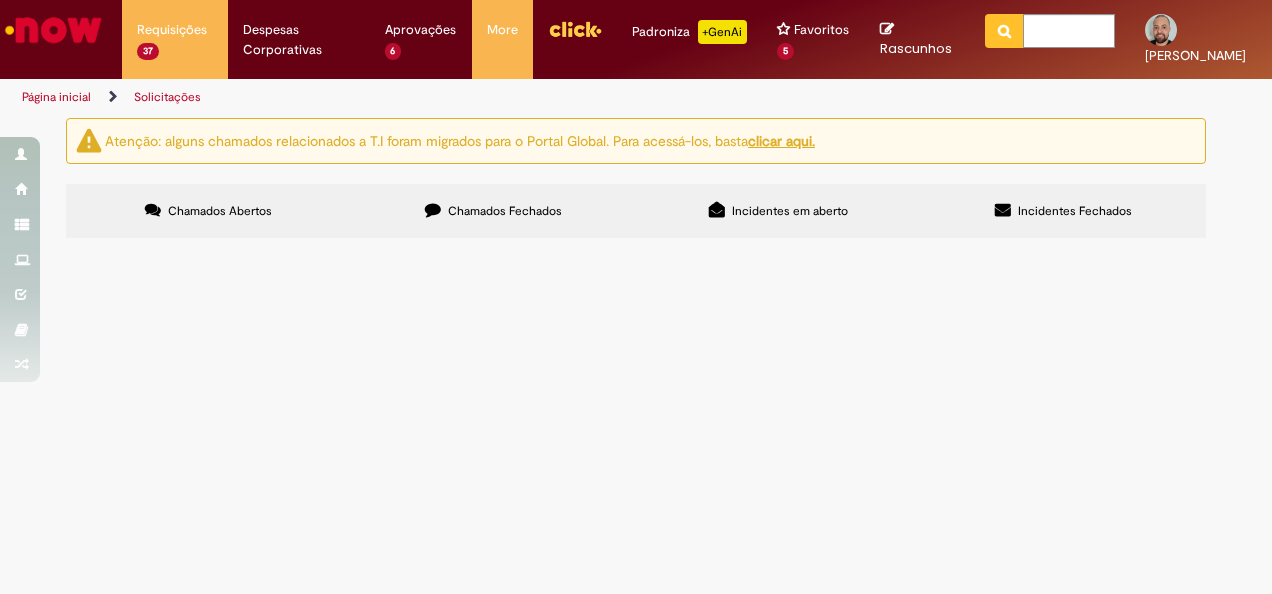 click at bounding box center (0, 0) 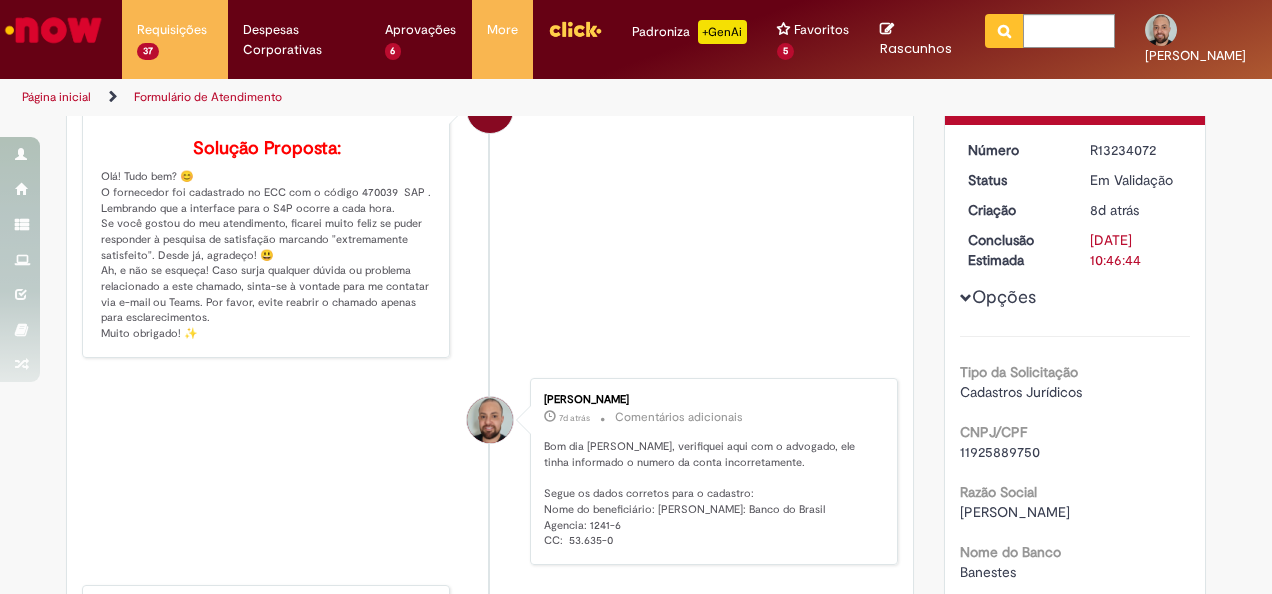 scroll, scrollTop: 200, scrollLeft: 0, axis: vertical 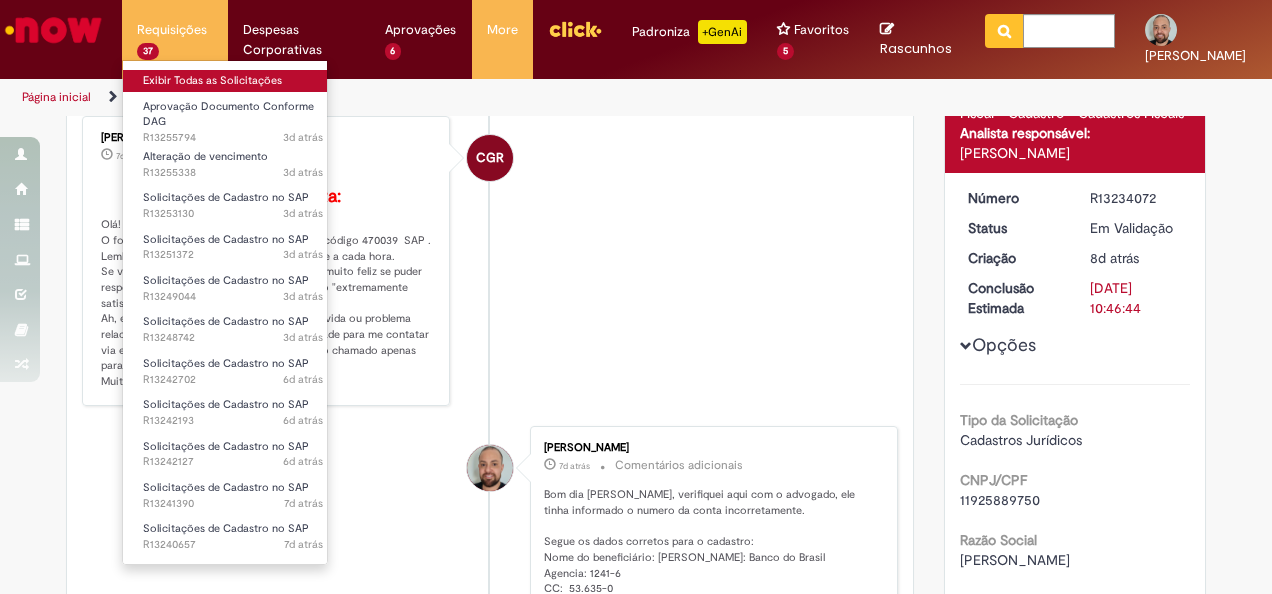 click on "Exibir Todas as Solicitações" at bounding box center (233, 81) 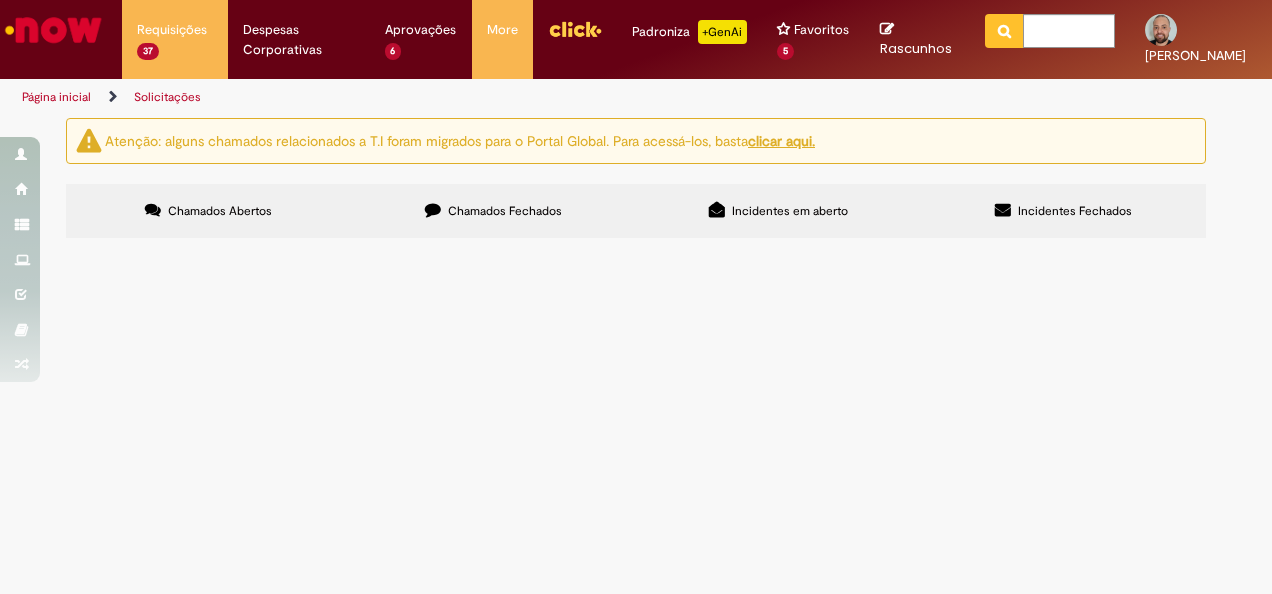 scroll, scrollTop: 0, scrollLeft: 0, axis: both 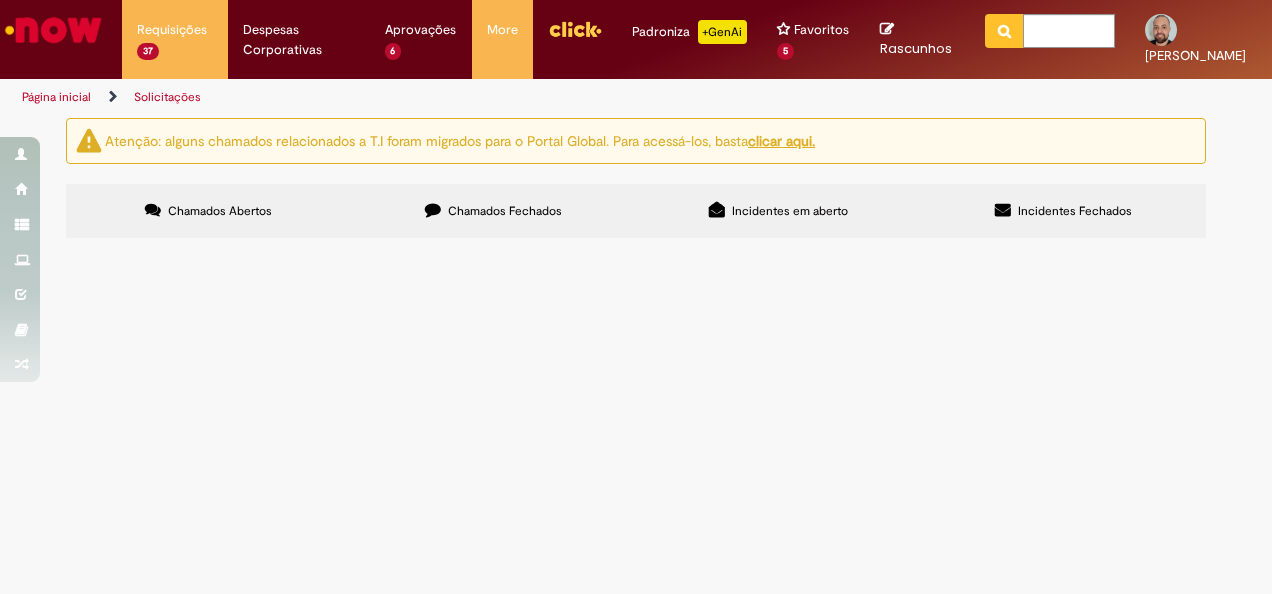 click at bounding box center [0, 0] 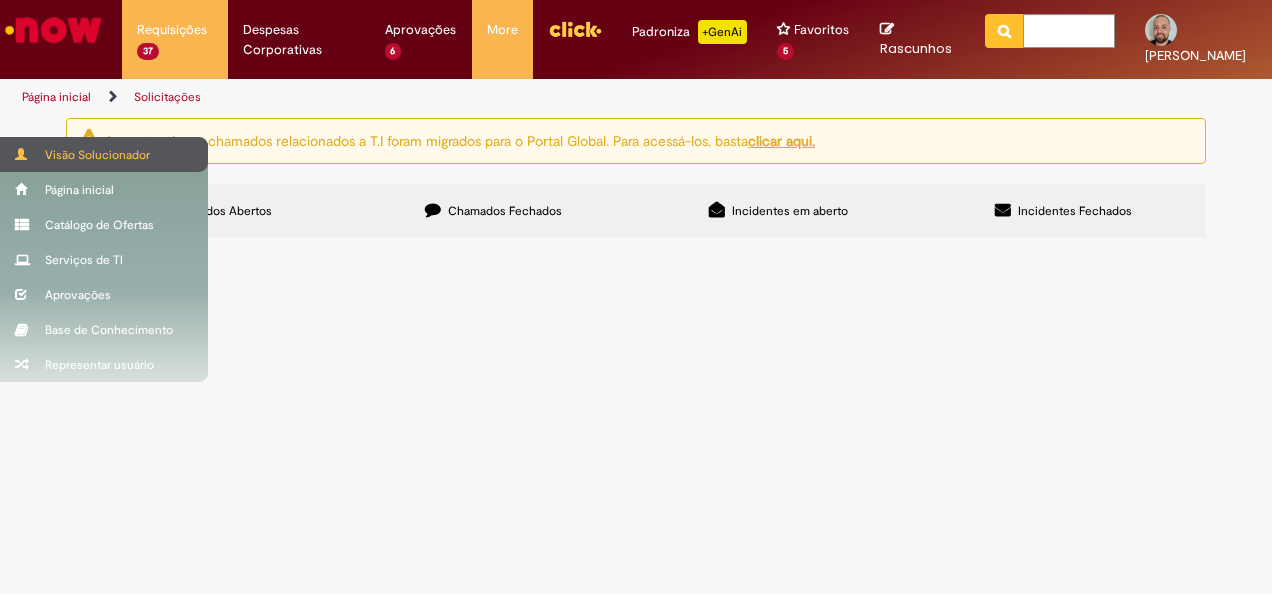 click on "Visão Solucionador" at bounding box center (104, 154) 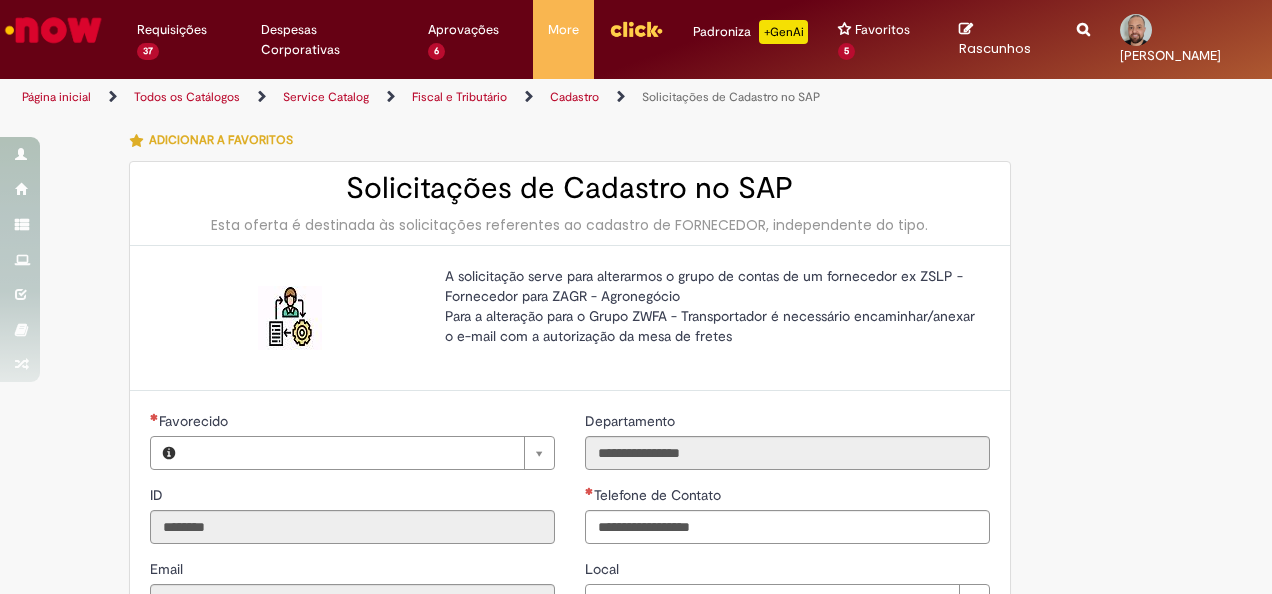 scroll, scrollTop: 0, scrollLeft: 0, axis: both 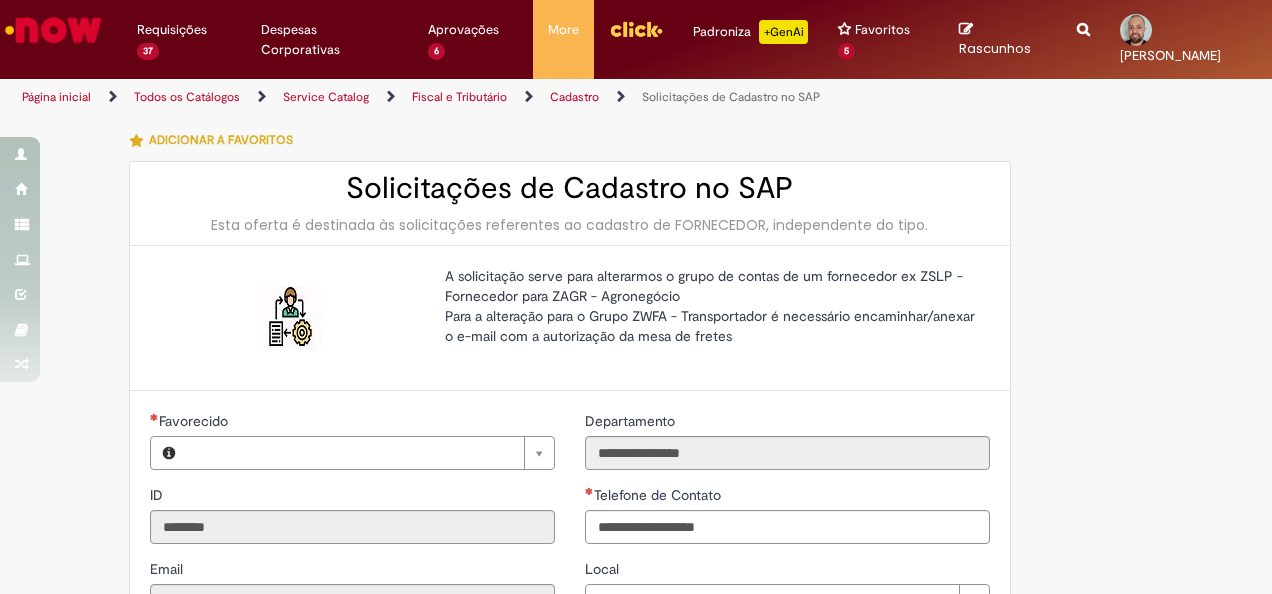 type on "**********" 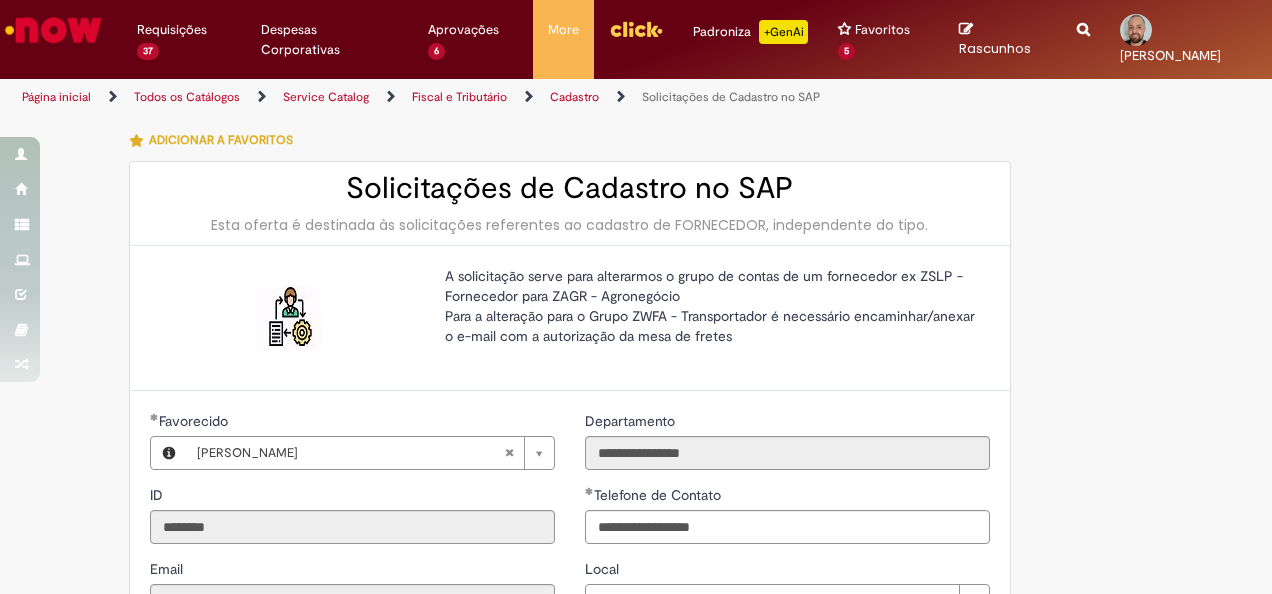 type on "**********" 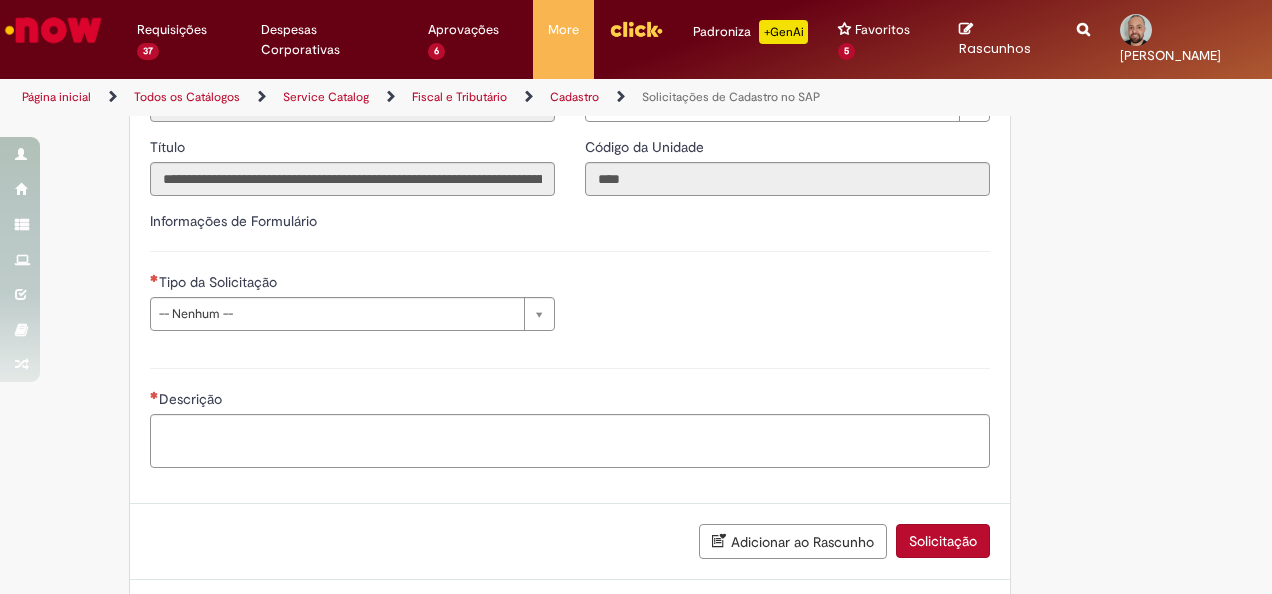 scroll, scrollTop: 500, scrollLeft: 0, axis: vertical 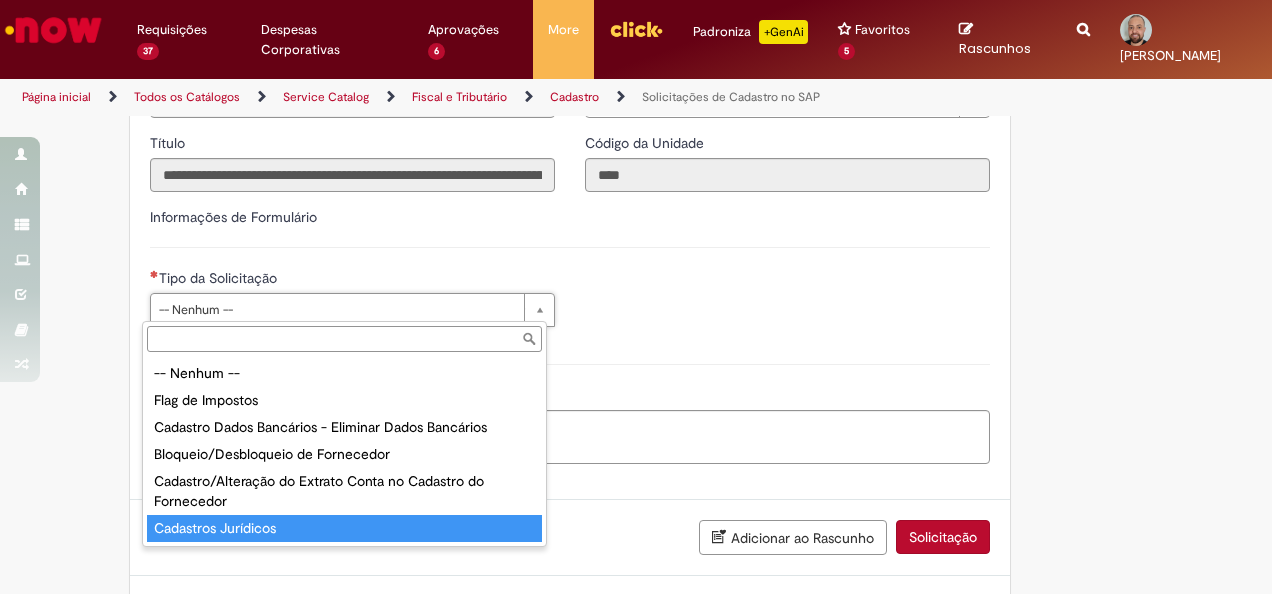 type on "**********" 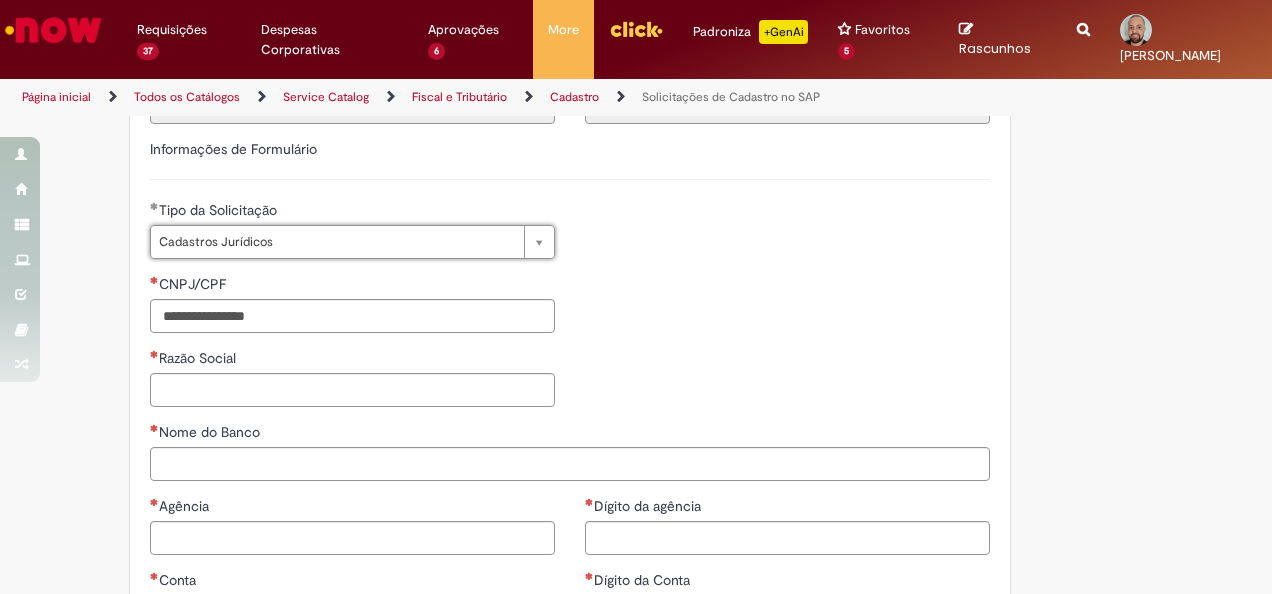 scroll, scrollTop: 600, scrollLeft: 0, axis: vertical 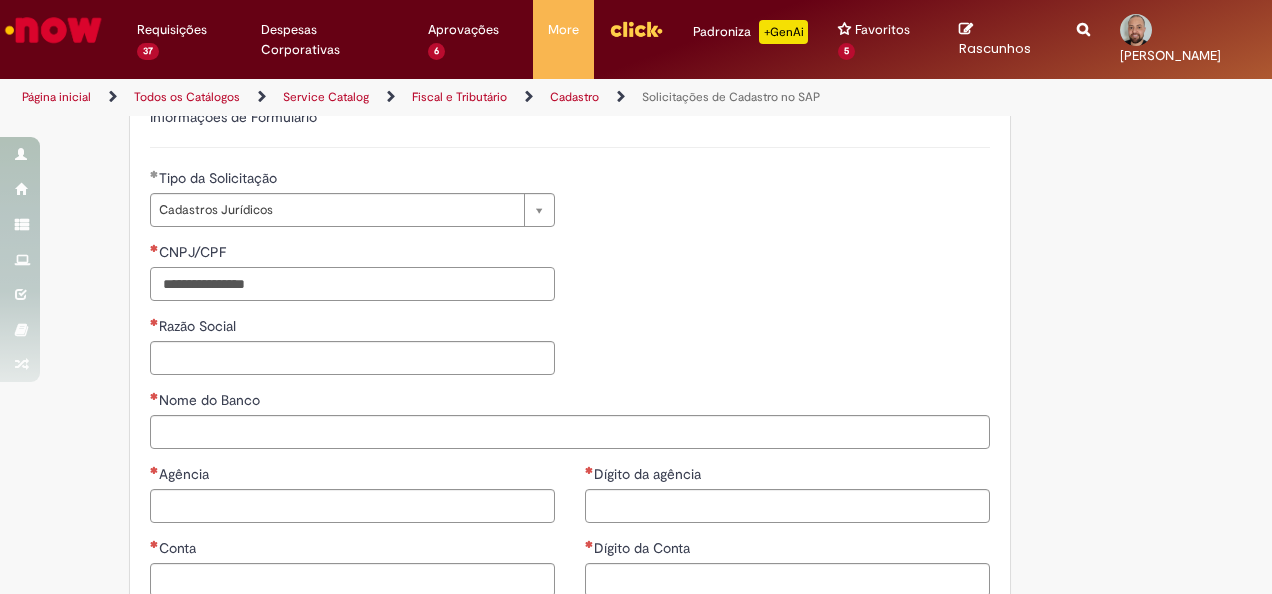 click on "CNPJ/CPF" at bounding box center [352, 284] 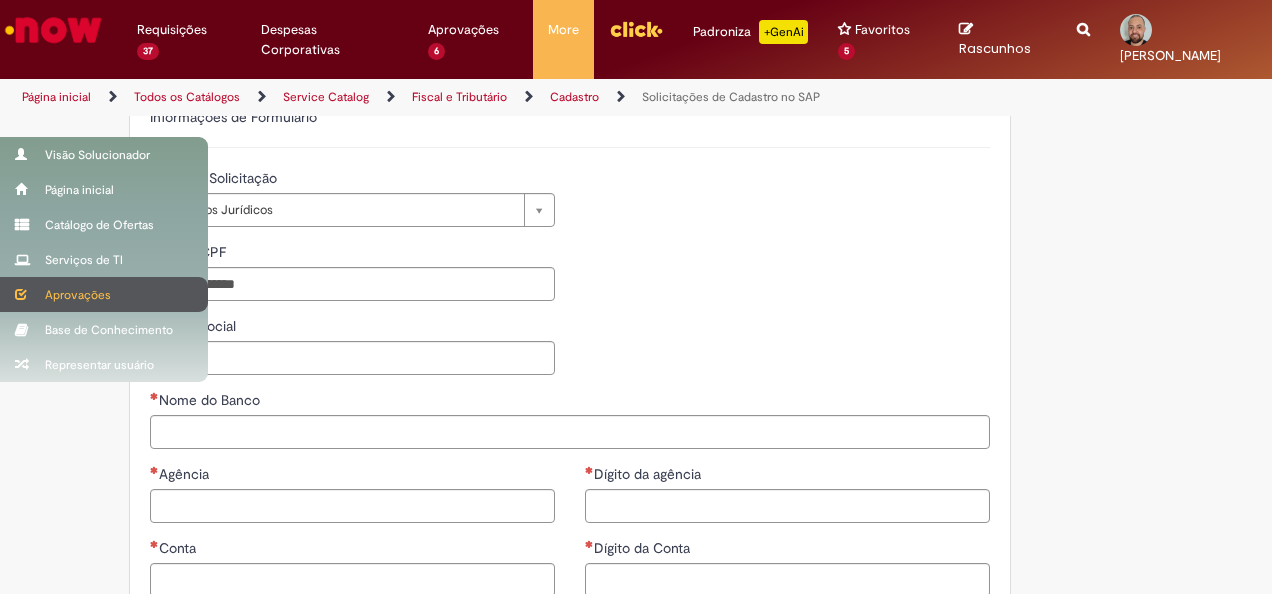 type on "**********" 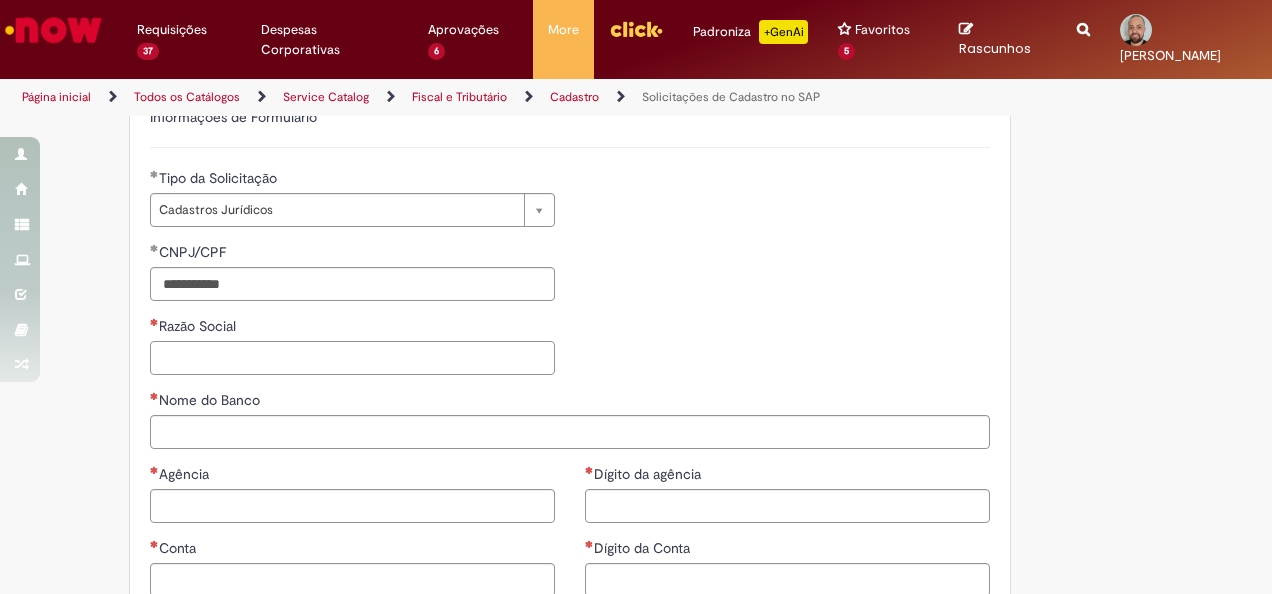 click on "Razão Social" at bounding box center [352, 358] 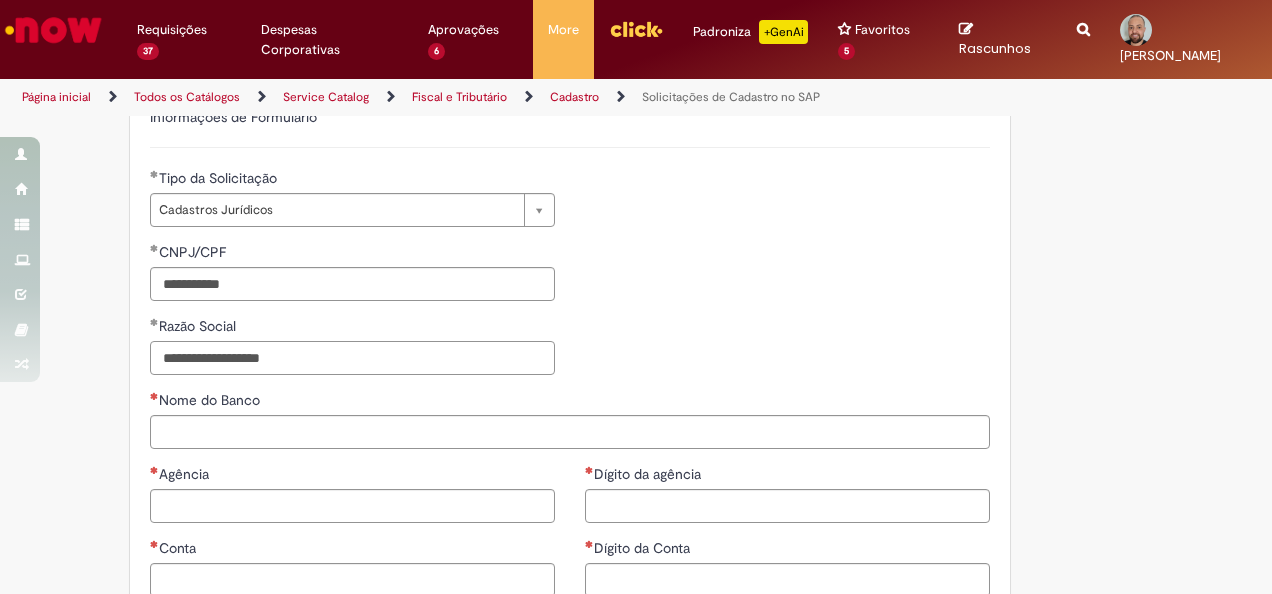 type on "**********" 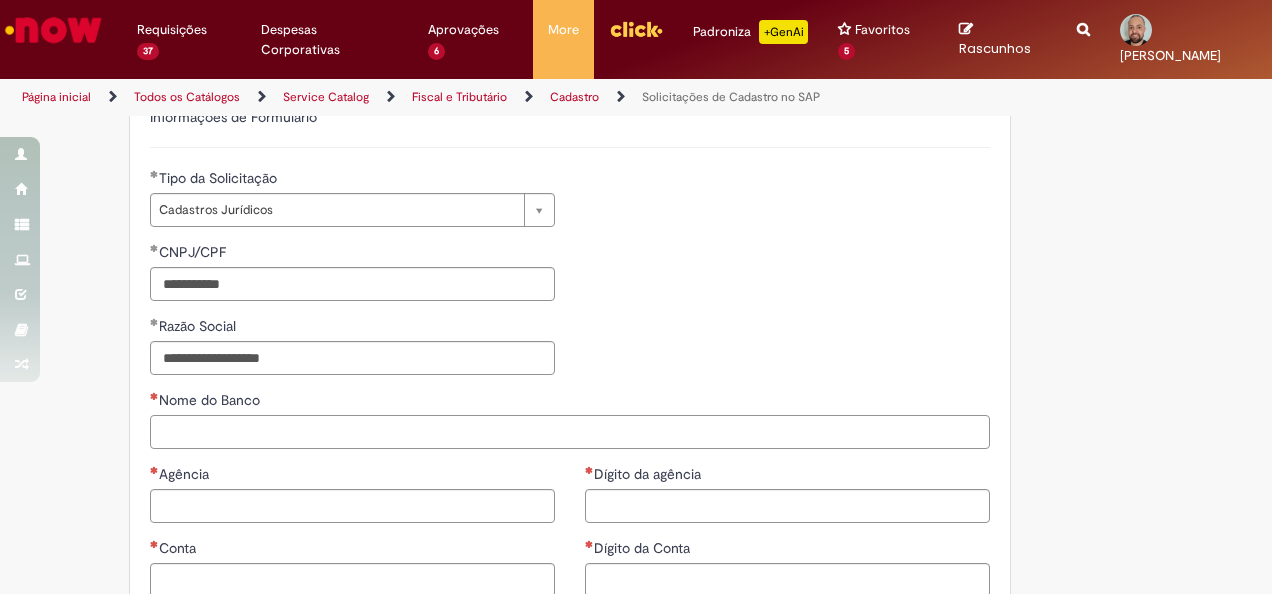 click on "Nome do Banco" at bounding box center (570, 432) 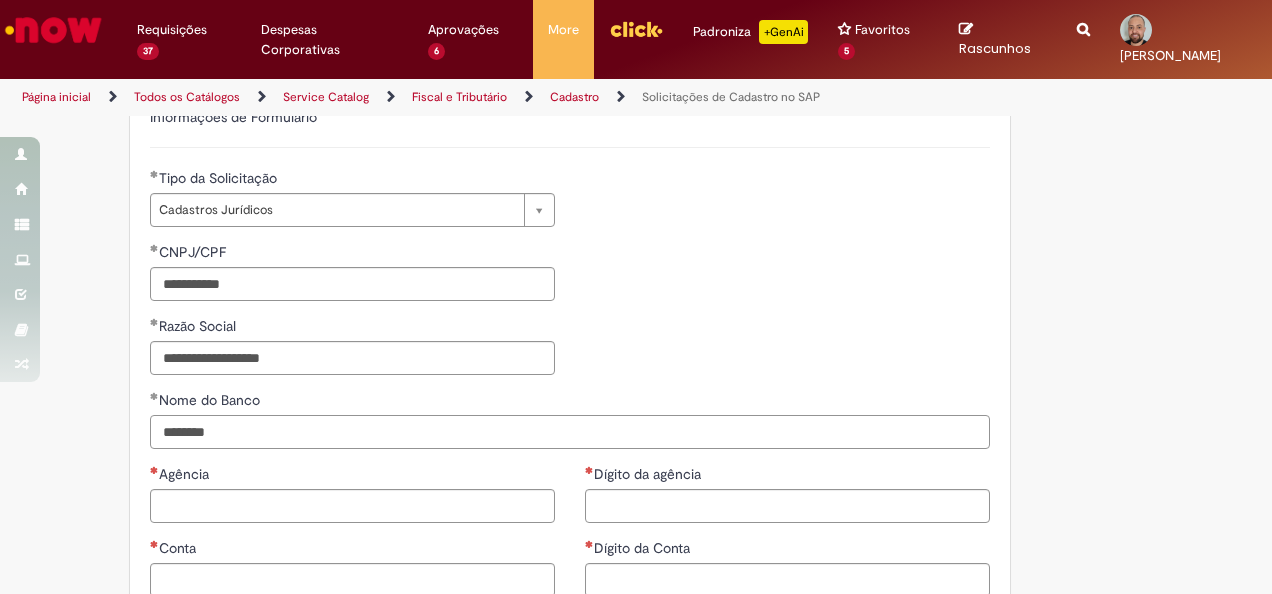 scroll, scrollTop: 700, scrollLeft: 0, axis: vertical 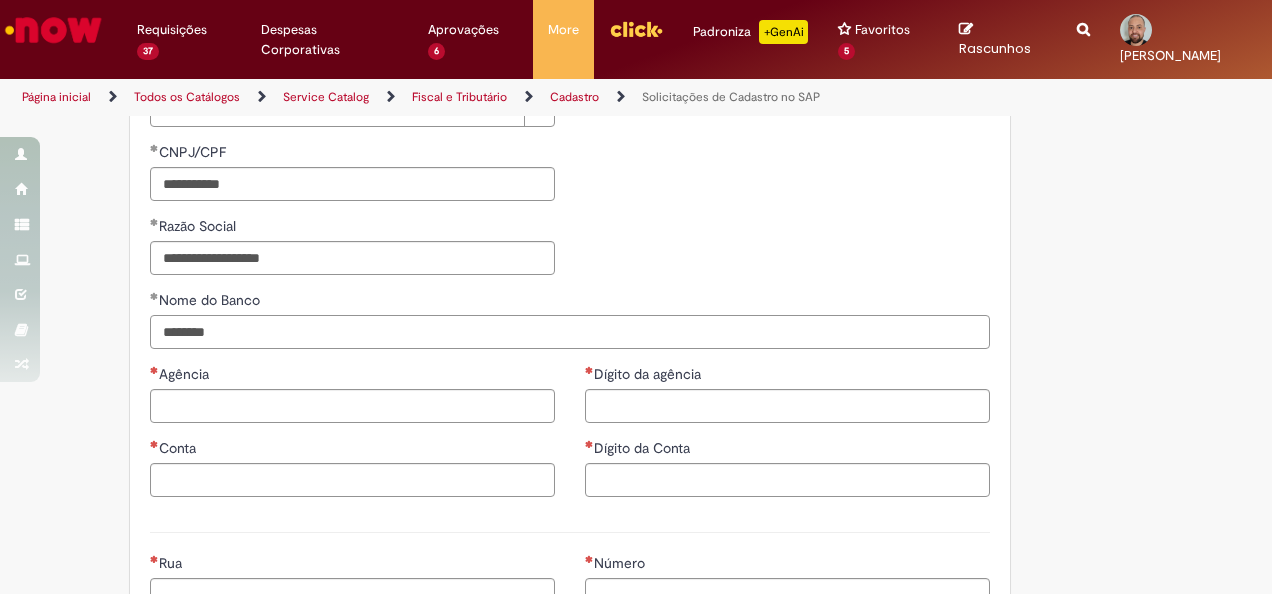 type on "********" 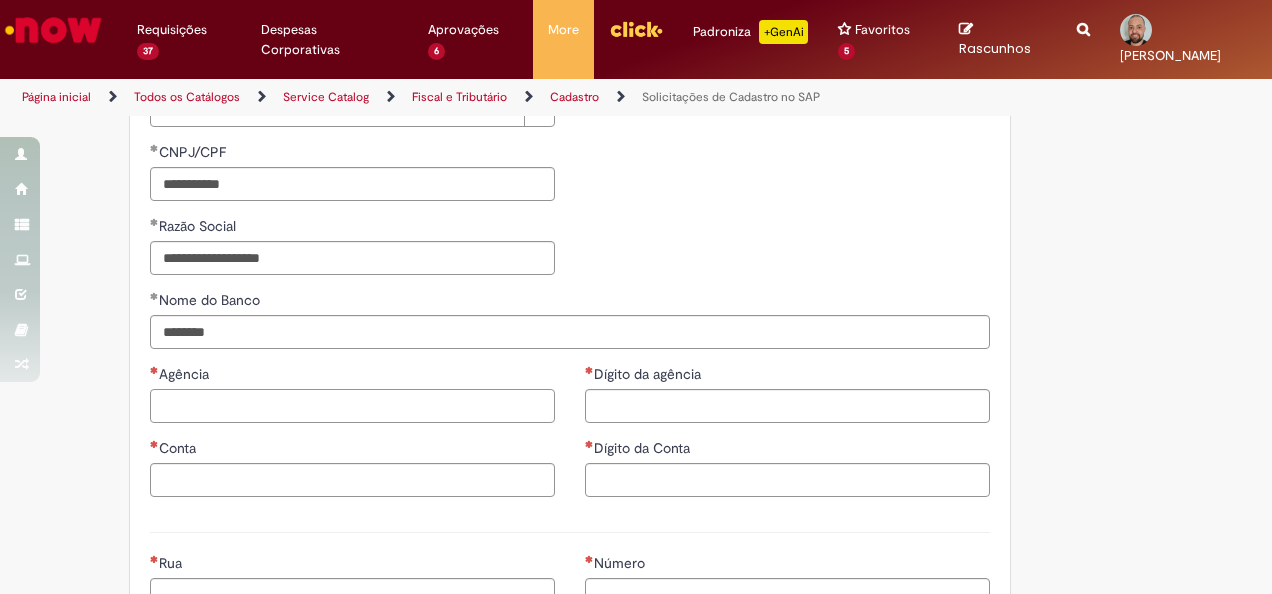 click on "Agência" at bounding box center [352, 406] 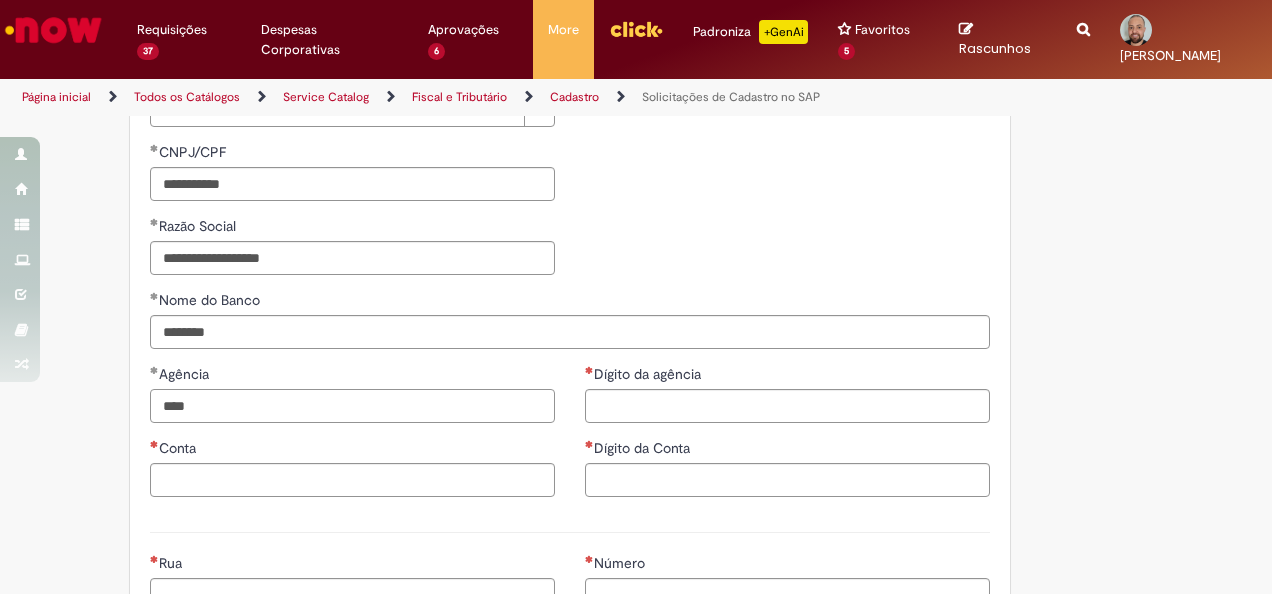 type on "****" 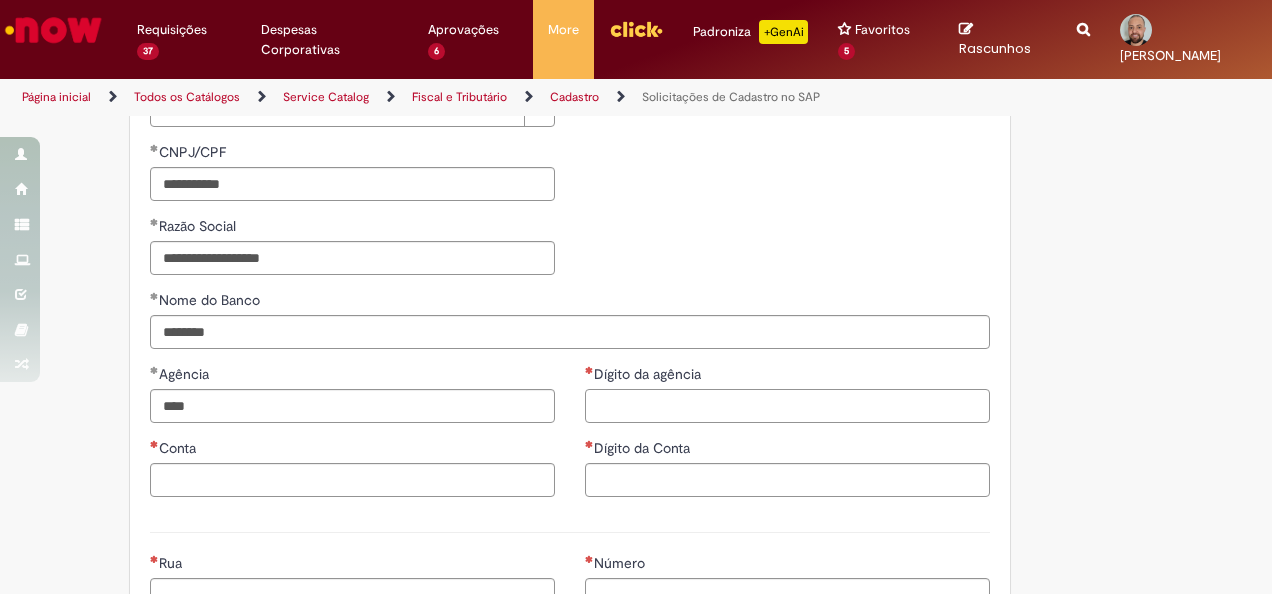 click on "Dígito da agência" at bounding box center [787, 406] 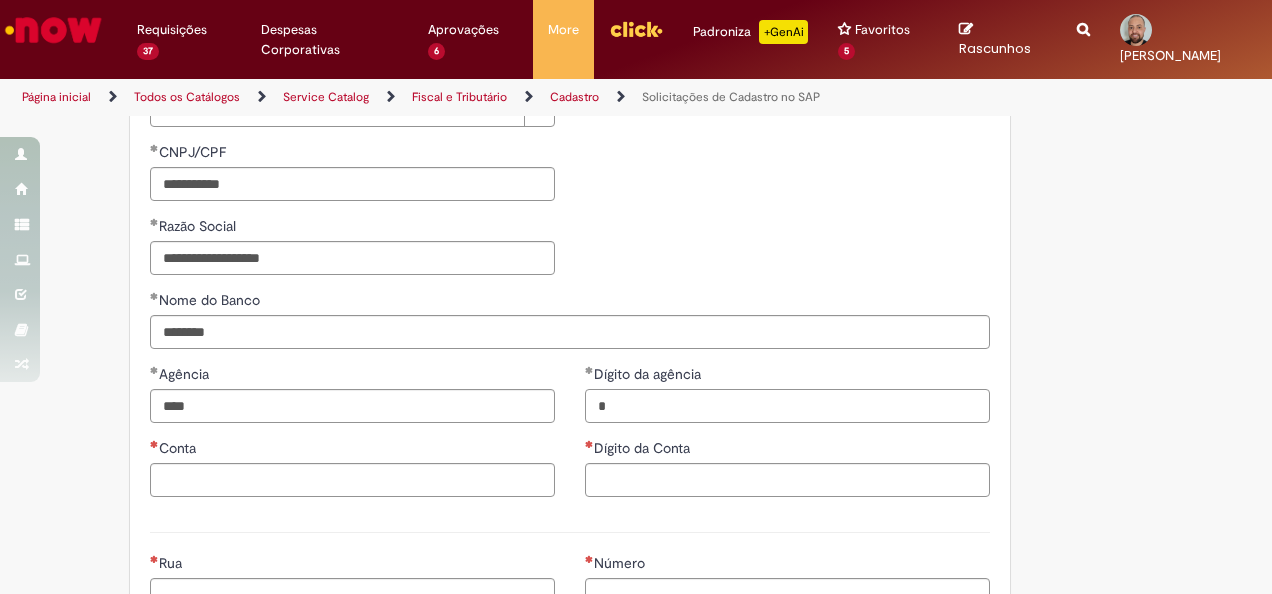 type on "*" 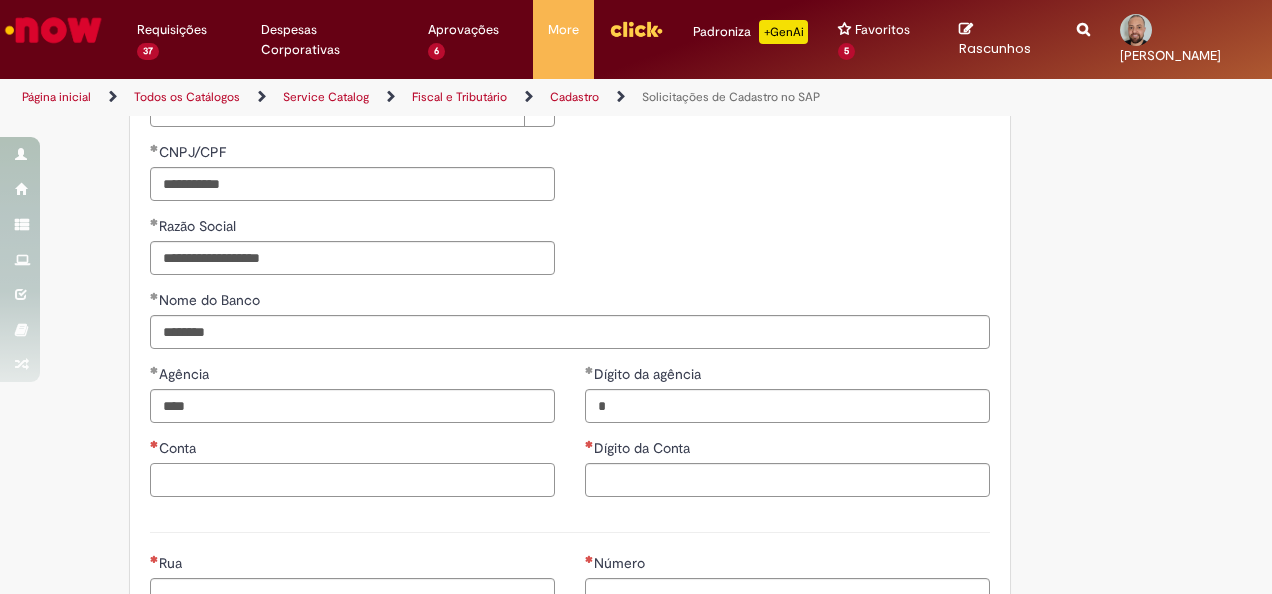 click on "Conta" at bounding box center [352, 480] 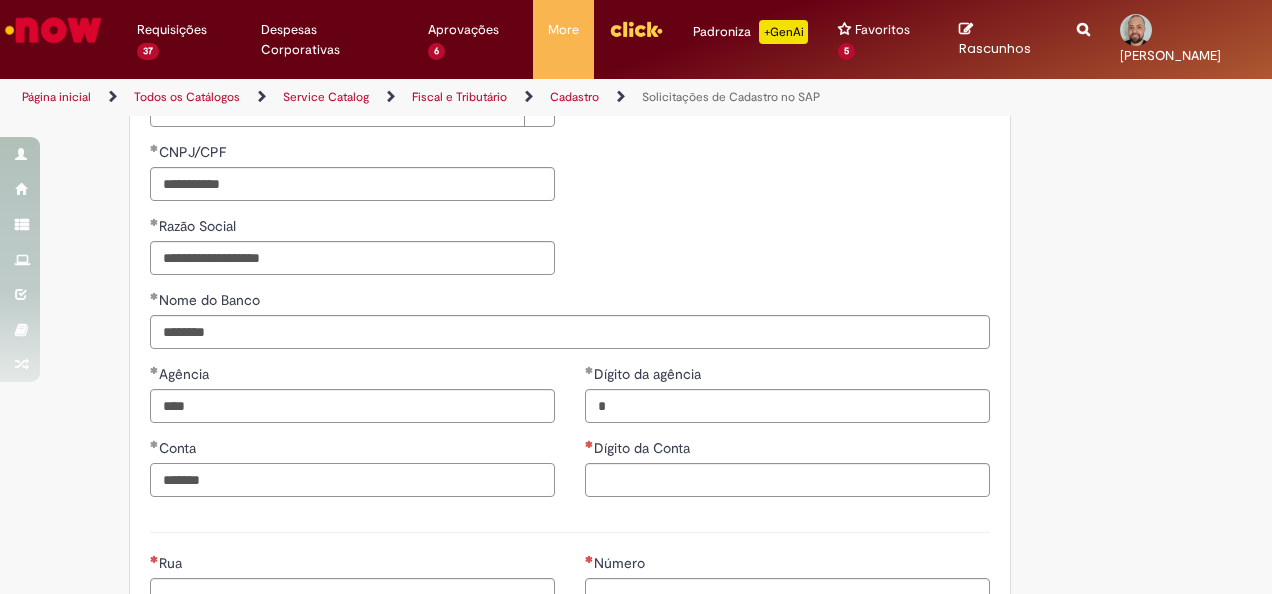type on "*******" 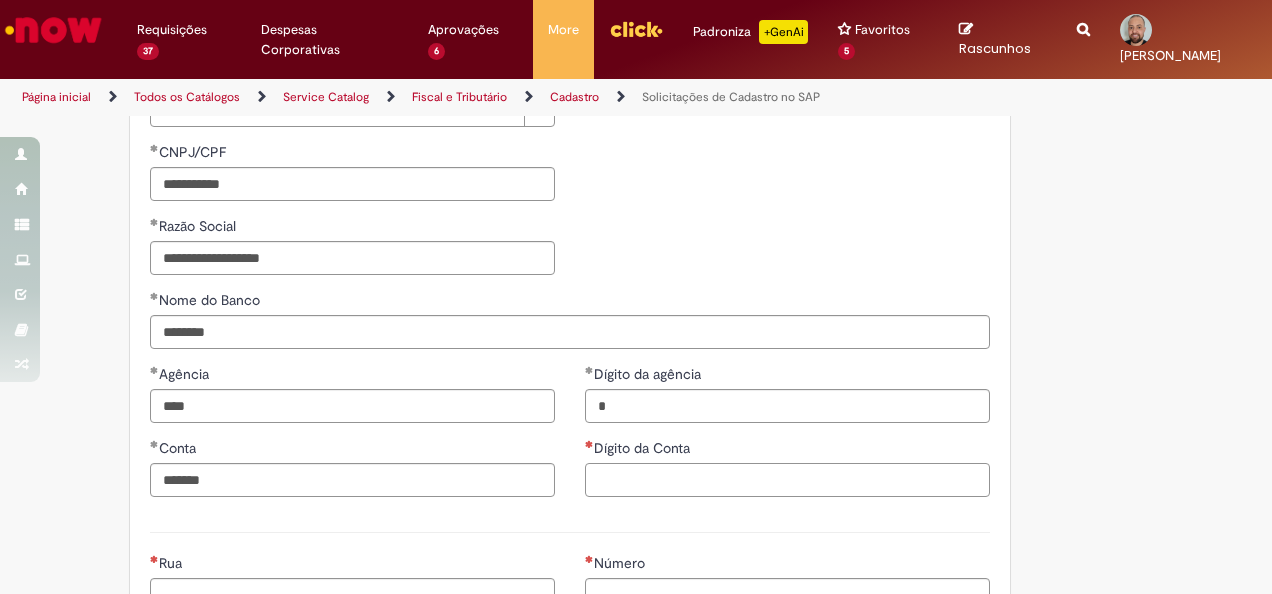click on "Dígito da Conta" at bounding box center (787, 480) 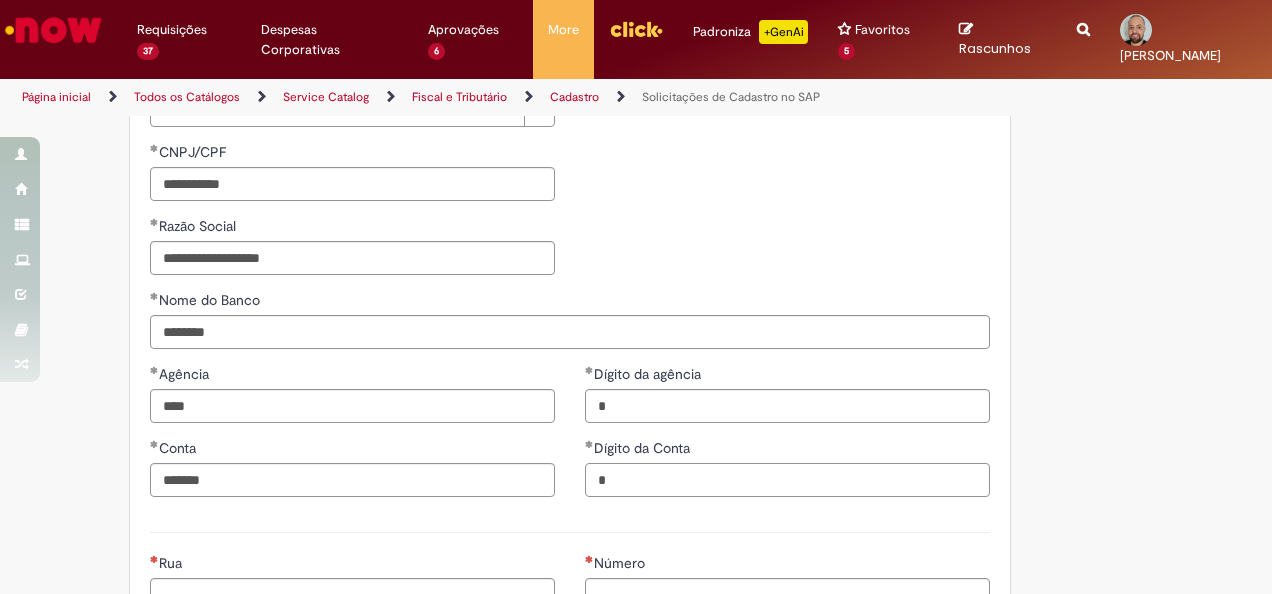 type on "*" 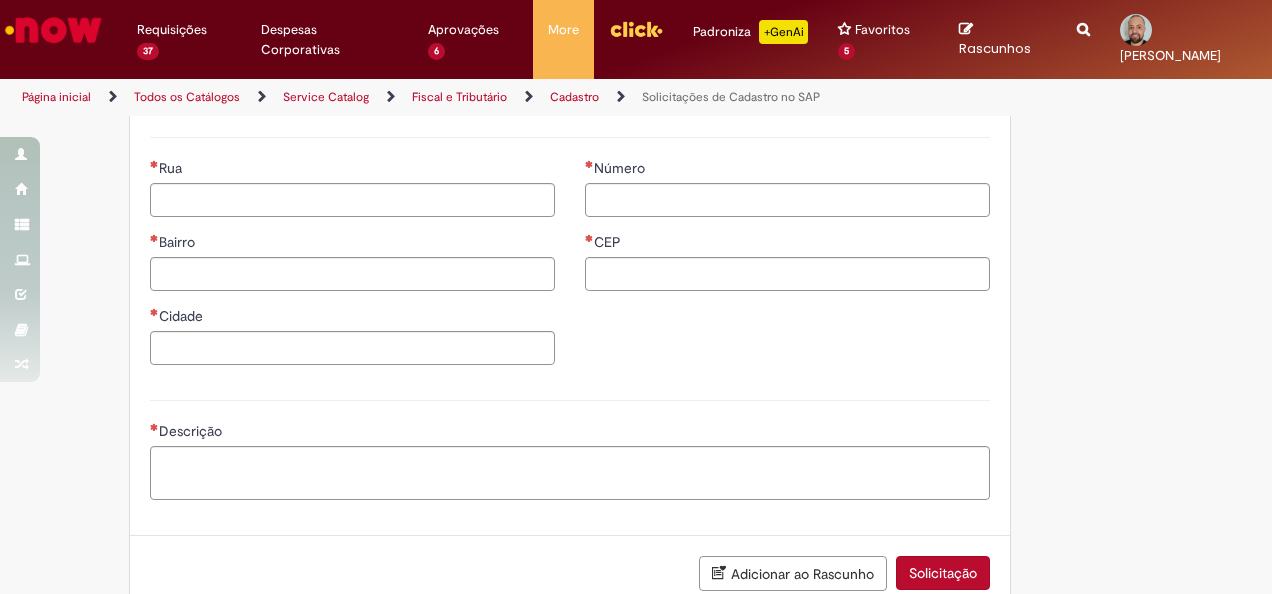scroll, scrollTop: 1200, scrollLeft: 0, axis: vertical 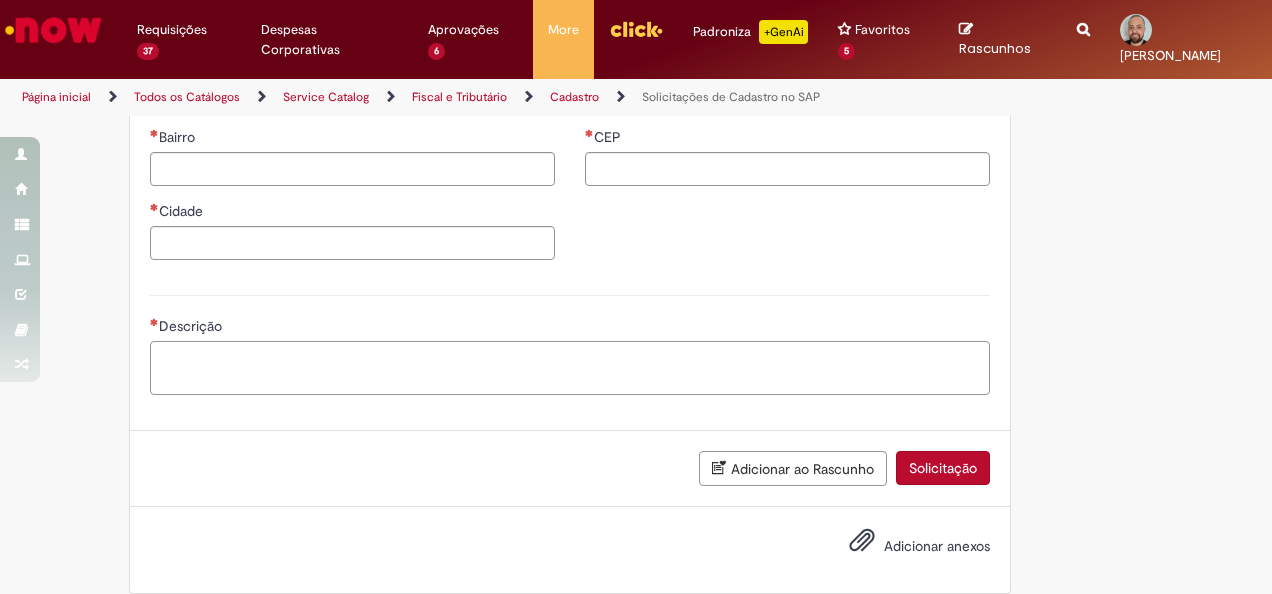 click on "Descrição" at bounding box center (570, 367) 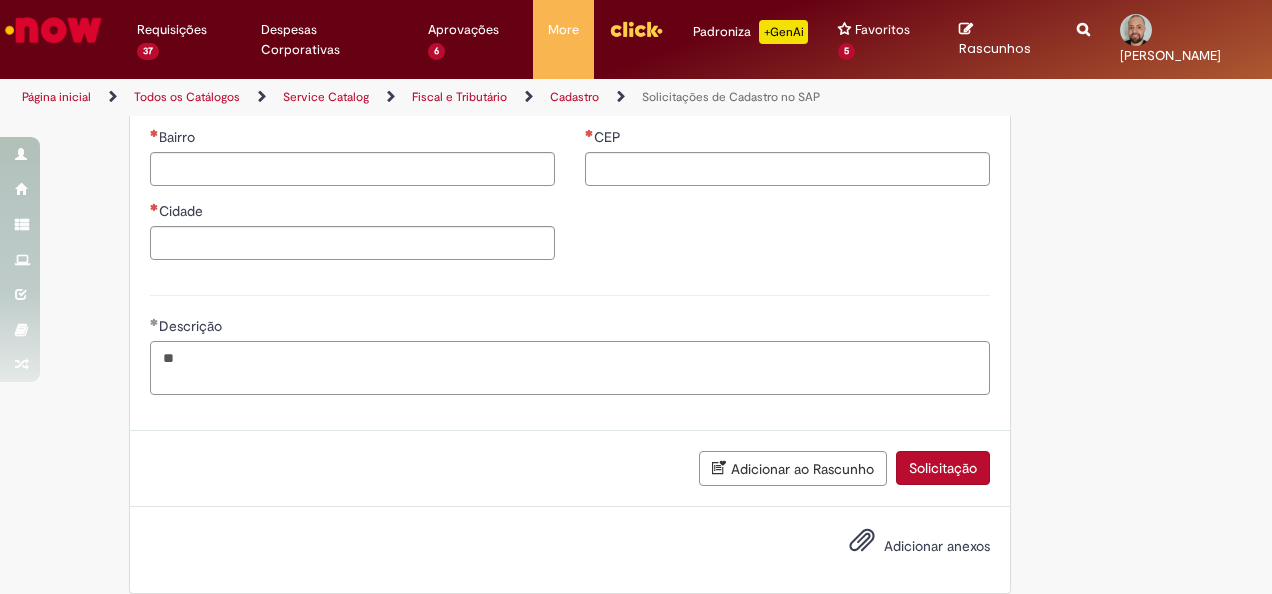 type on "*" 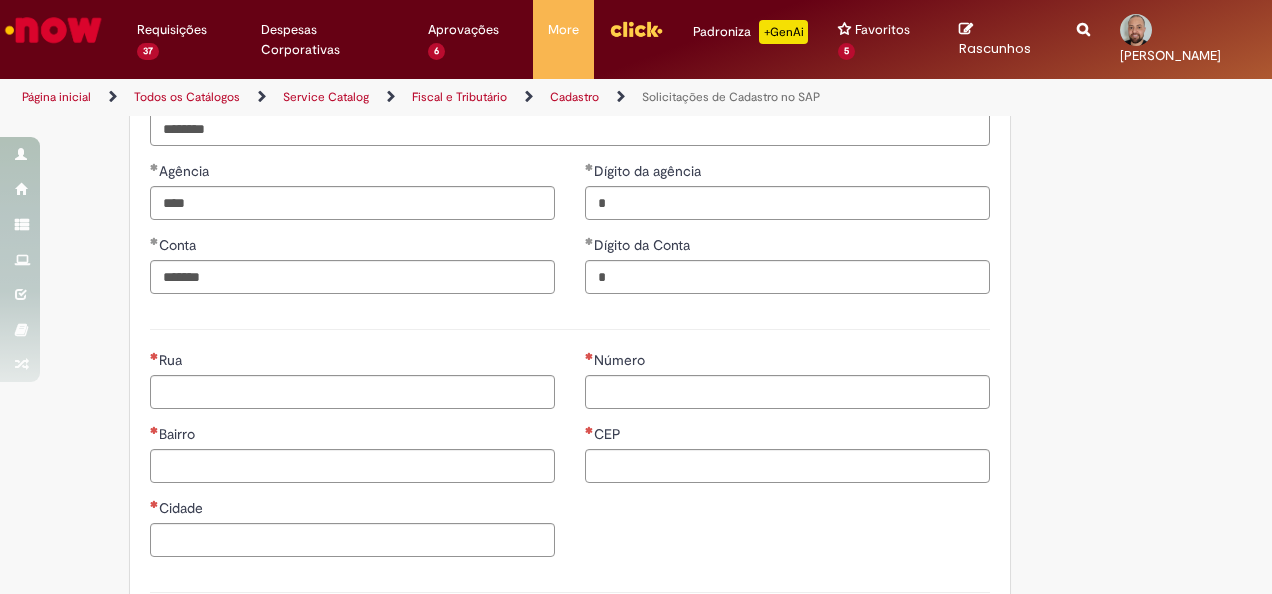 scroll, scrollTop: 900, scrollLeft: 0, axis: vertical 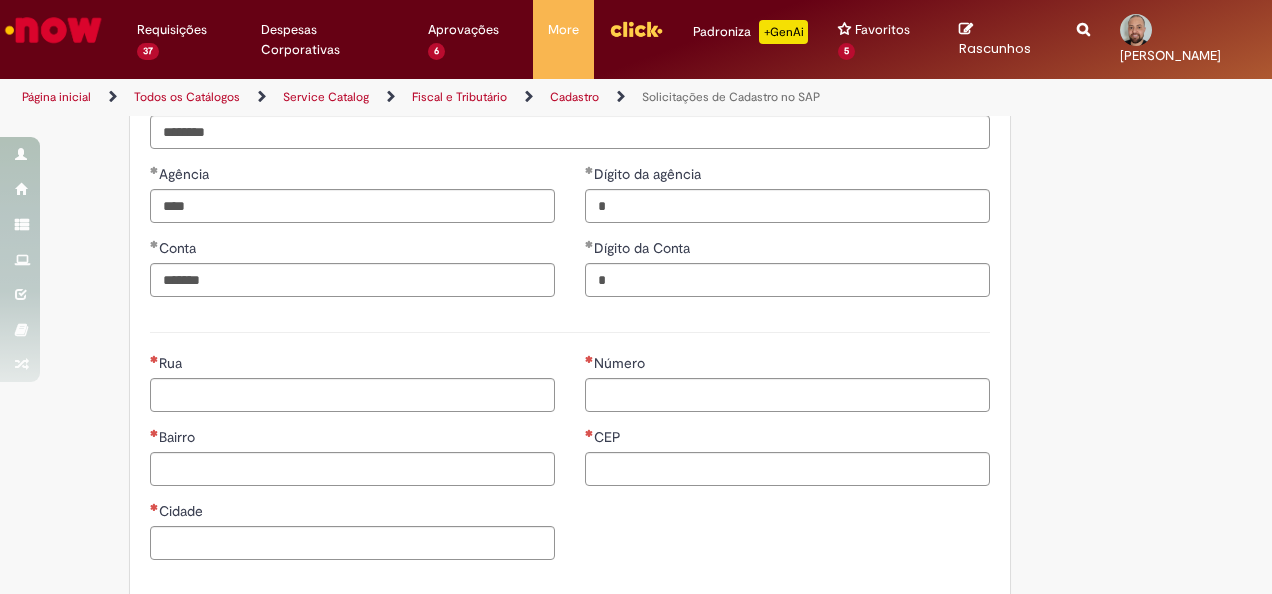 type on "**********" 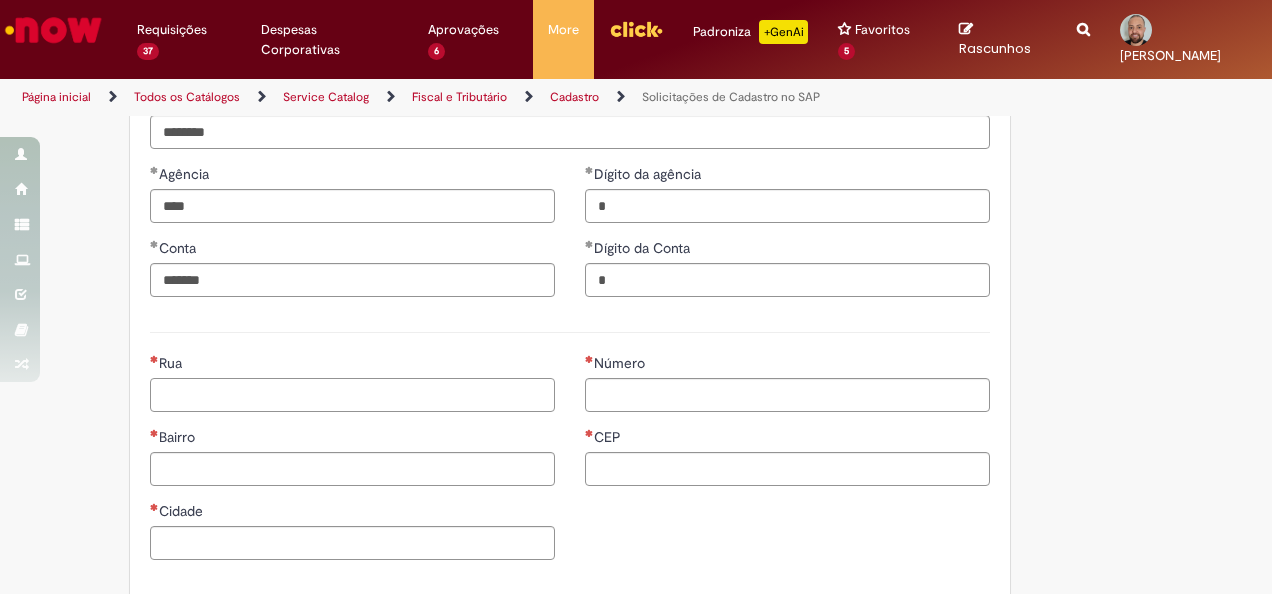 click on "Rua" at bounding box center [352, 395] 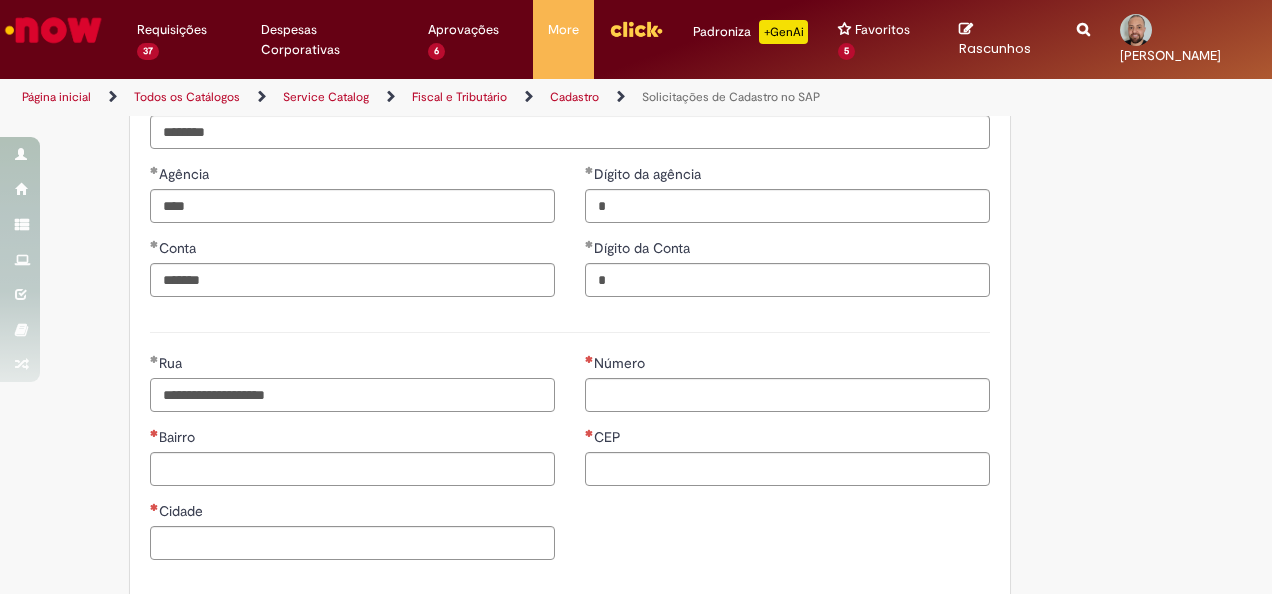 type on "**********" 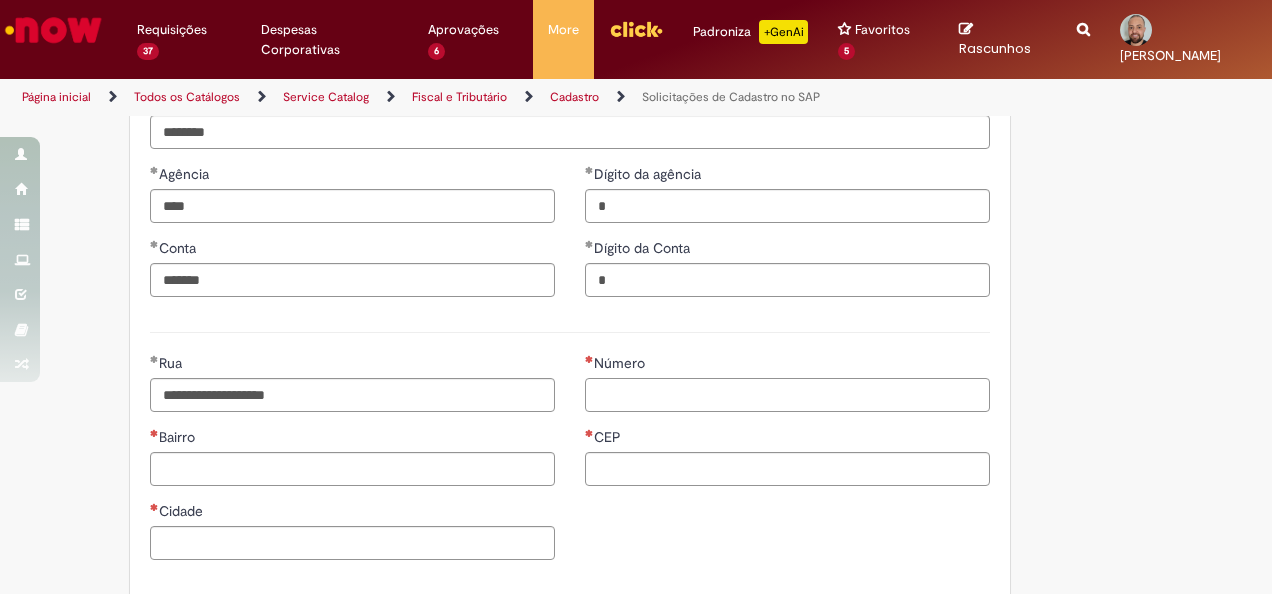 click on "Número" at bounding box center [787, 395] 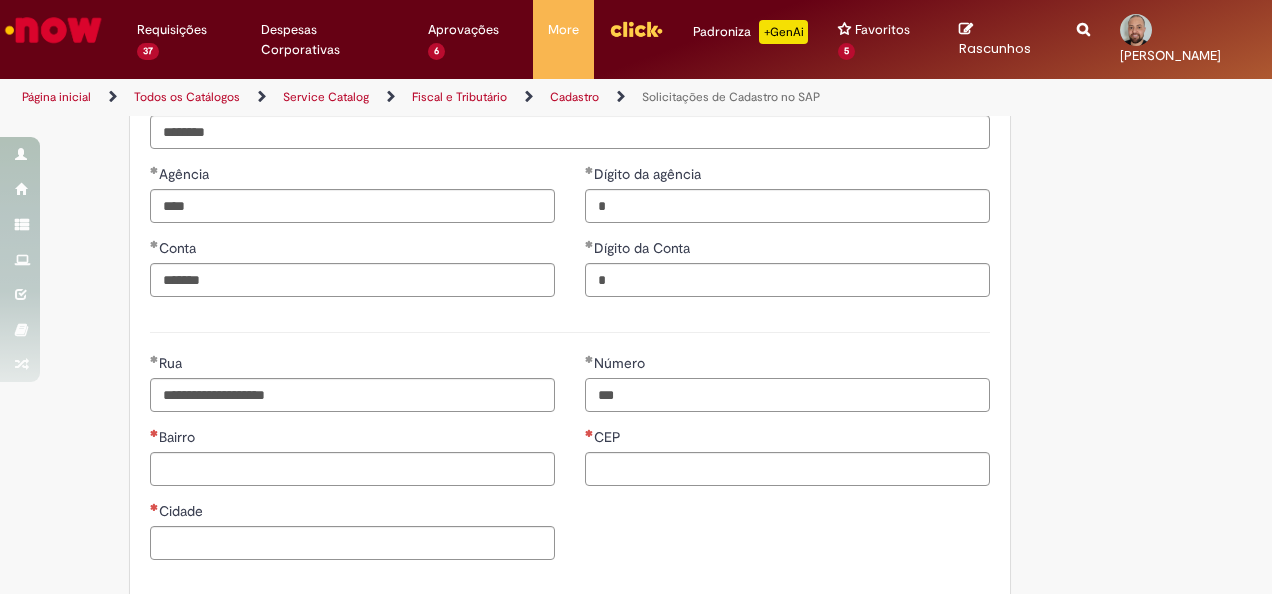 type on "***" 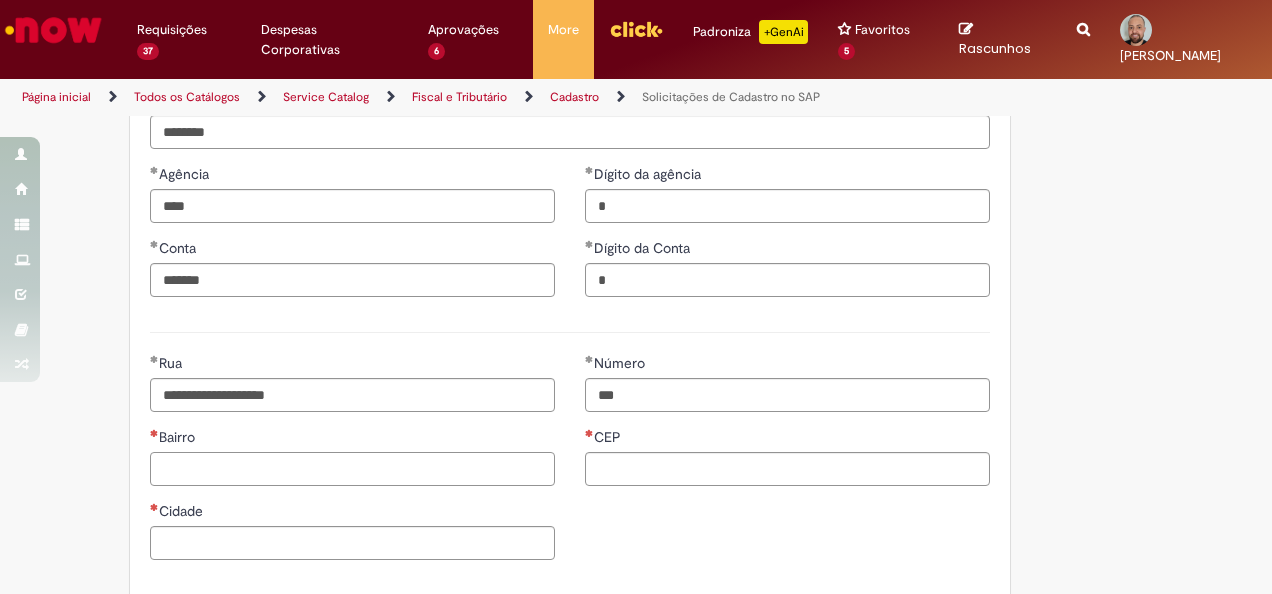 click on "Bairro" at bounding box center (352, 469) 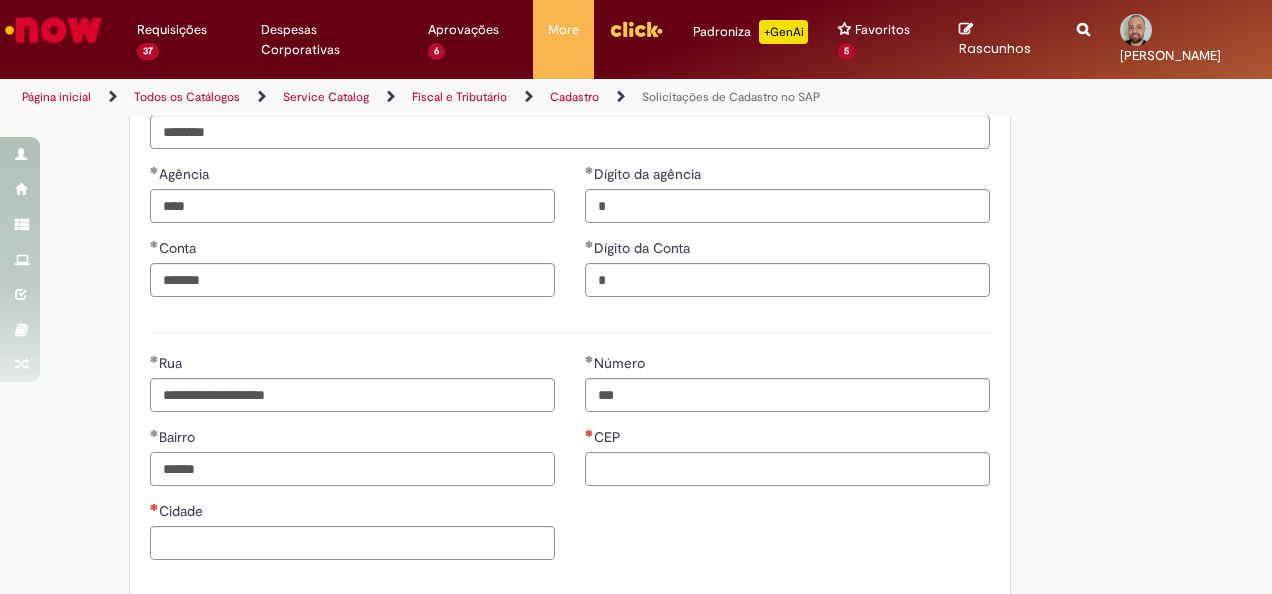 type on "******" 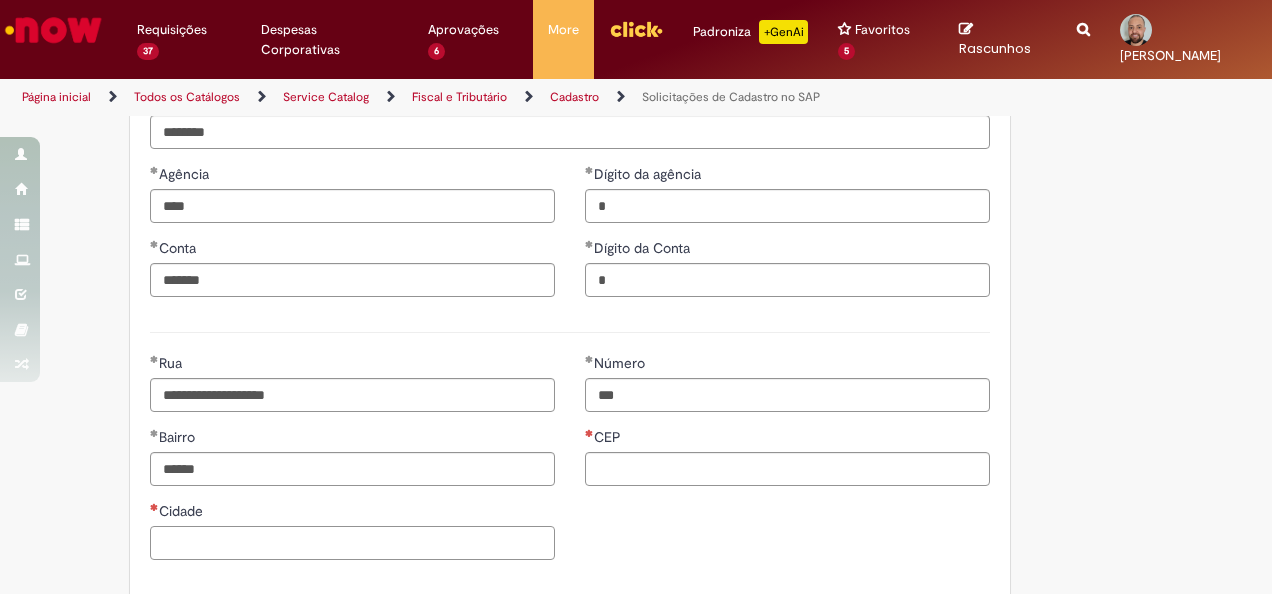 click on "Cidade" at bounding box center (352, 543) 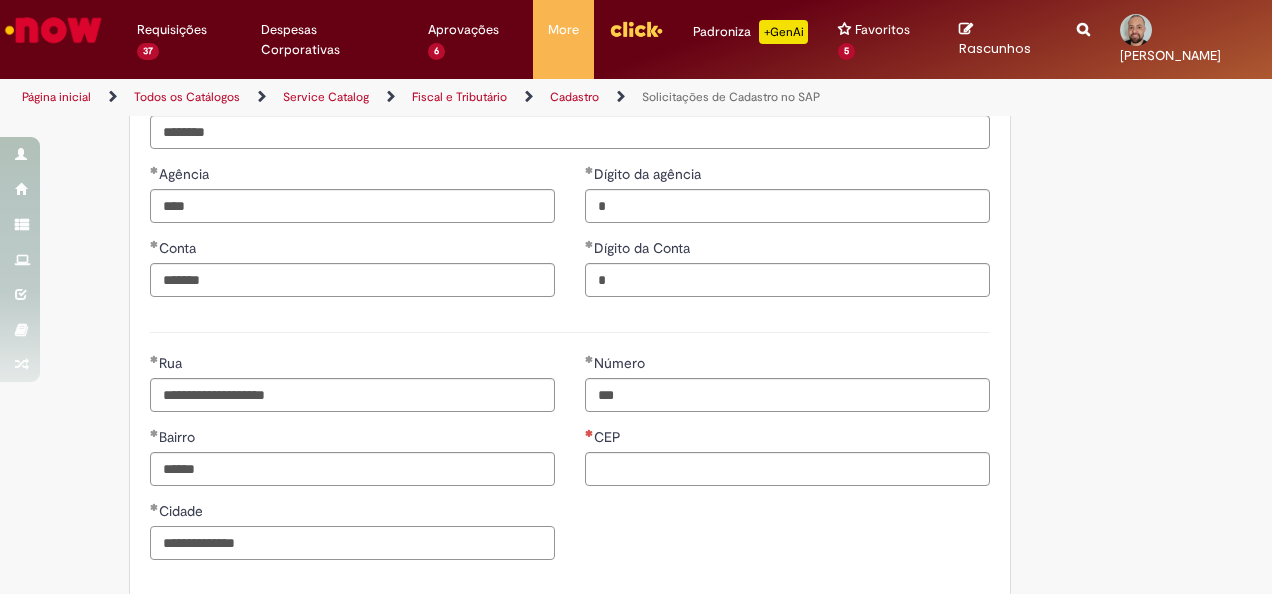 type on "**********" 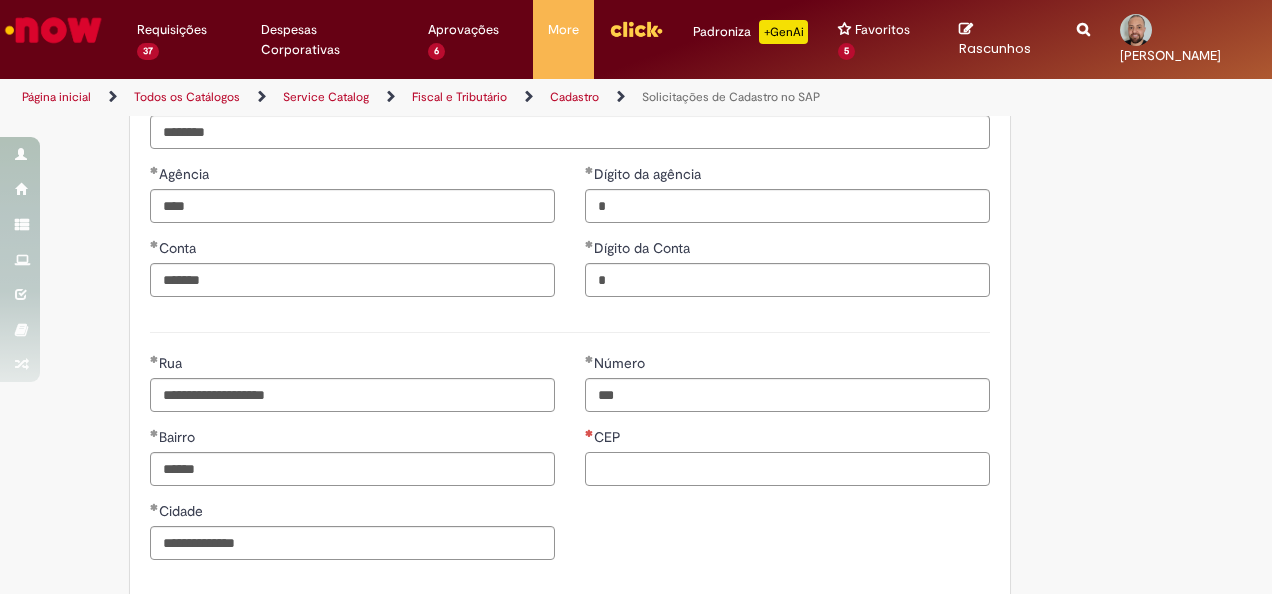 click on "CEP" at bounding box center [787, 469] 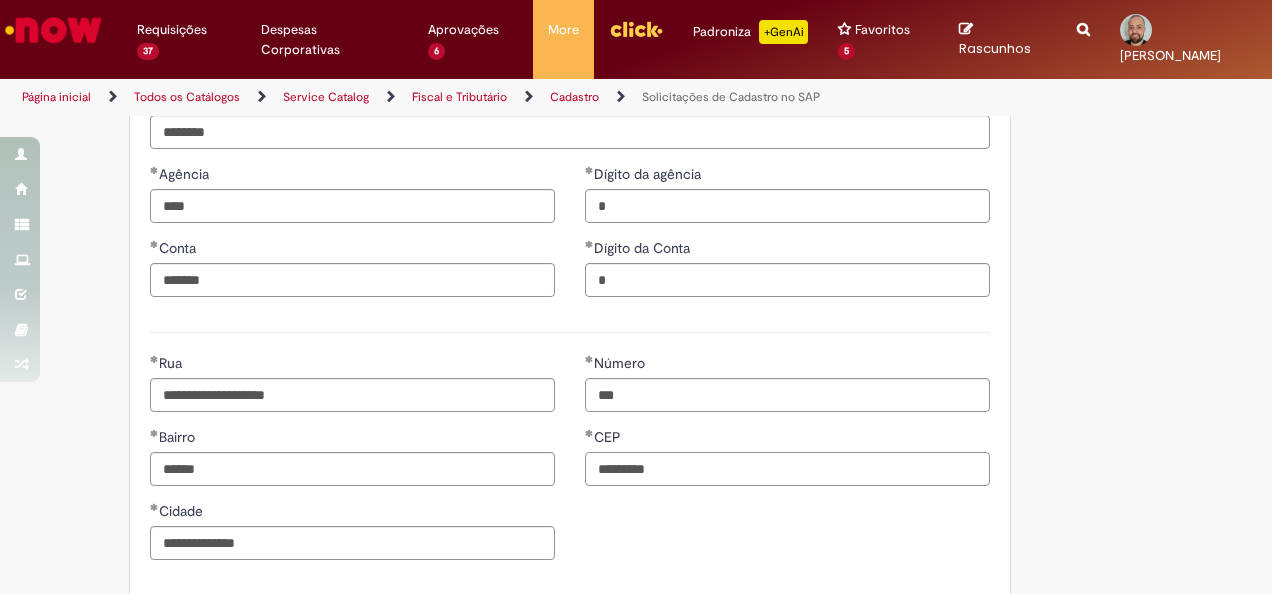 type on "*********" 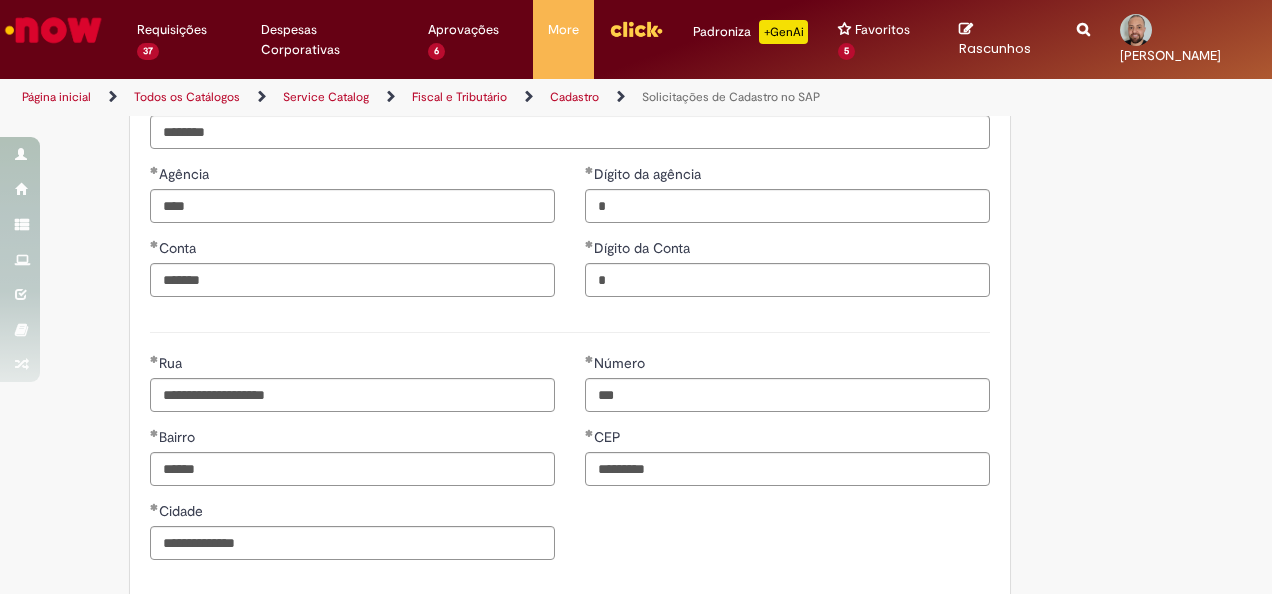 click on "**********" at bounding box center (570, 464) 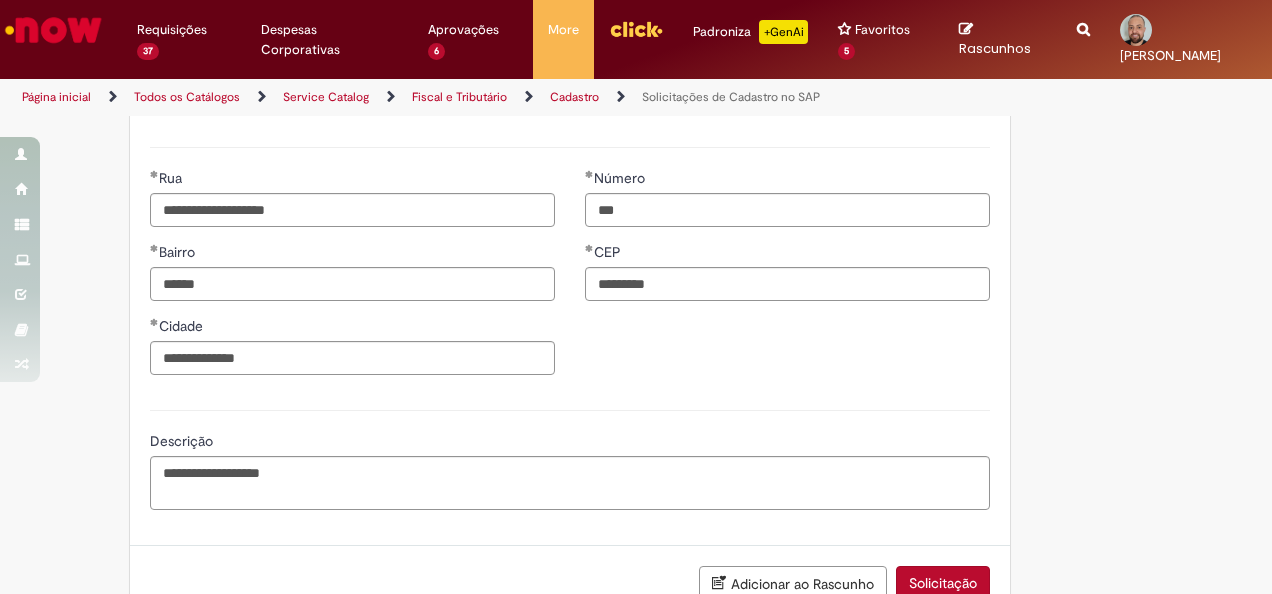scroll, scrollTop: 1200, scrollLeft: 0, axis: vertical 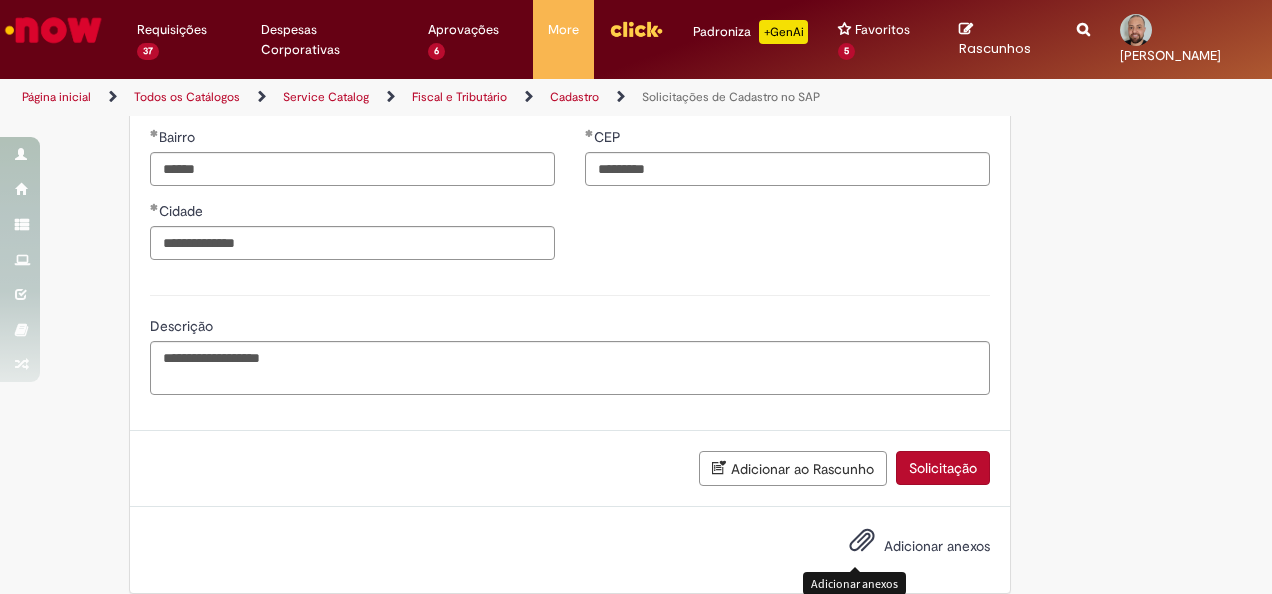 click at bounding box center (862, 541) 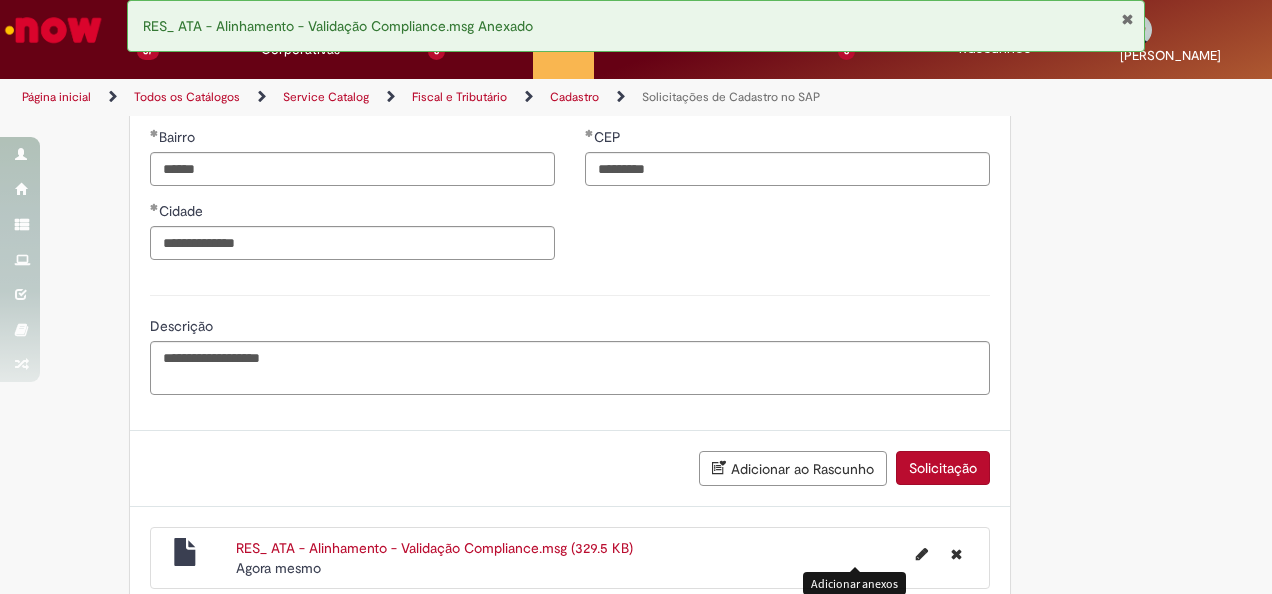 click on "Solicitação" at bounding box center (943, 468) 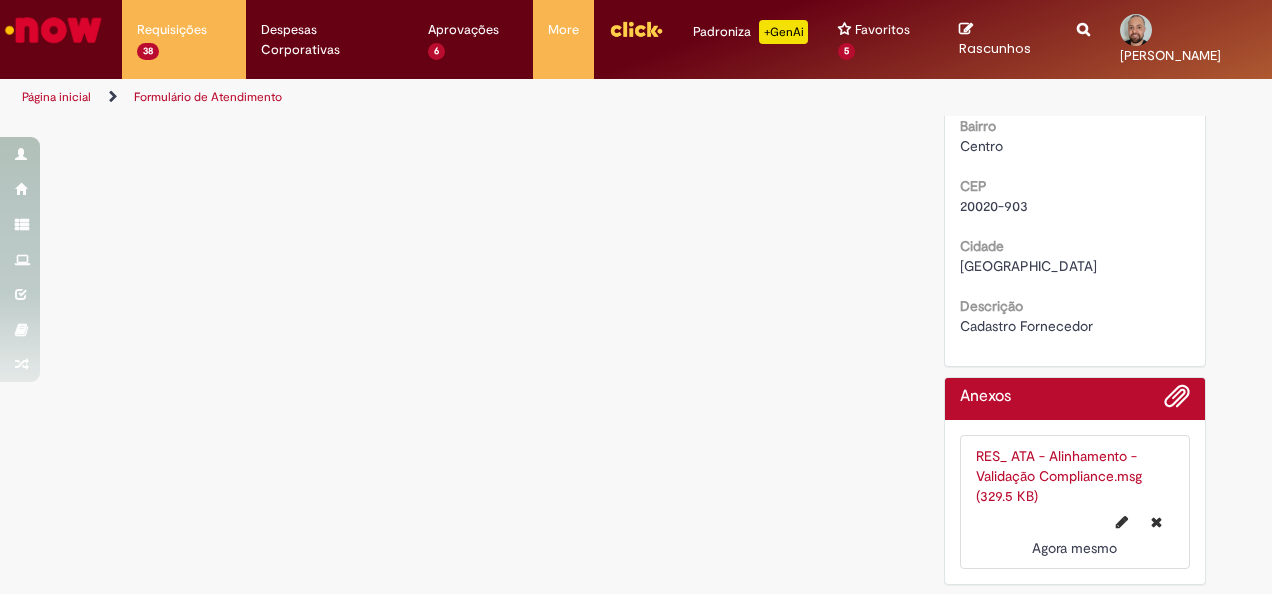 scroll, scrollTop: 0, scrollLeft: 0, axis: both 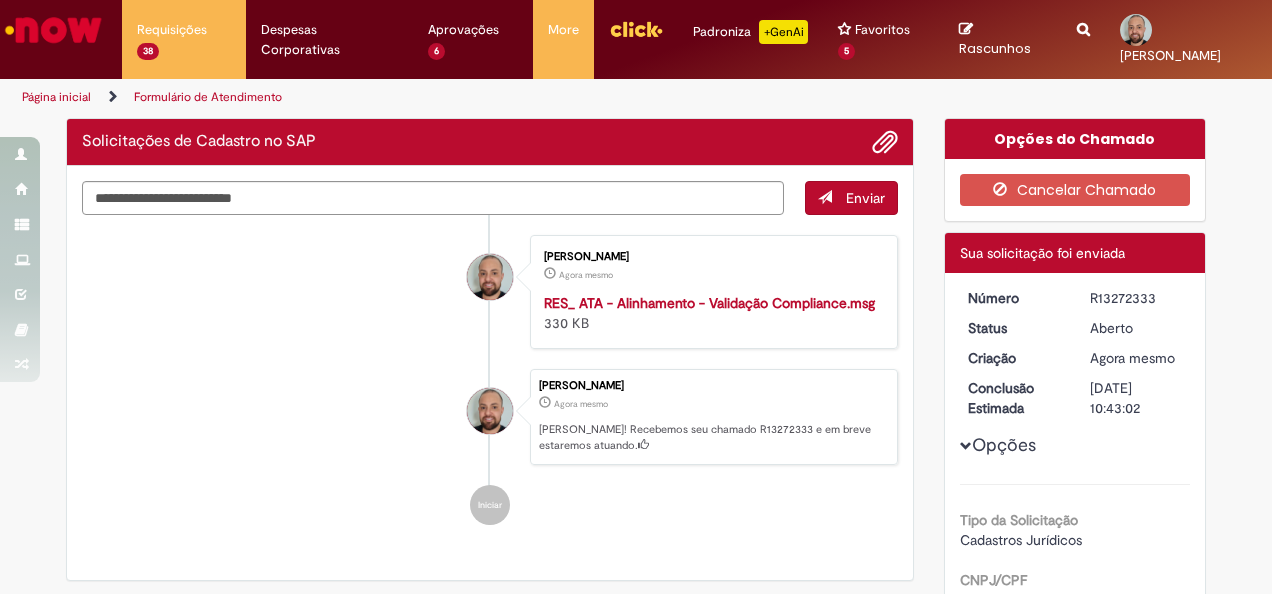 click on "R13272333" at bounding box center (1136, 298) 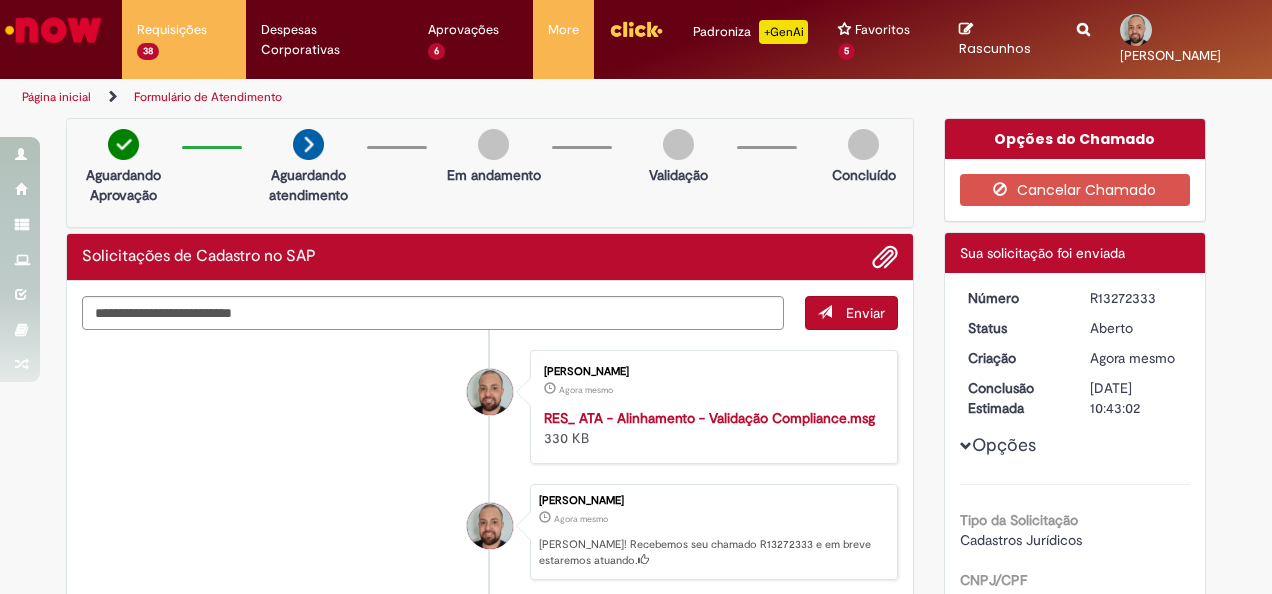 click on "R13272333" at bounding box center [1136, 298] 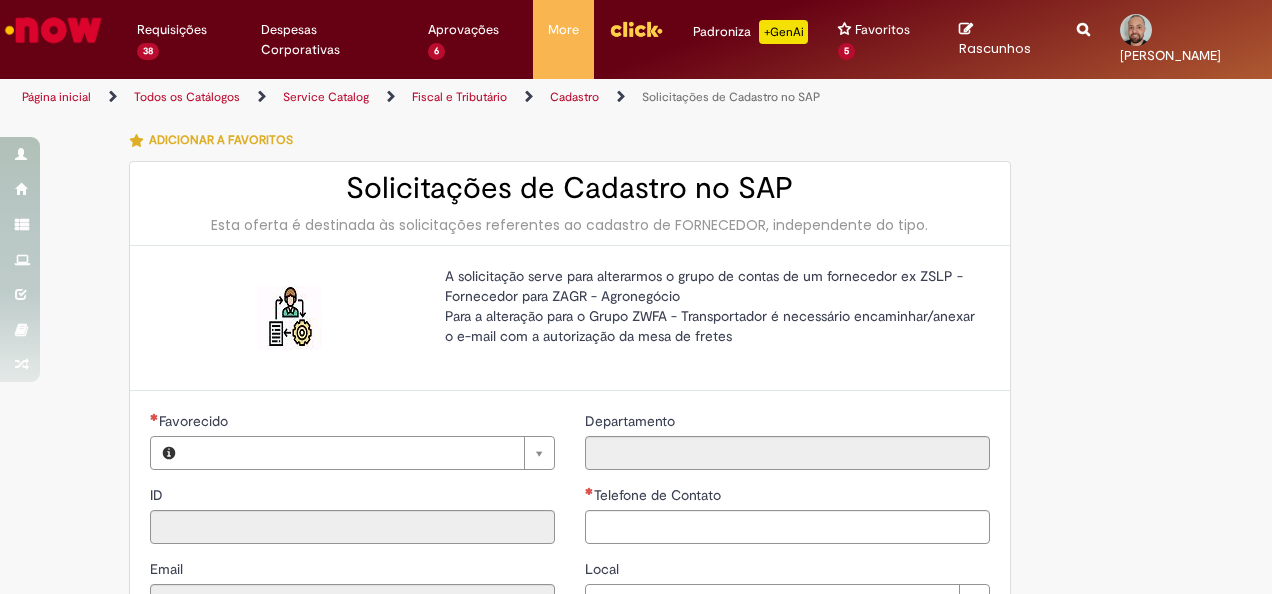type on "********" 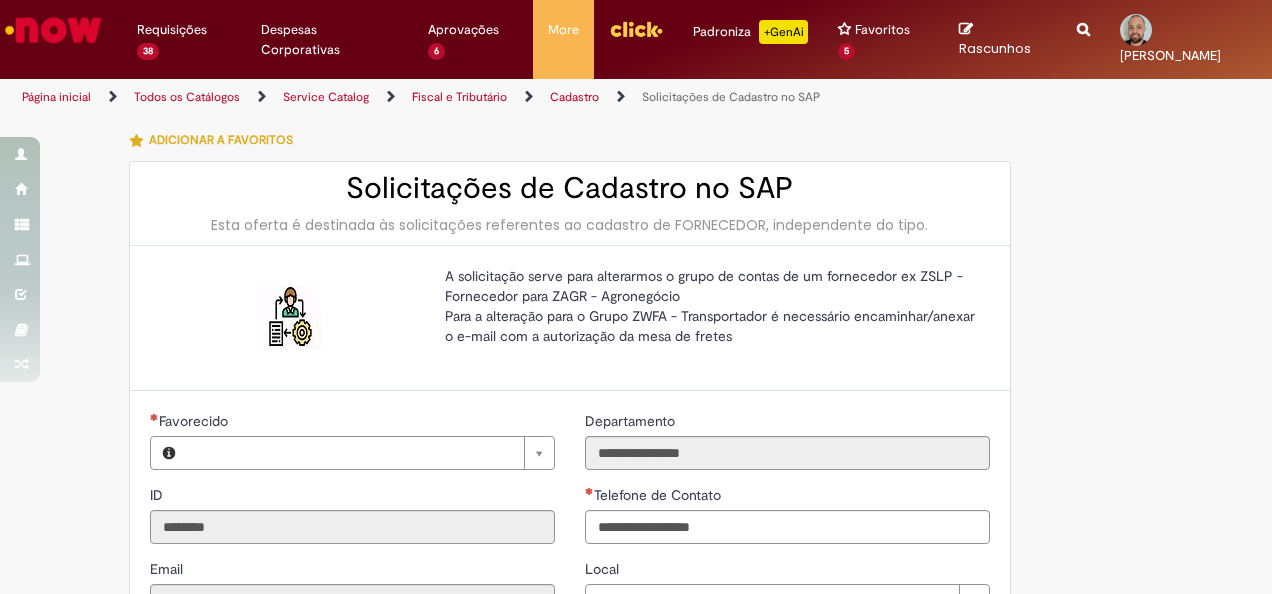 type on "**********" 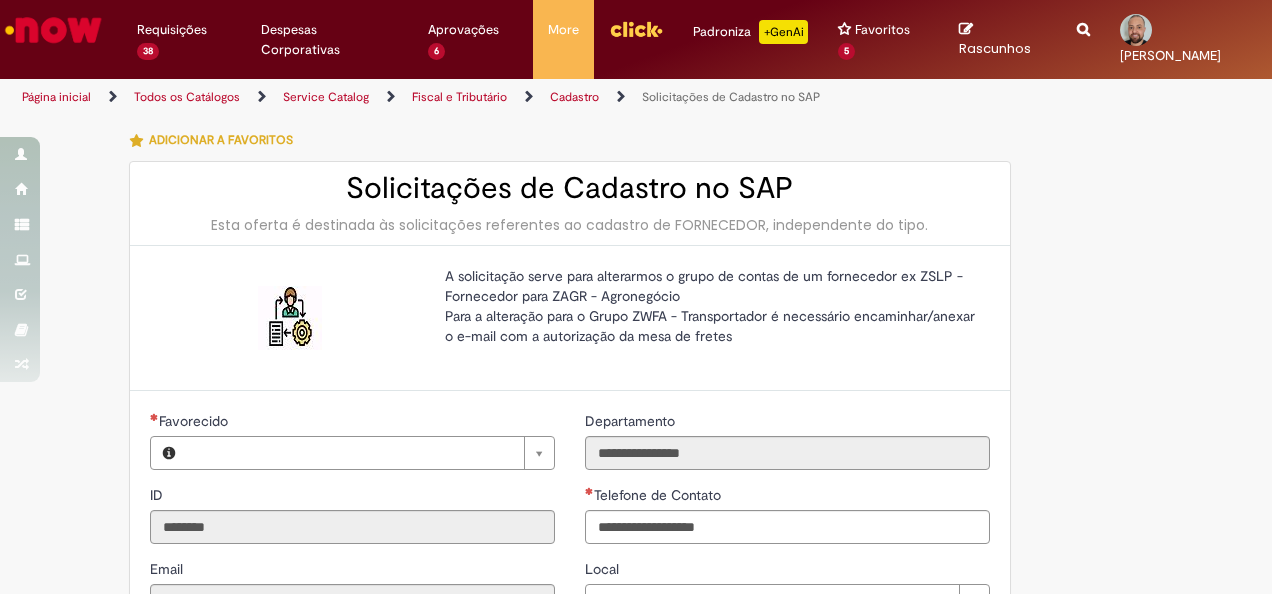 type on "**********" 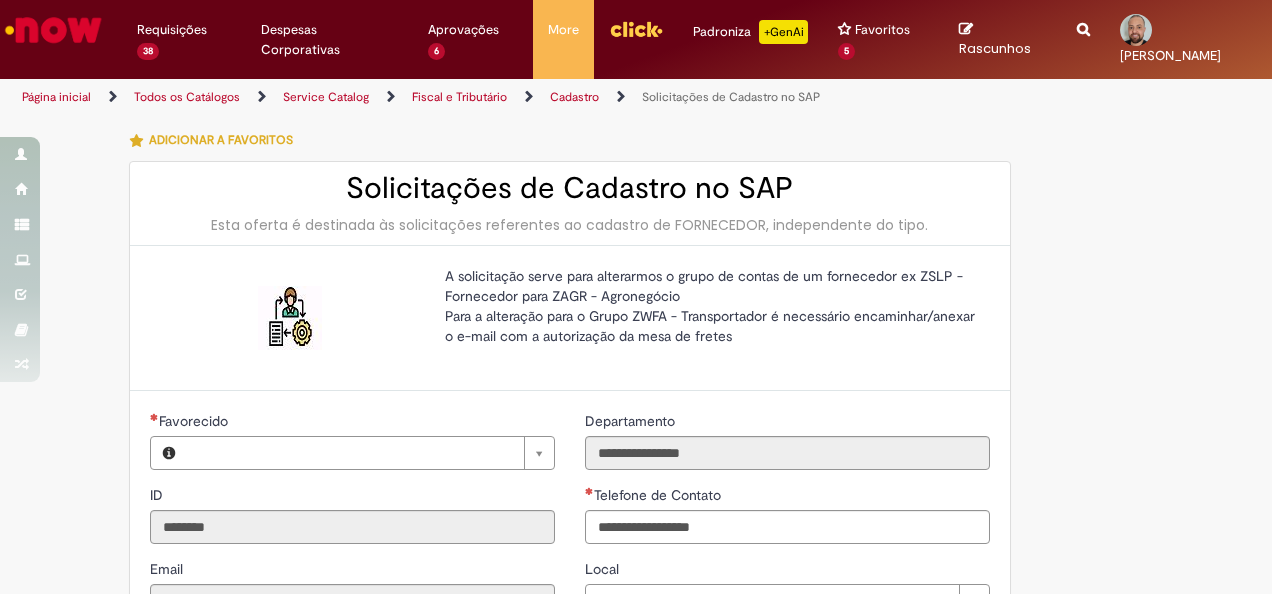 type on "**********" 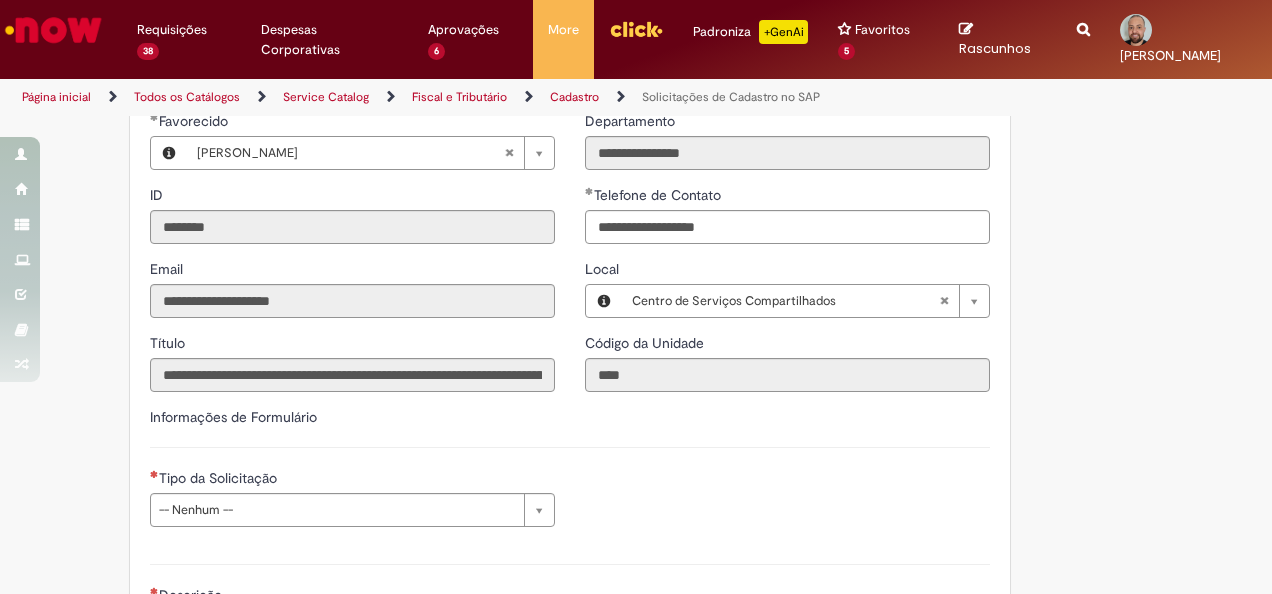 scroll, scrollTop: 500, scrollLeft: 0, axis: vertical 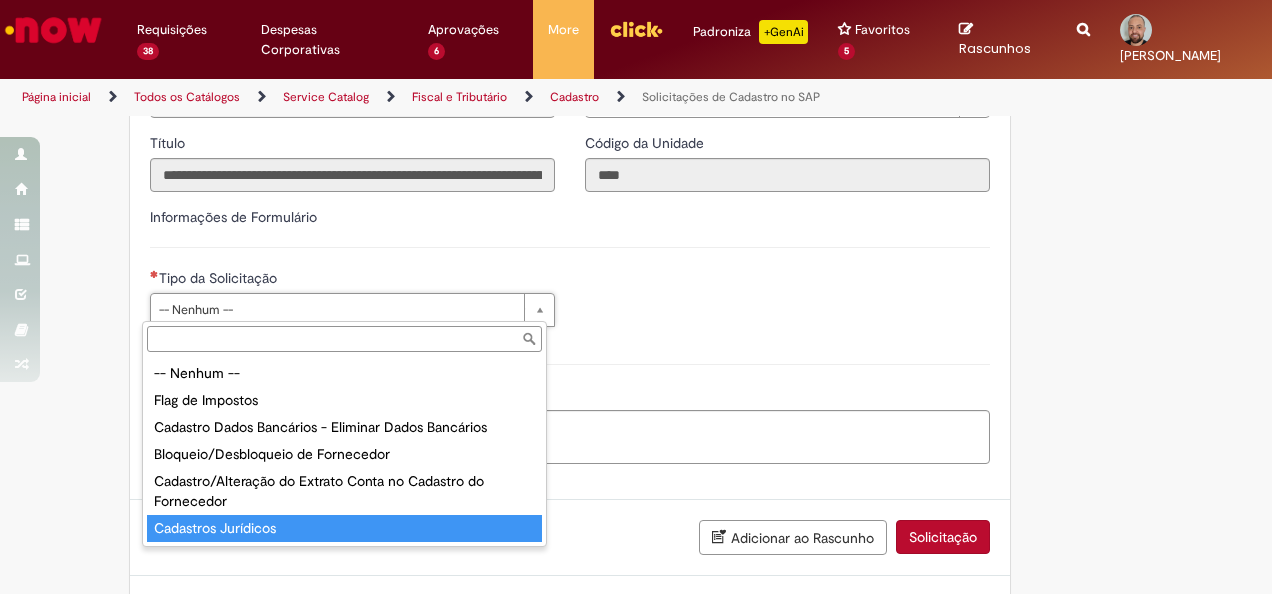 type on "**********" 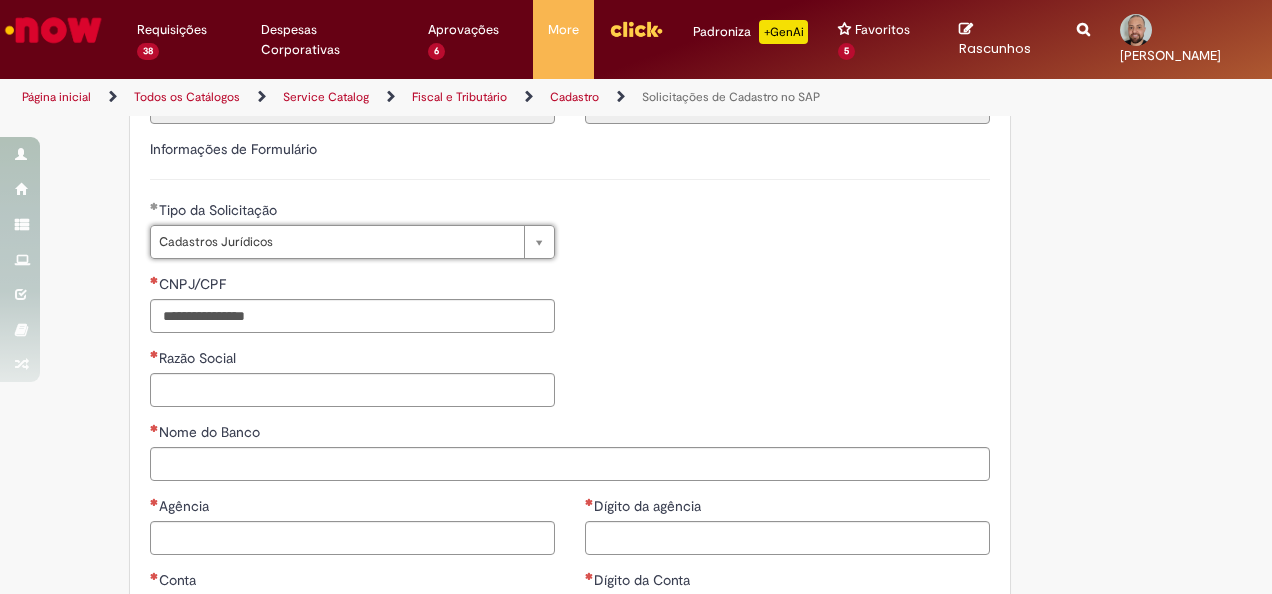 scroll, scrollTop: 600, scrollLeft: 0, axis: vertical 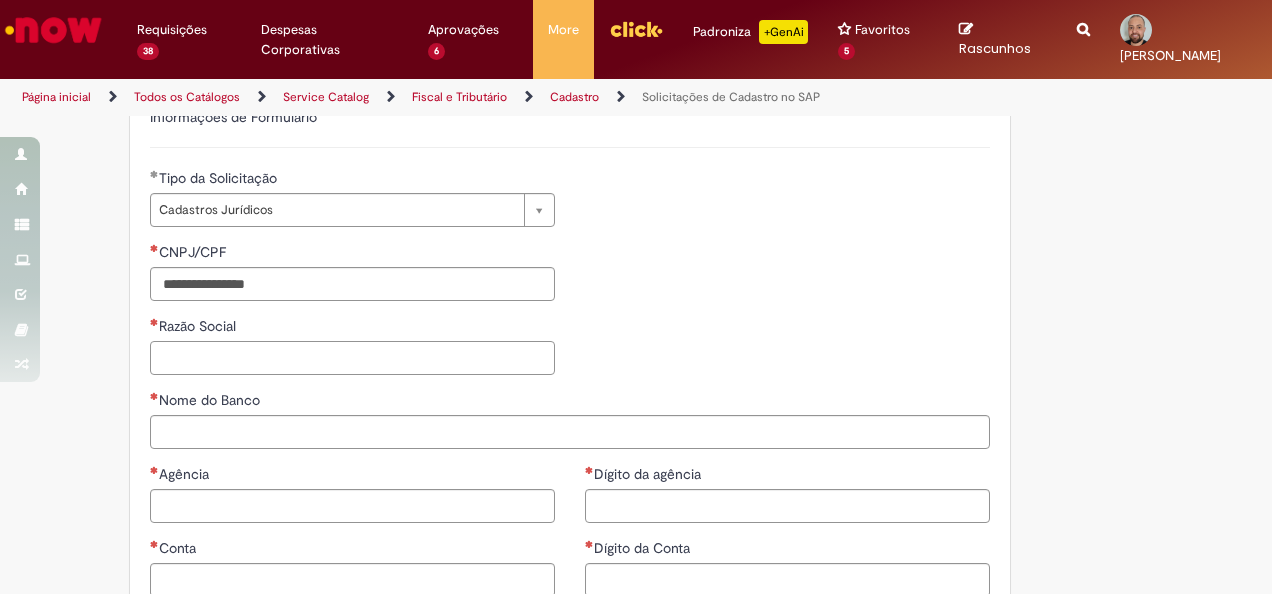 click on "Razão Social" at bounding box center [352, 358] 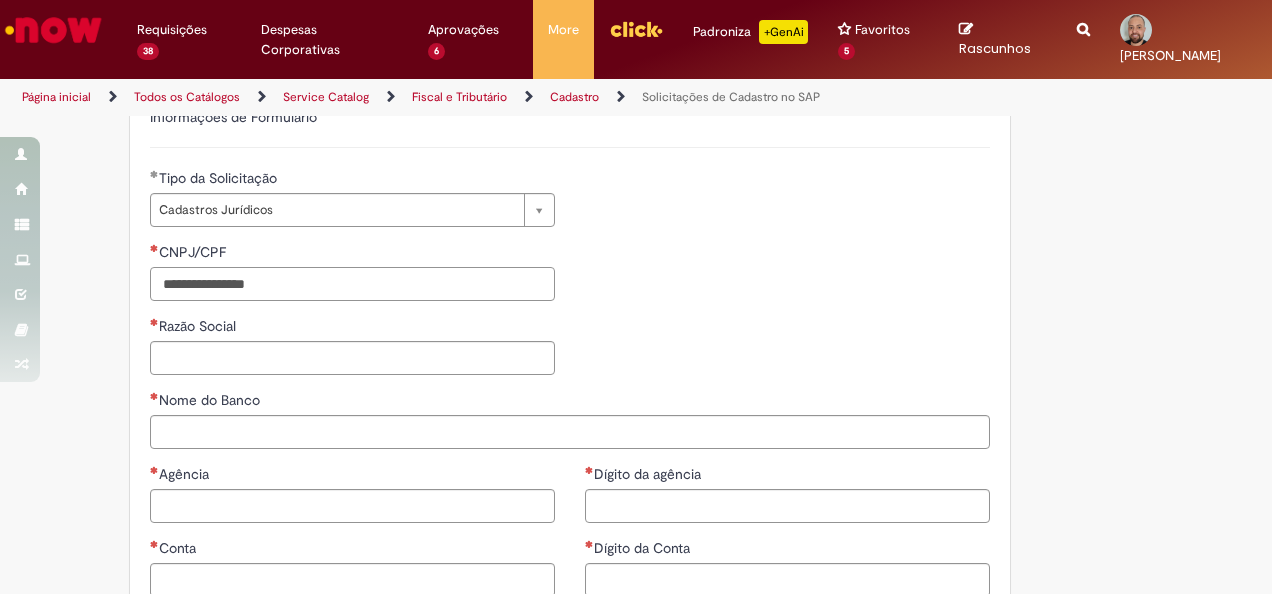 click on "CNPJ/CPF" at bounding box center (352, 284) 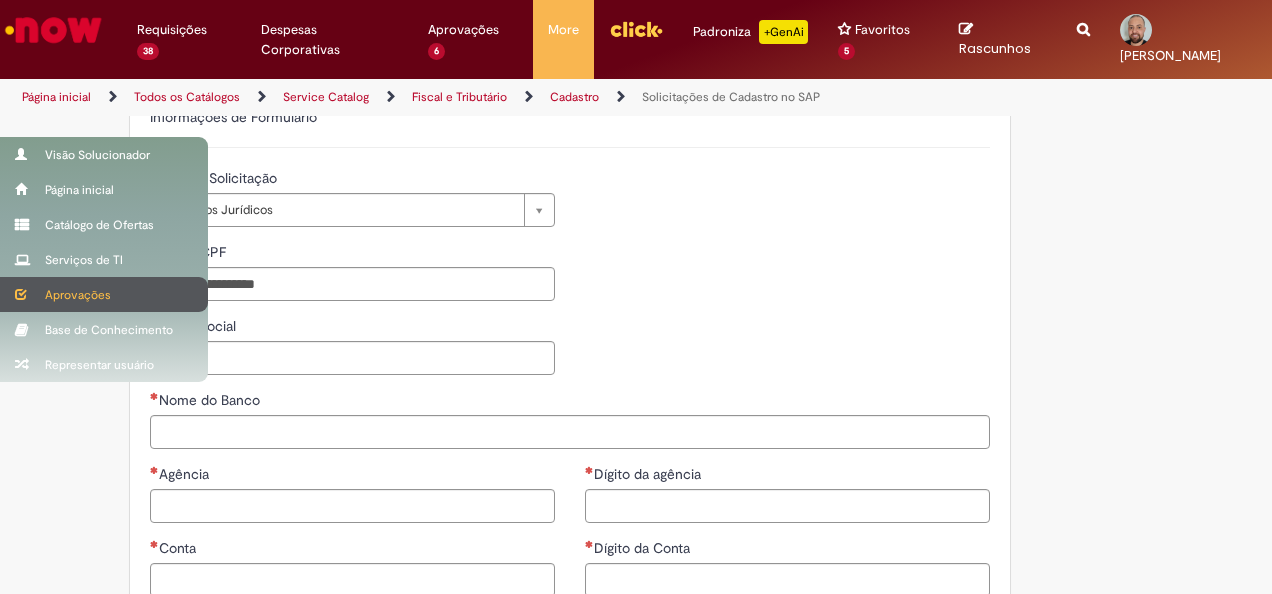 type on "**********" 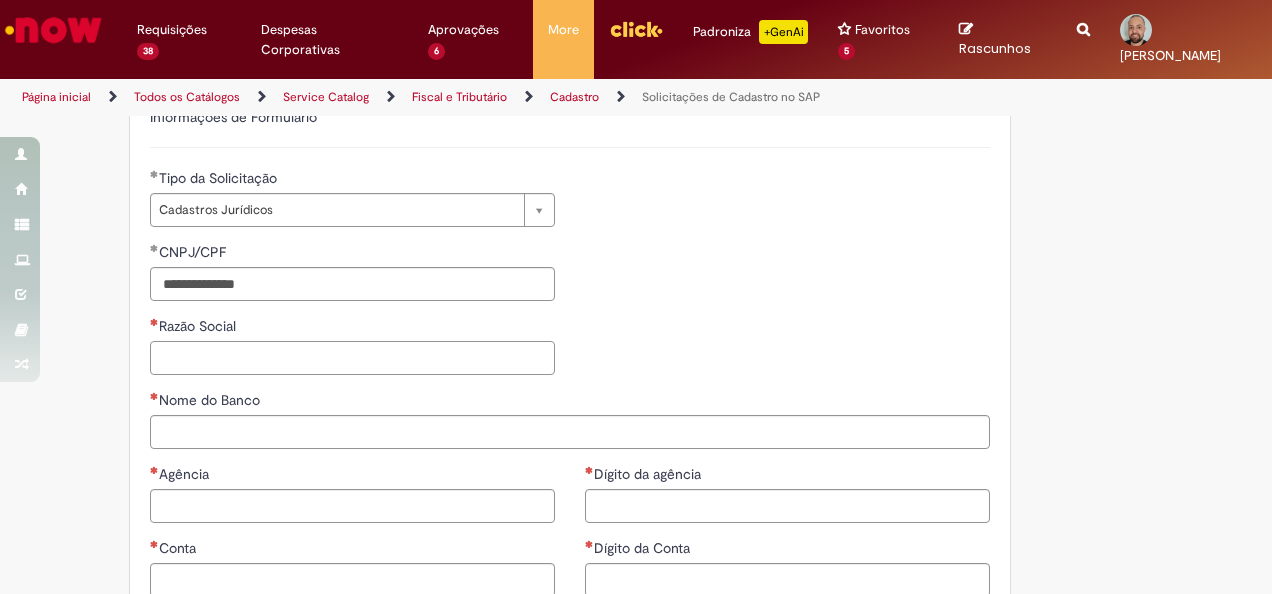 click on "Razão Social" at bounding box center [352, 358] 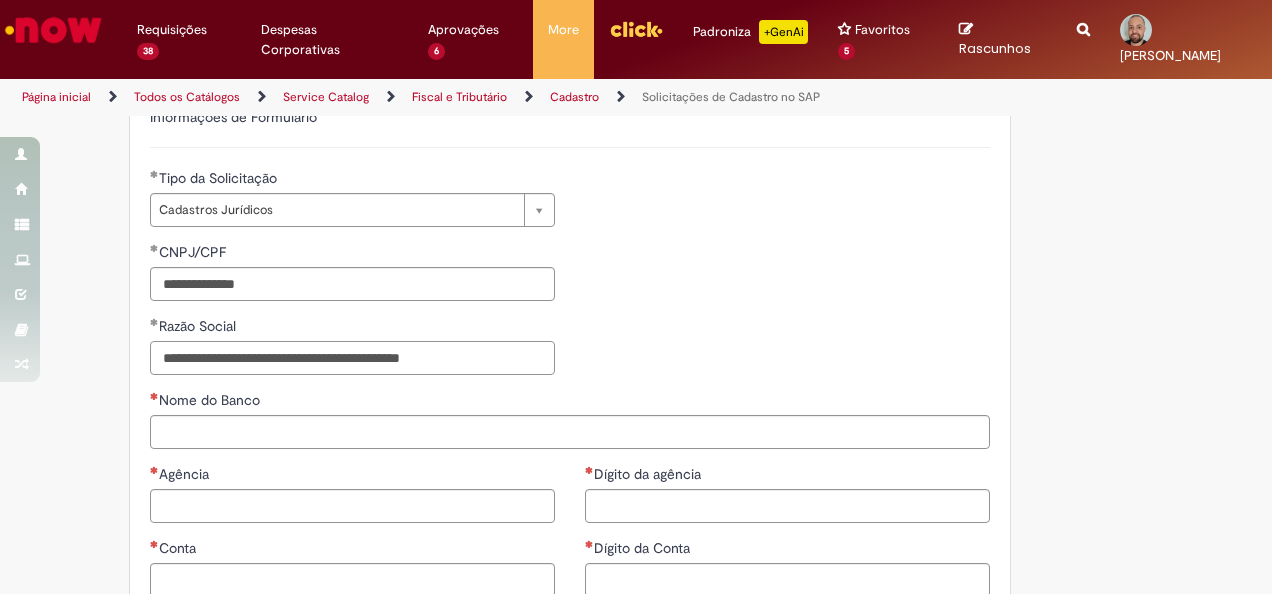 type on "**********" 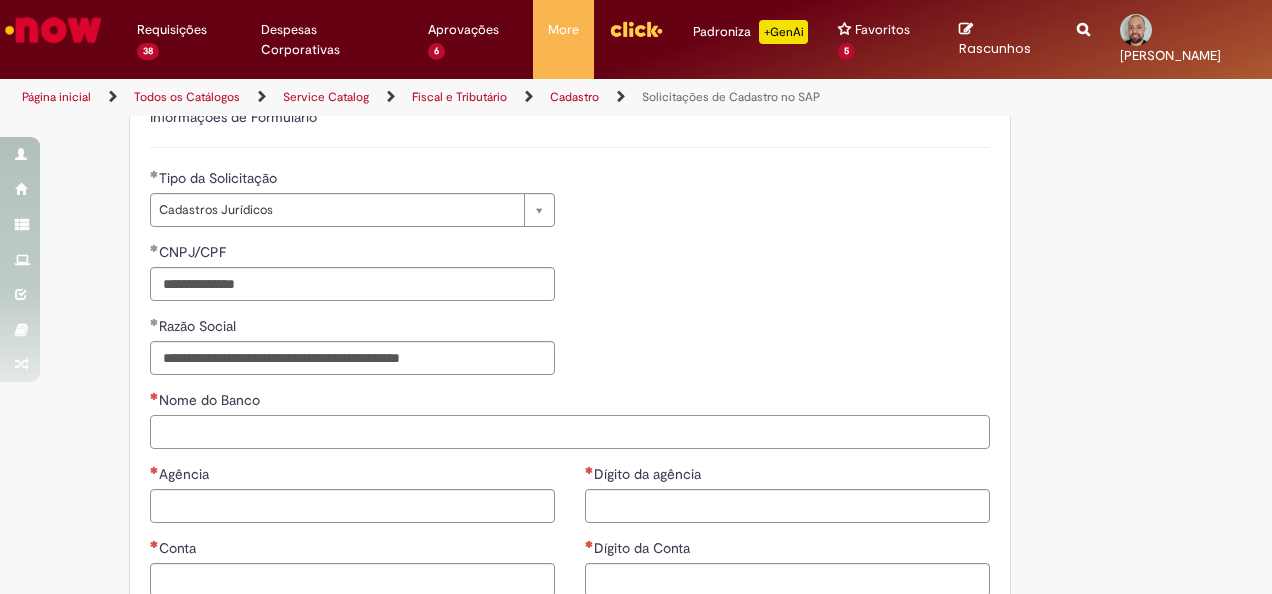 click on "Nome do Banco" at bounding box center [570, 432] 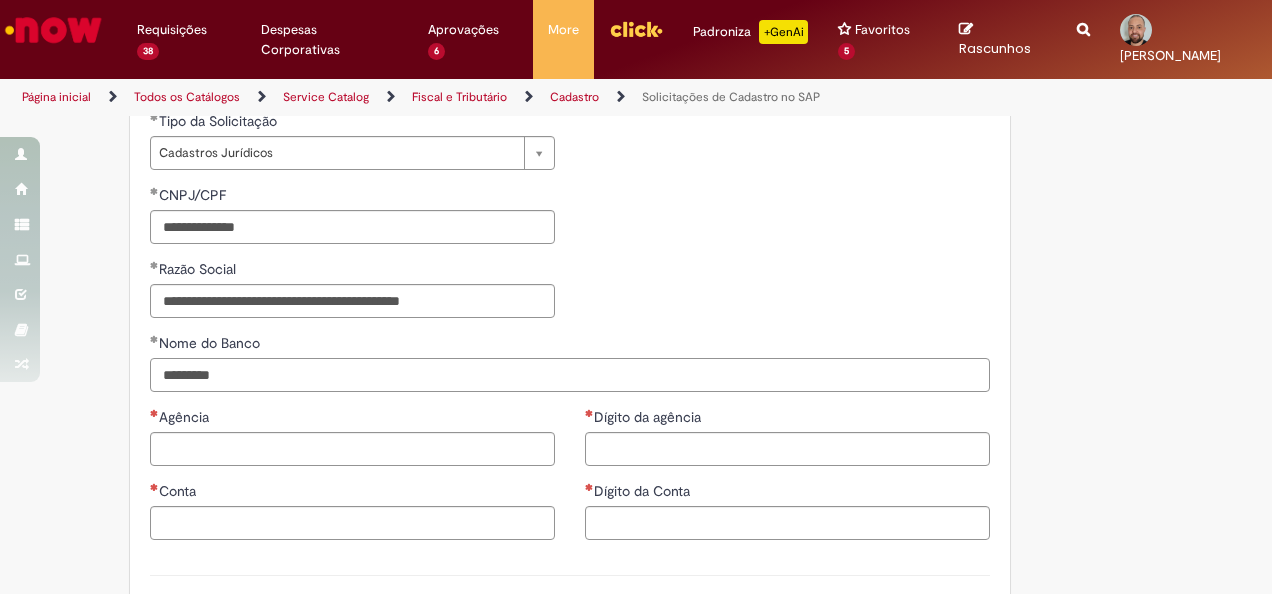 scroll, scrollTop: 700, scrollLeft: 0, axis: vertical 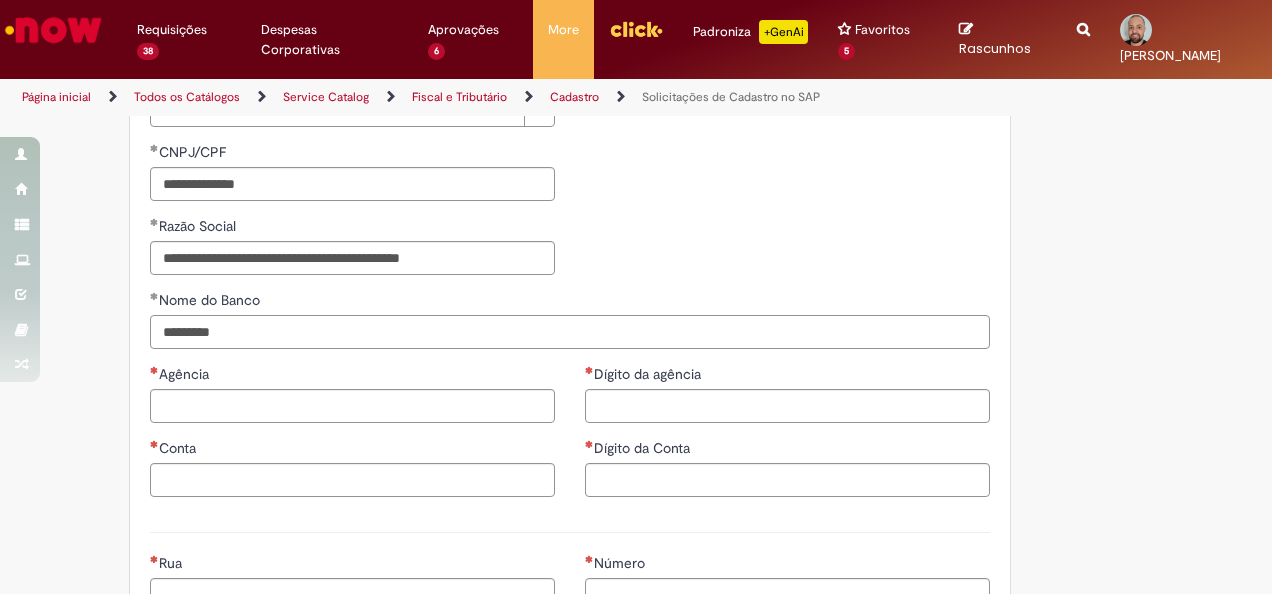 type on "*********" 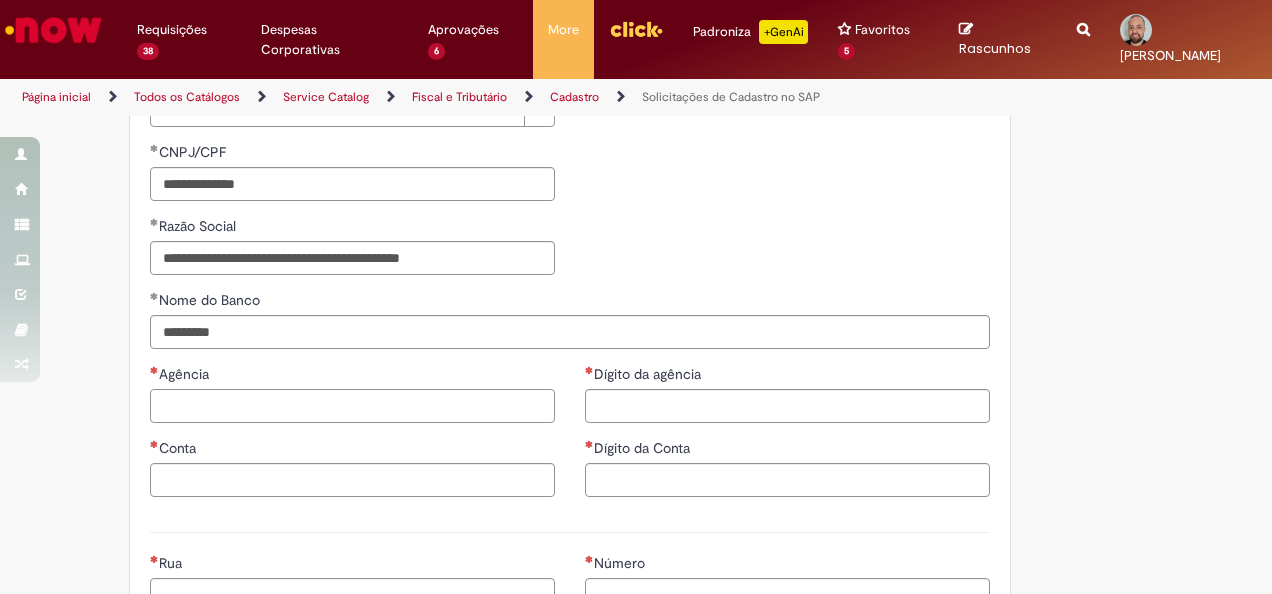 click on "Agência" at bounding box center (352, 406) 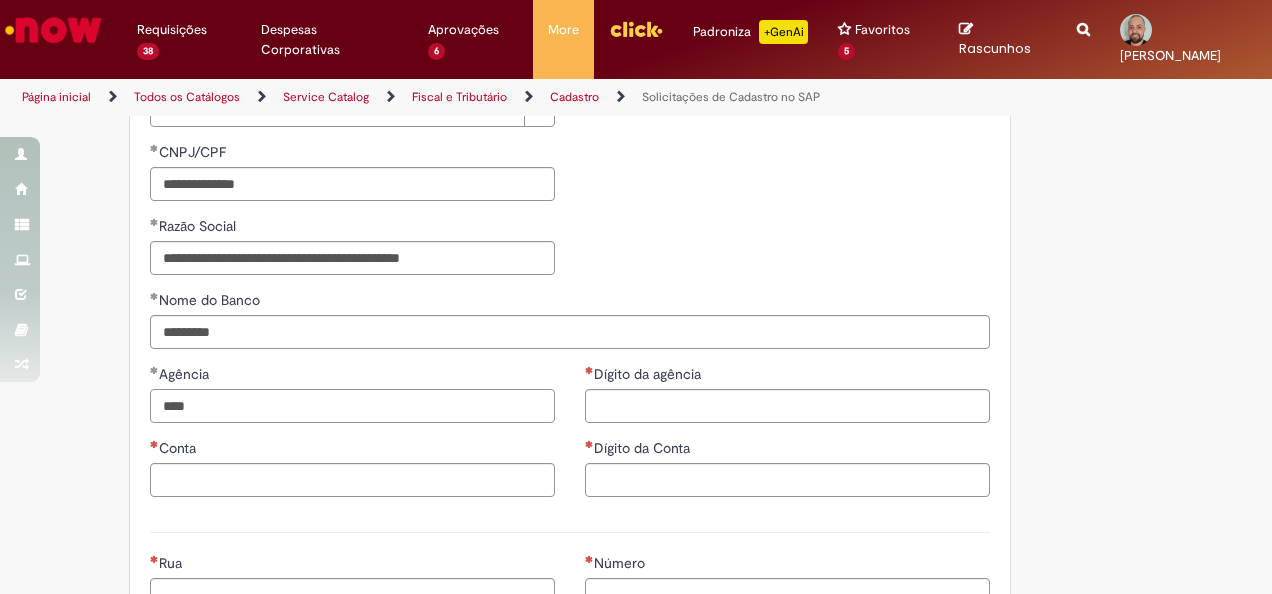 type on "****" 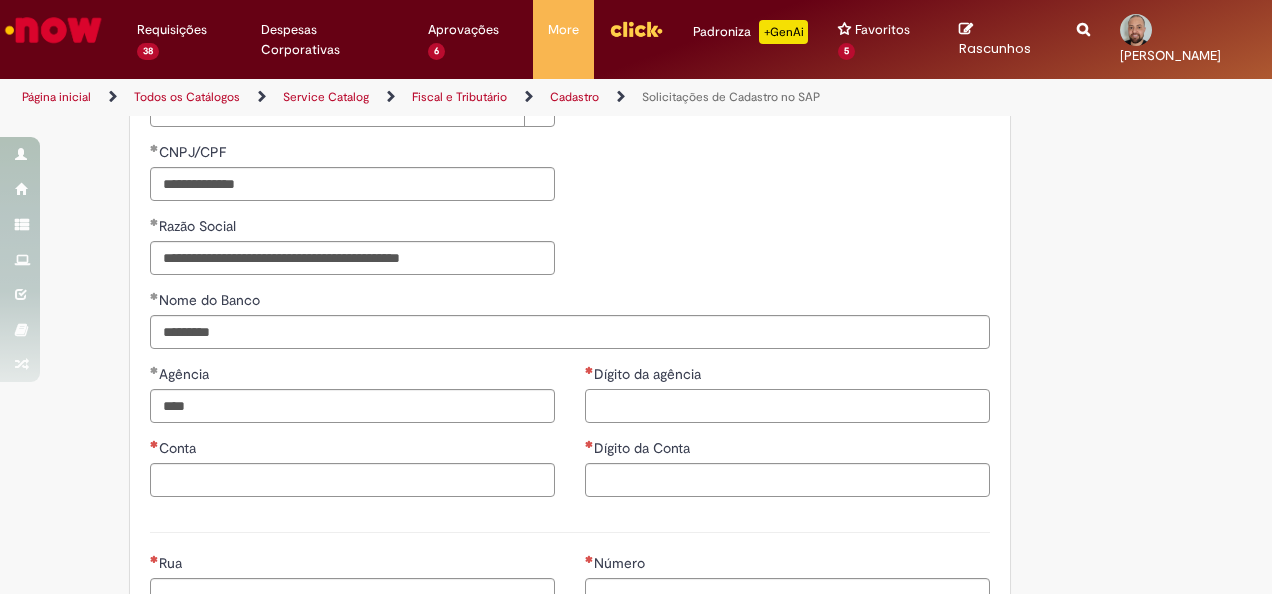 click on "Dígito da agência" at bounding box center [787, 406] 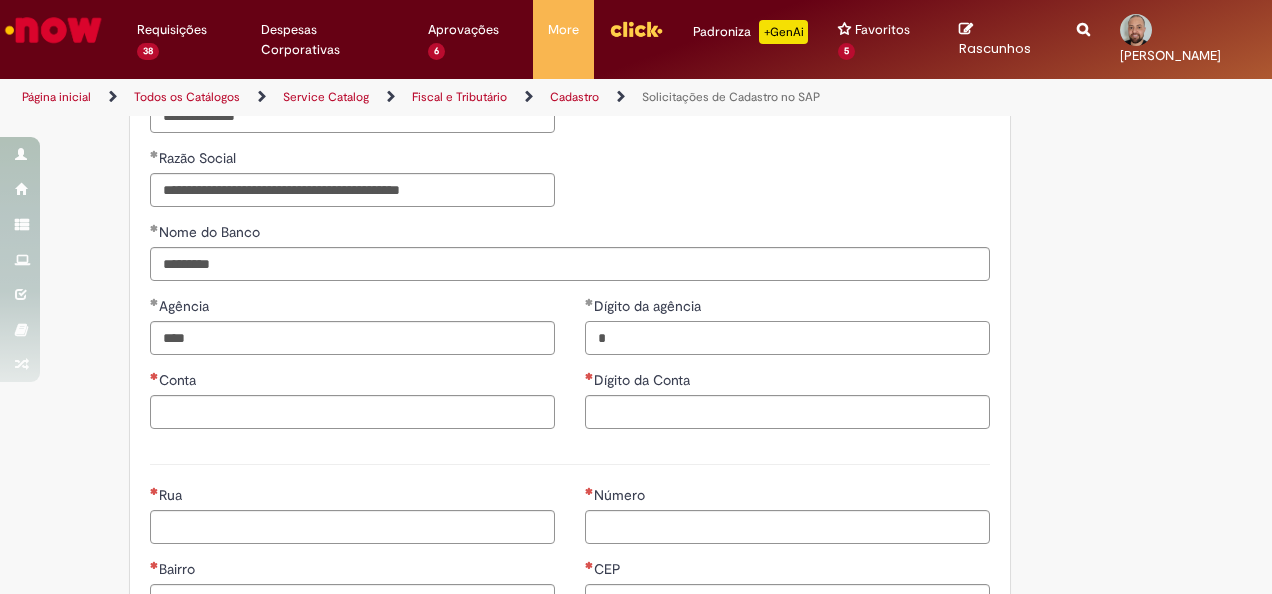 scroll, scrollTop: 800, scrollLeft: 0, axis: vertical 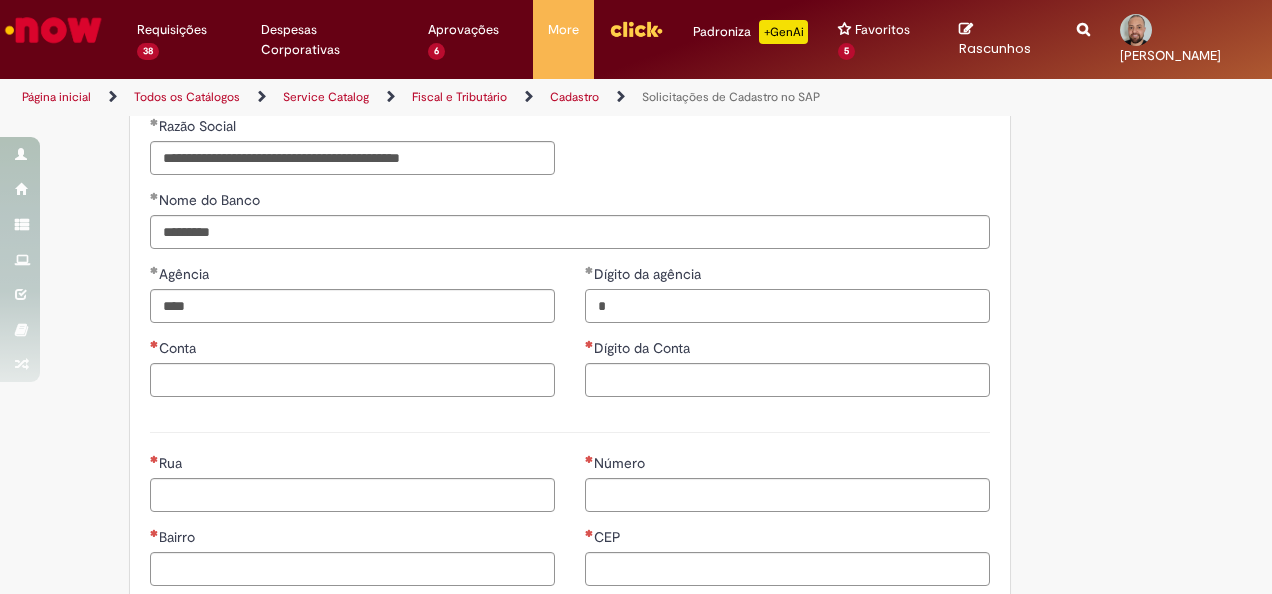 type on "*" 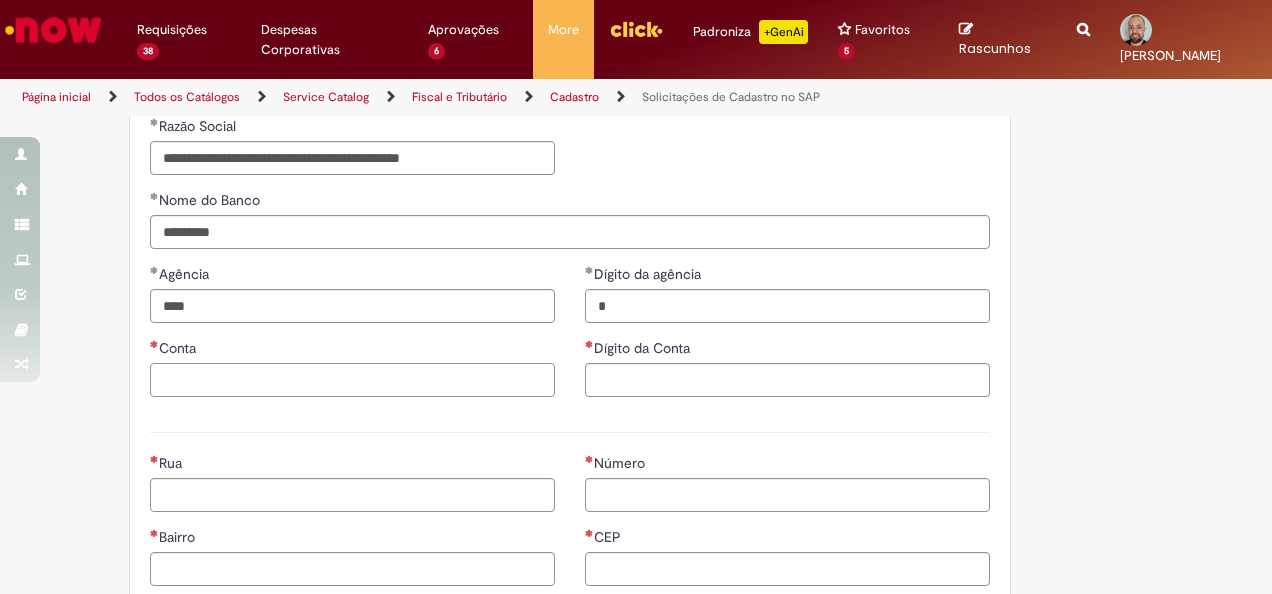 click on "Conta" at bounding box center (352, 380) 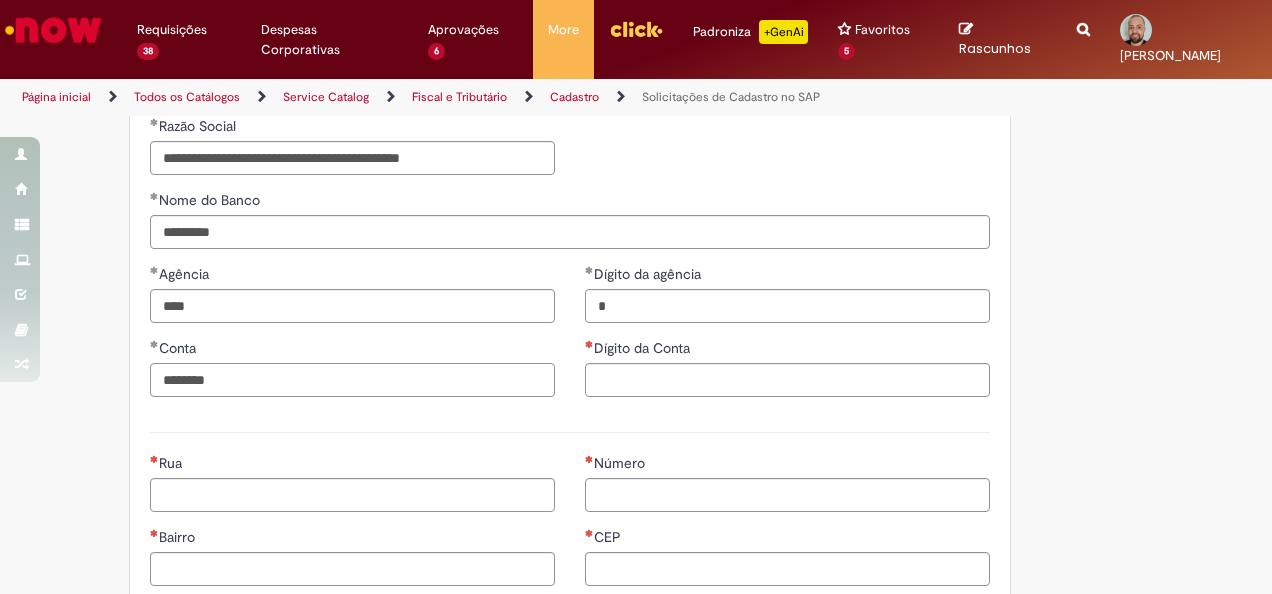 type on "********" 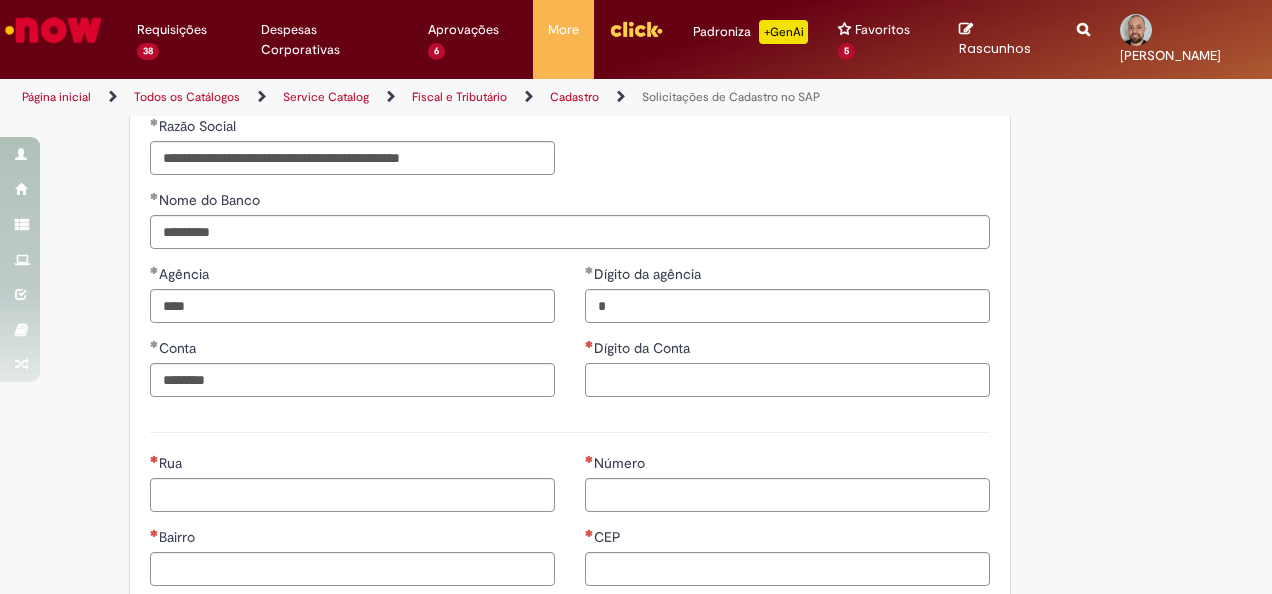 click on "Dígito da Conta" at bounding box center (787, 380) 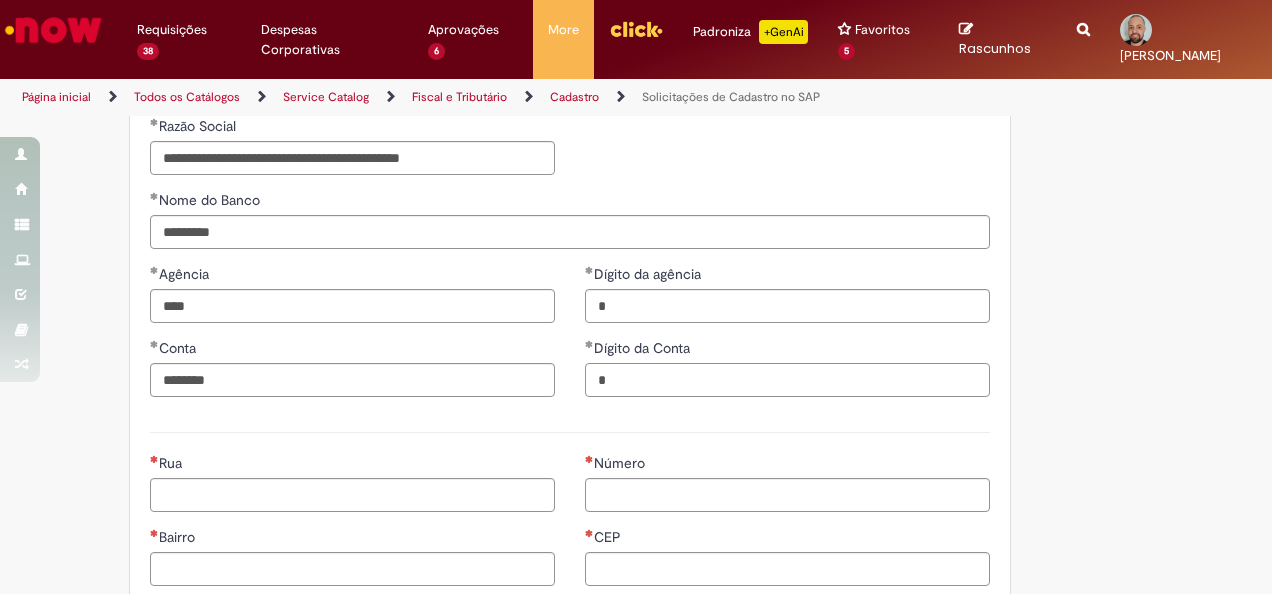 type on "*" 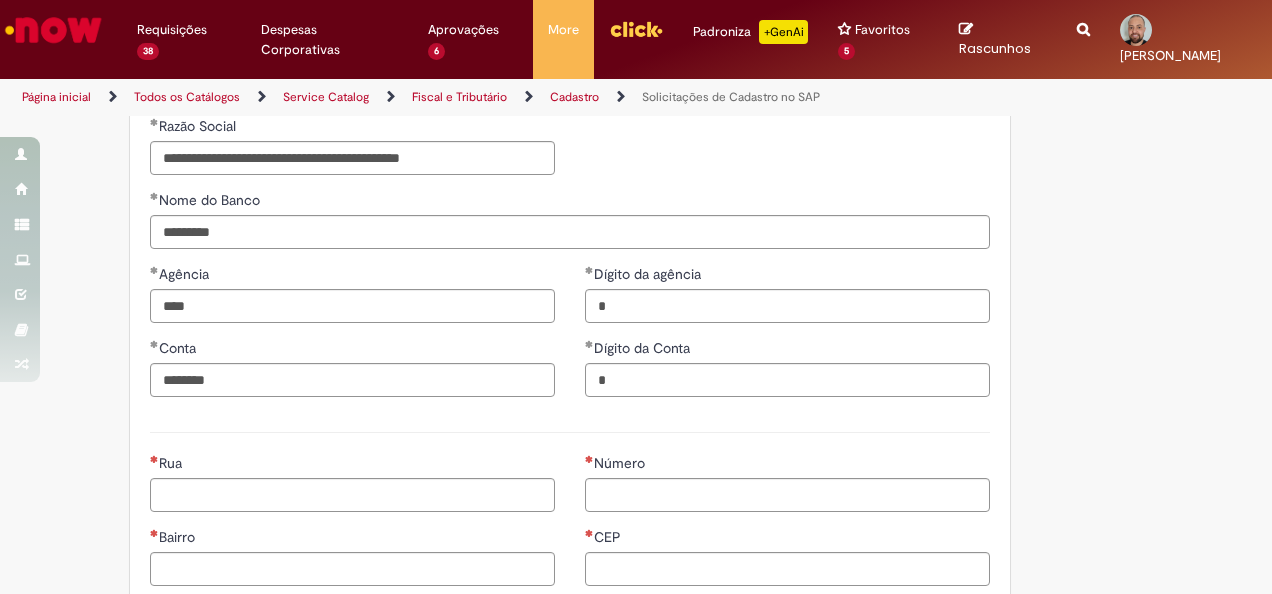 click at bounding box center [570, 432] 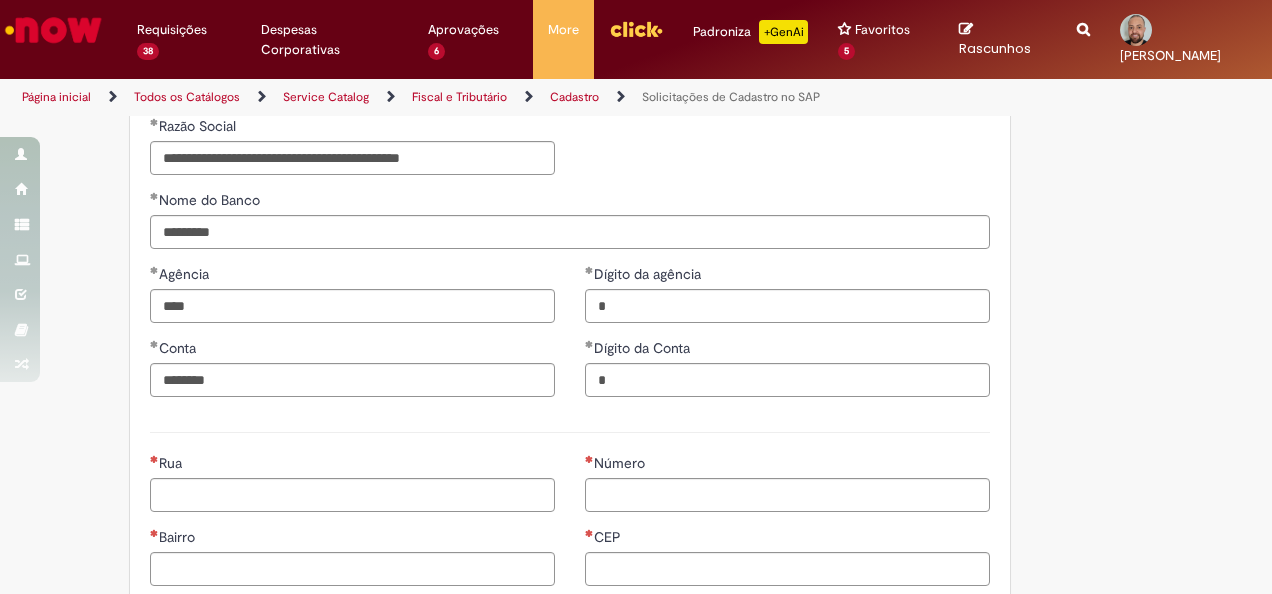 click on "Rua" at bounding box center (352, 465) 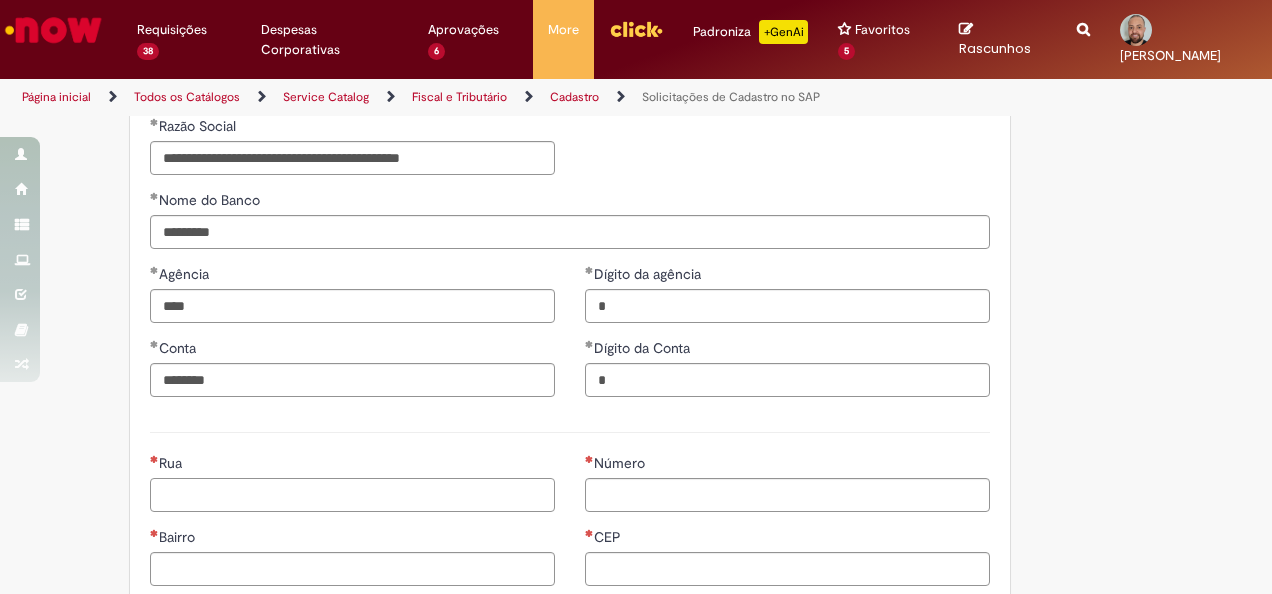 click on "Rua" at bounding box center (352, 495) 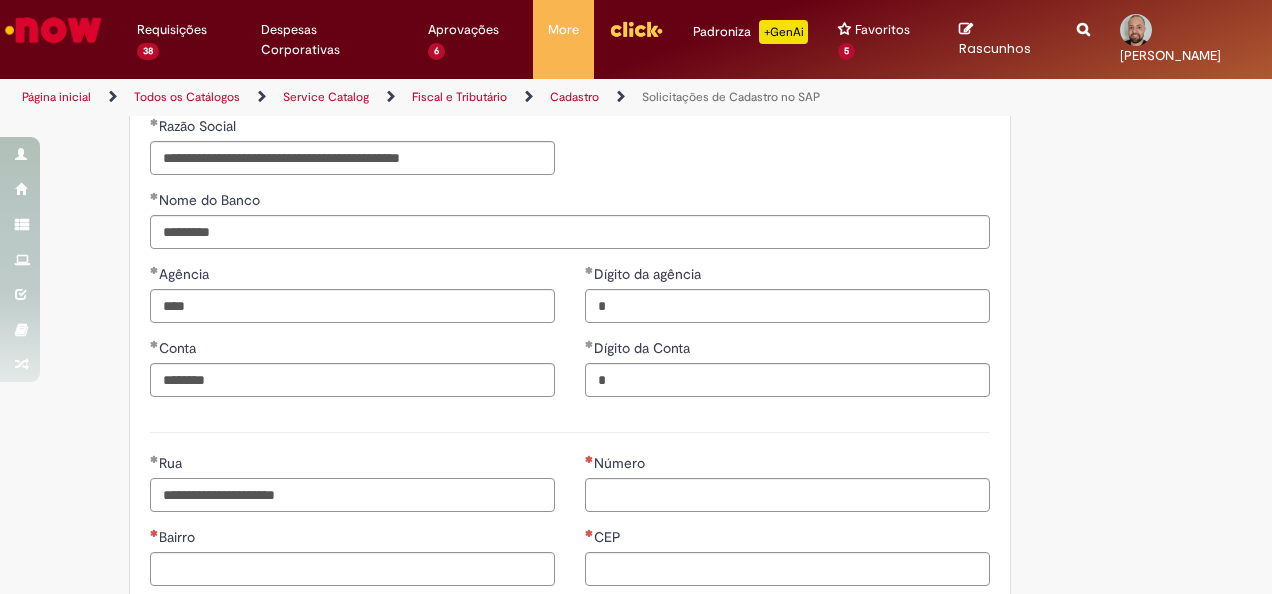 type on "**********" 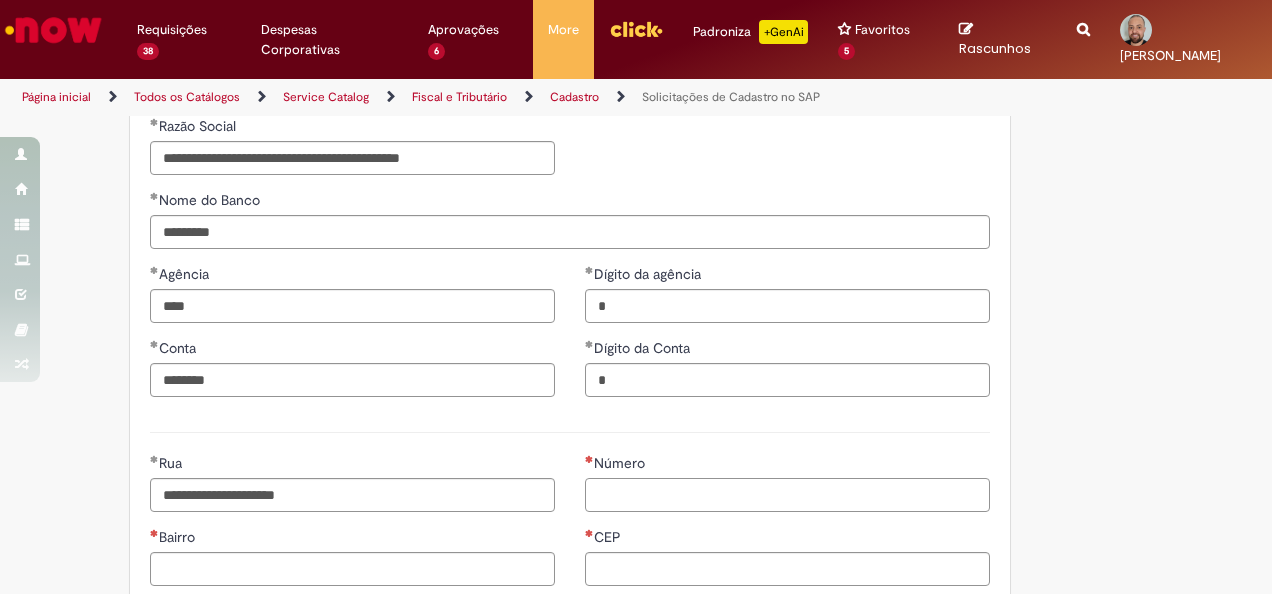 click on "Número" at bounding box center [787, 495] 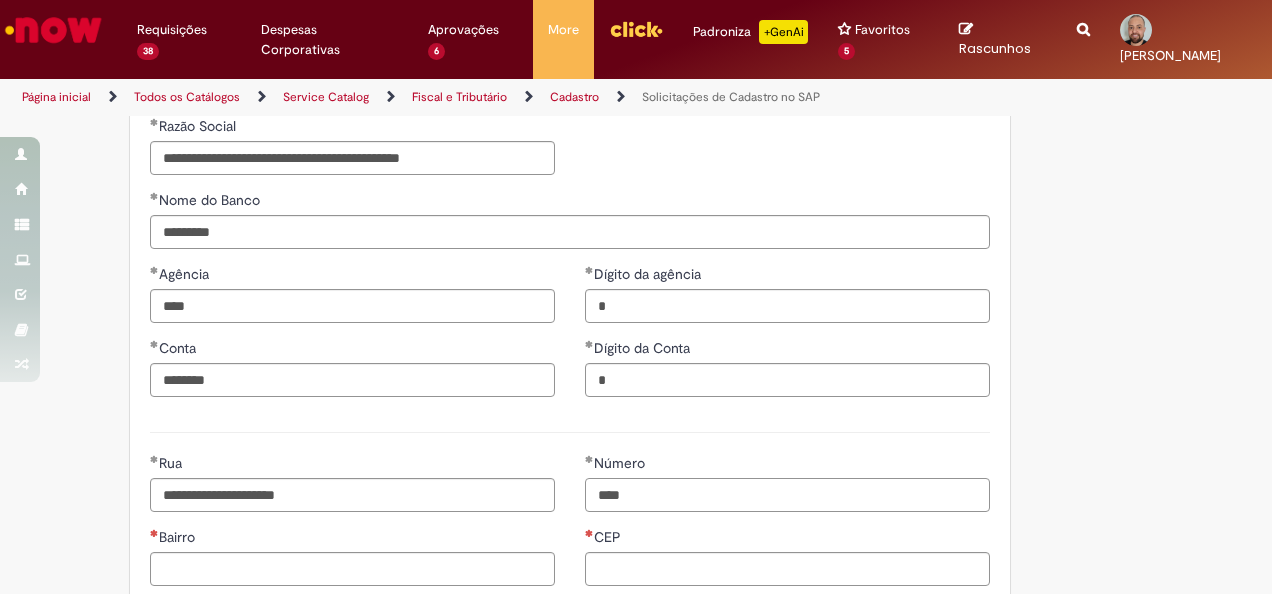 scroll, scrollTop: 900, scrollLeft: 0, axis: vertical 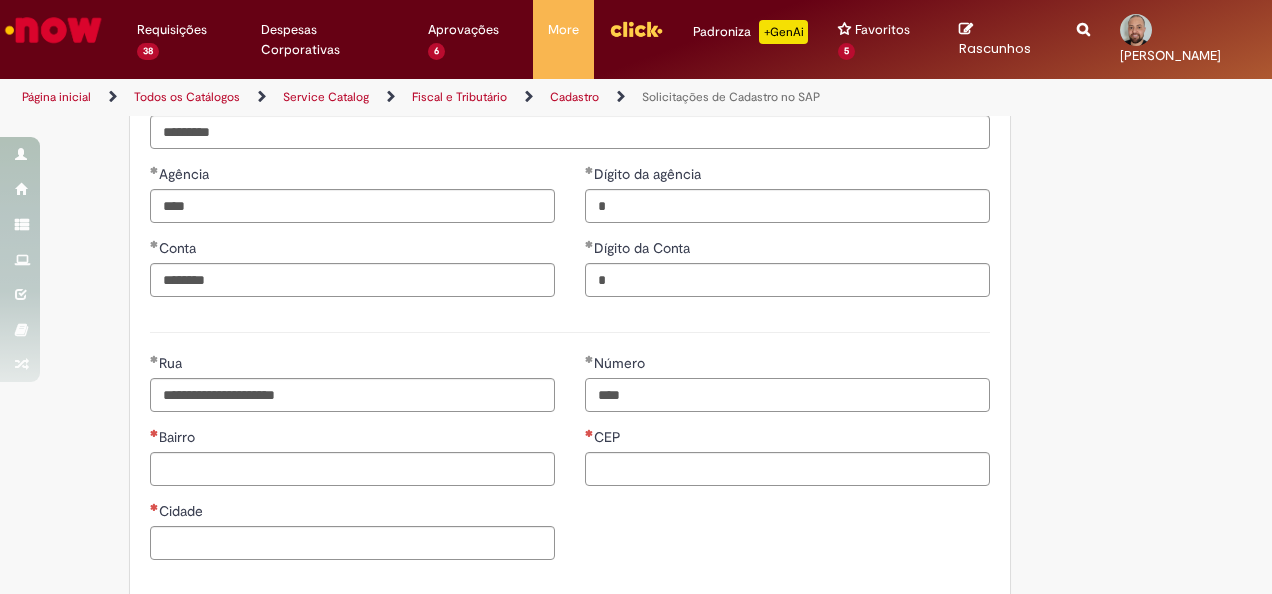 type on "****" 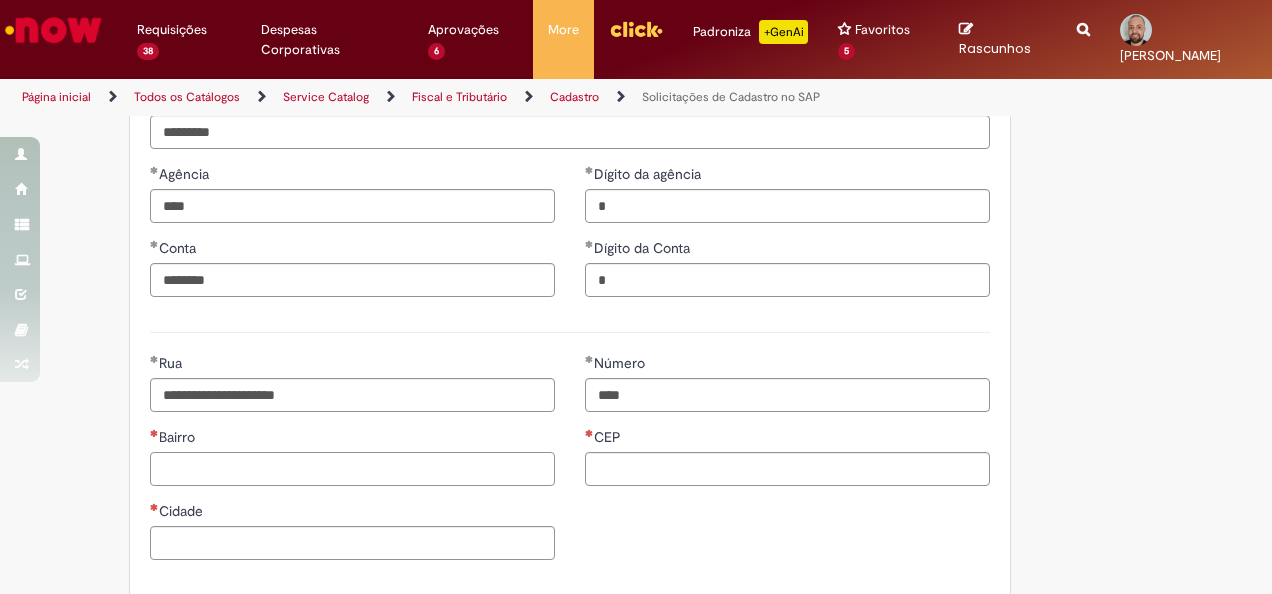 click on "Bairro" at bounding box center [352, 469] 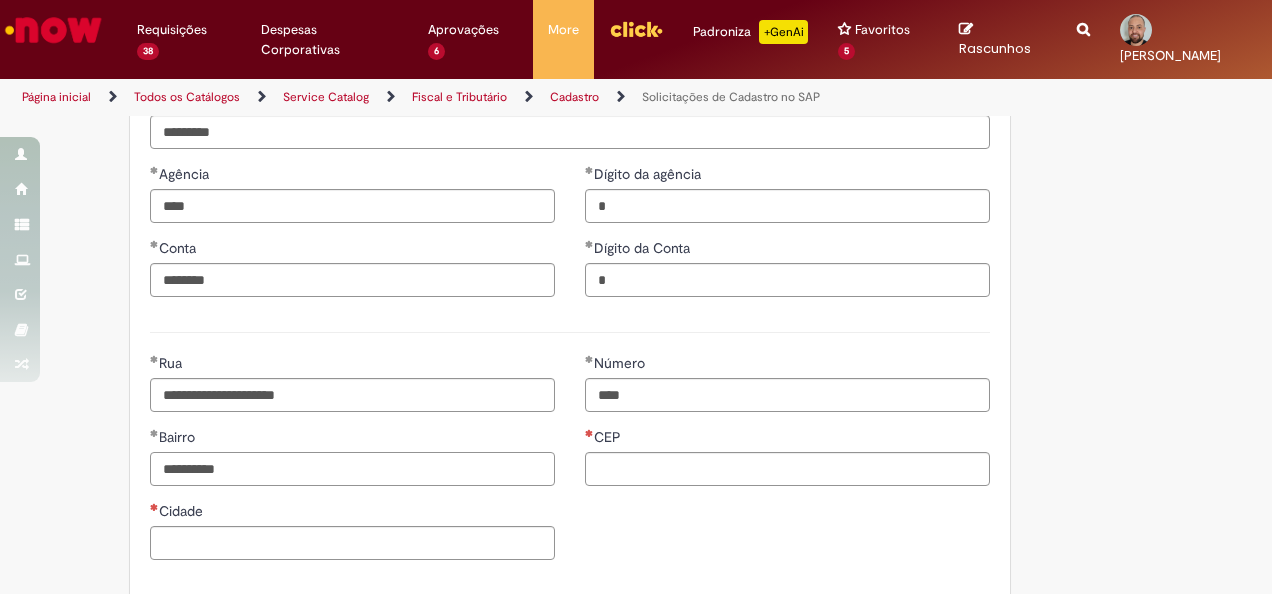 type on "**********" 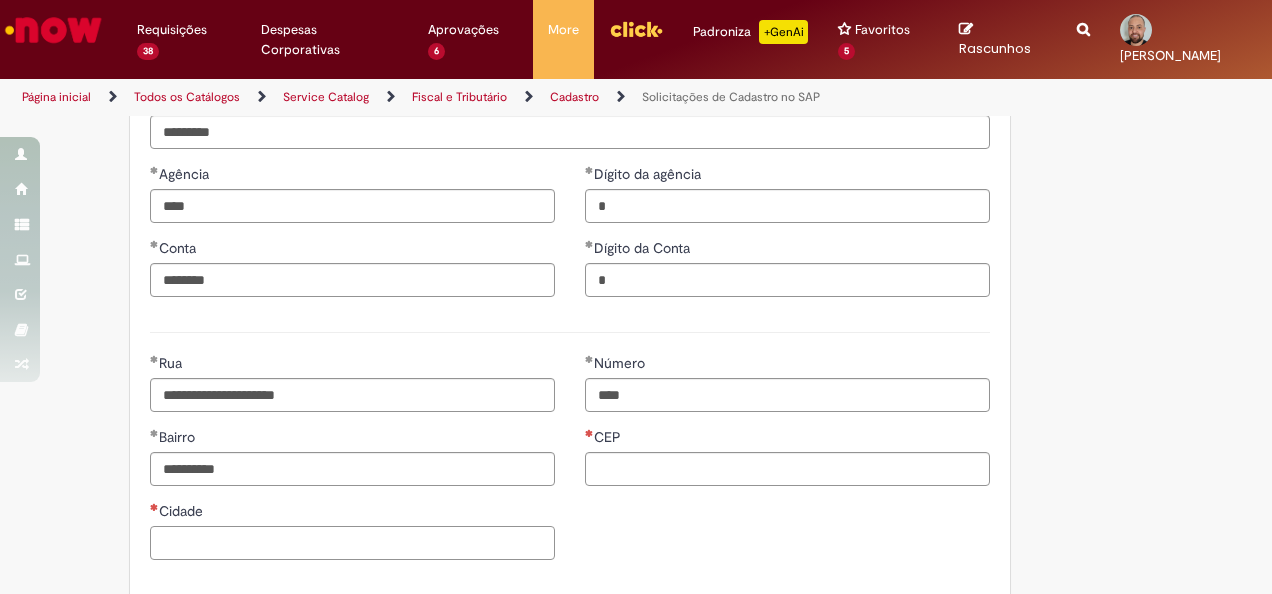 click on "Cidade" at bounding box center [352, 543] 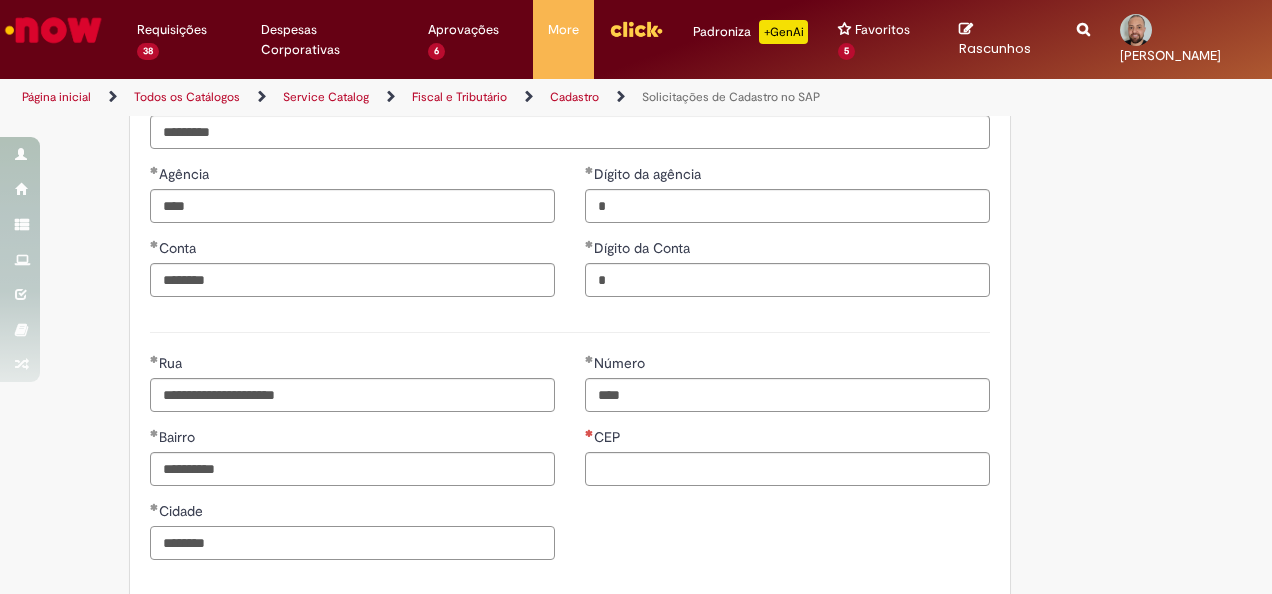 type on "********" 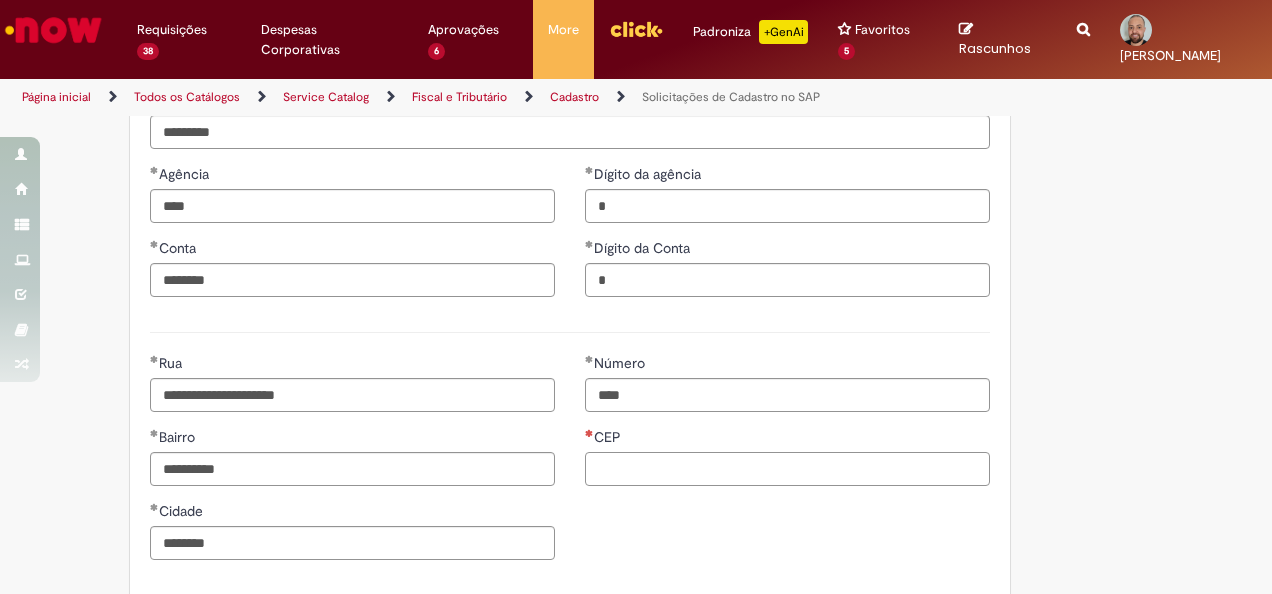 click on "CEP" at bounding box center [787, 469] 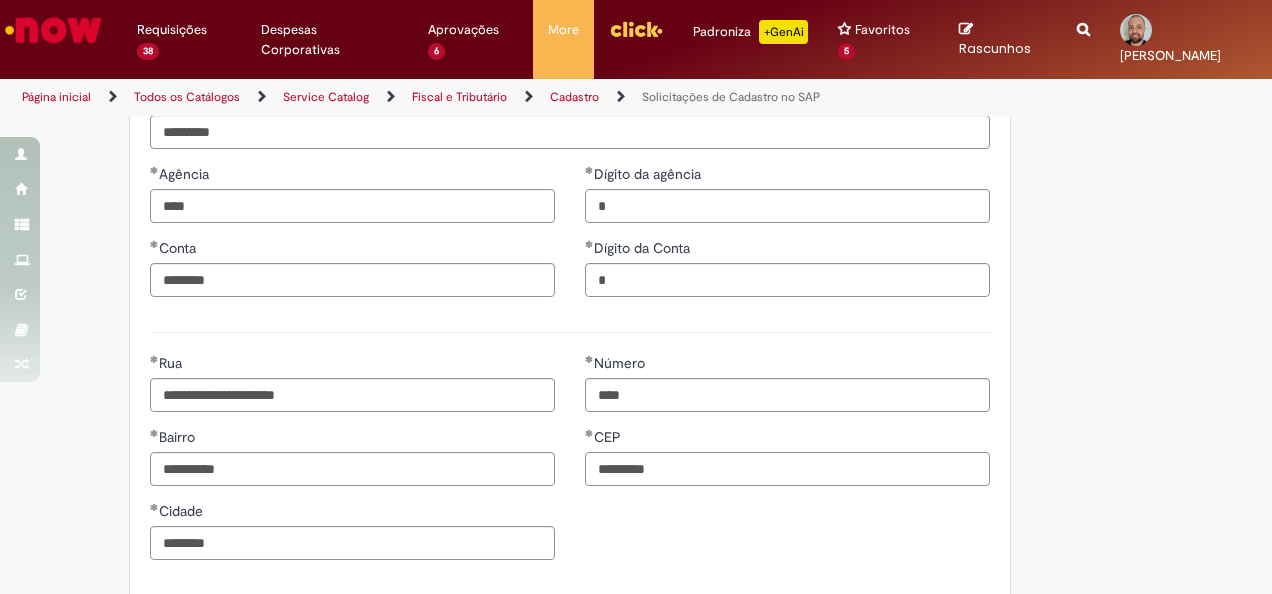 type on "*********" 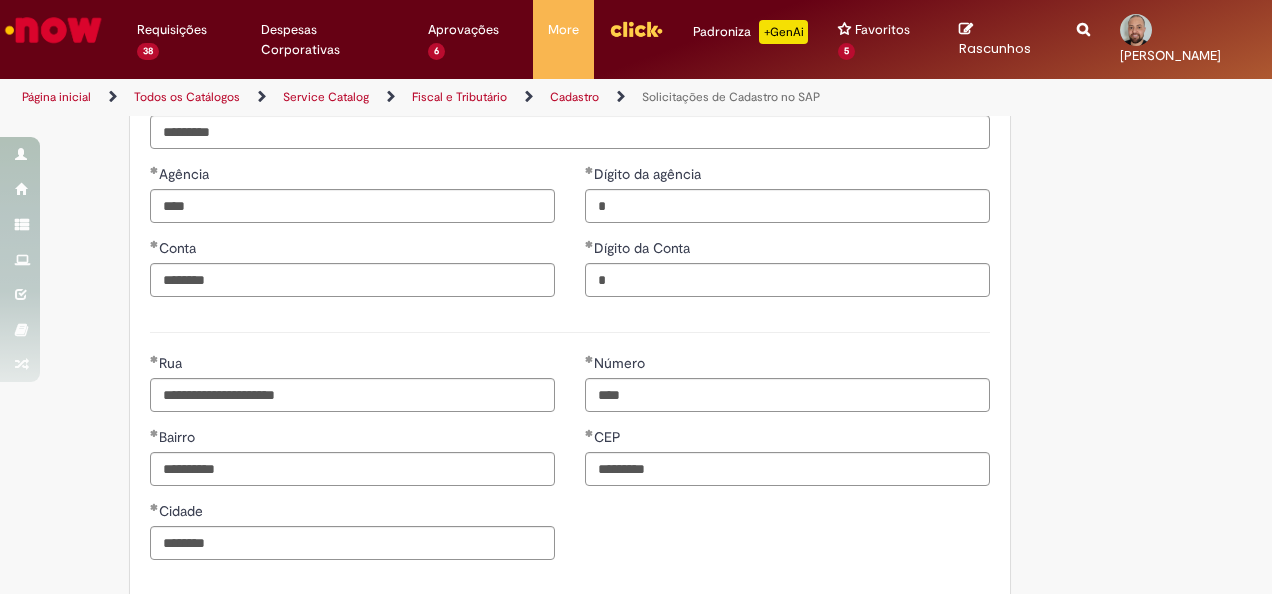 click on "**********" at bounding box center [570, 464] 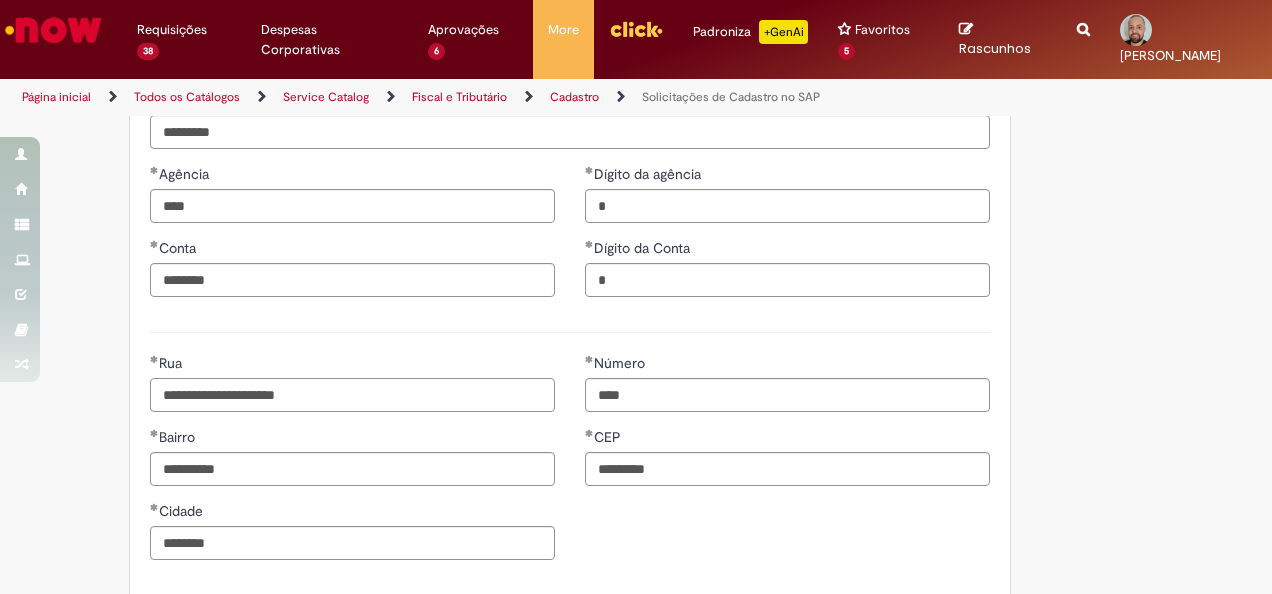 paste 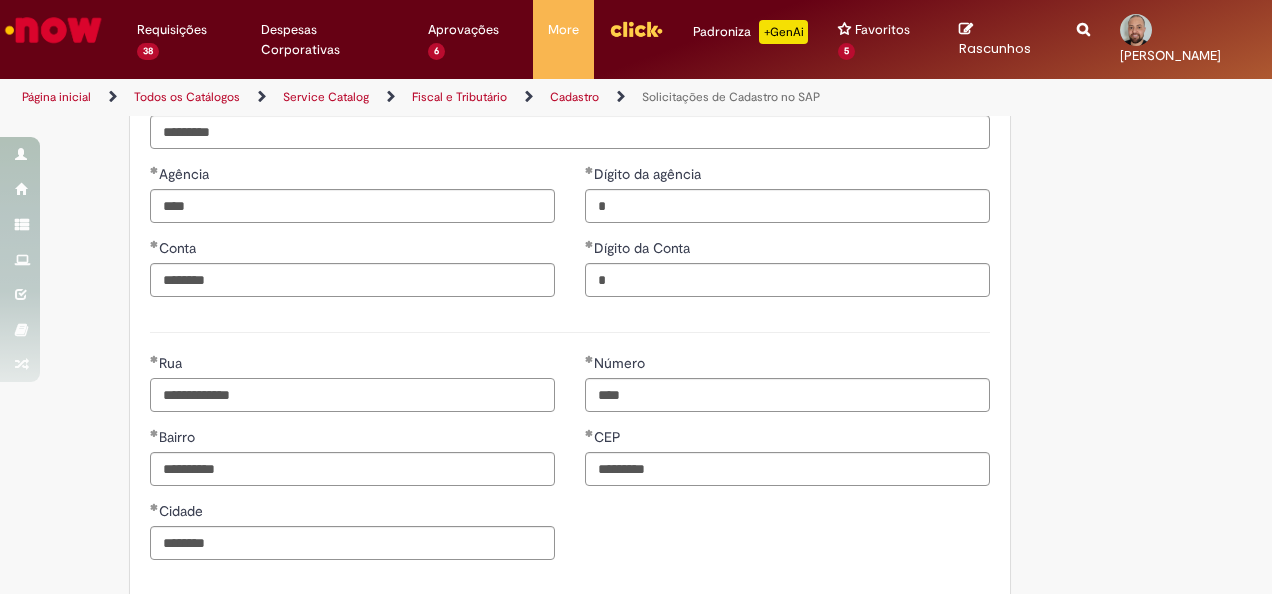 type on "**********" 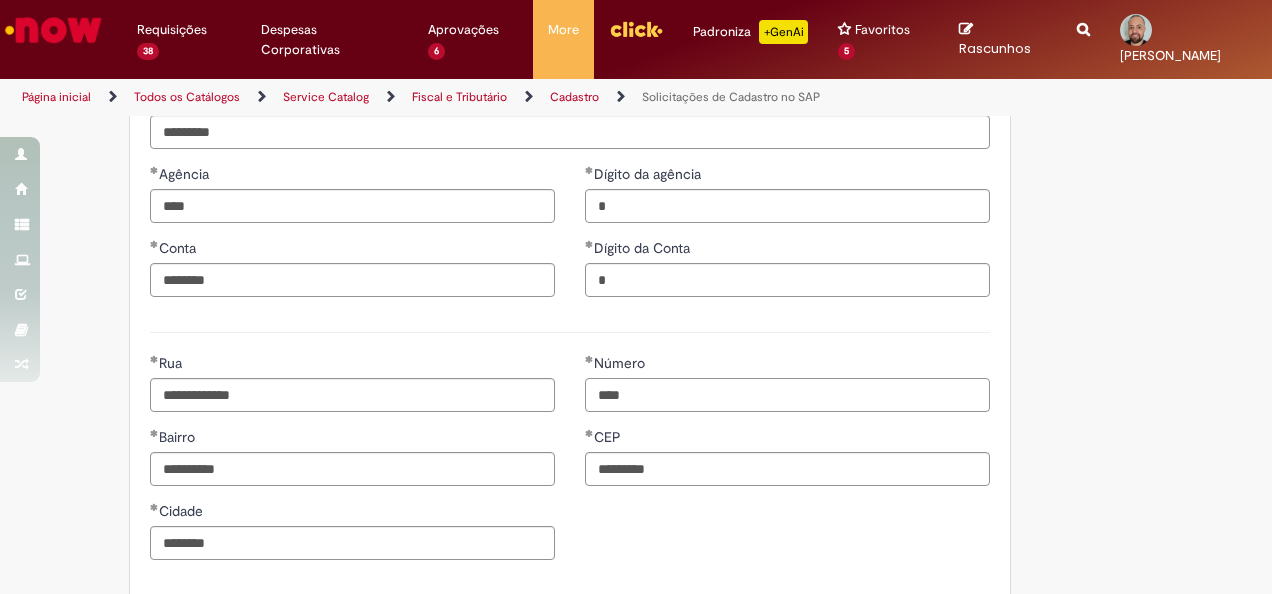 drag, startPoint x: 722, startPoint y: 392, endPoint x: 472, endPoint y: 396, distance: 250.032 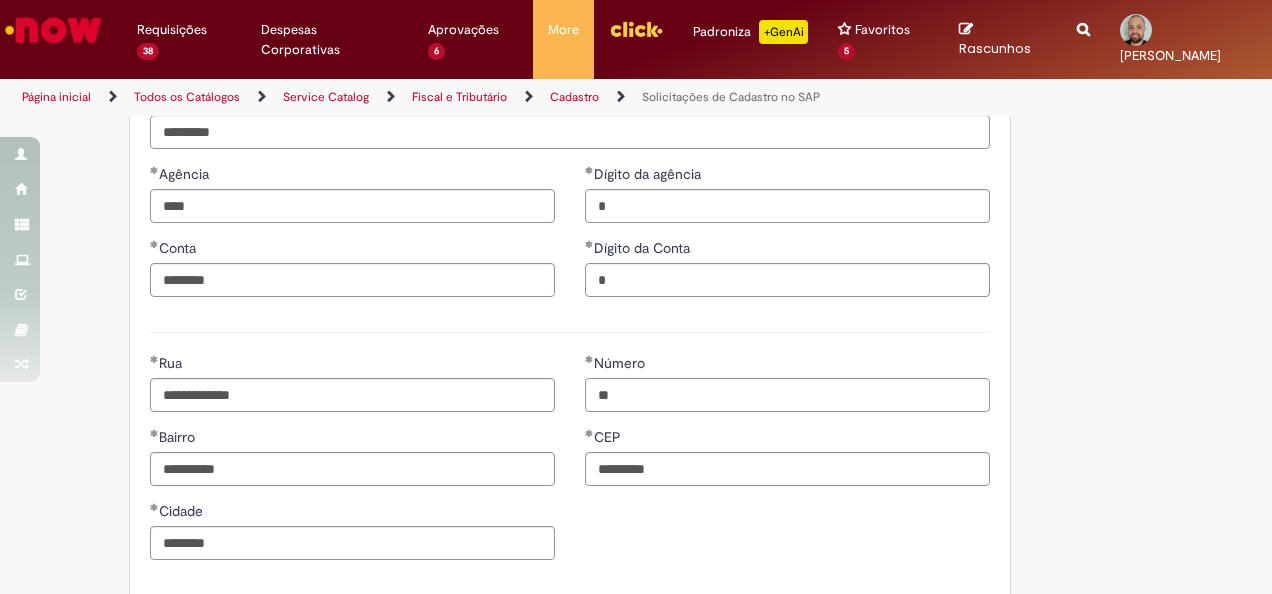 type on "**" 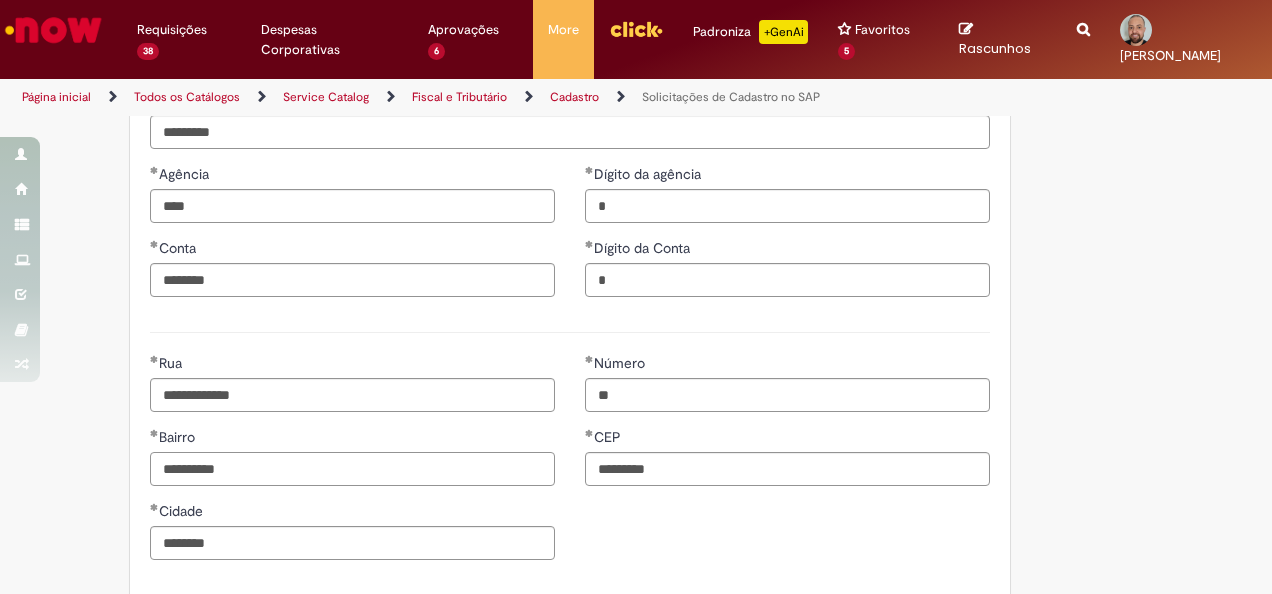 drag, startPoint x: 260, startPoint y: 467, endPoint x: 116, endPoint y: 466, distance: 144.00348 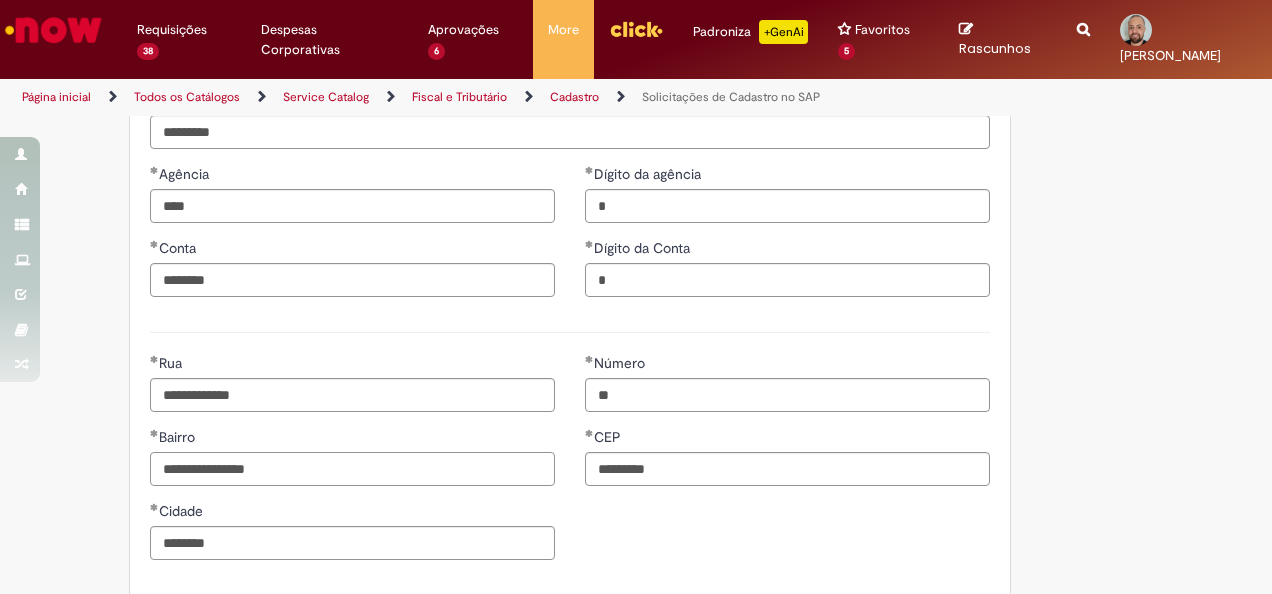 type on "**********" 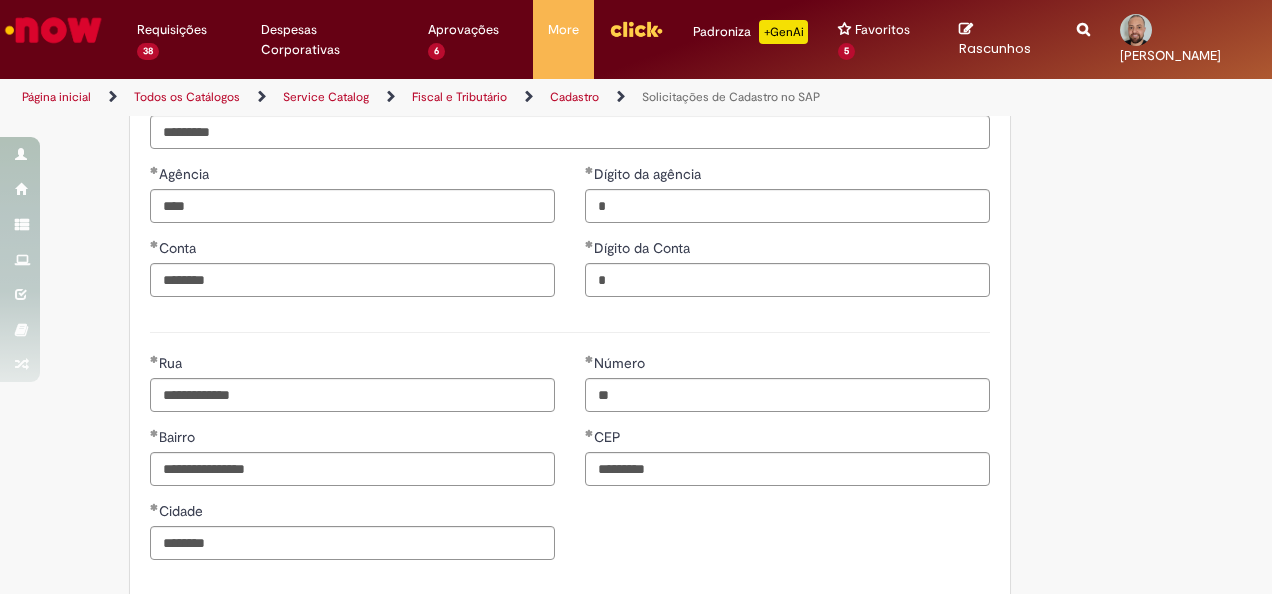 click on "**********" at bounding box center (570, 464) 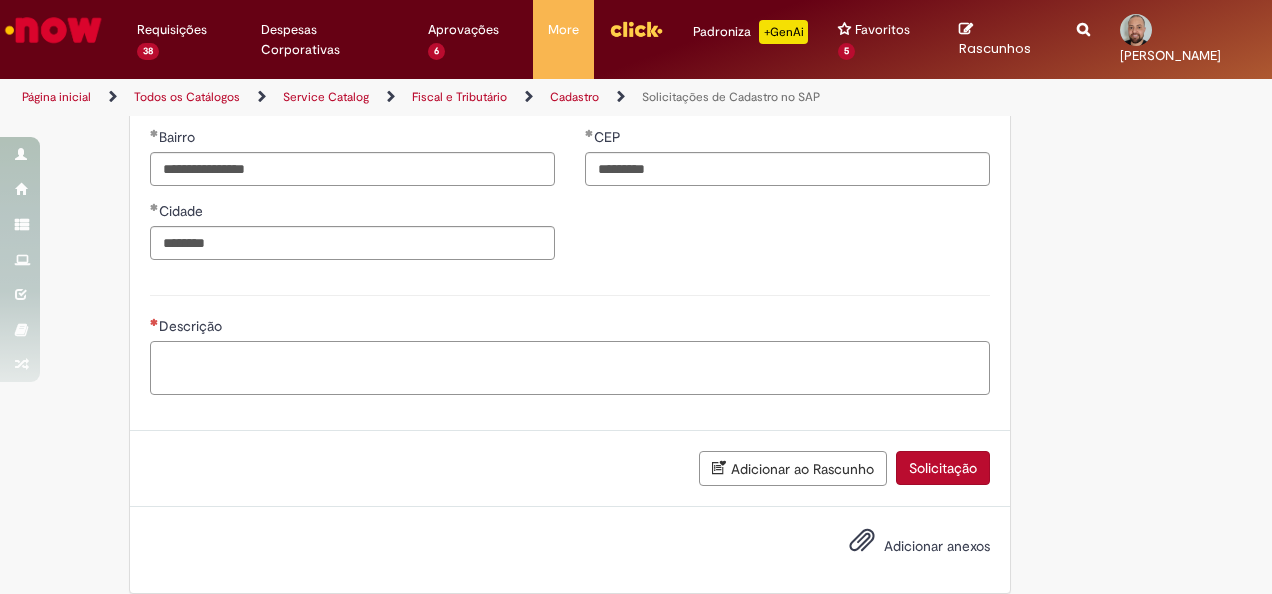 click on "Descrição" at bounding box center [570, 367] 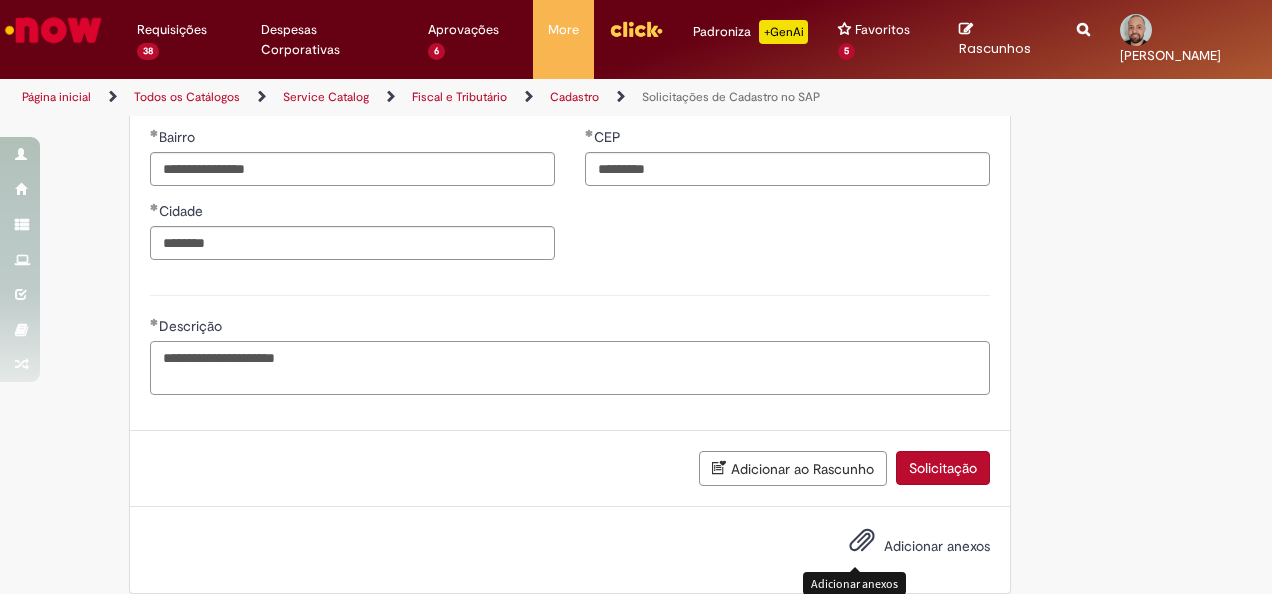 type on "**********" 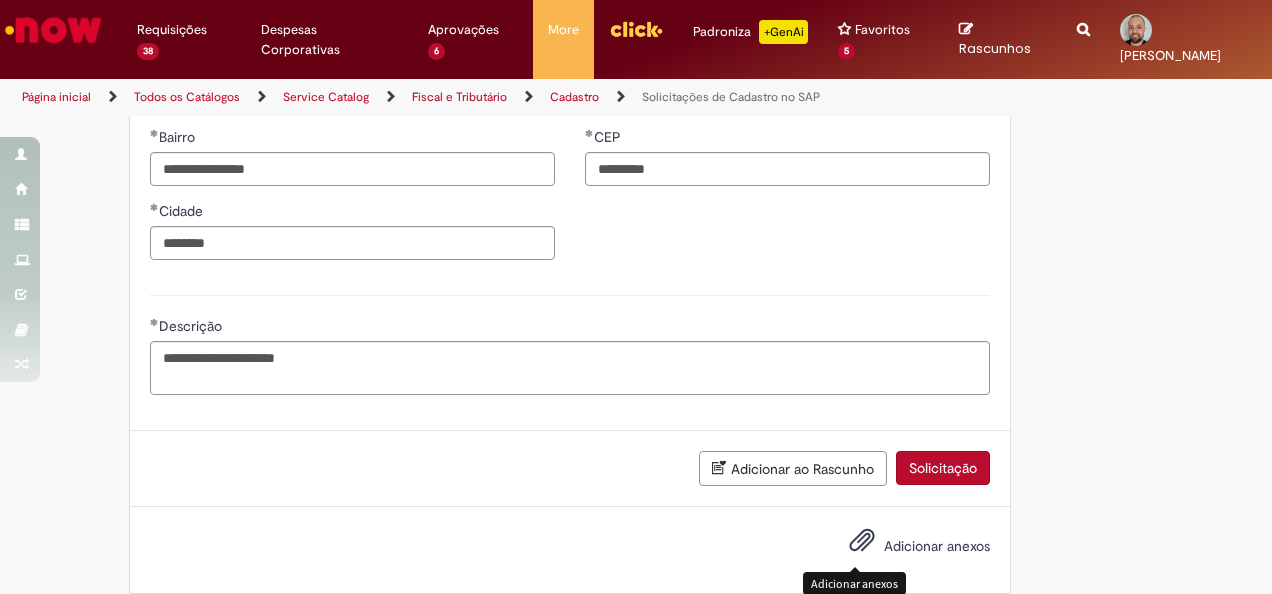 click at bounding box center (862, 541) 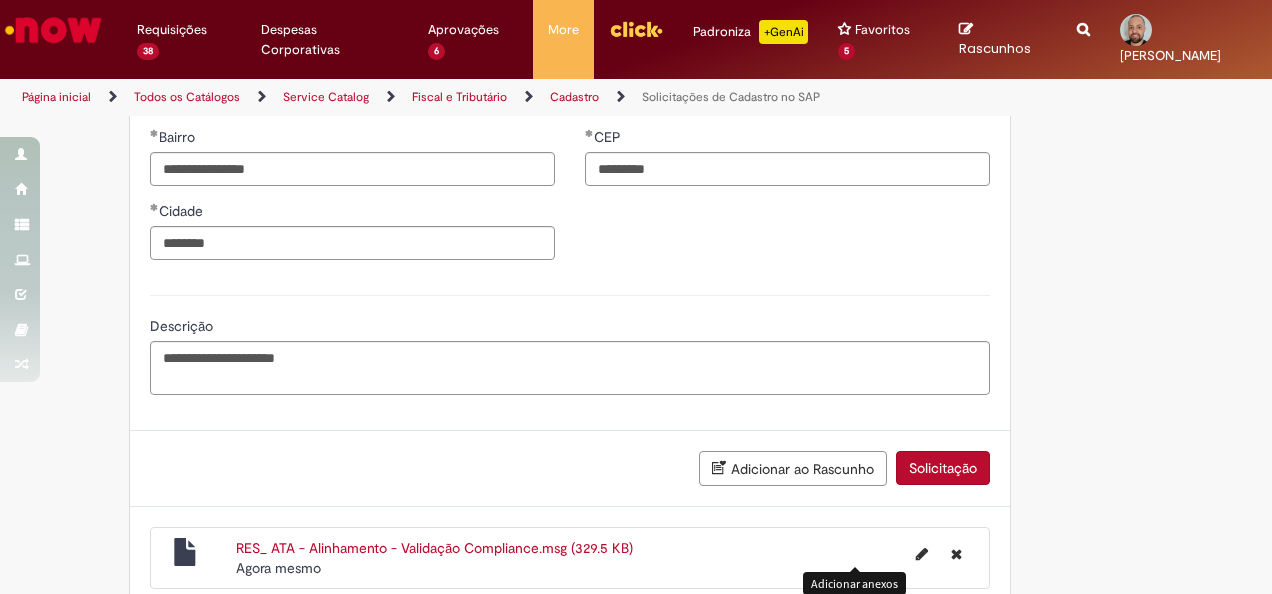 click on "Solicitação" at bounding box center [943, 468] 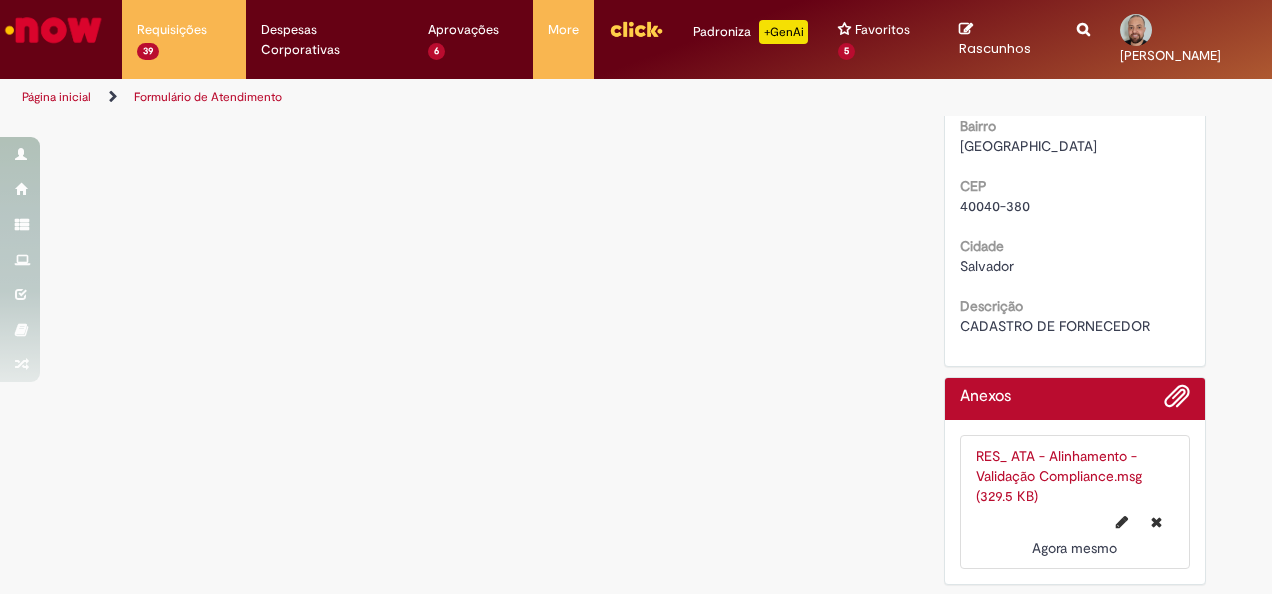 scroll, scrollTop: 0, scrollLeft: 0, axis: both 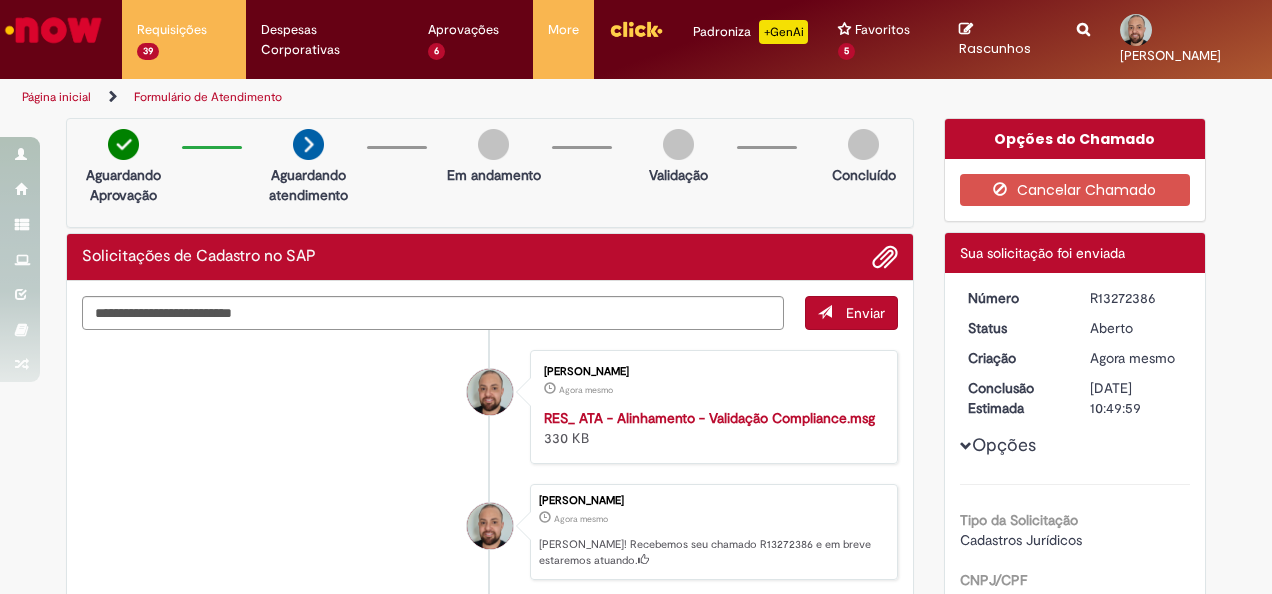 click on "R13272386" at bounding box center [1136, 298] 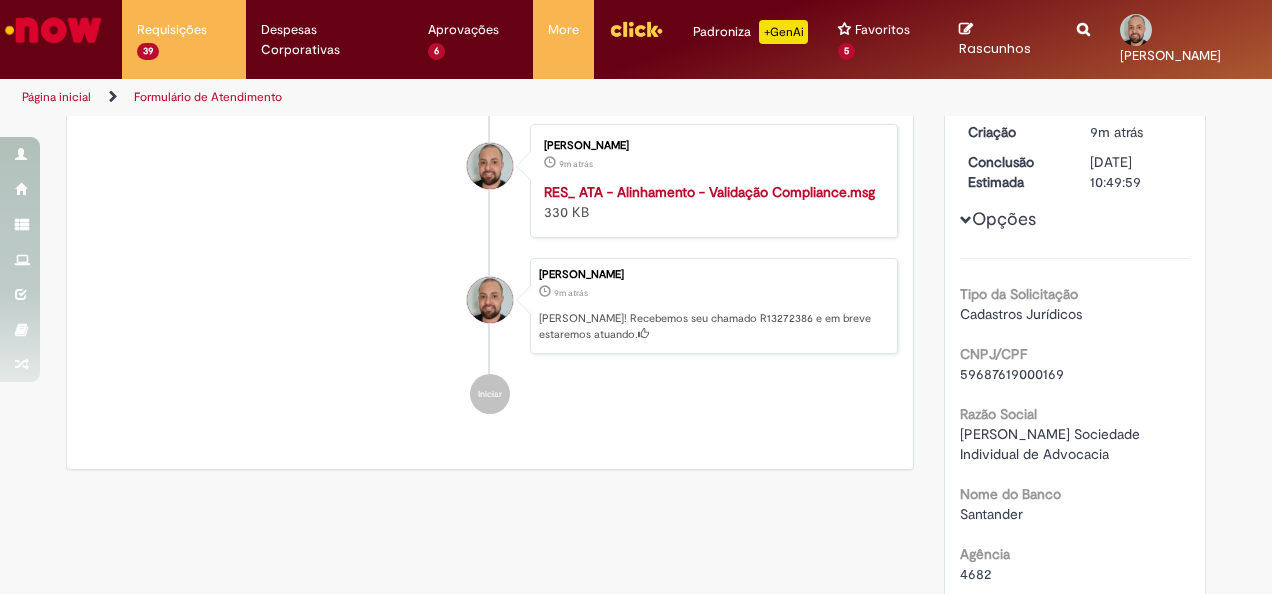 scroll, scrollTop: 0, scrollLeft: 0, axis: both 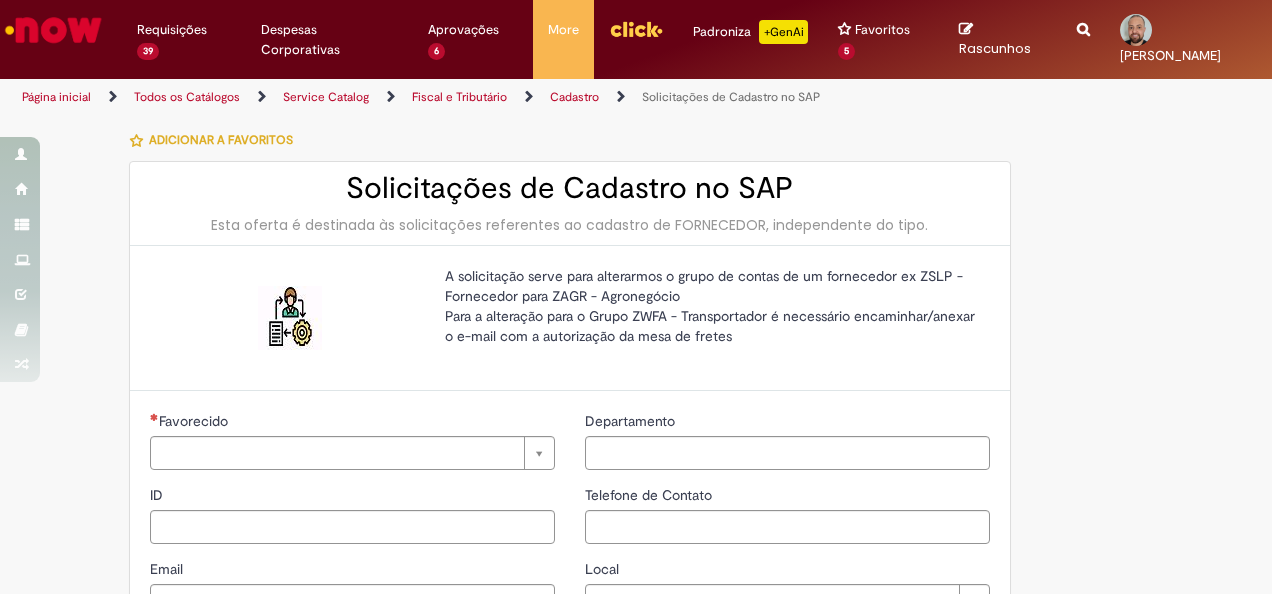 type on "********" 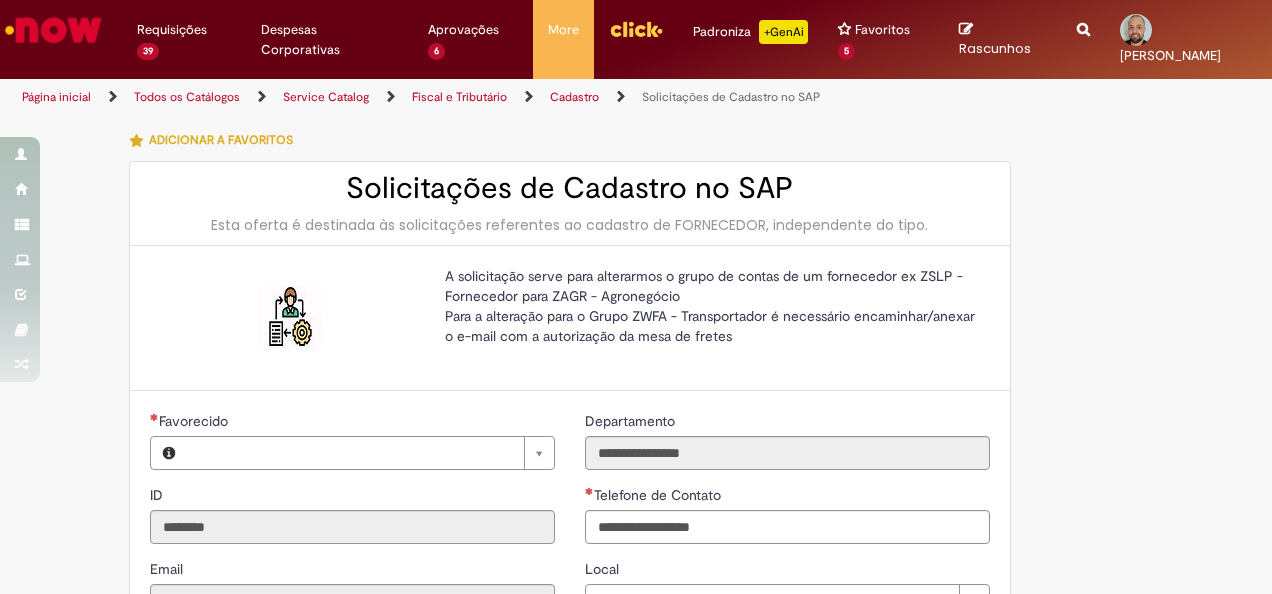 type on "**********" 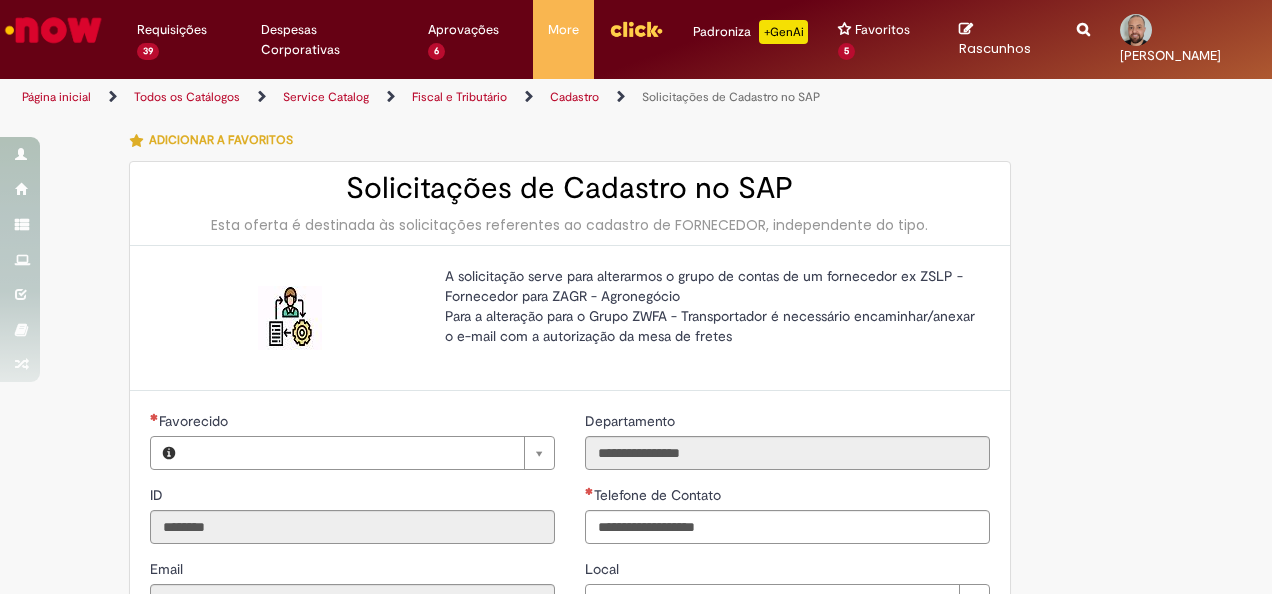 type on "**********" 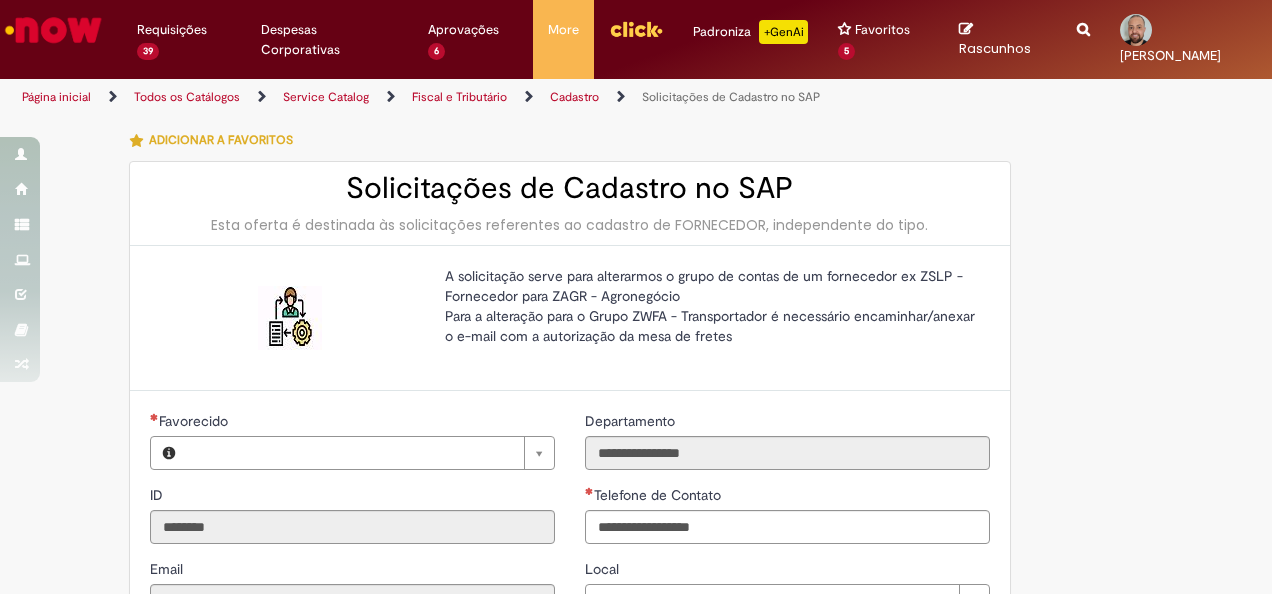 type on "**********" 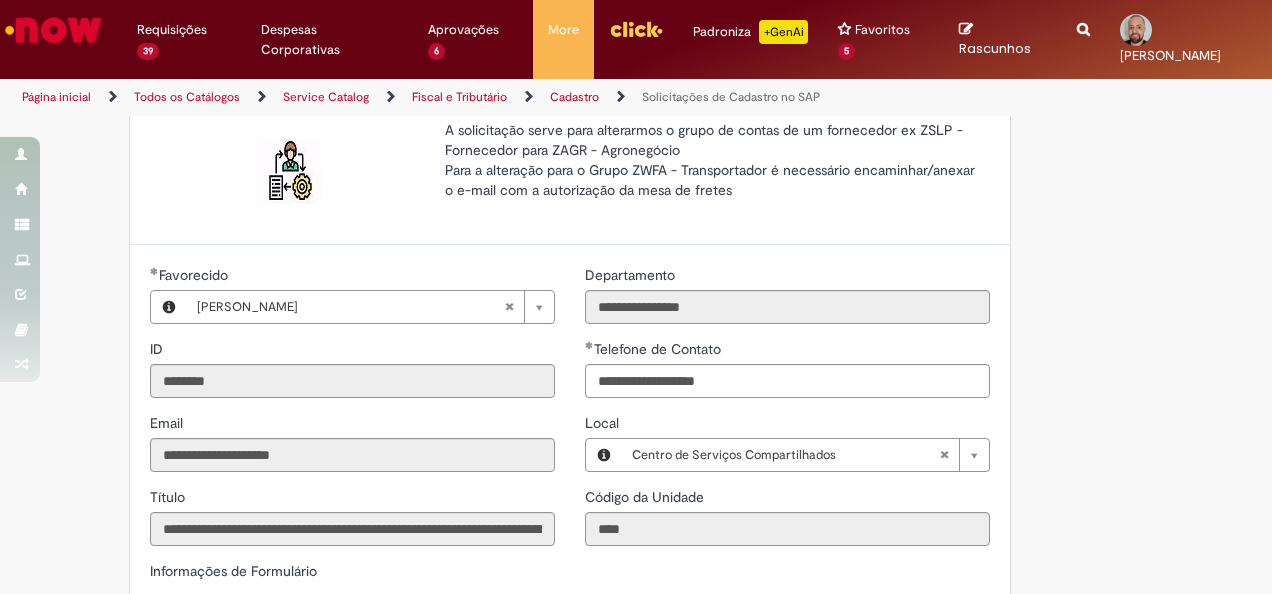 scroll, scrollTop: 400, scrollLeft: 0, axis: vertical 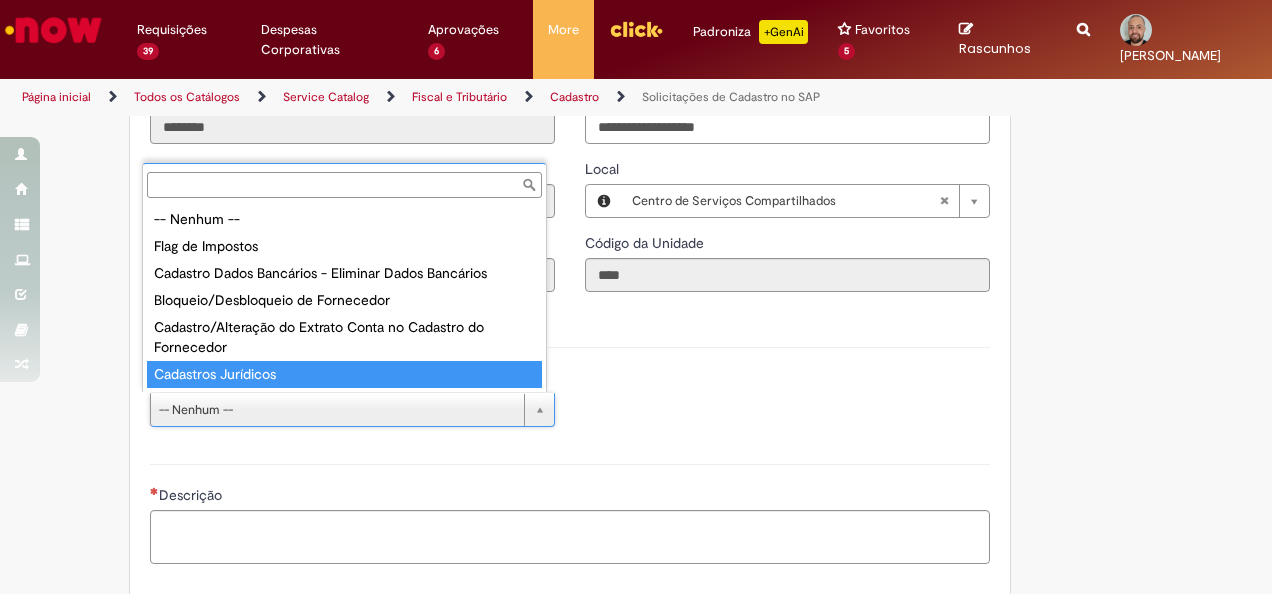 type on "**********" 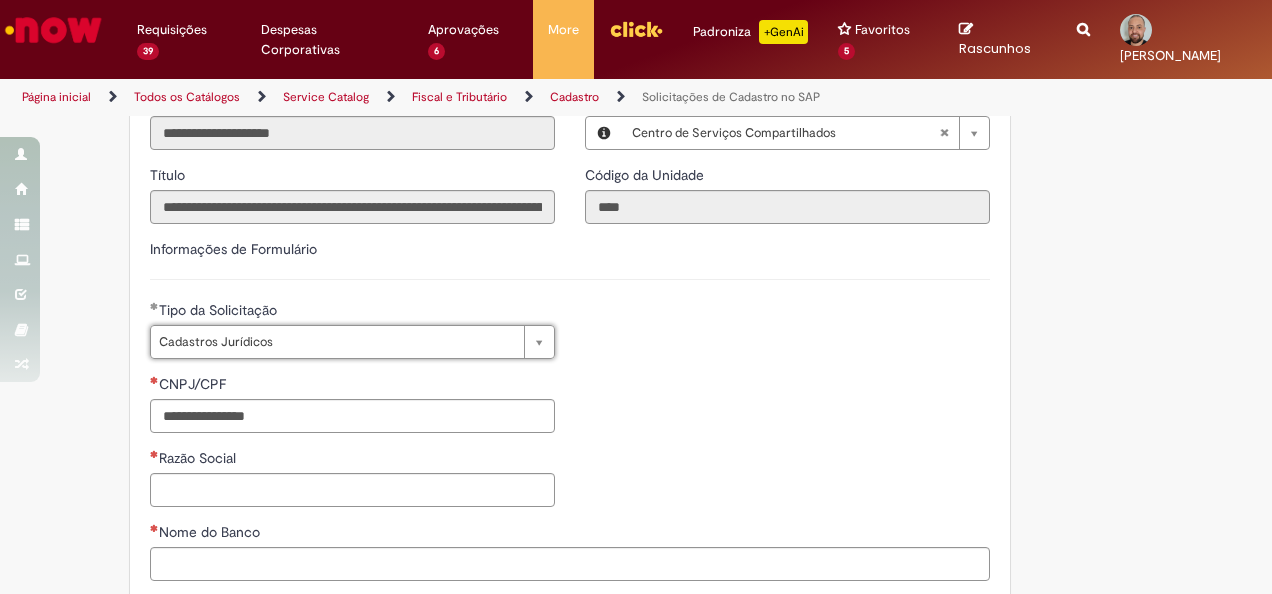 scroll, scrollTop: 500, scrollLeft: 0, axis: vertical 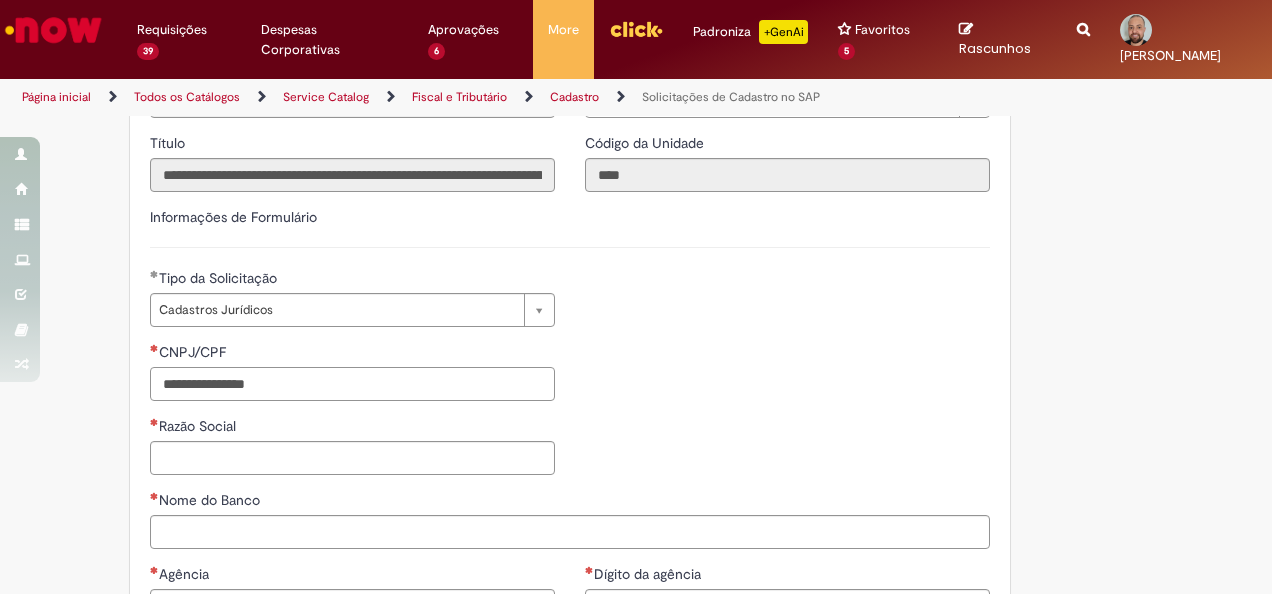 drag, startPoint x: 192, startPoint y: 386, endPoint x: 180, endPoint y: 386, distance: 12 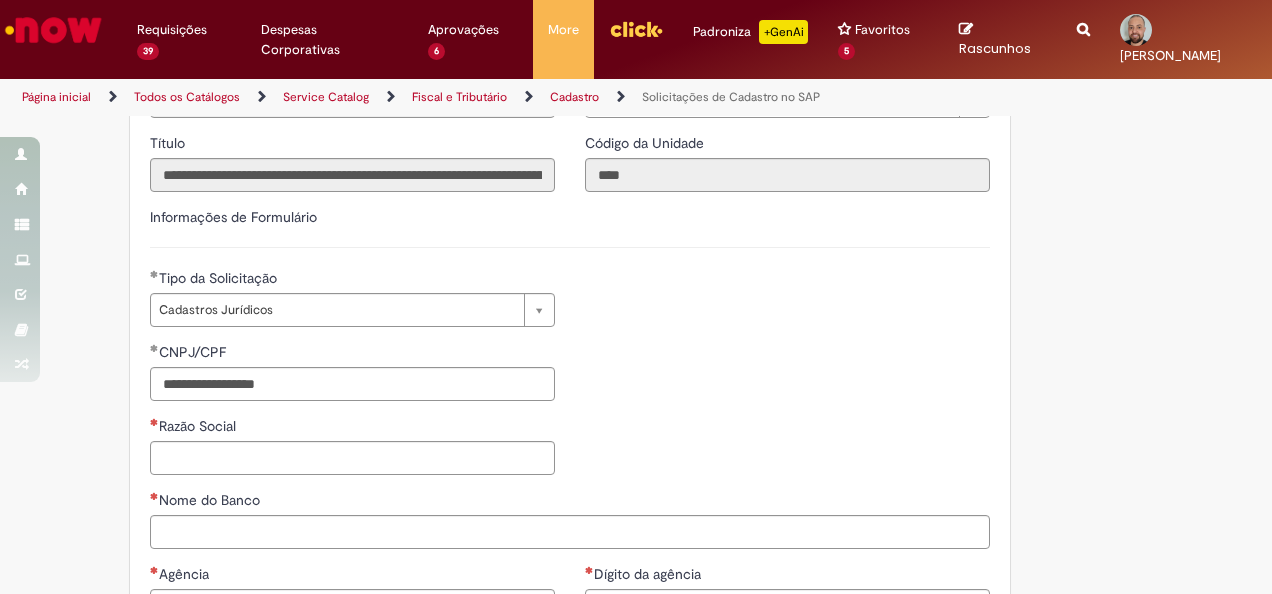 type on "**********" 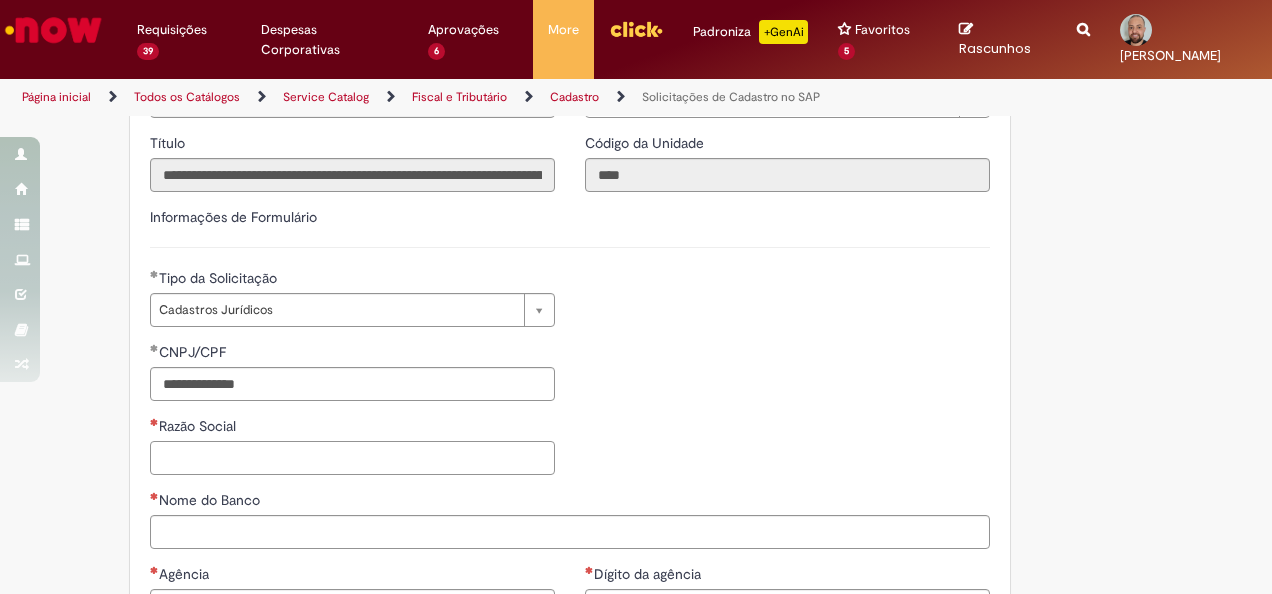 click on "Razão Social" at bounding box center [352, 458] 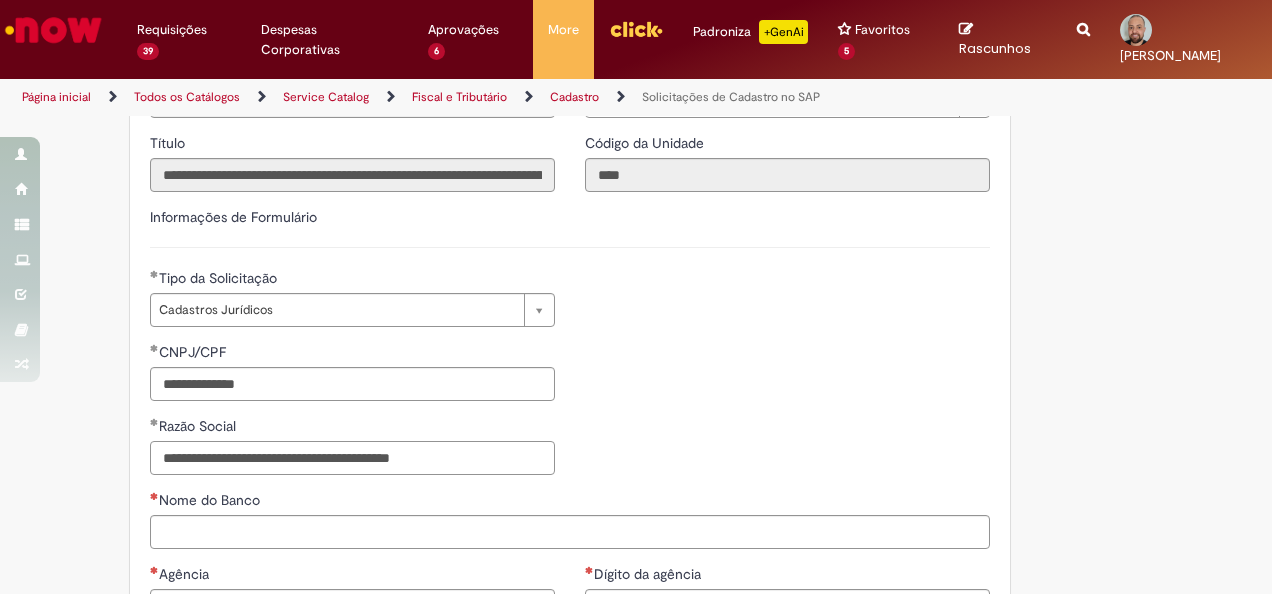 scroll, scrollTop: 600, scrollLeft: 0, axis: vertical 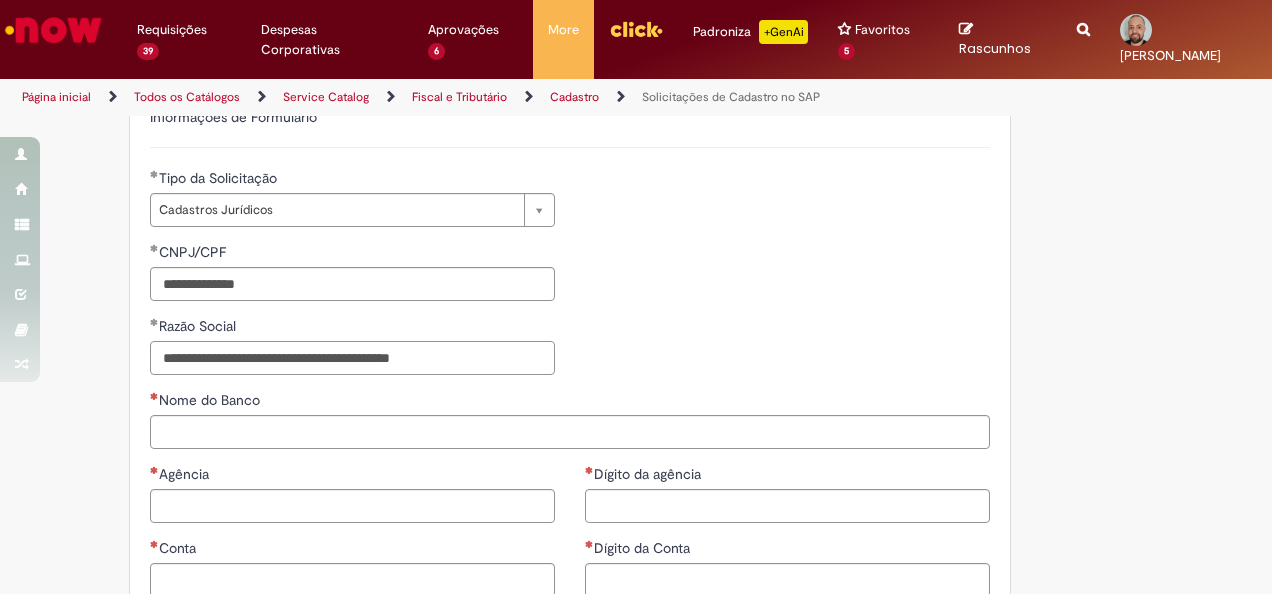 type on "**********" 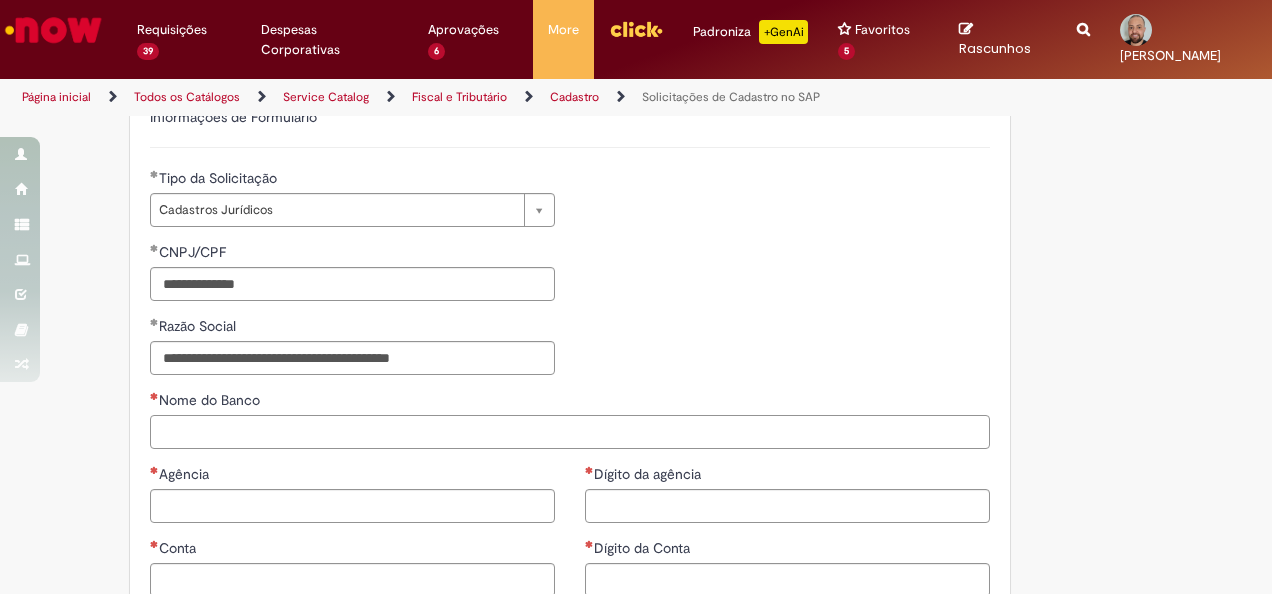 click on "Nome do Banco" at bounding box center (570, 432) 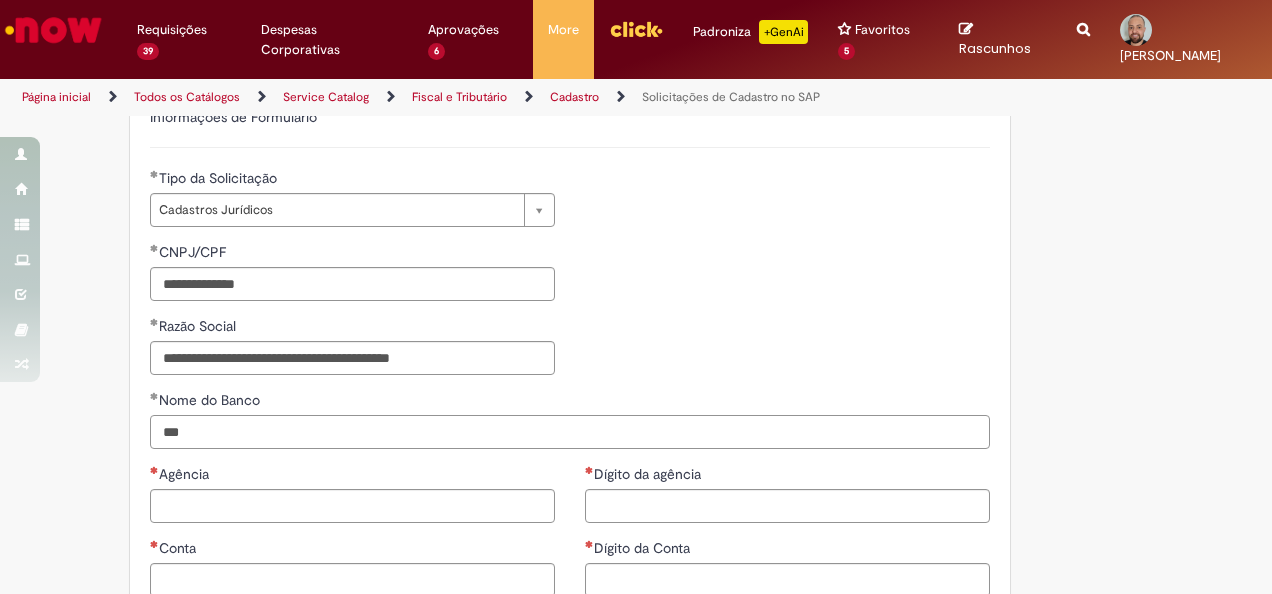 scroll, scrollTop: 700, scrollLeft: 0, axis: vertical 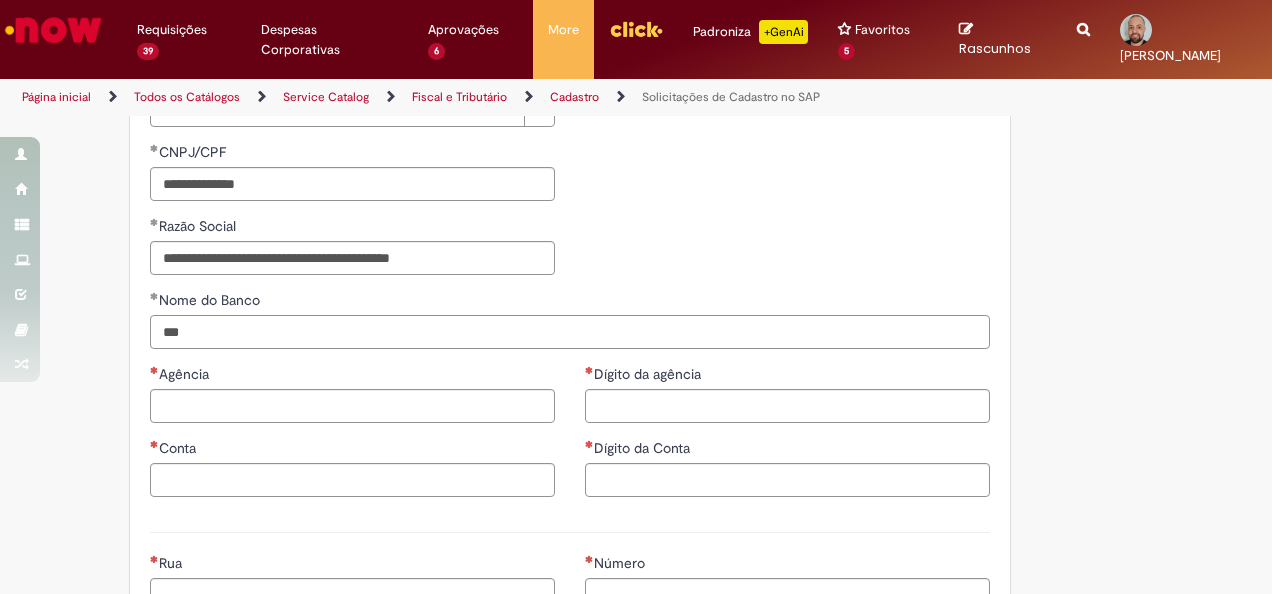 type on "***" 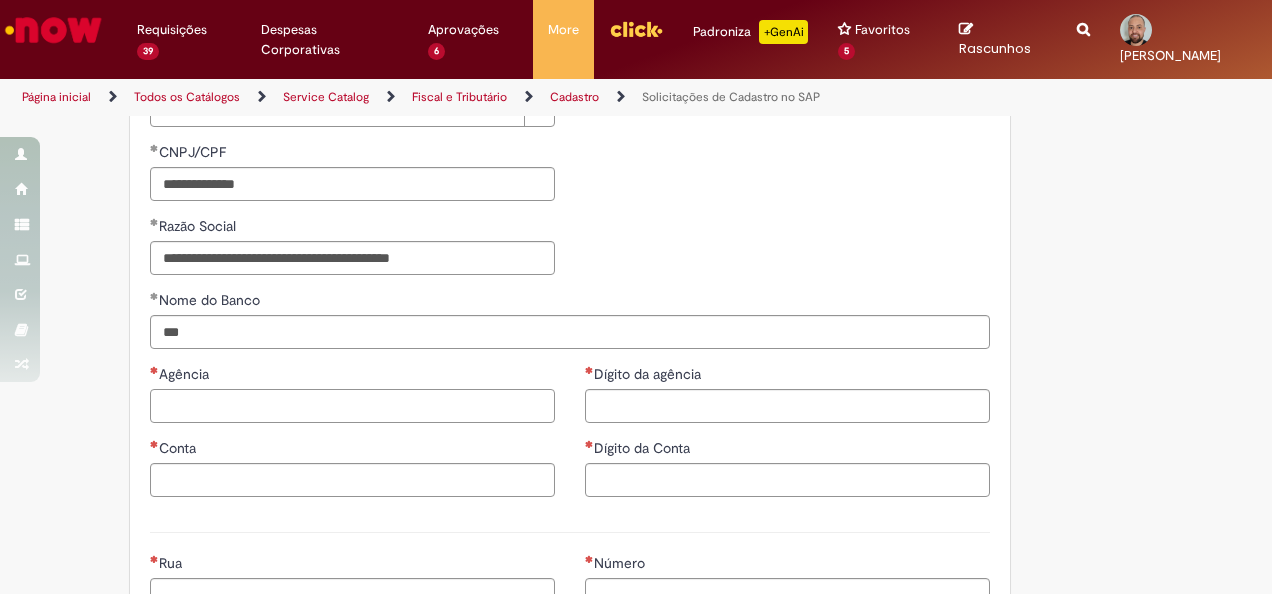 drag, startPoint x: 214, startPoint y: 401, endPoint x: 284, endPoint y: 414, distance: 71.19691 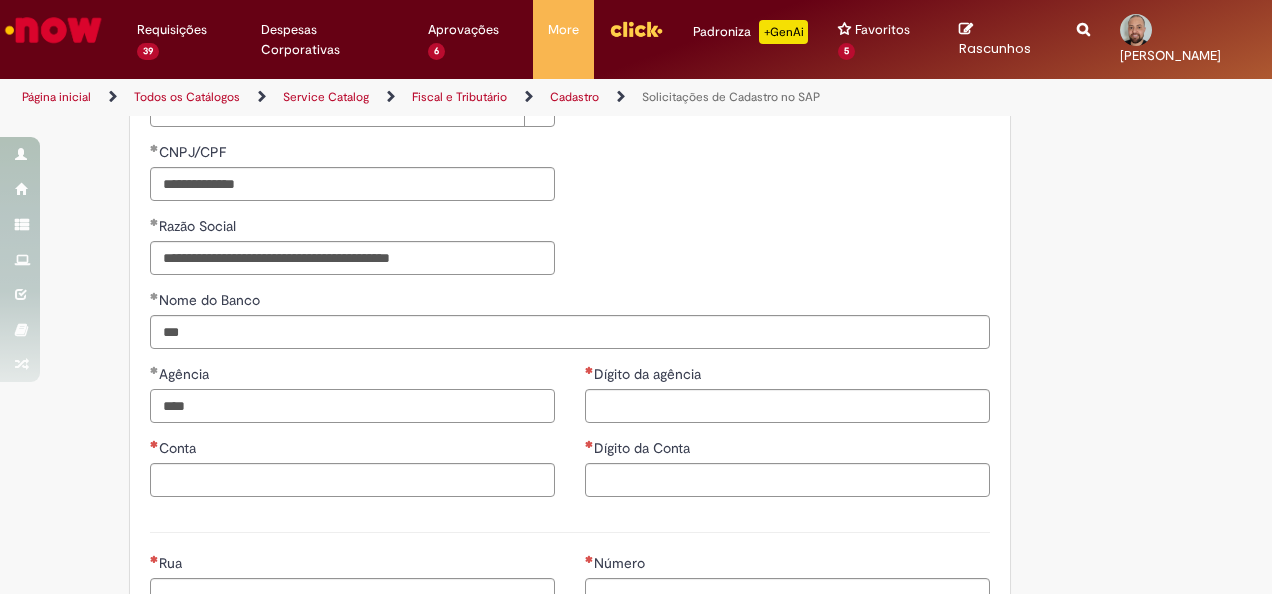 type on "****" 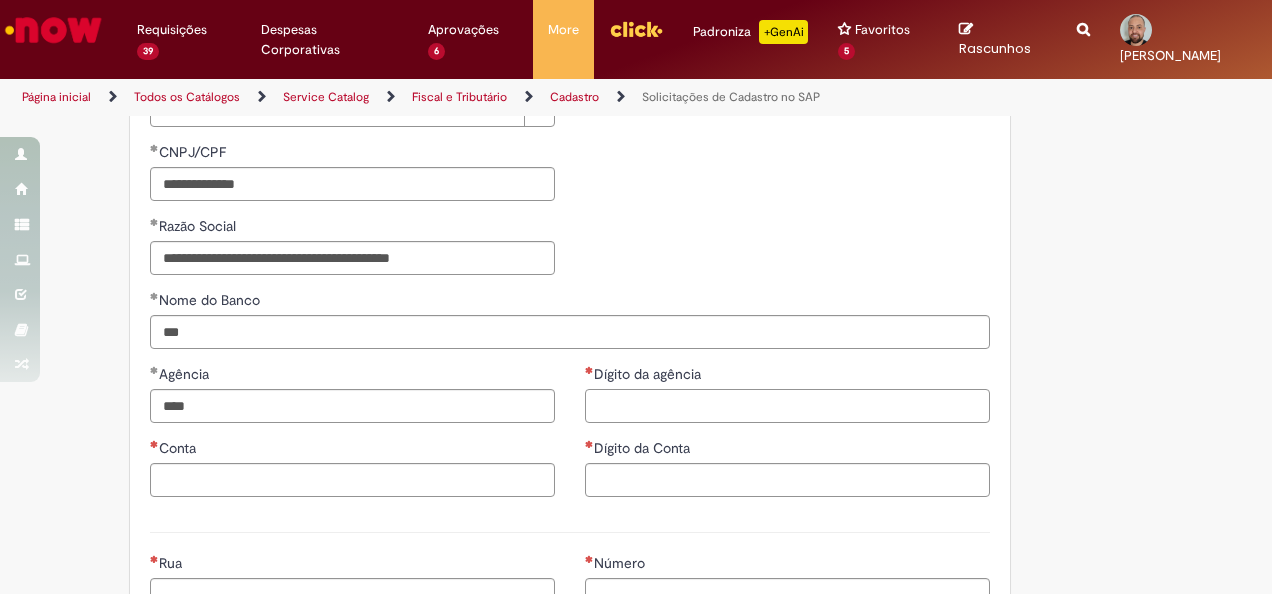 click on "Dígito da agência" at bounding box center [787, 406] 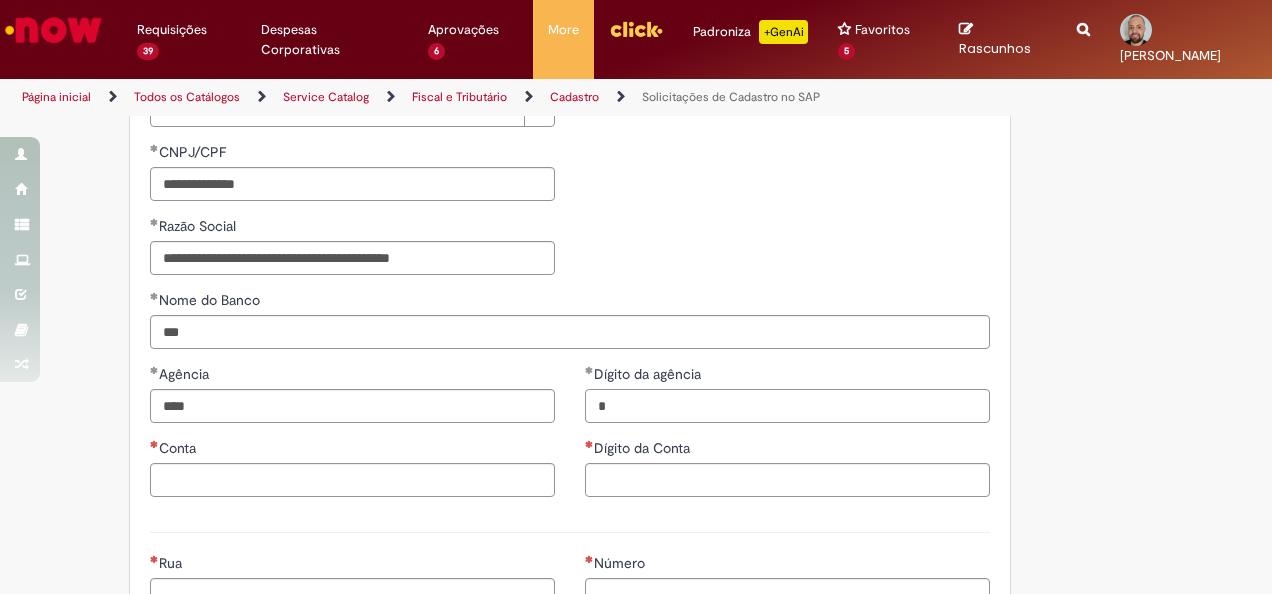 type on "*" 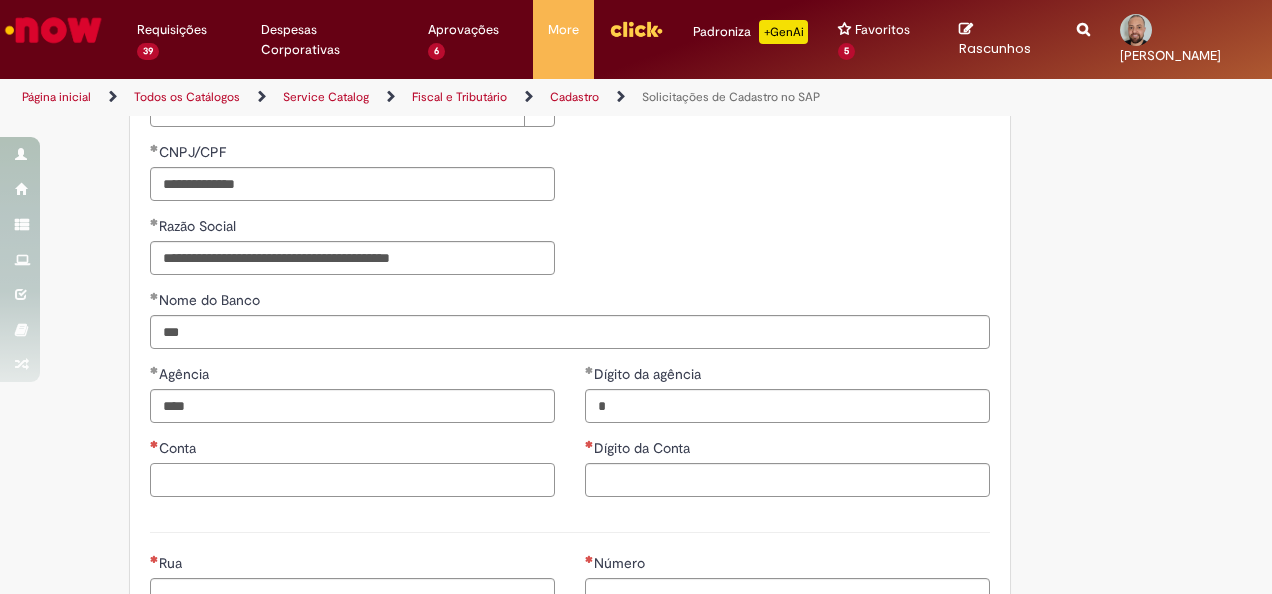 click on "Conta" at bounding box center (352, 480) 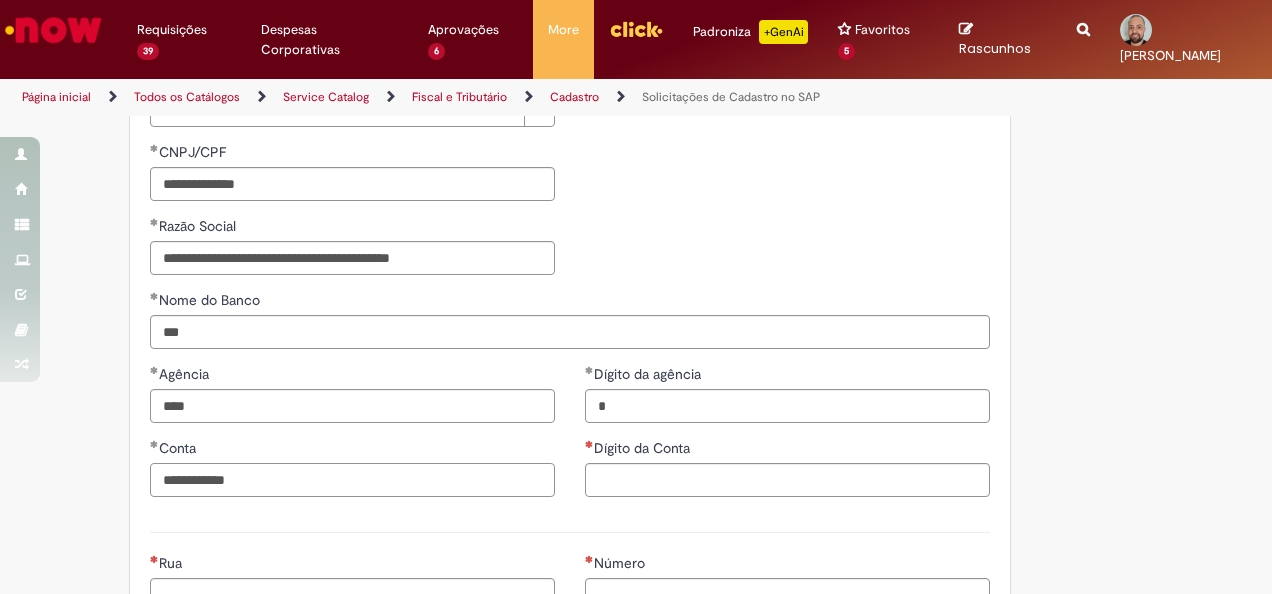 type on "**********" 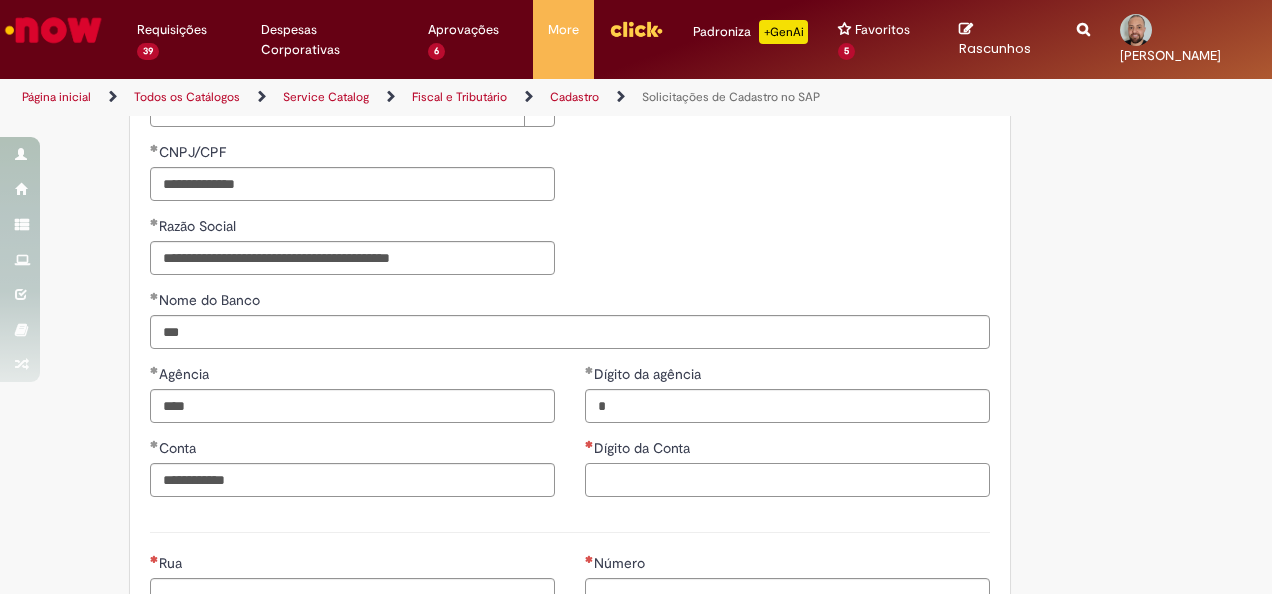 click on "Dígito da Conta" at bounding box center (787, 480) 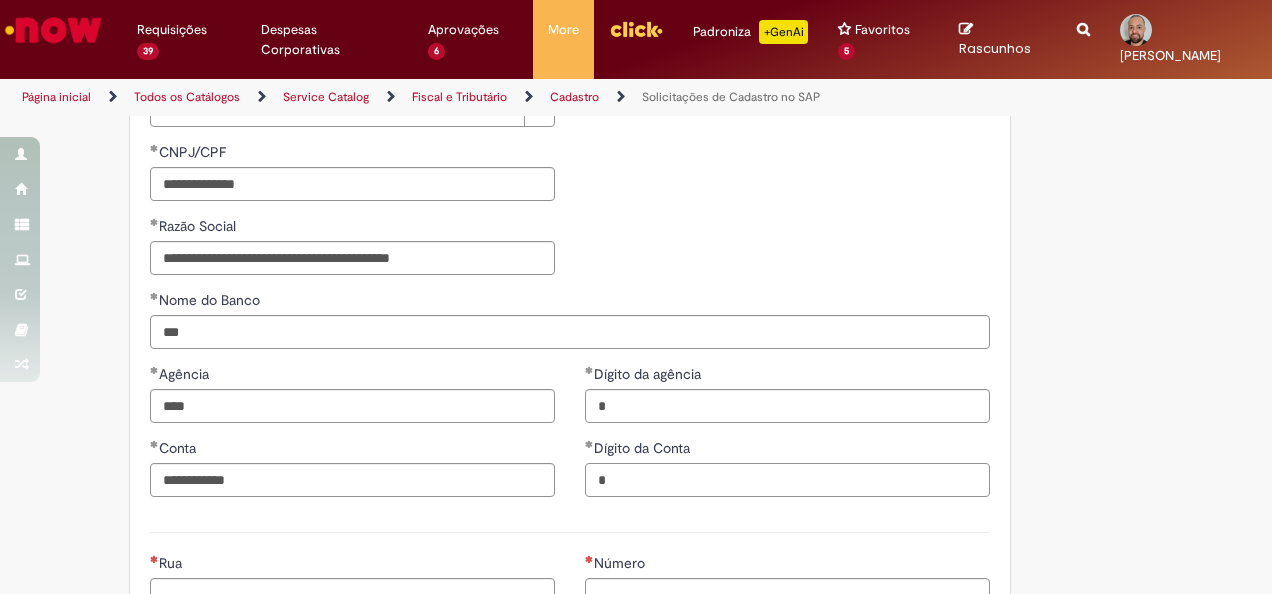 type on "*" 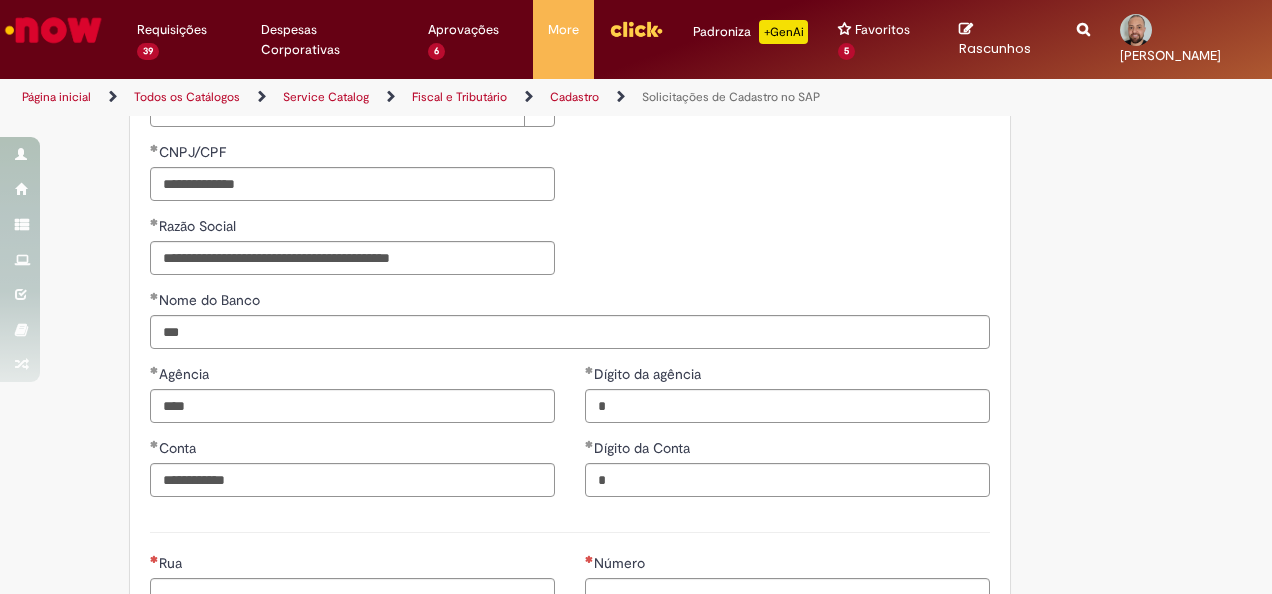 click on "Dígito da agência" at bounding box center (787, 376) 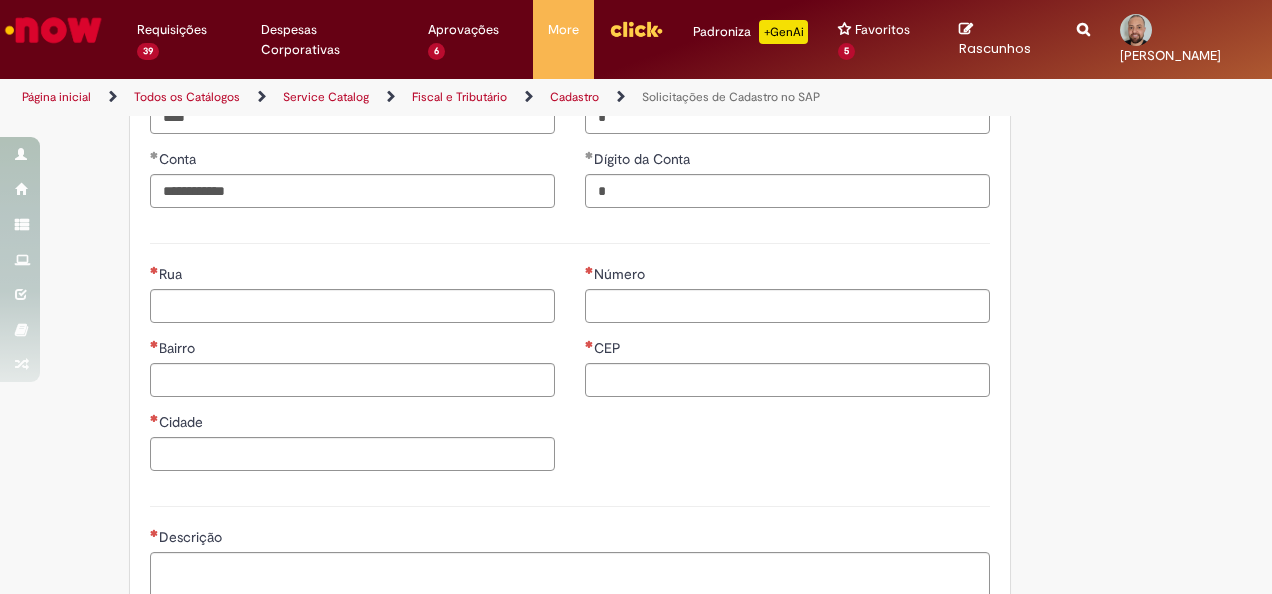 scroll, scrollTop: 1000, scrollLeft: 0, axis: vertical 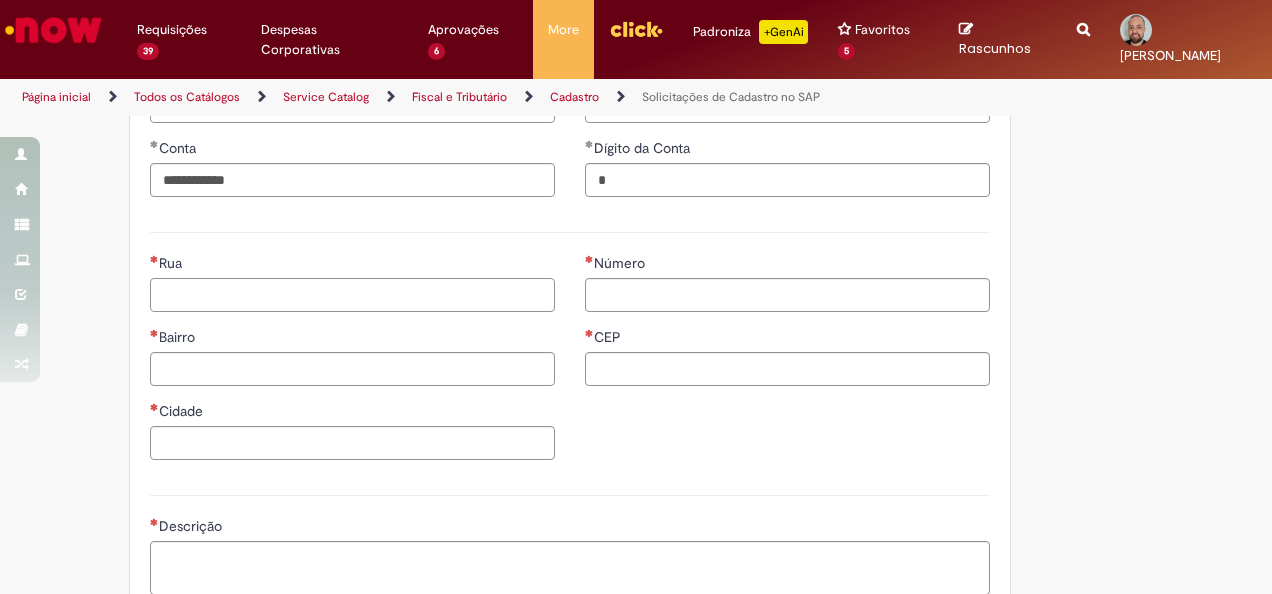 click on "Rua" at bounding box center (352, 295) 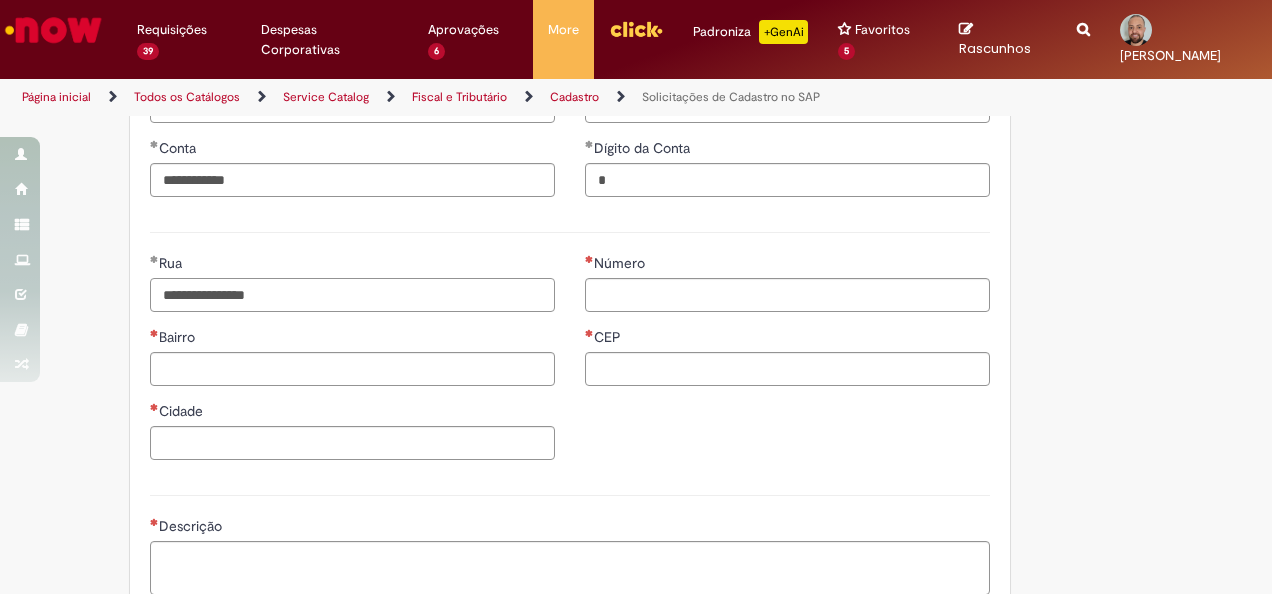type on "**********" 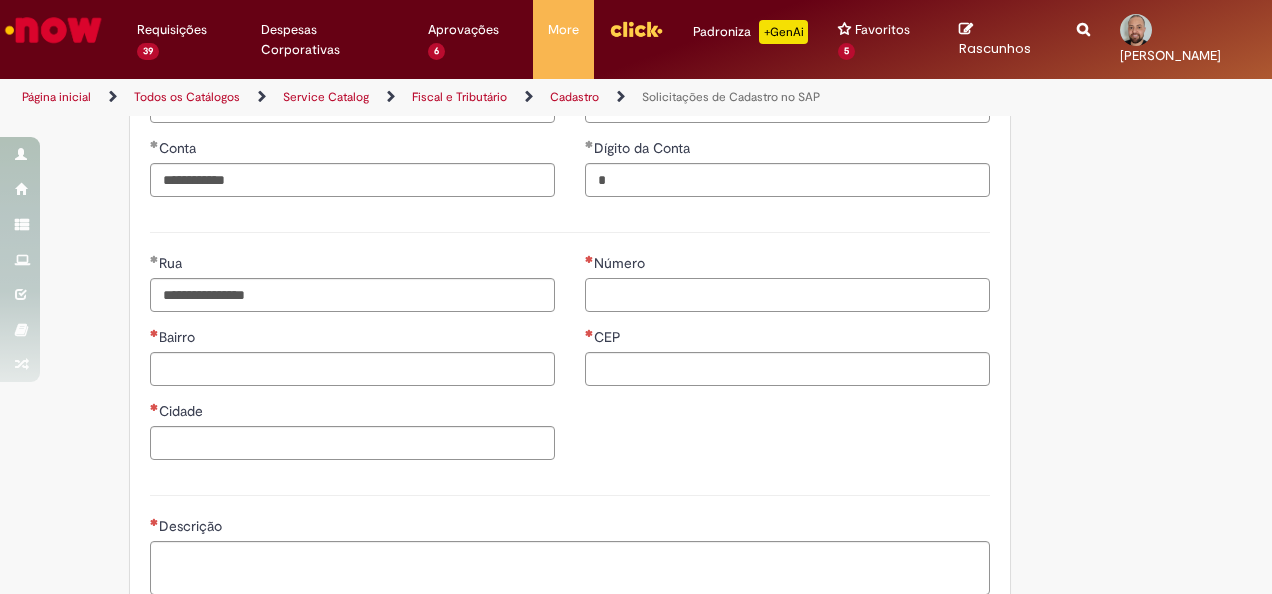 click on "Número" at bounding box center [787, 295] 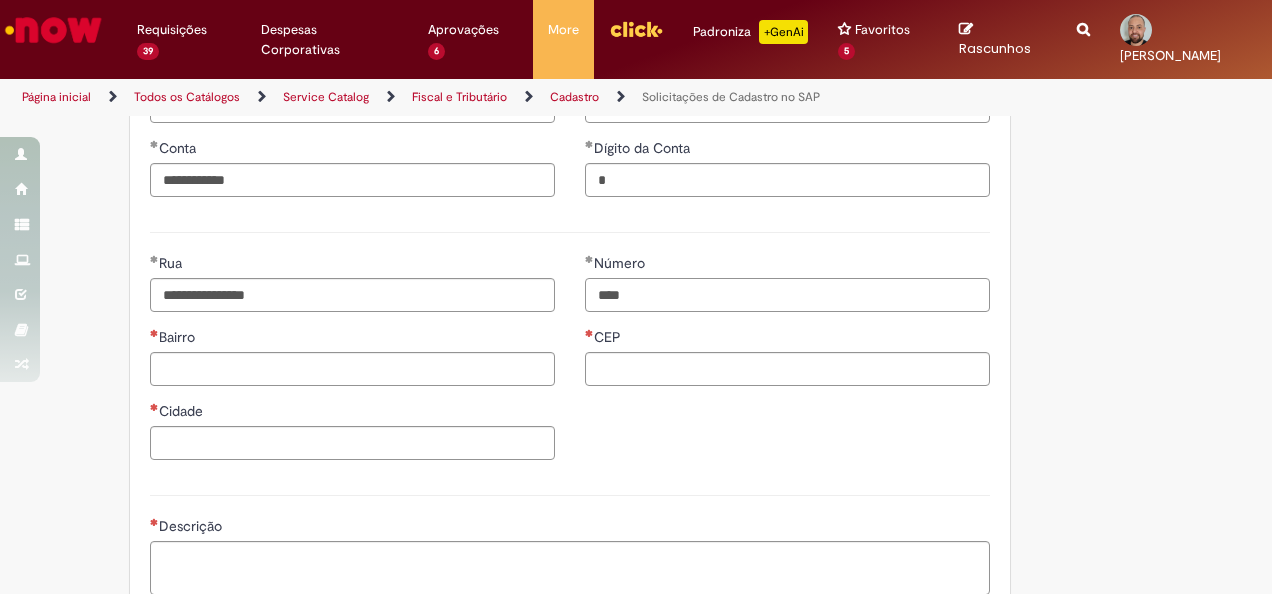 type on "****" 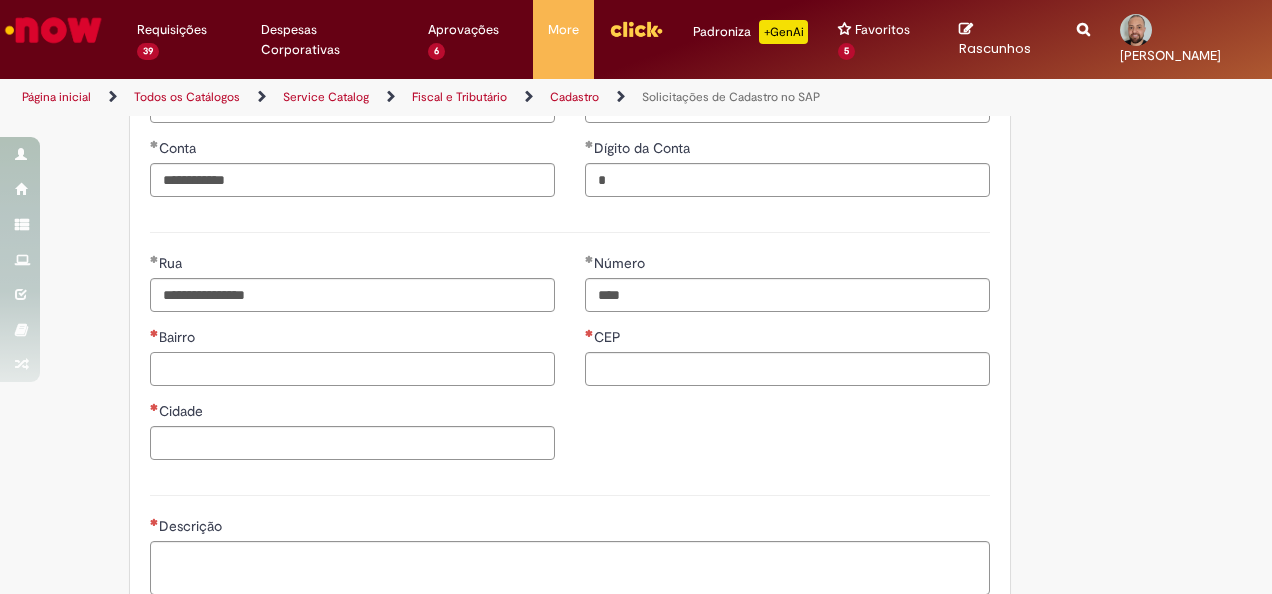 click on "Bairro" at bounding box center (352, 369) 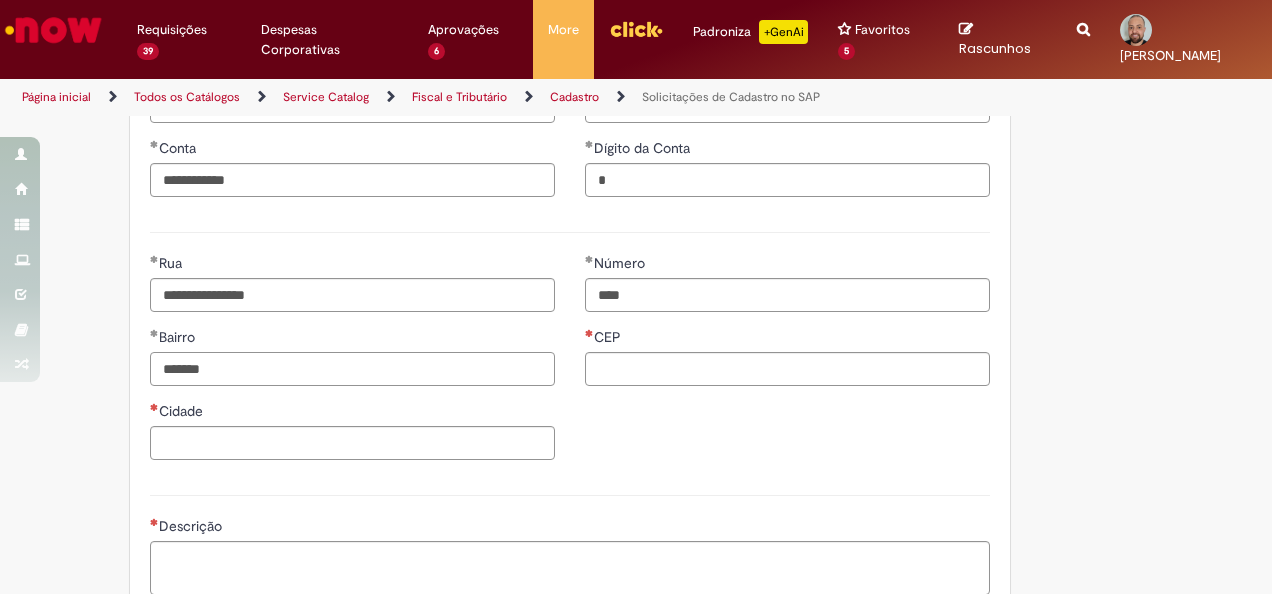 type on "******" 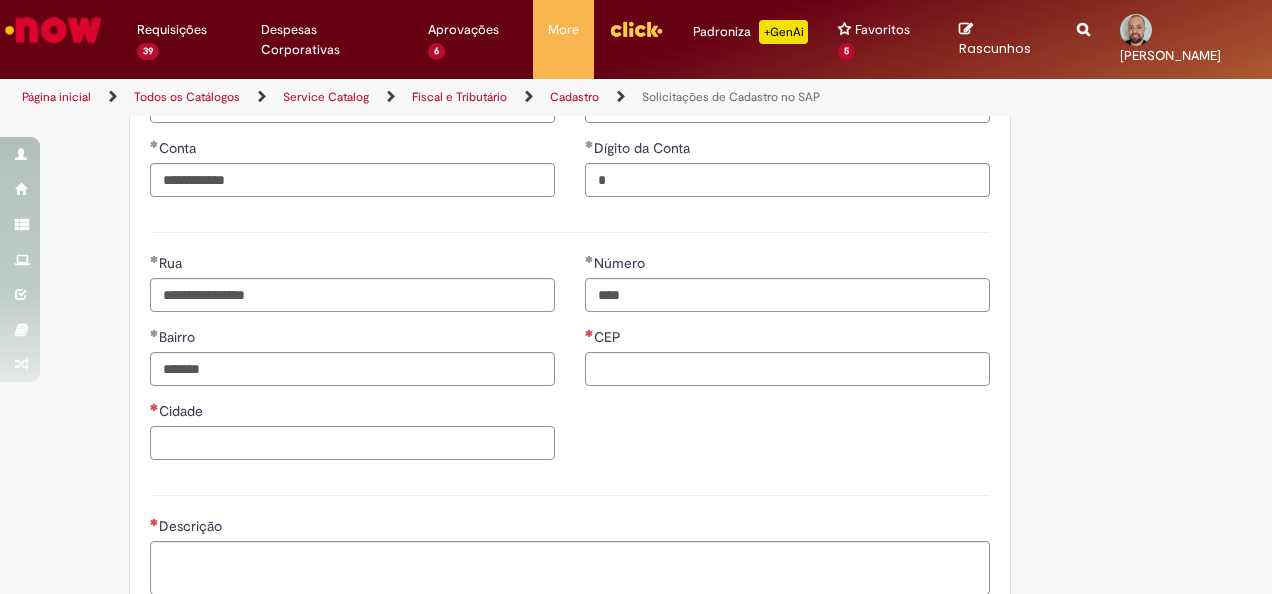 click on "Cidade" at bounding box center (352, 443) 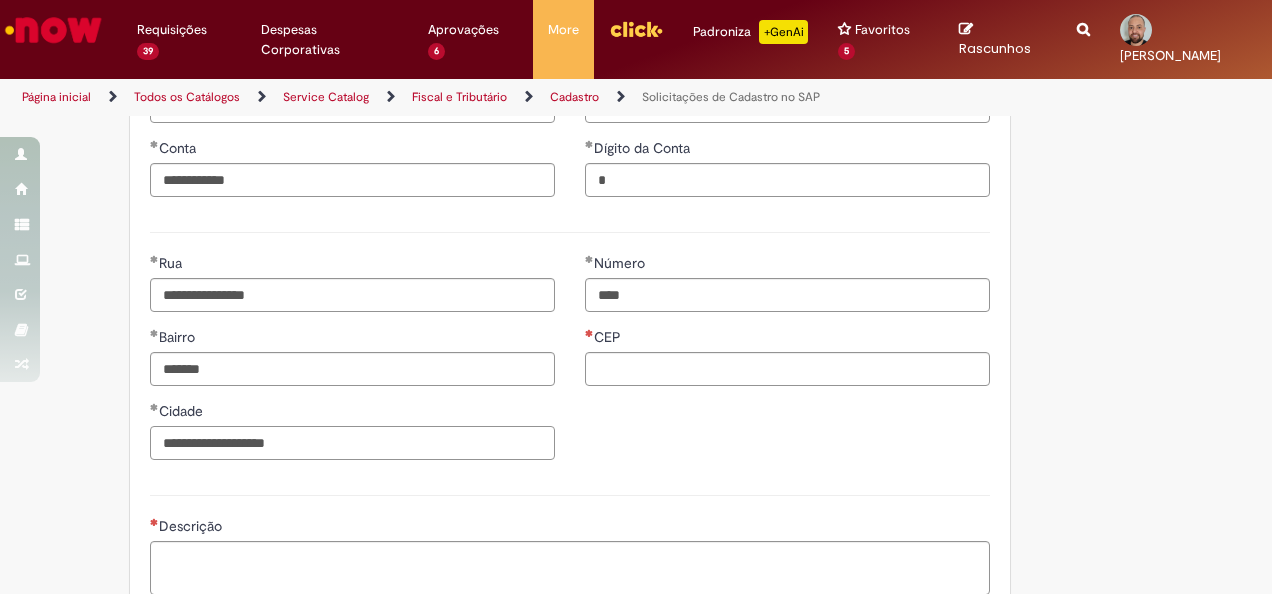 type on "**********" 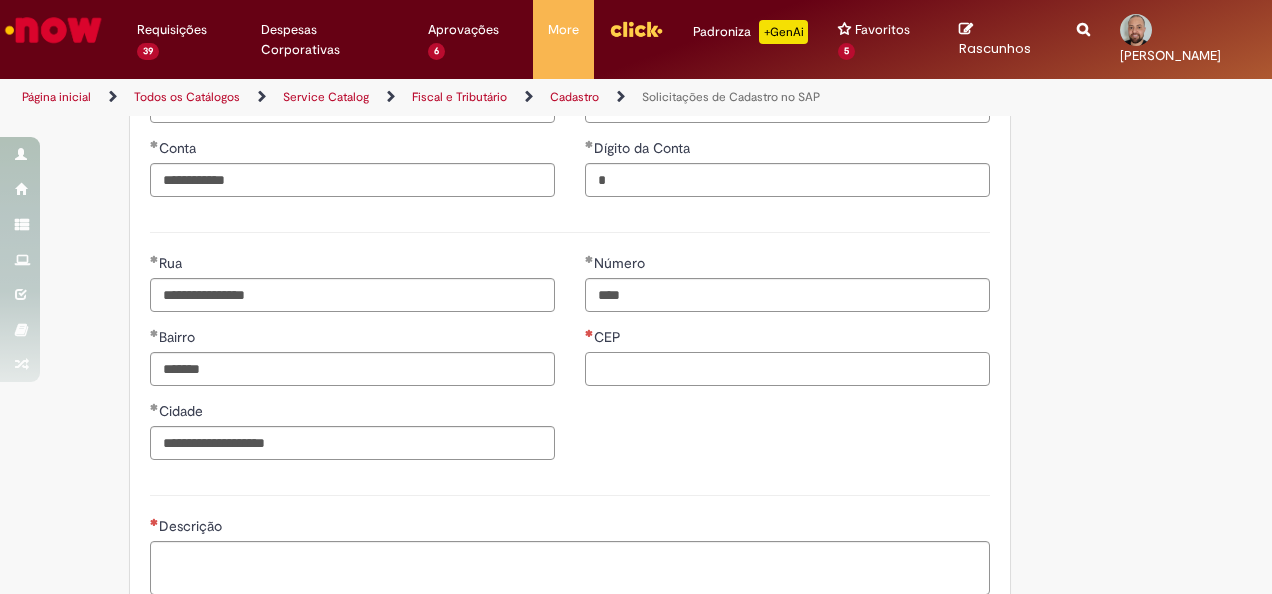 click on "CEP" at bounding box center (787, 369) 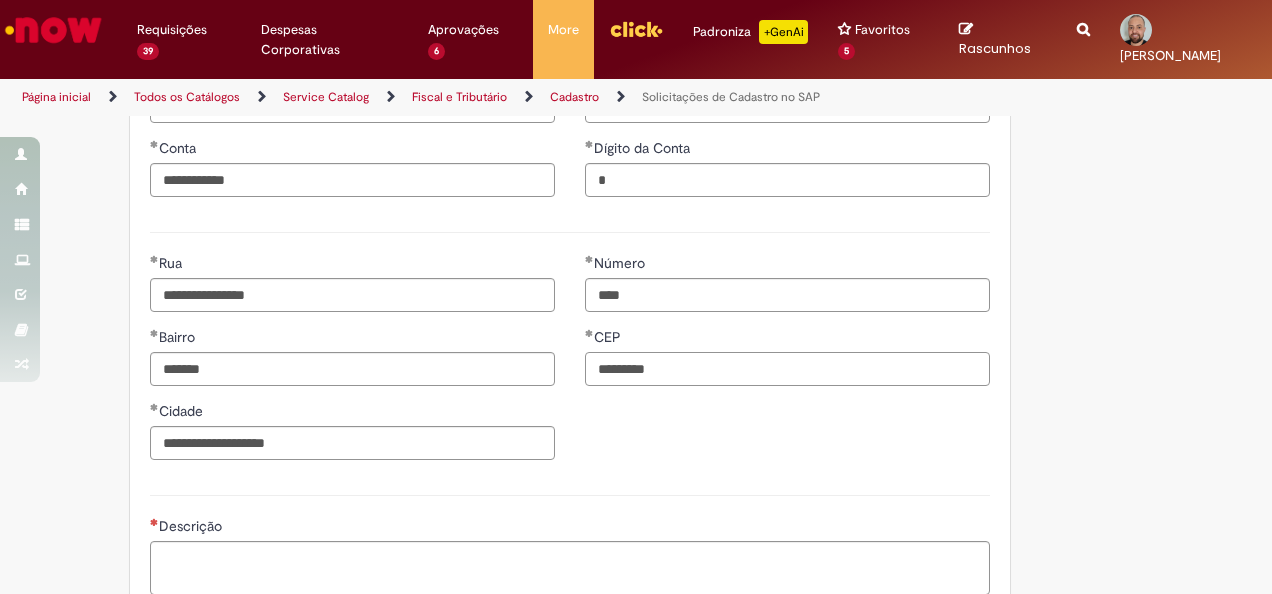 type on "*********" 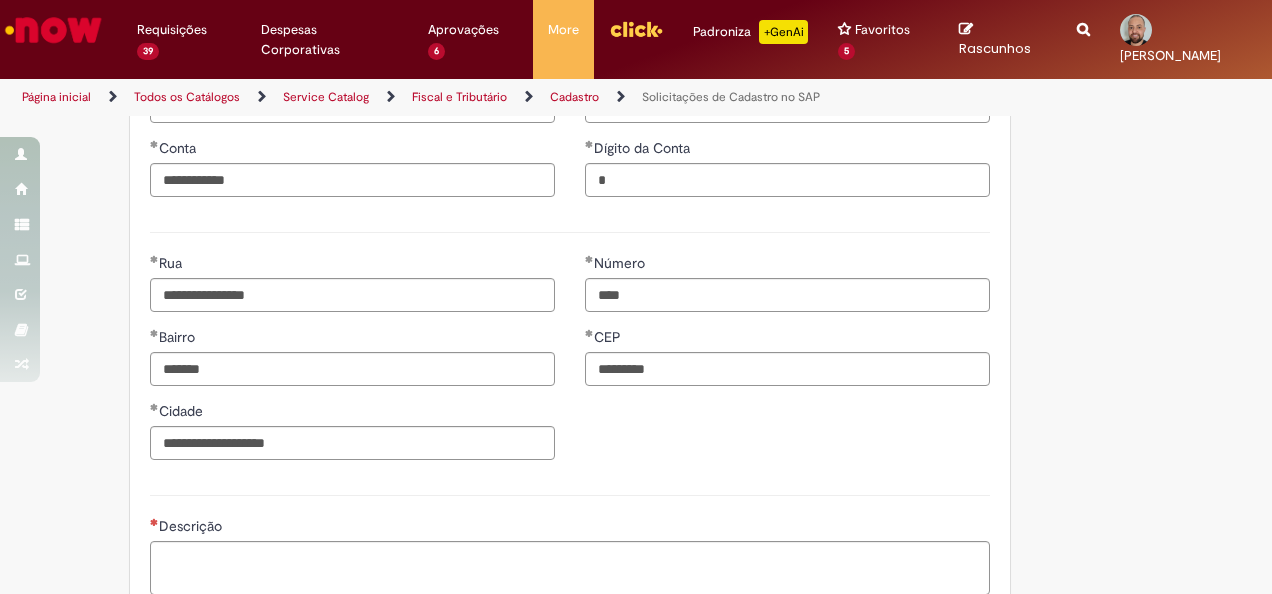click on "**********" at bounding box center [570, 364] 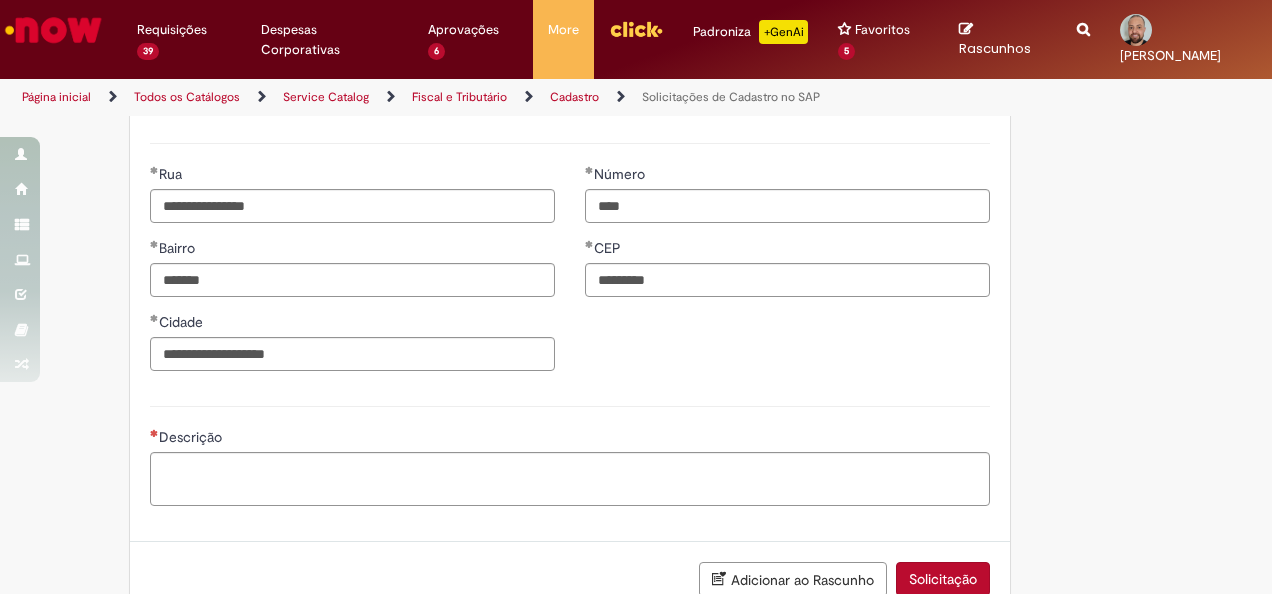 scroll, scrollTop: 1200, scrollLeft: 0, axis: vertical 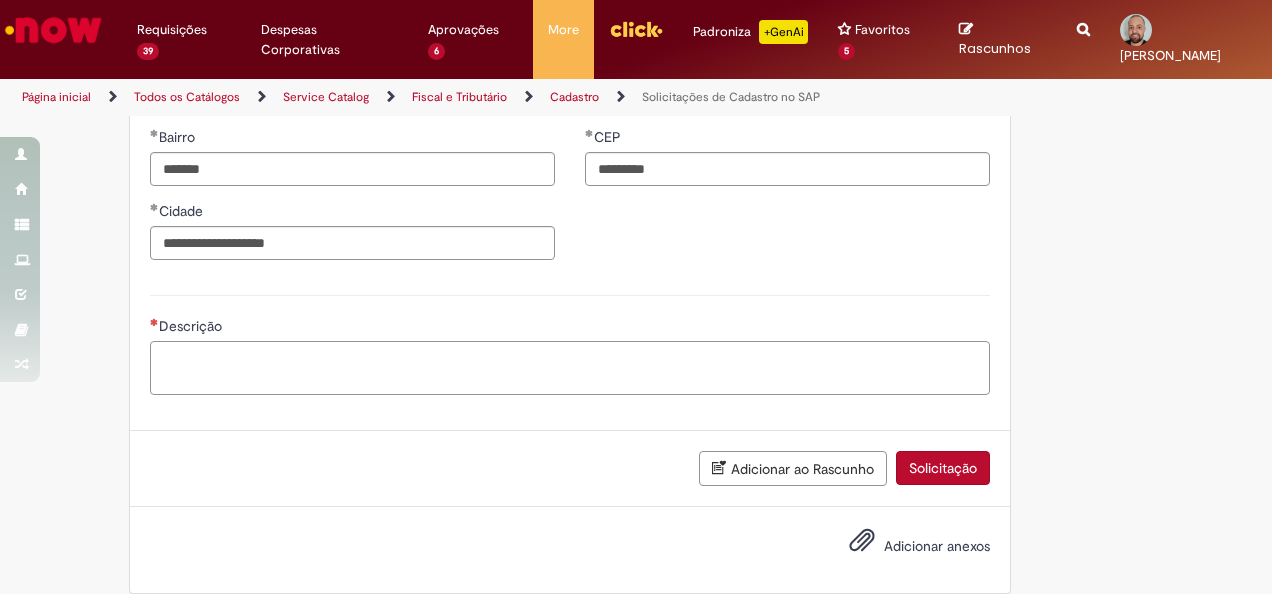 click on "Descrição" at bounding box center (570, 367) 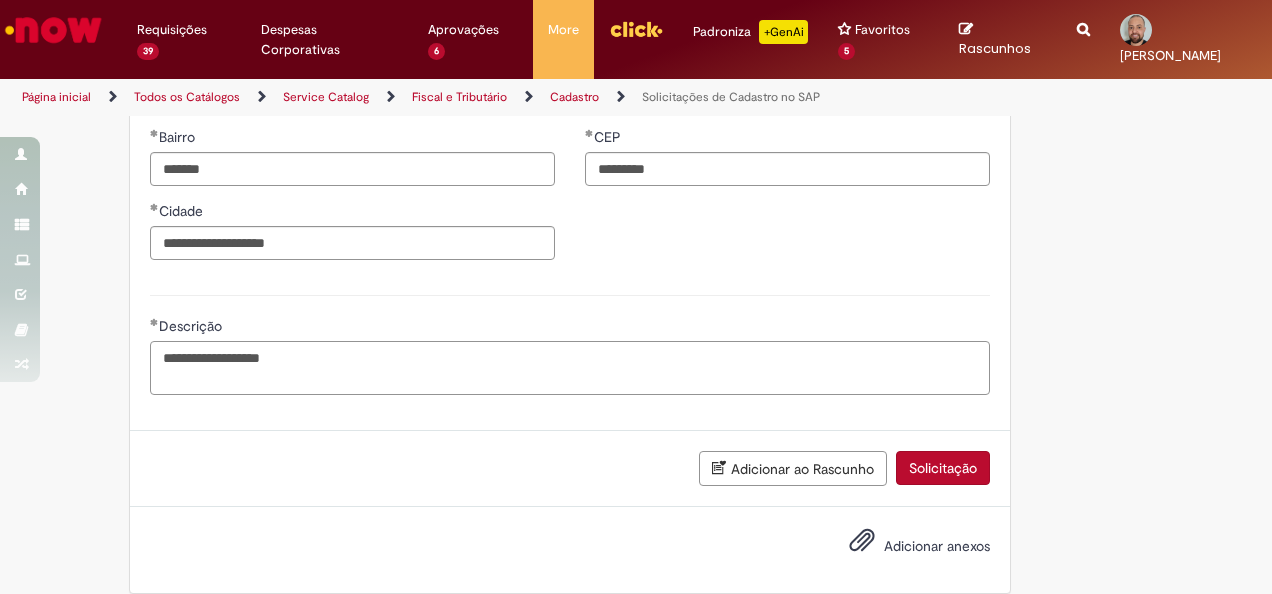 type on "**********" 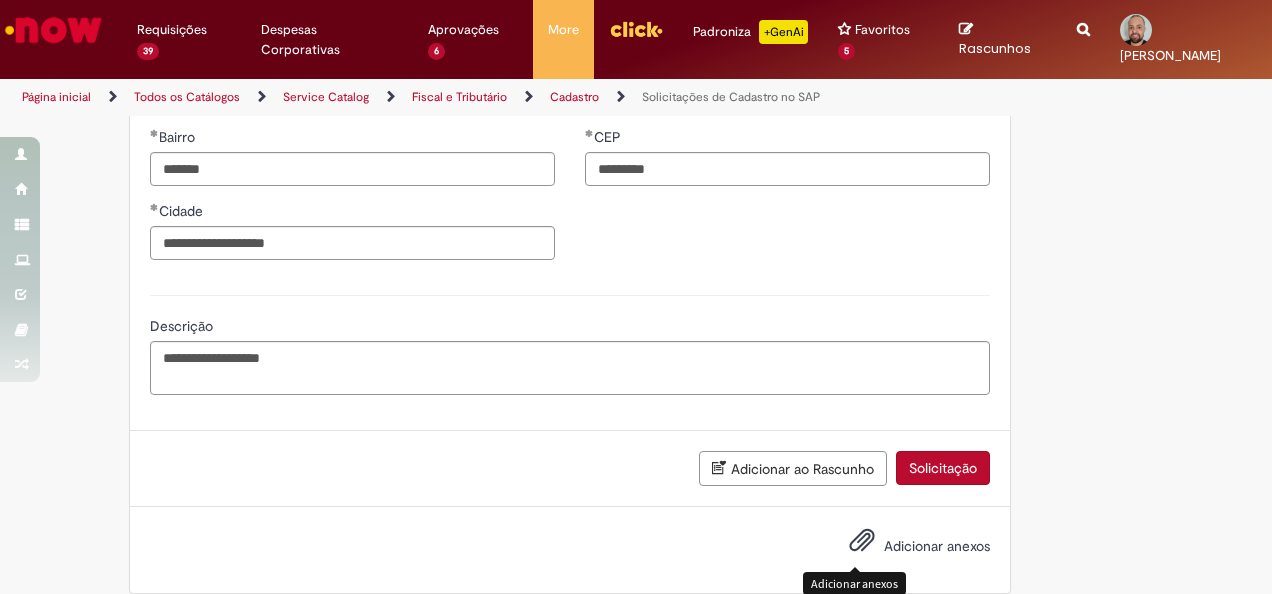 click on "Adicionar anexos" at bounding box center [862, 545] 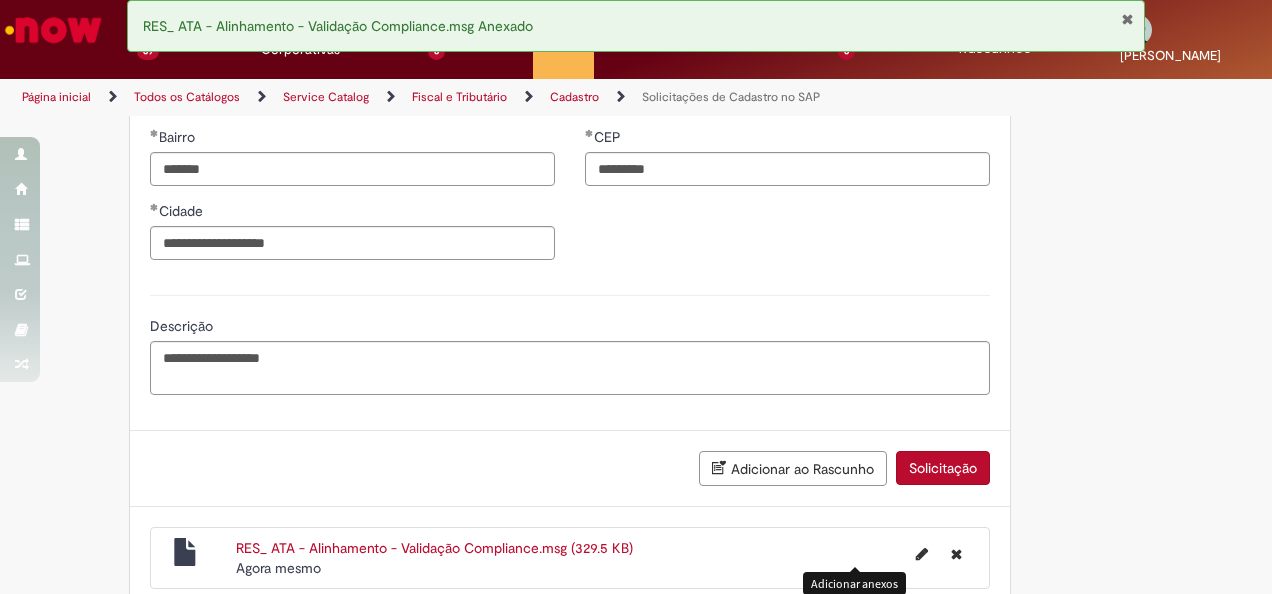 click on "Solicitação" at bounding box center (943, 468) 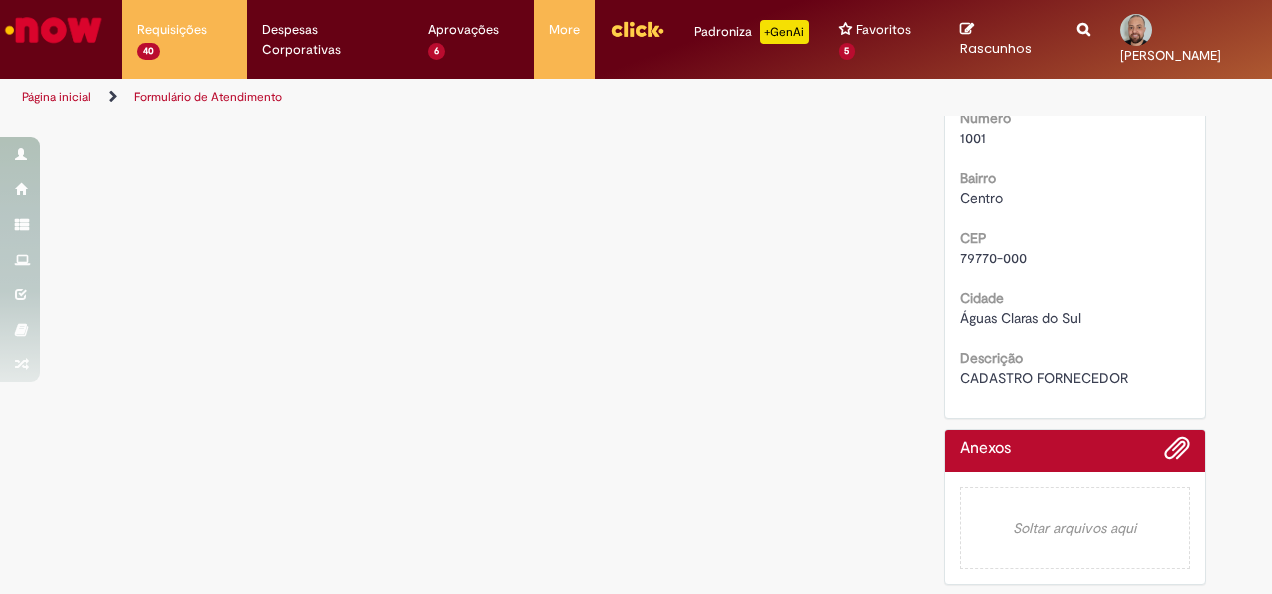 scroll, scrollTop: 0, scrollLeft: 0, axis: both 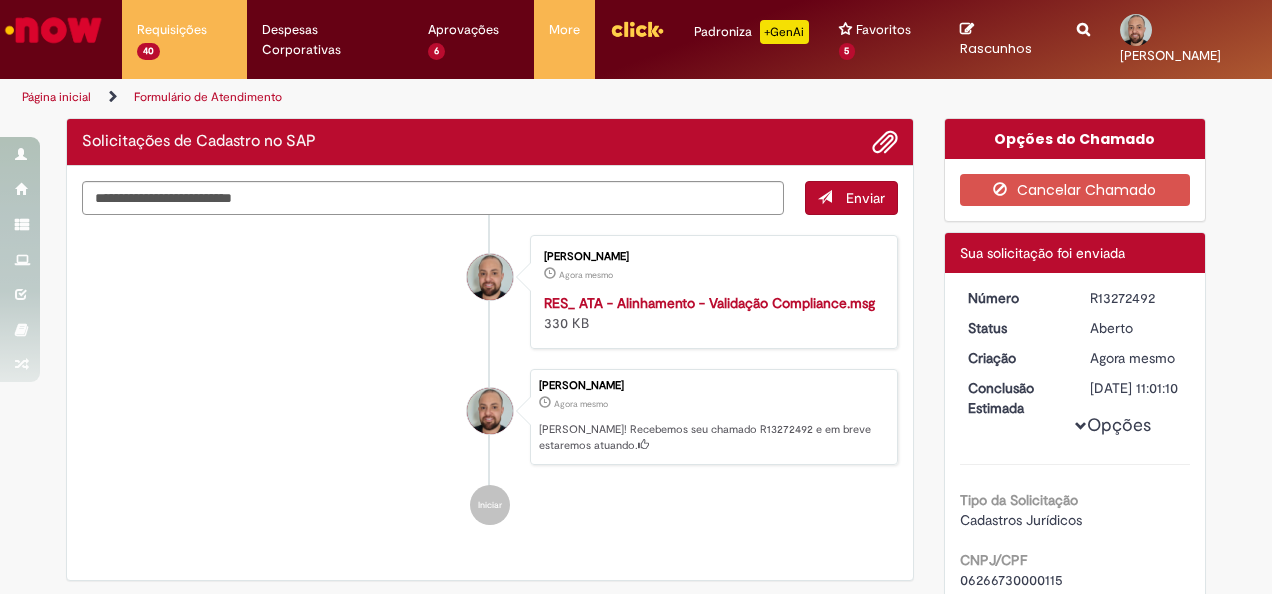 click on "R13272492" at bounding box center (1136, 298) 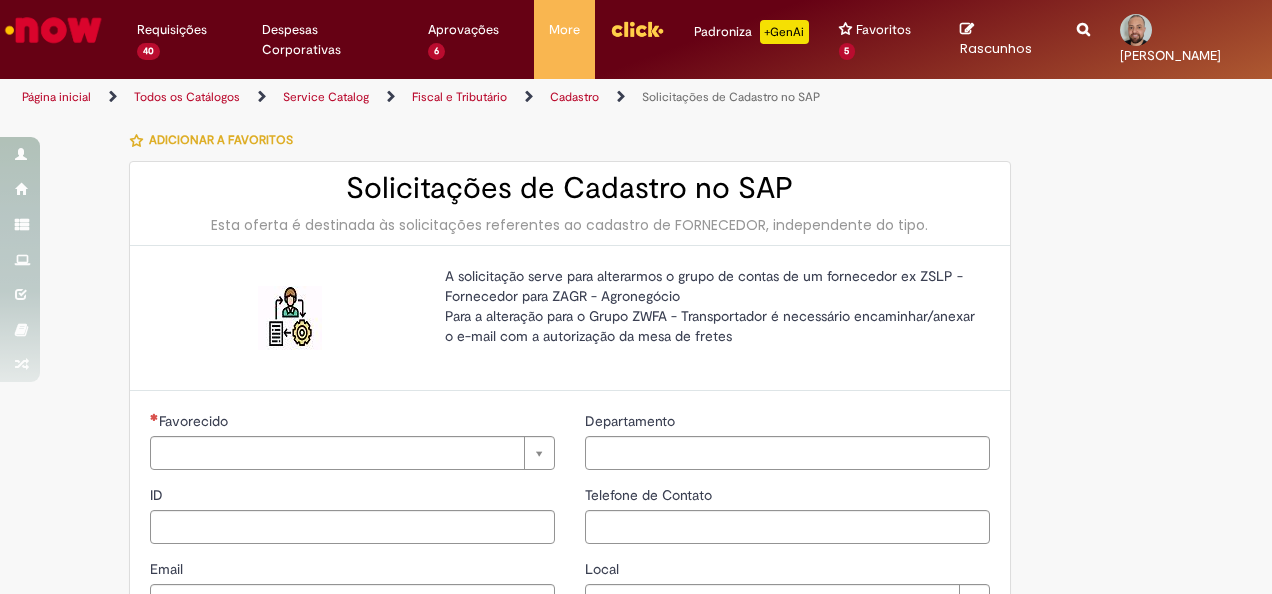 type on "********" 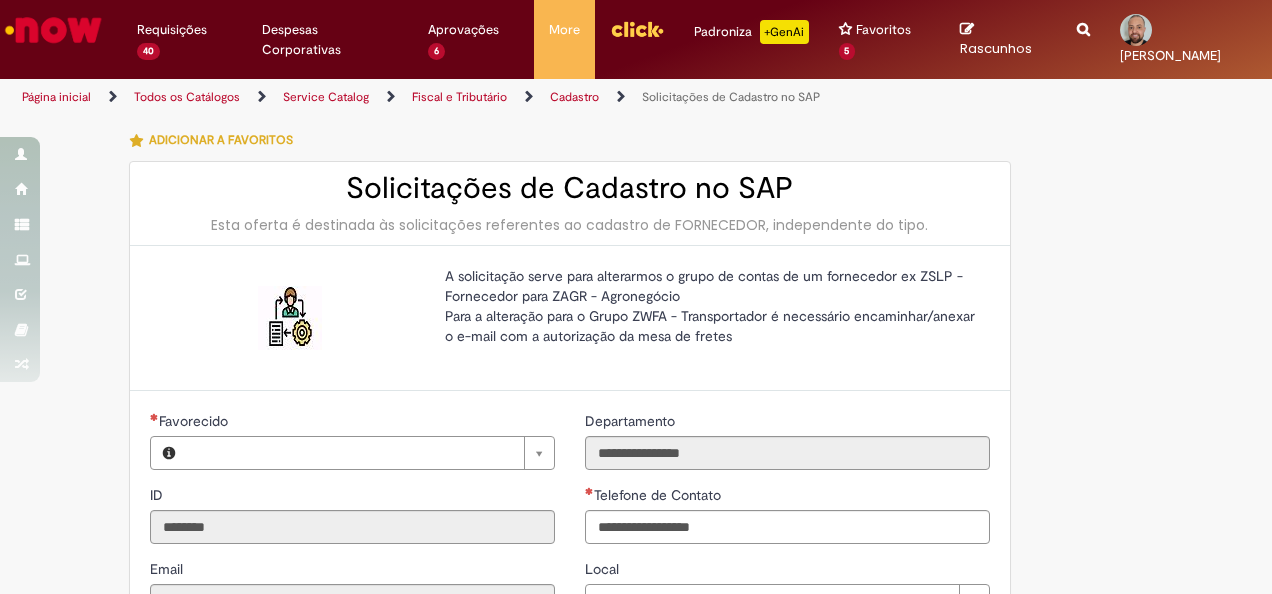 type on "**********" 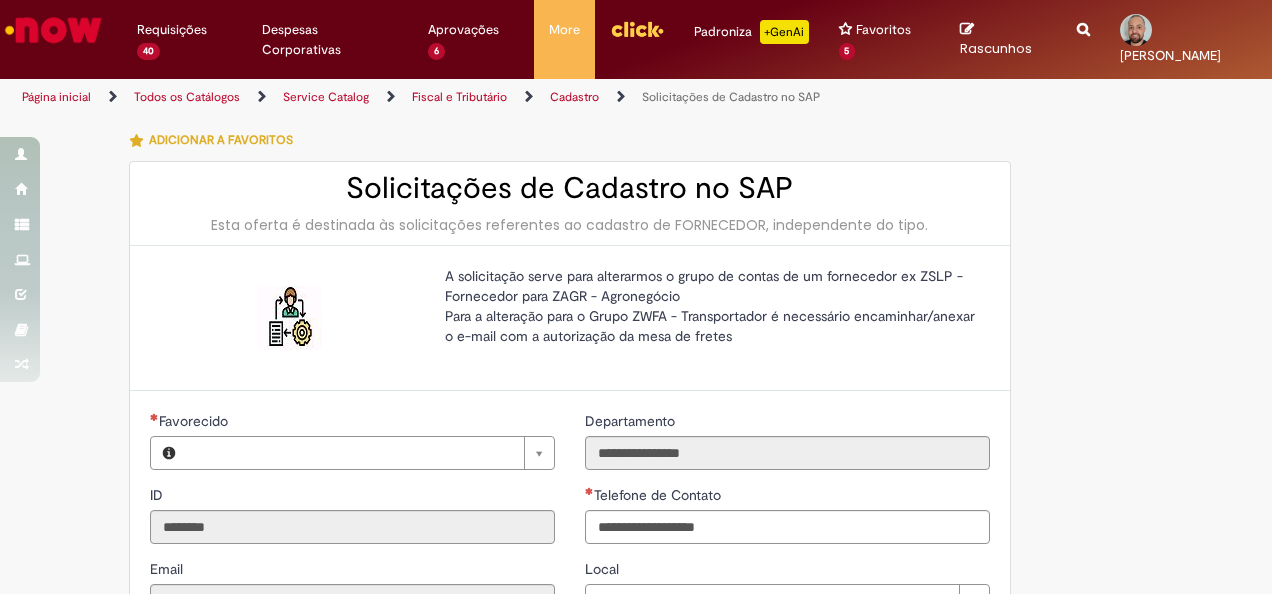 type on "**********" 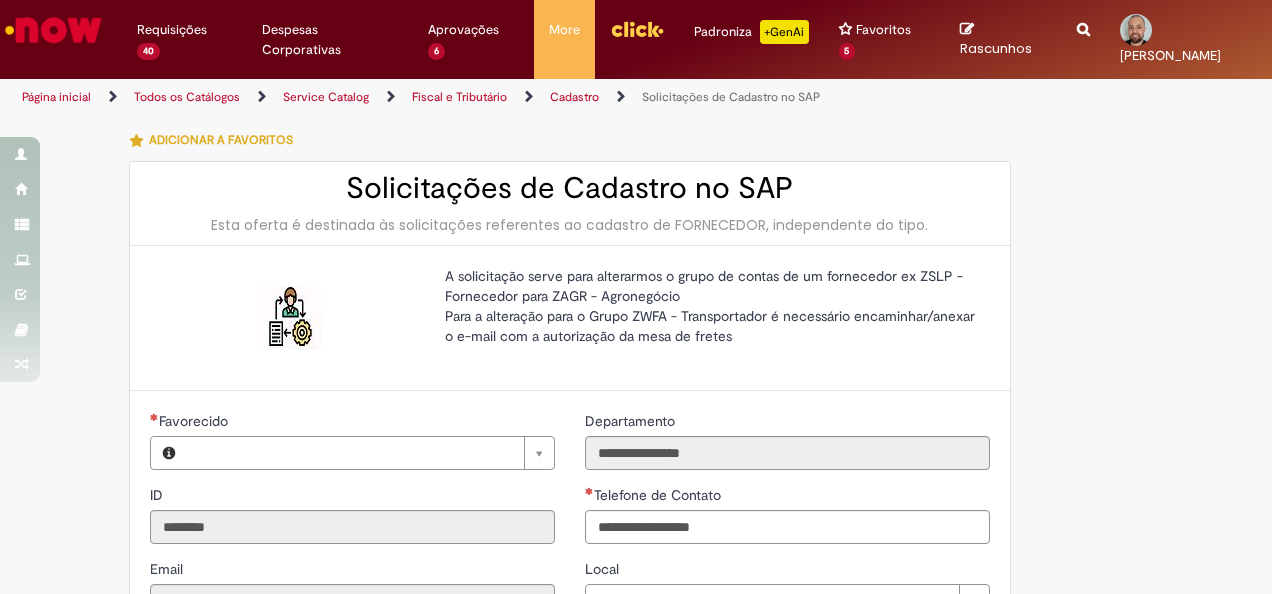 type on "**********" 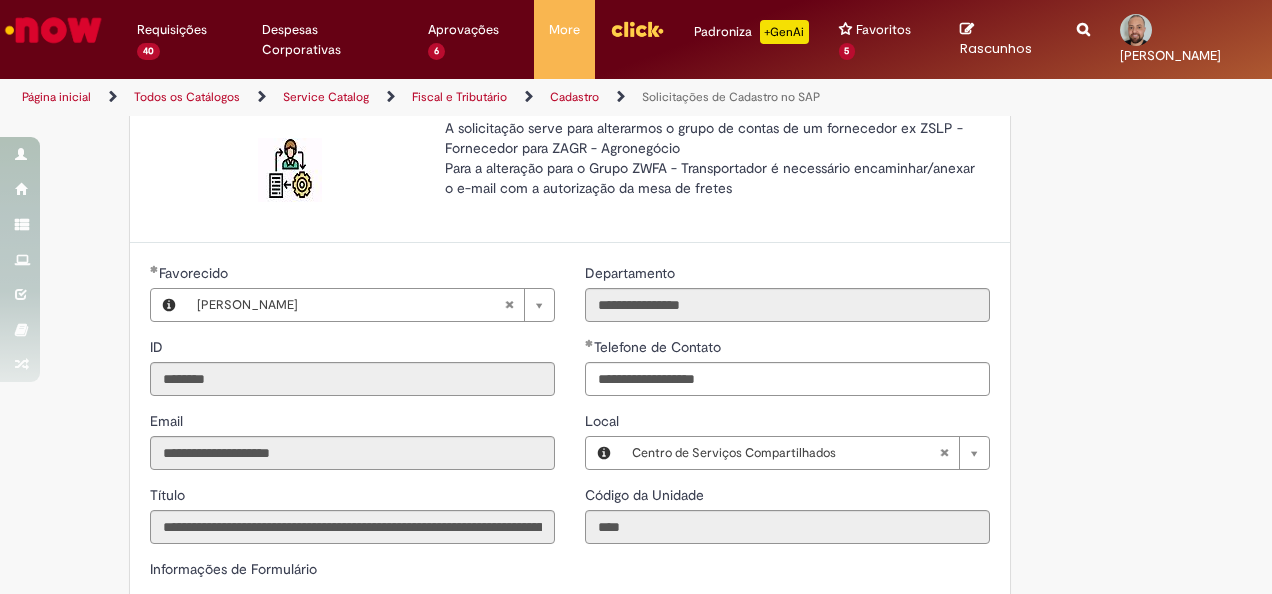 scroll, scrollTop: 400, scrollLeft: 0, axis: vertical 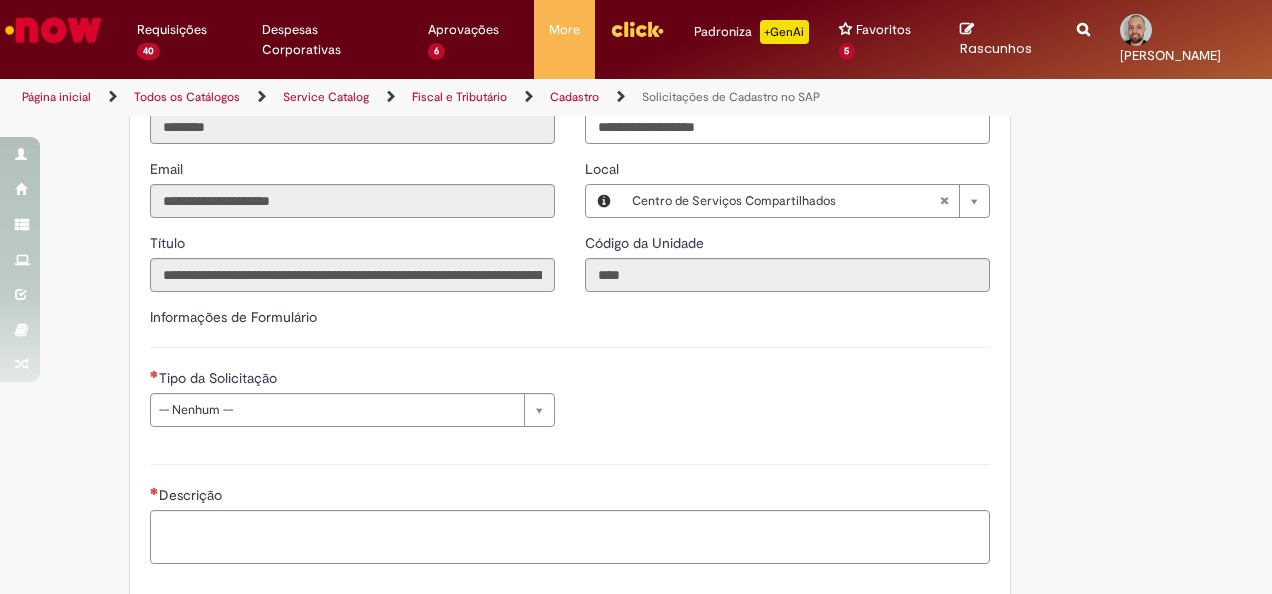drag, startPoint x: 234, startPoint y: 406, endPoint x: 216, endPoint y: 424, distance: 25.455845 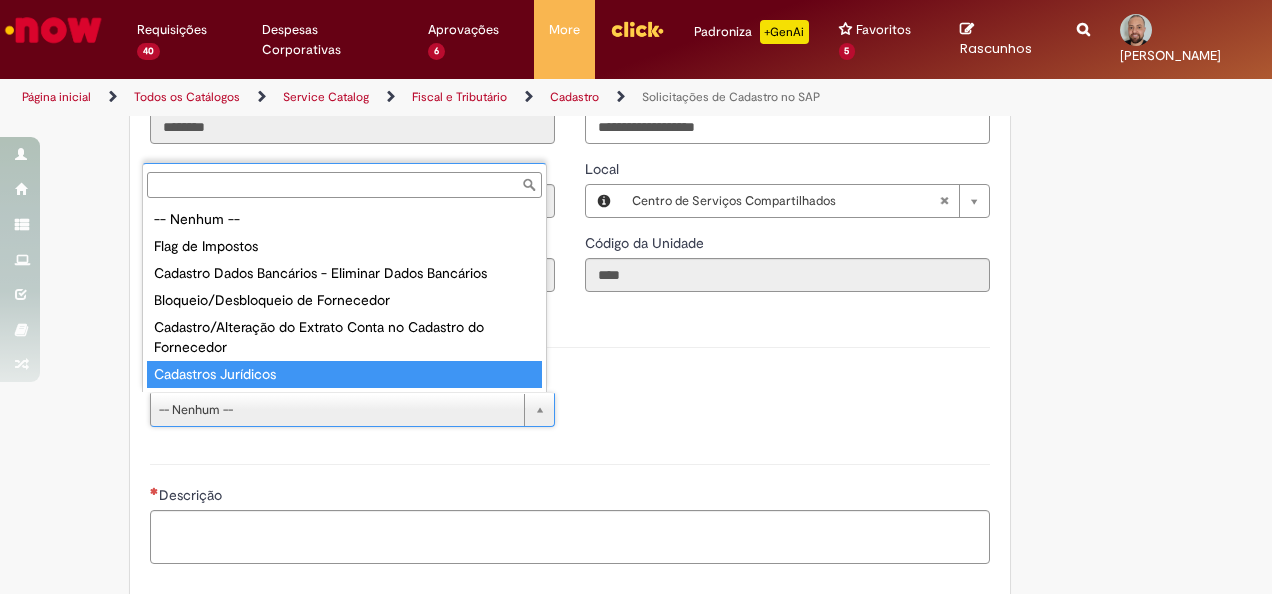 type on "**********" 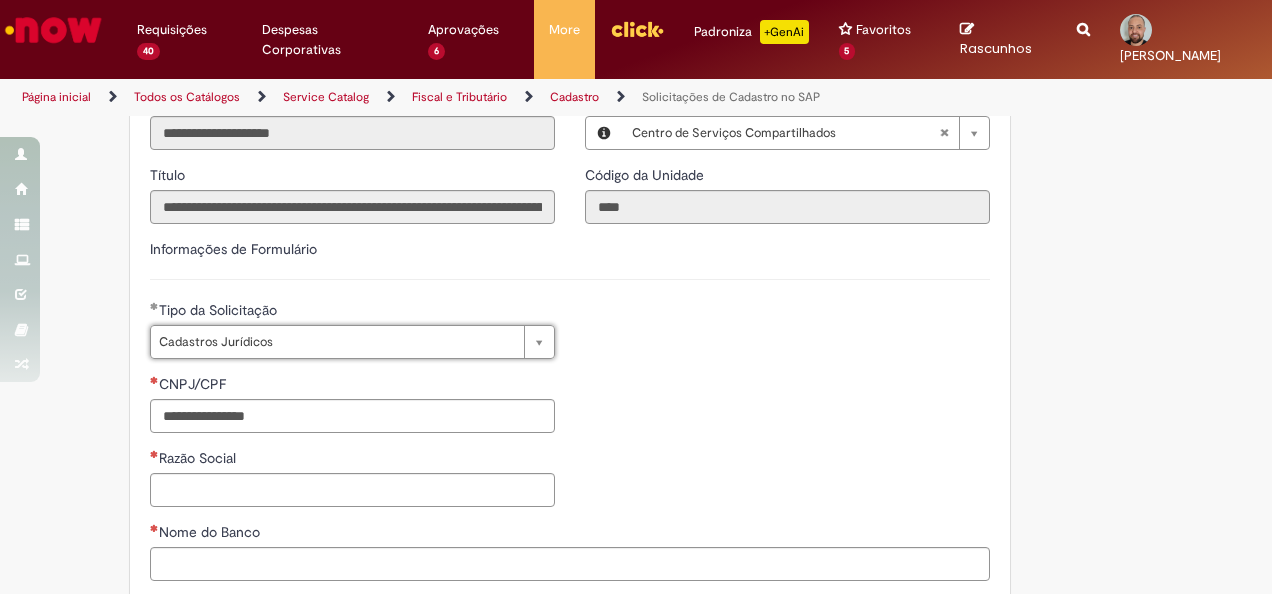 scroll, scrollTop: 500, scrollLeft: 0, axis: vertical 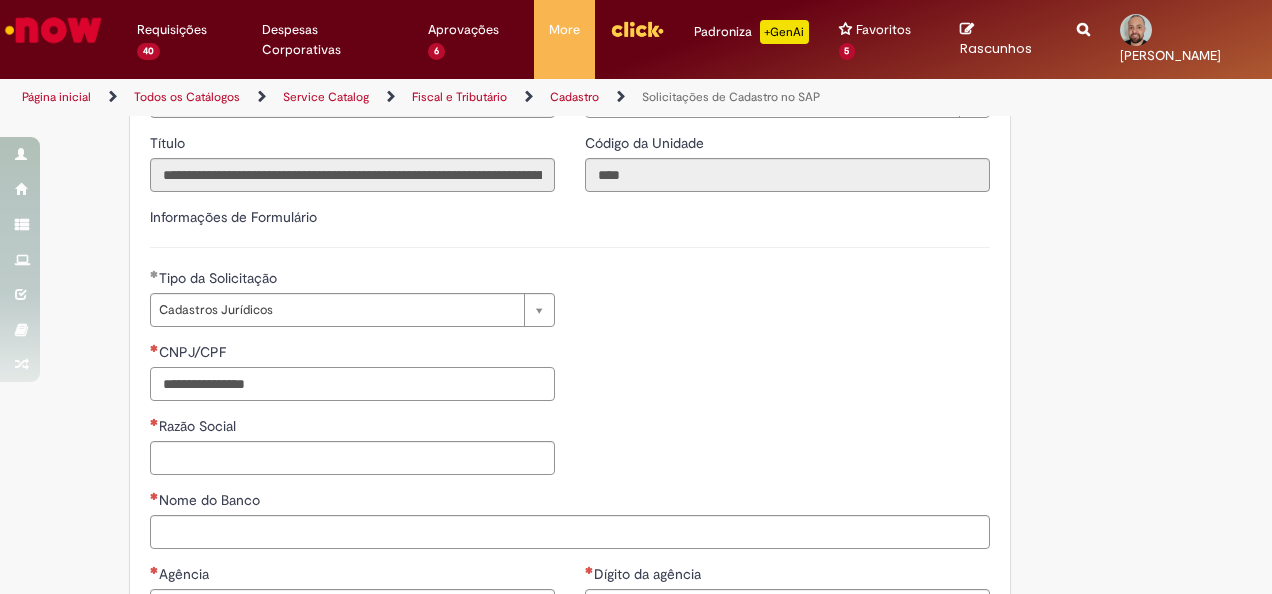 click on "CNPJ/CPF" at bounding box center (352, 384) 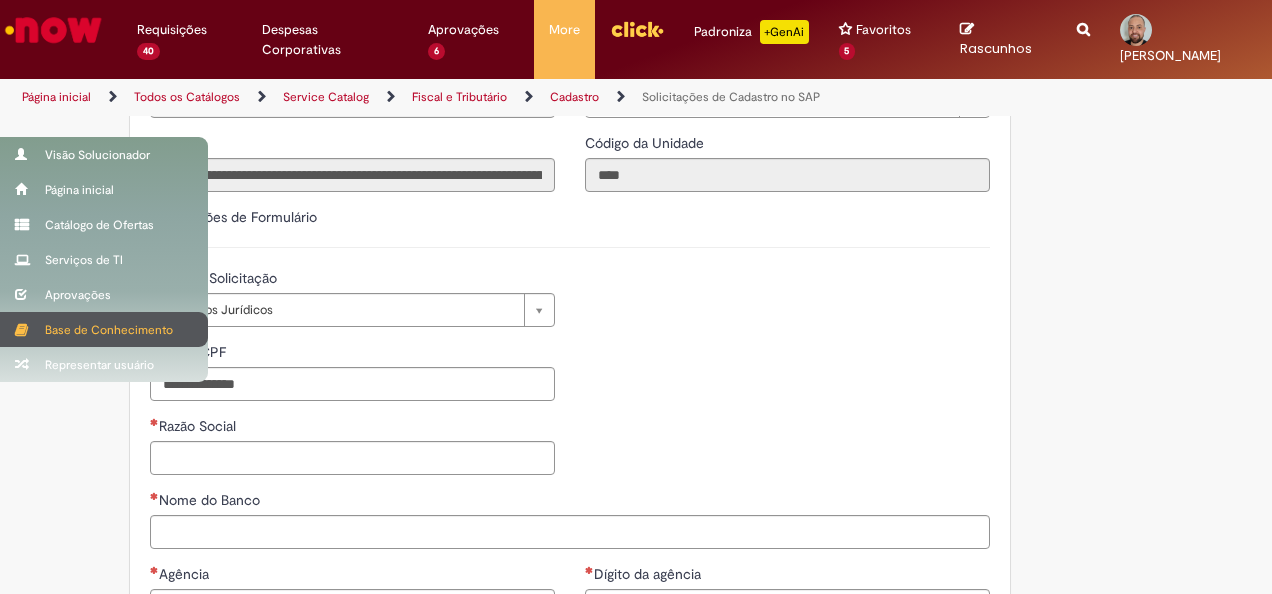 type on "**********" 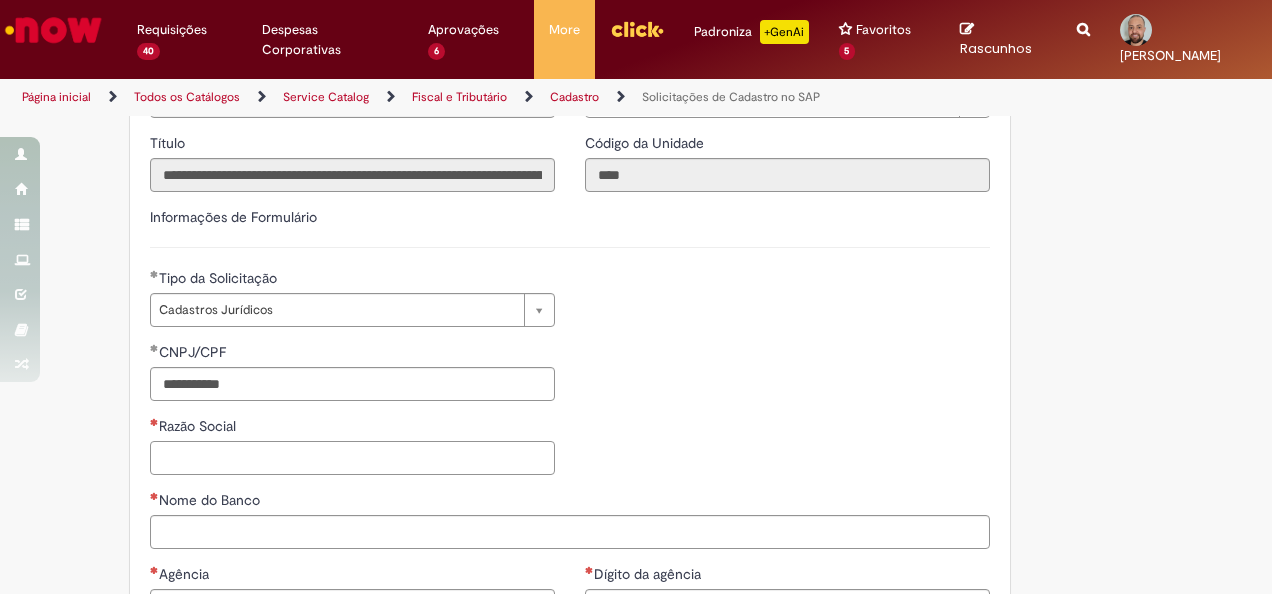 click on "Razão Social" at bounding box center (352, 458) 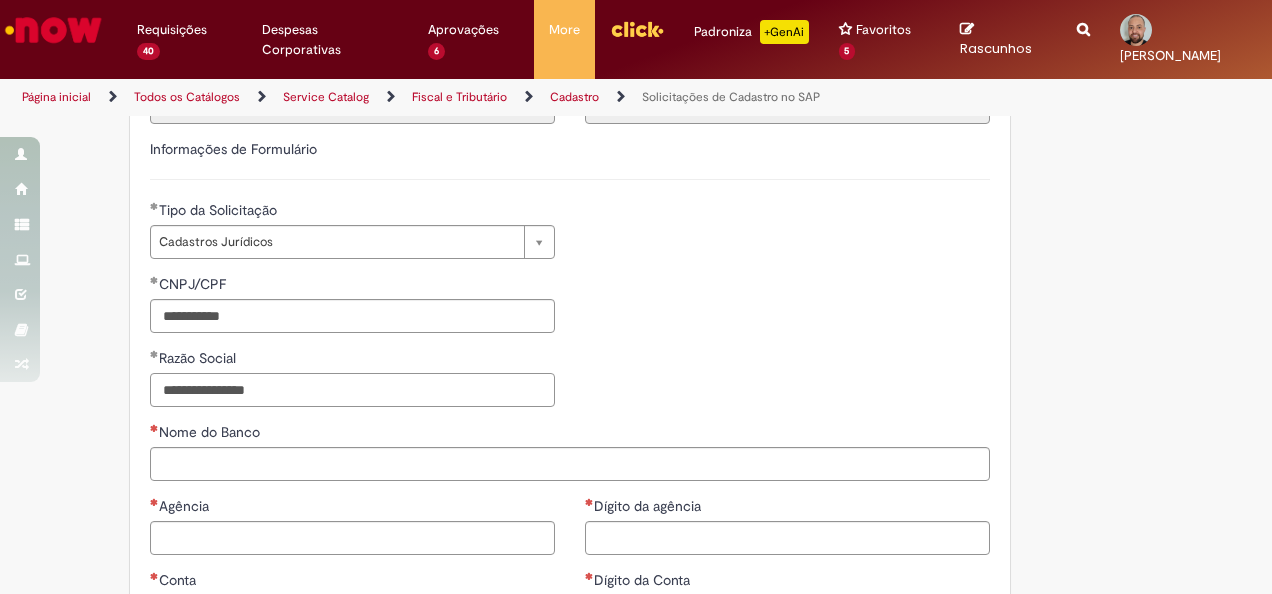 scroll, scrollTop: 700, scrollLeft: 0, axis: vertical 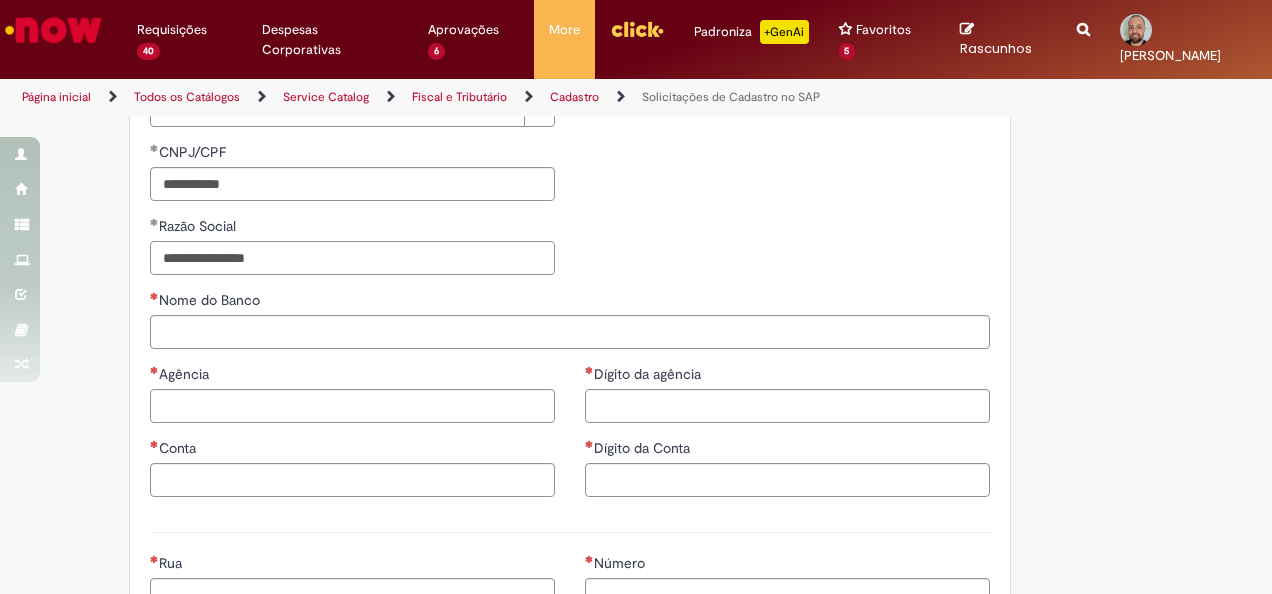 type on "**********" 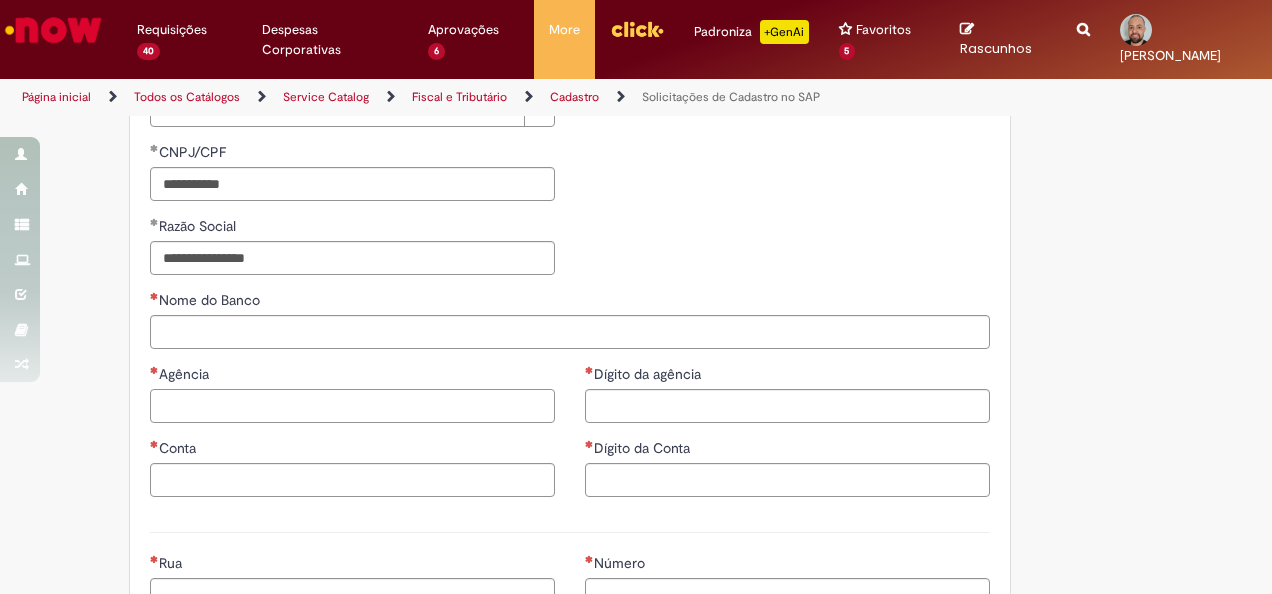 click on "Agência" at bounding box center (352, 406) 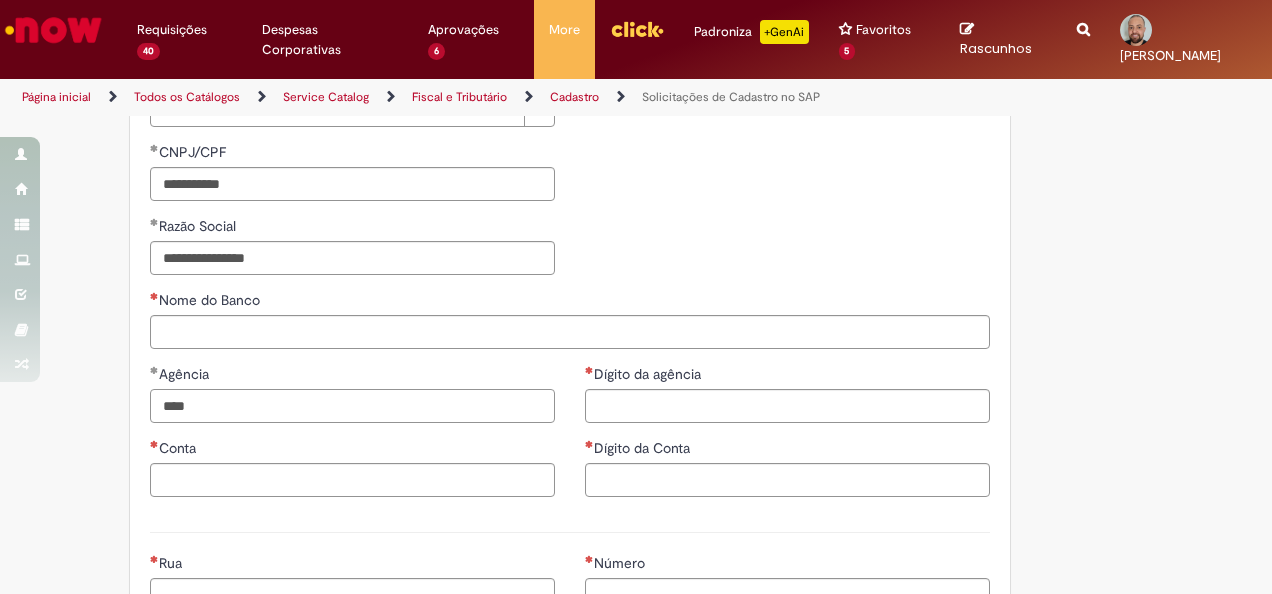 type on "****" 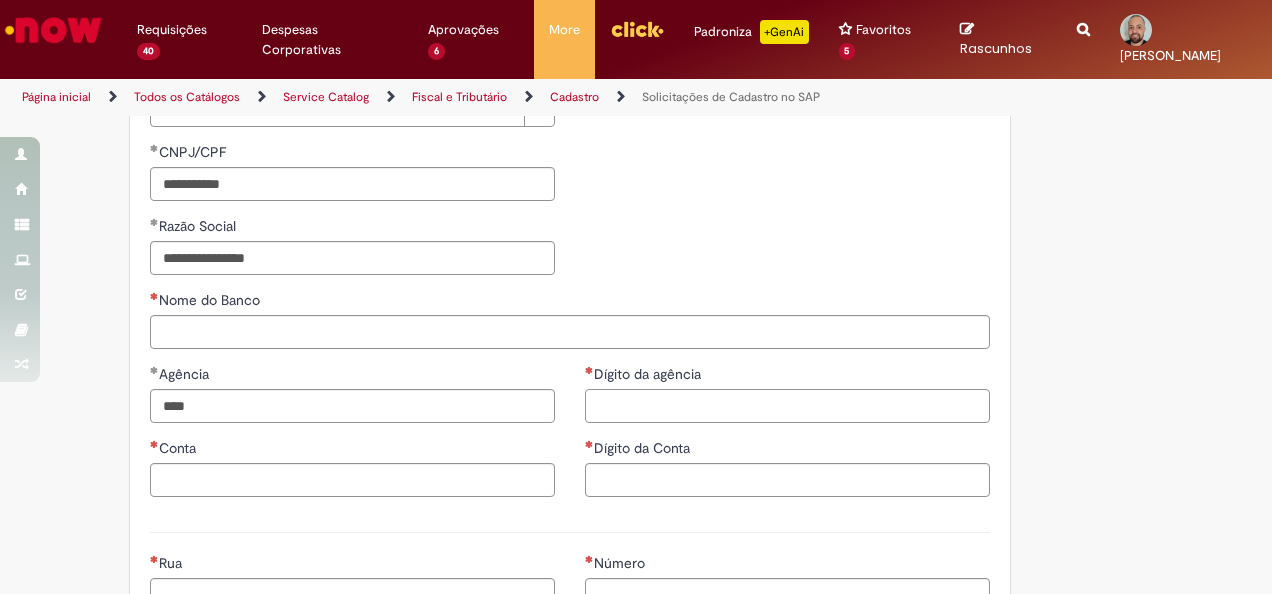 click on "Dígito da agência" at bounding box center (787, 406) 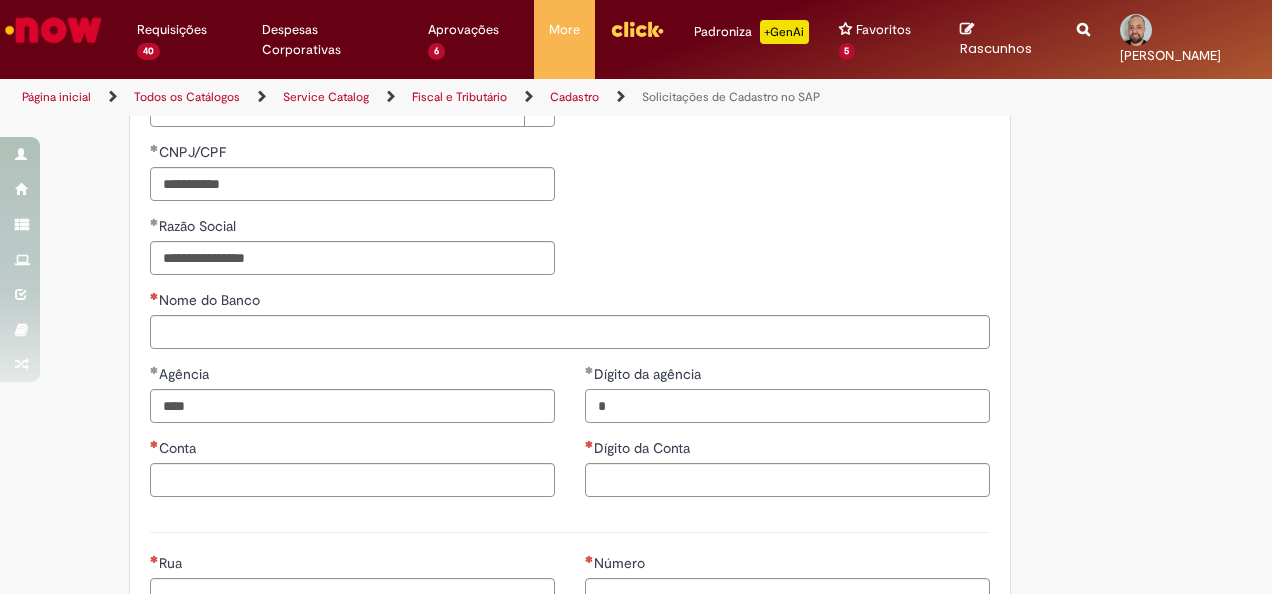 type on "*" 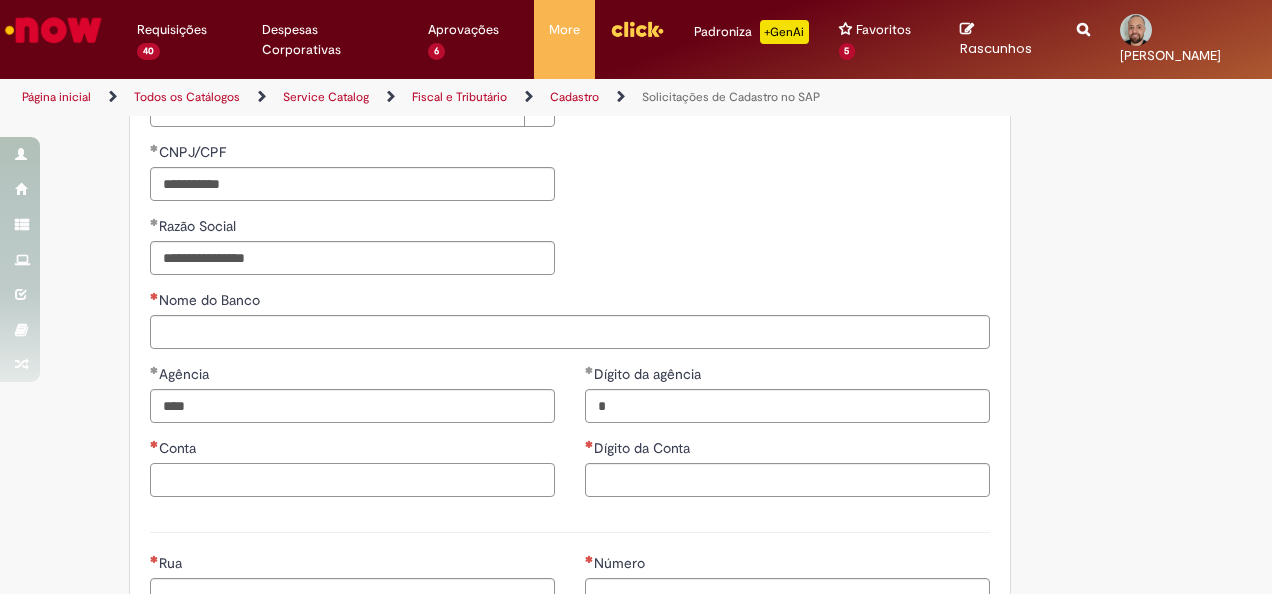 click on "Conta" at bounding box center [352, 480] 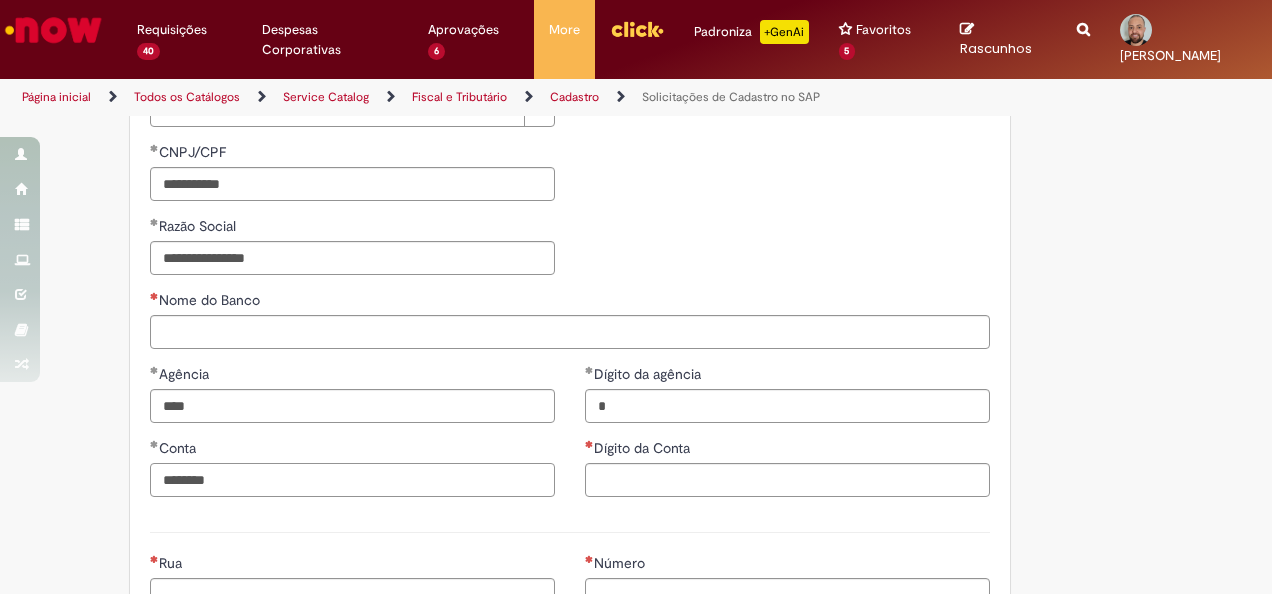 type on "********" 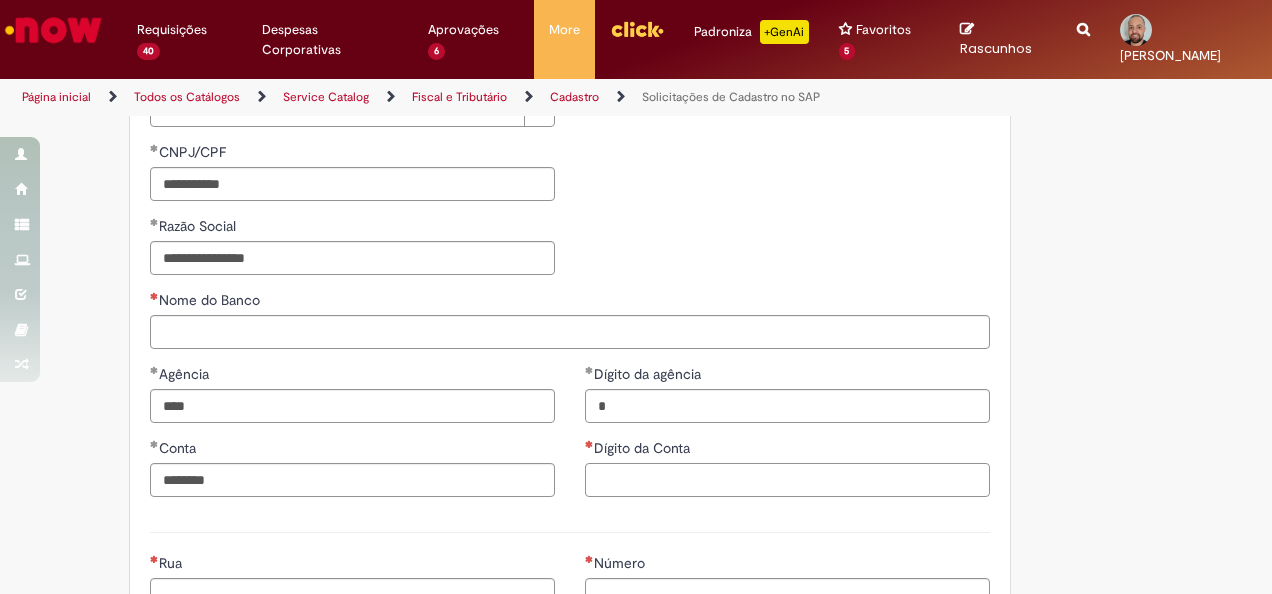 click on "Dígito da Conta" at bounding box center [787, 480] 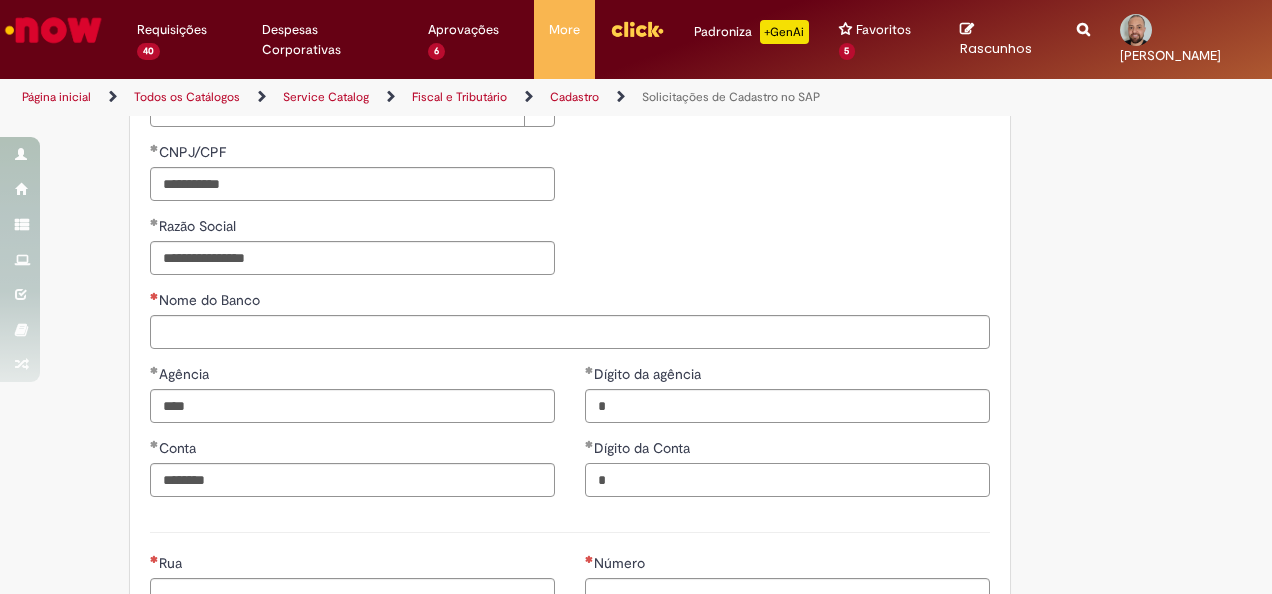 type on "*" 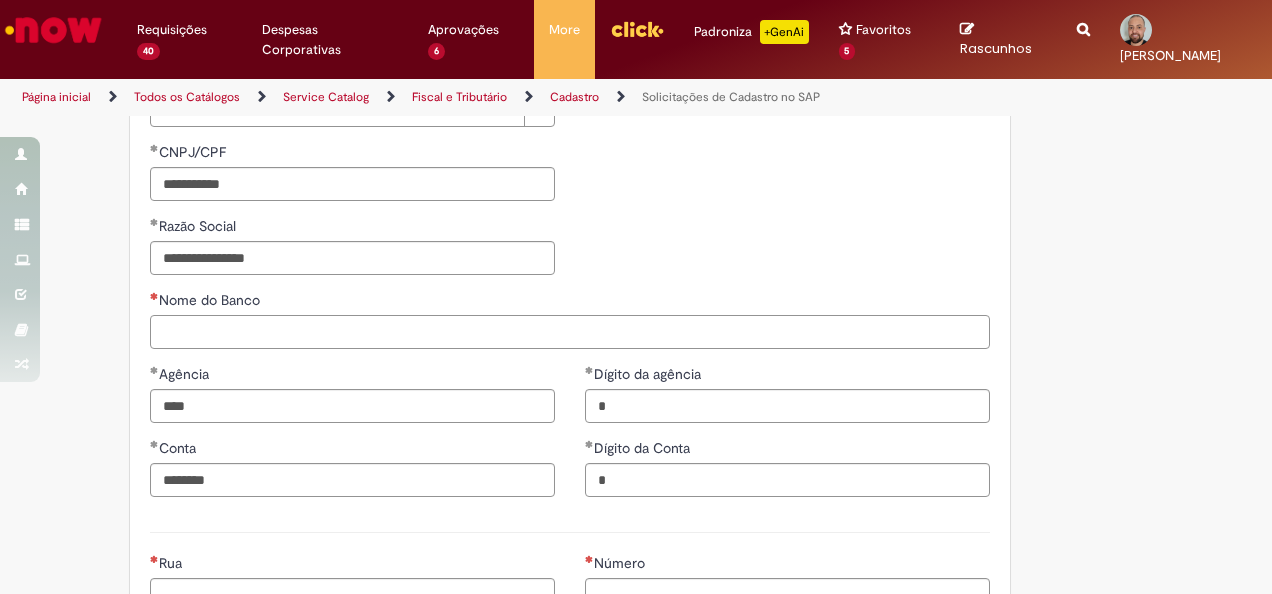 click on "Nome do Banco" at bounding box center (570, 332) 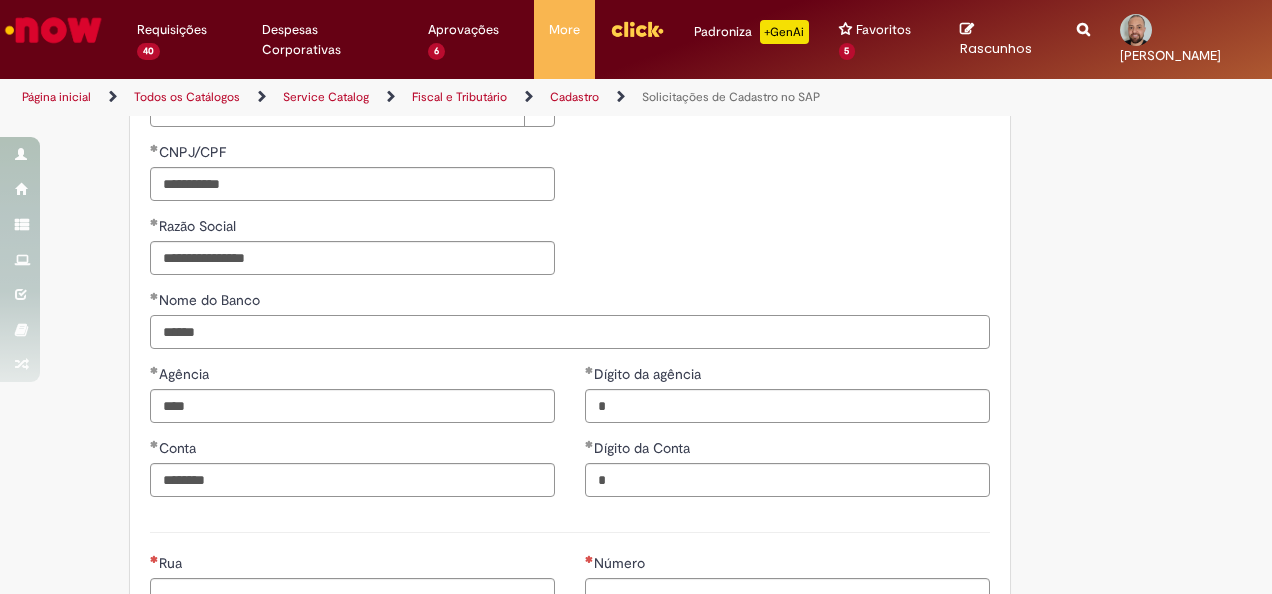type on "******" 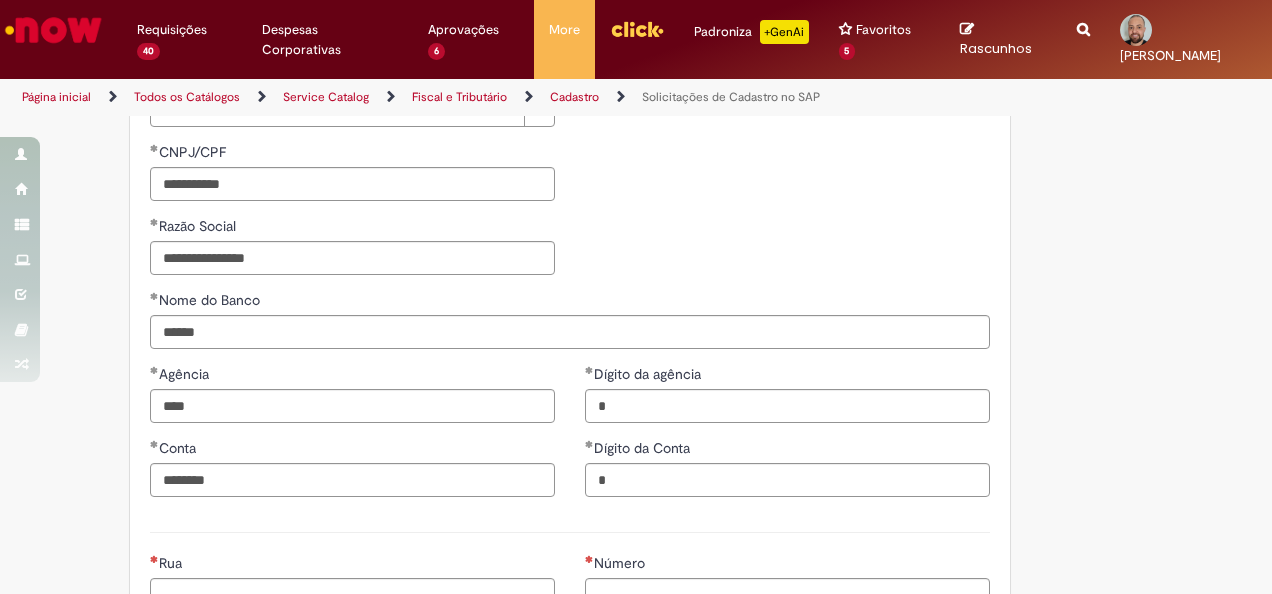 click on "Nome do Banco ******" at bounding box center (570, 327) 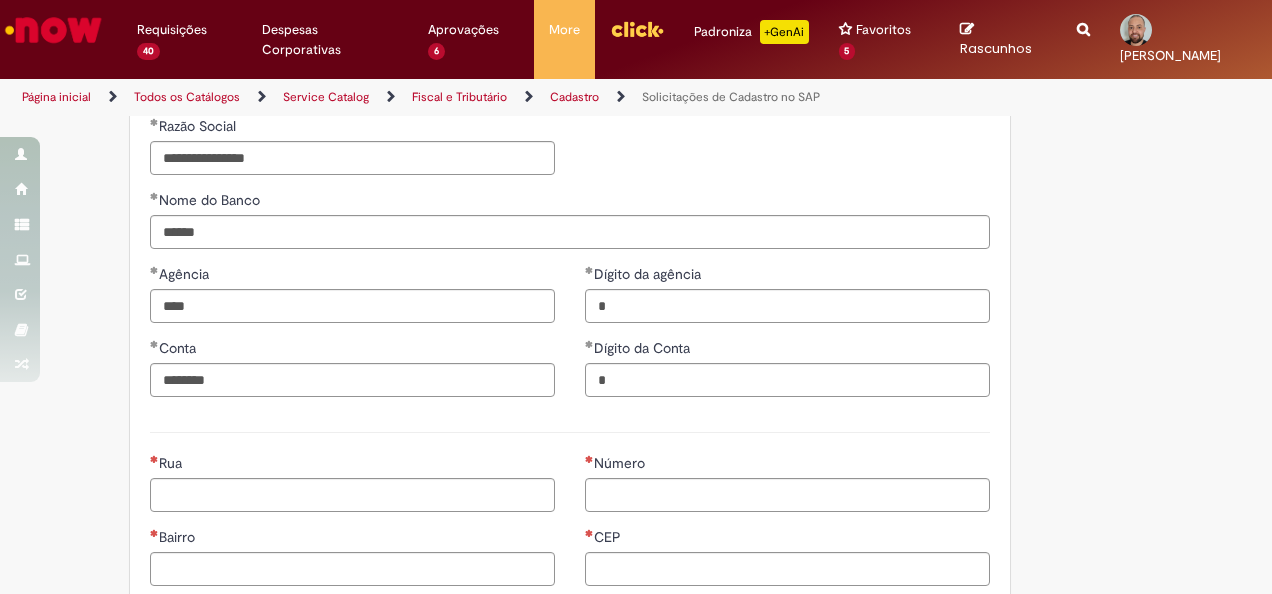 scroll, scrollTop: 900, scrollLeft: 0, axis: vertical 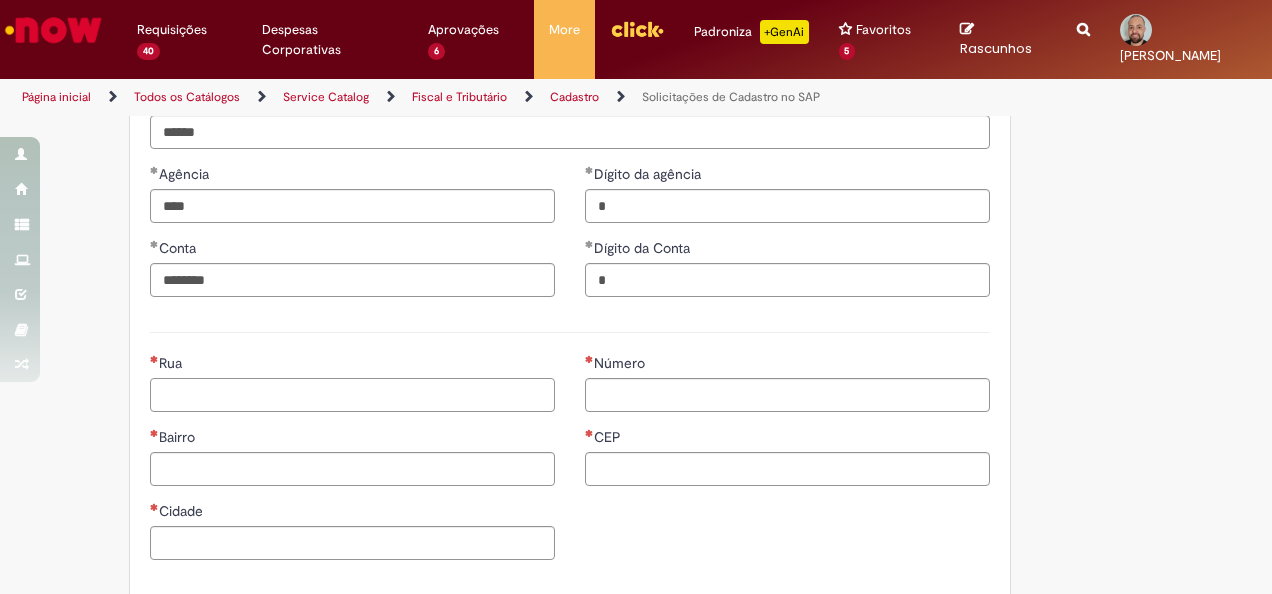 click on "Rua" at bounding box center [352, 395] 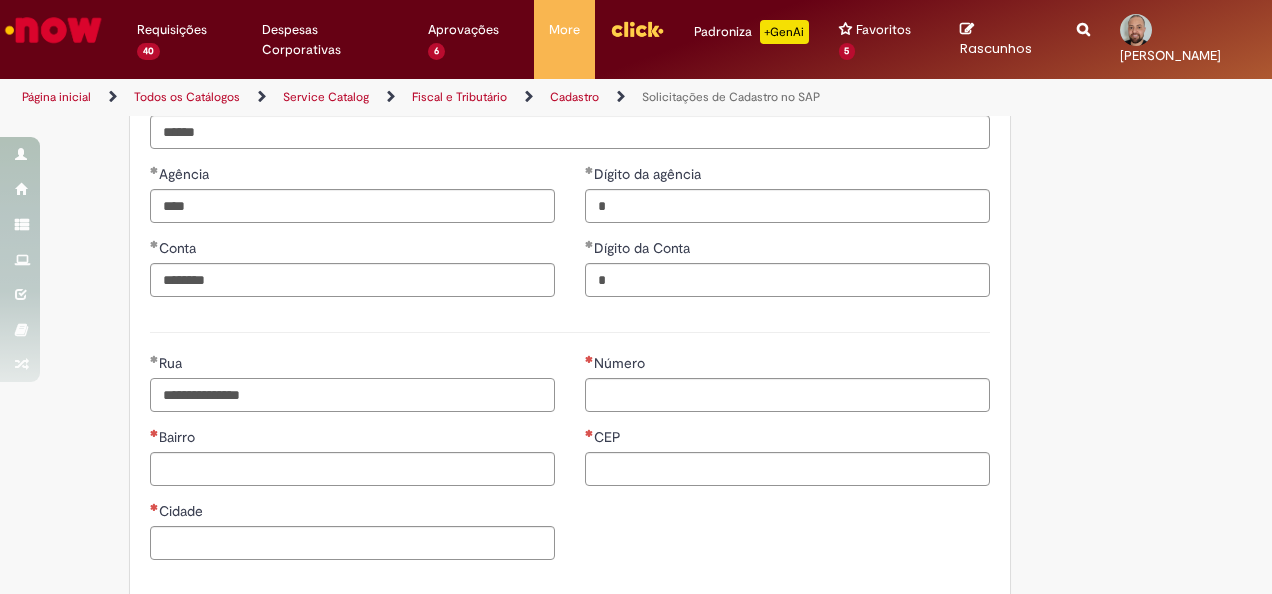 type on "**********" 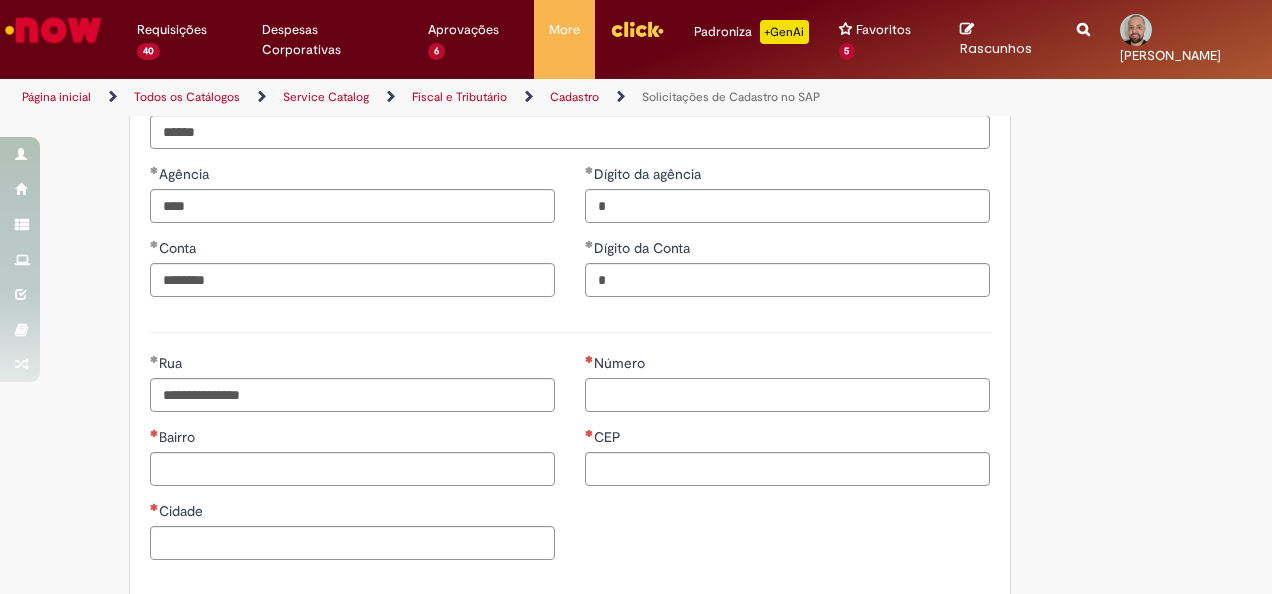 click on "Número" at bounding box center [787, 395] 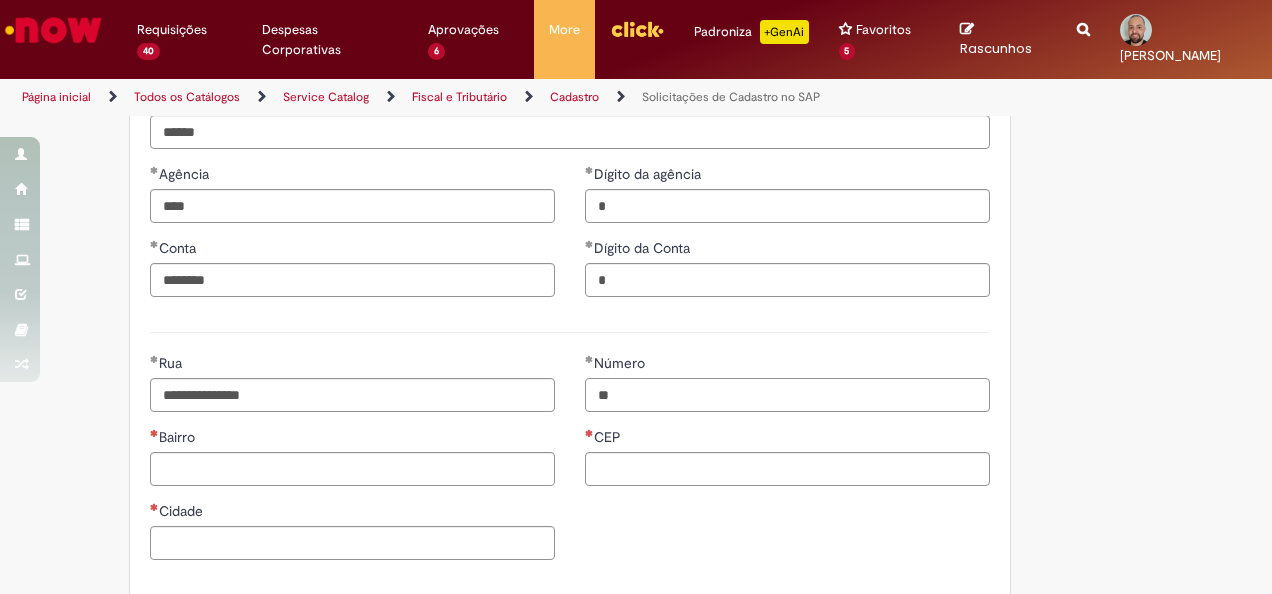 type on "**" 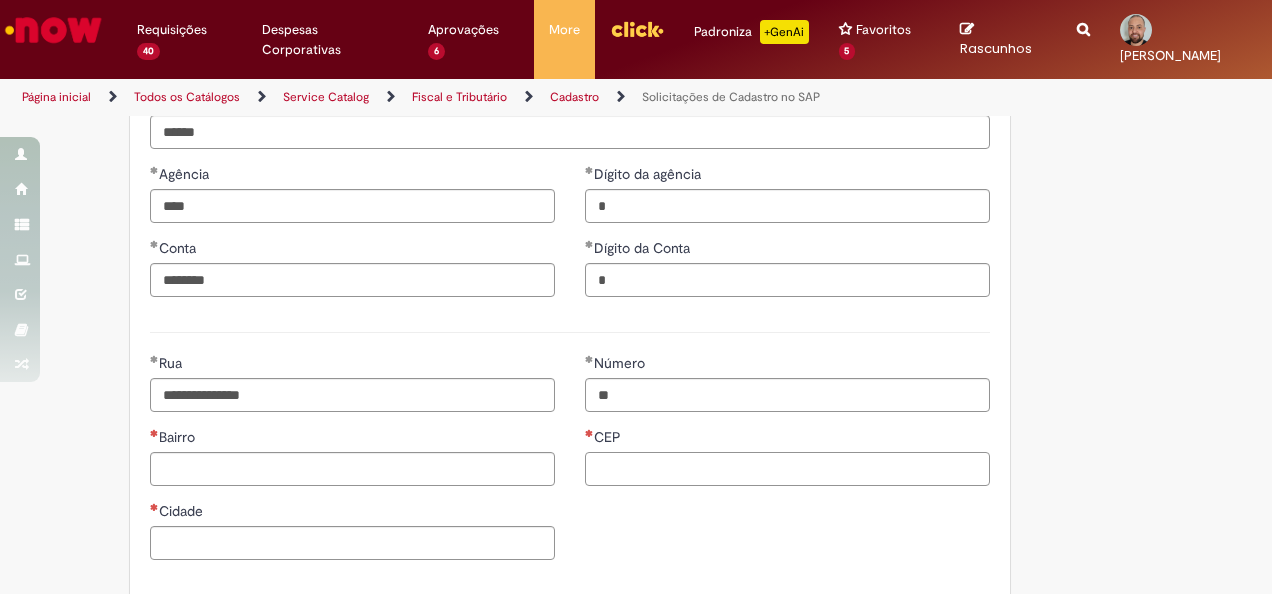 click on "CEP" at bounding box center (787, 469) 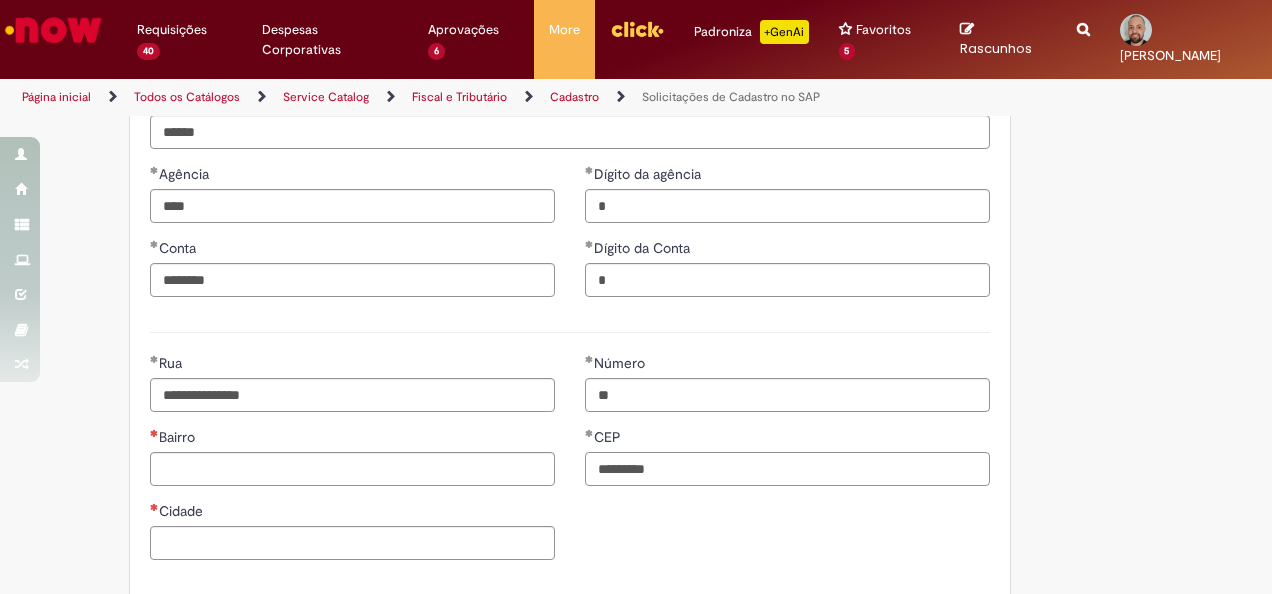 type on "*********" 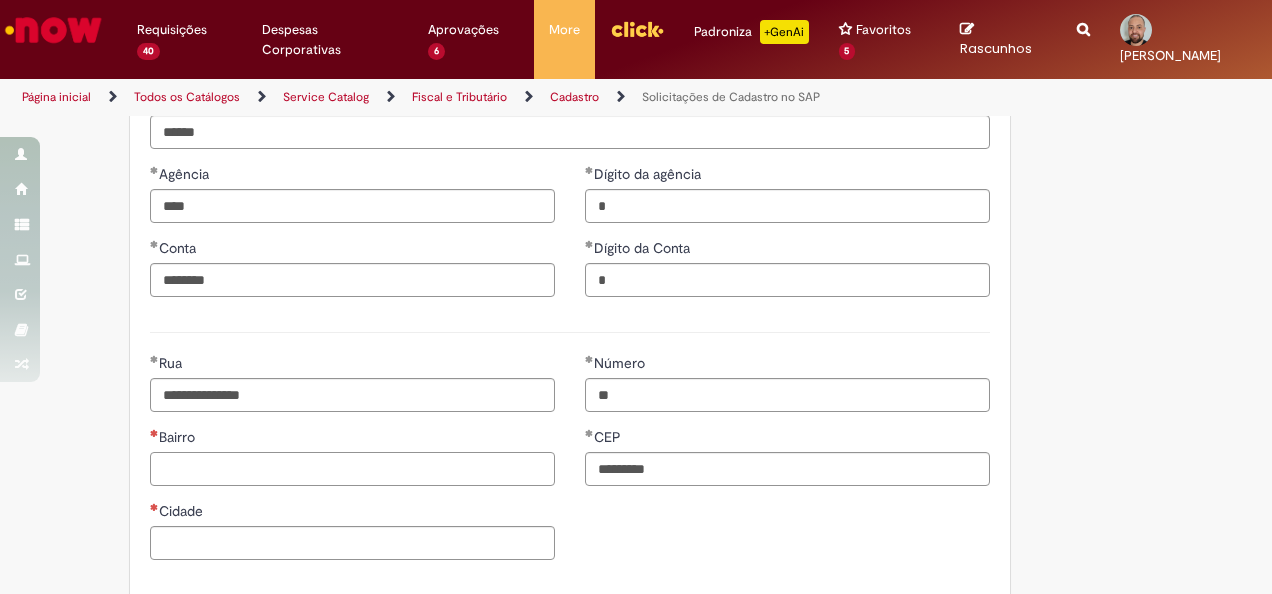 click on "Bairro" at bounding box center [352, 469] 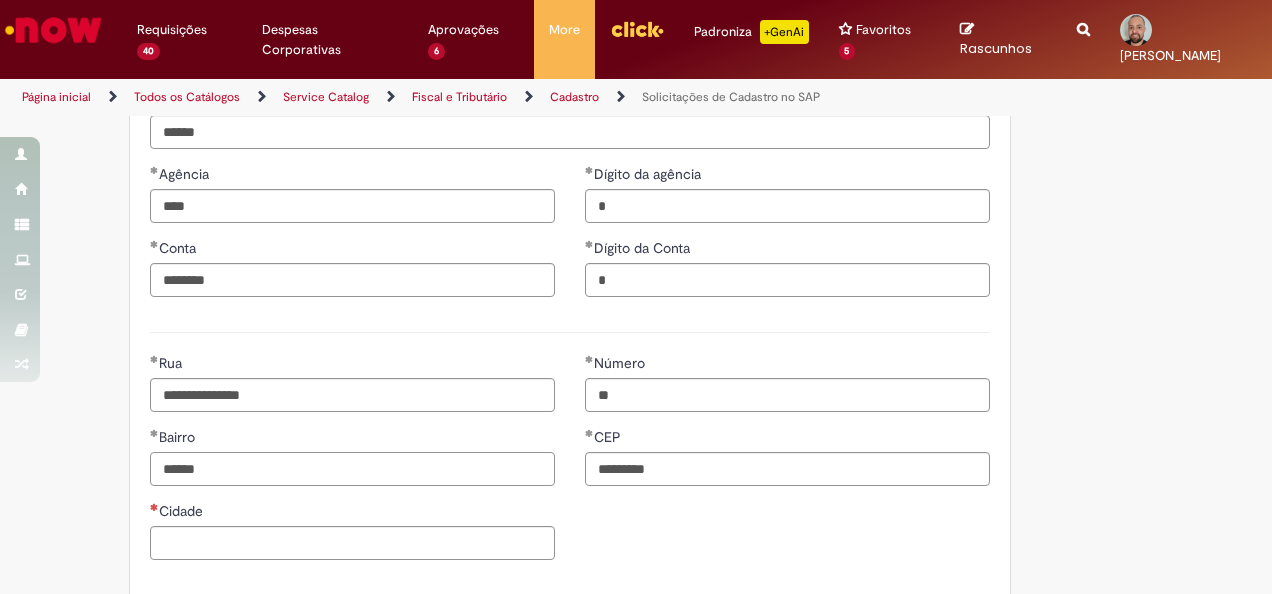type on "******" 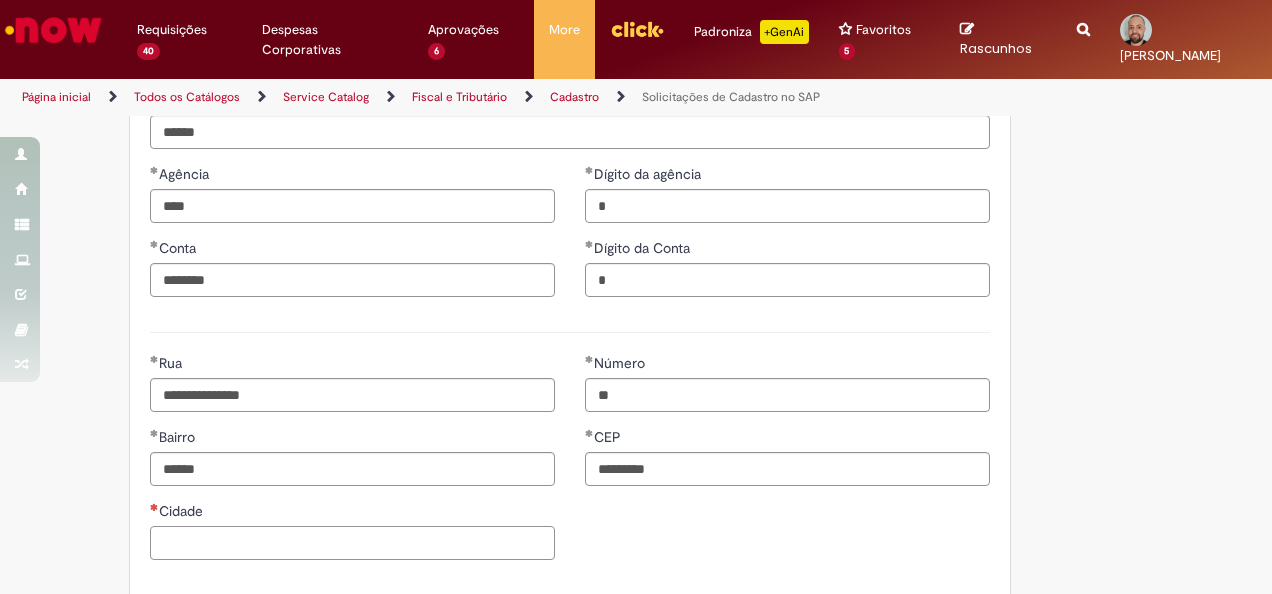 click on "Cidade" at bounding box center (352, 543) 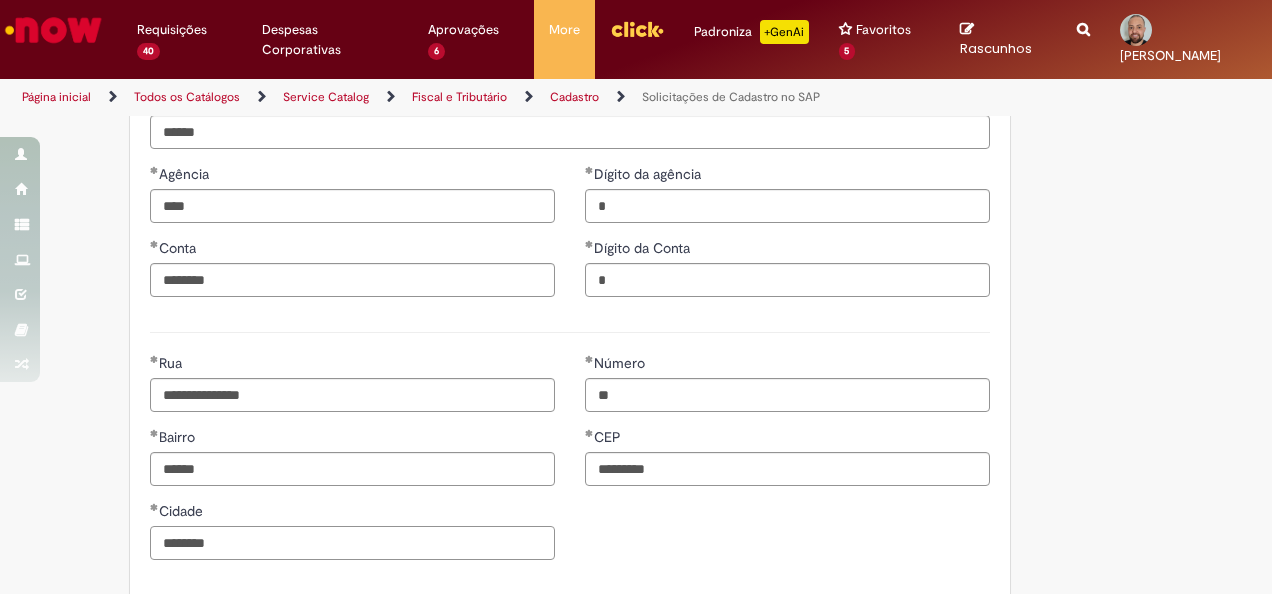 type on "********" 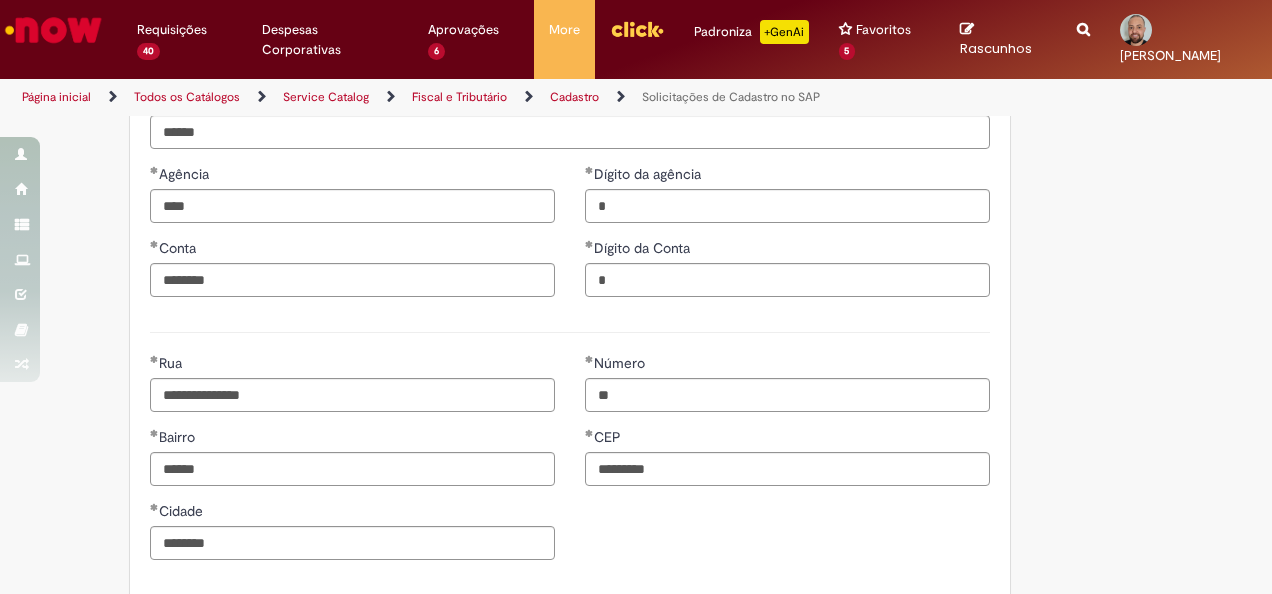 click on "**********" at bounding box center (570, 464) 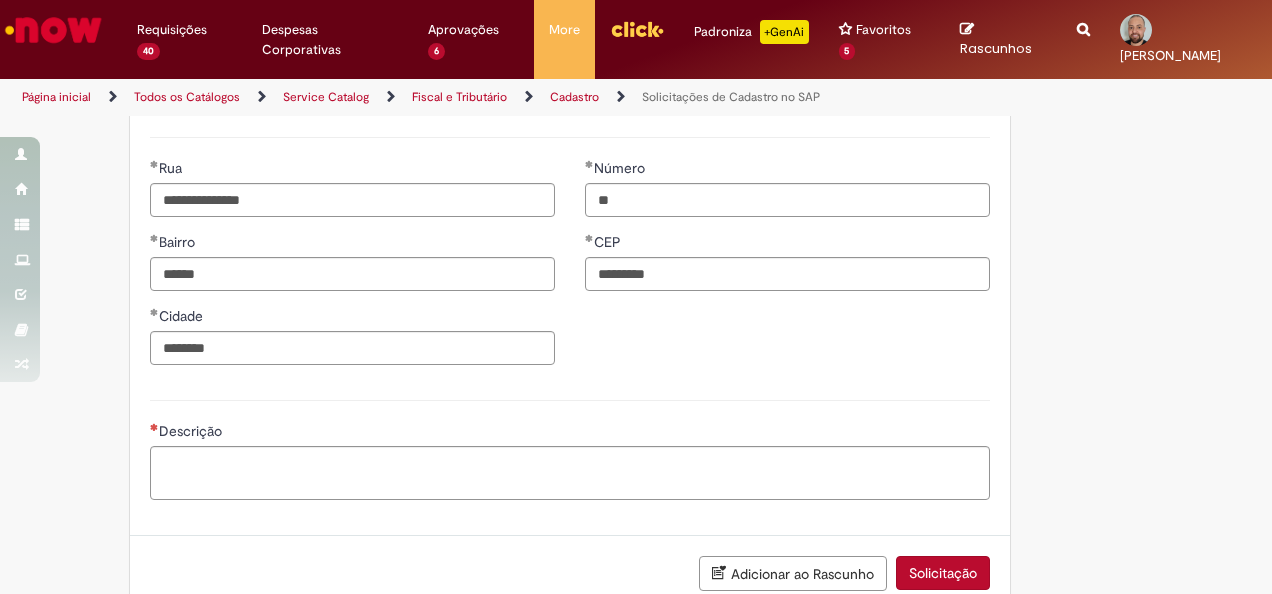 scroll, scrollTop: 1100, scrollLeft: 0, axis: vertical 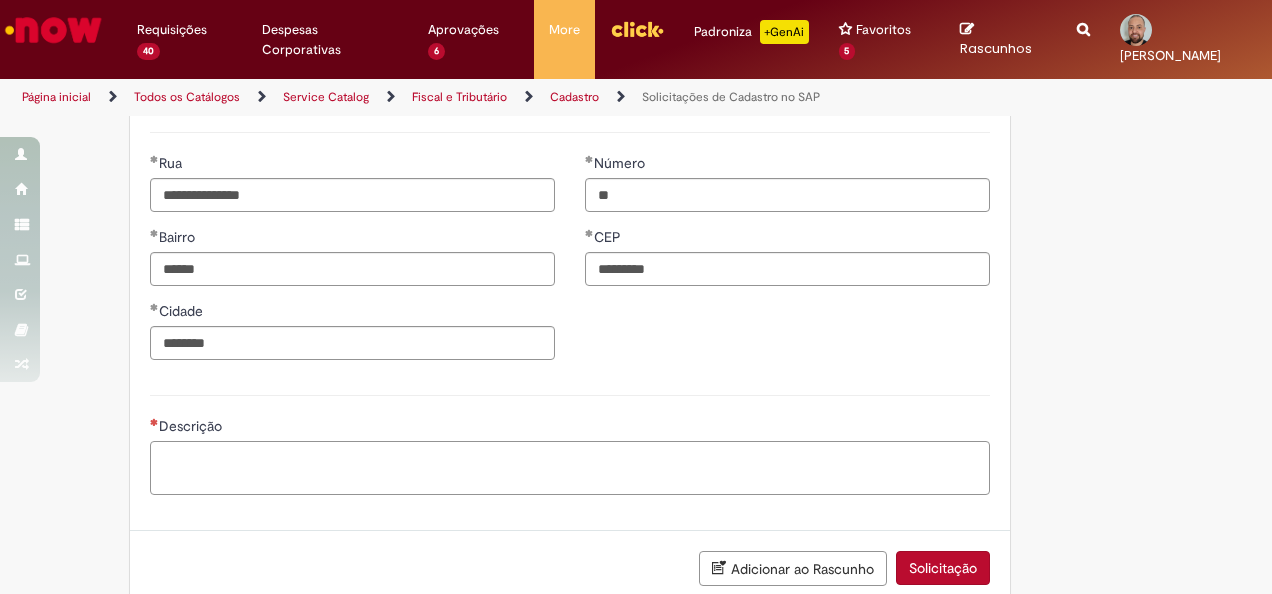 click on "Descrição" at bounding box center [570, 467] 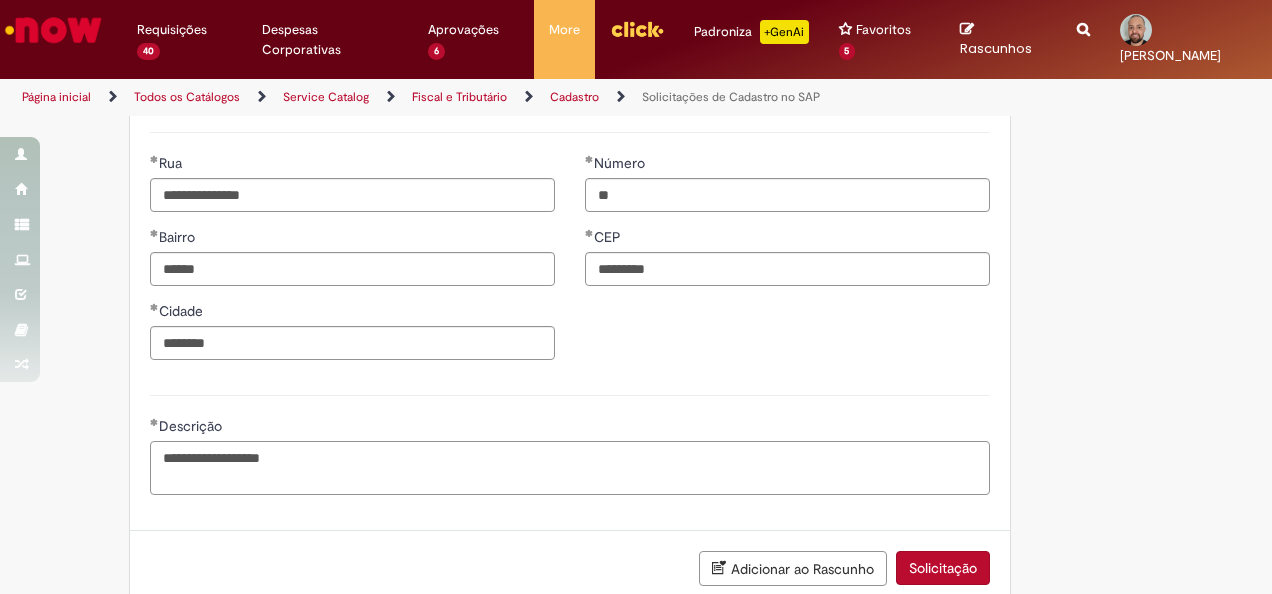 type on "**********" 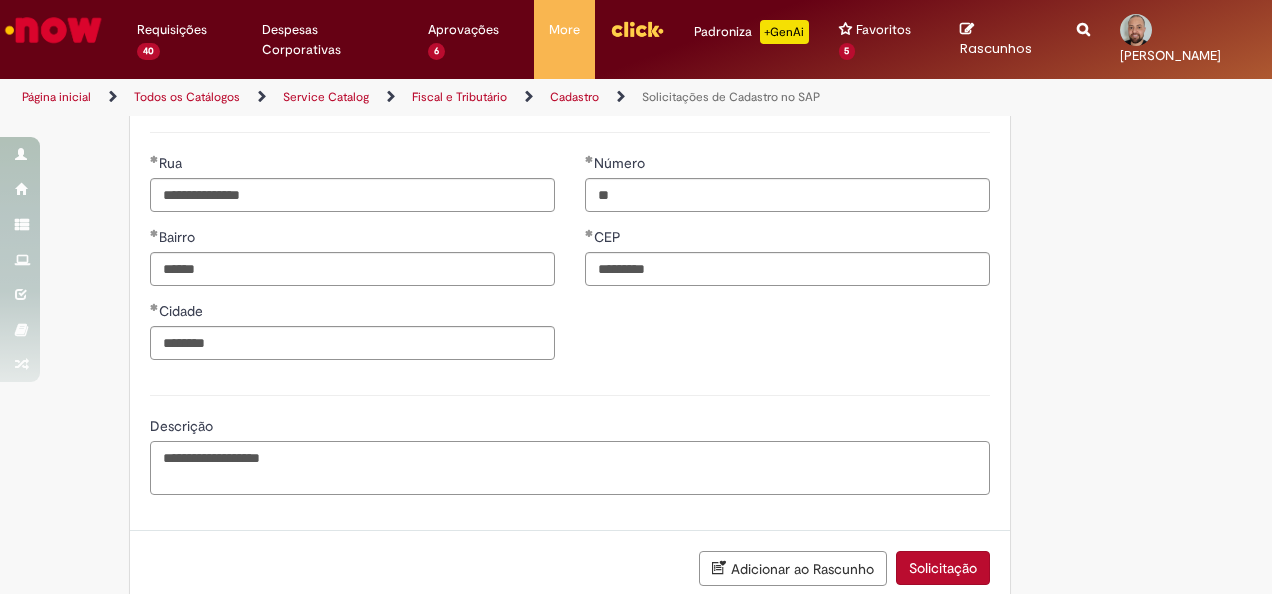 drag, startPoint x: 344, startPoint y: 467, endPoint x: 360, endPoint y: 469, distance: 16.124516 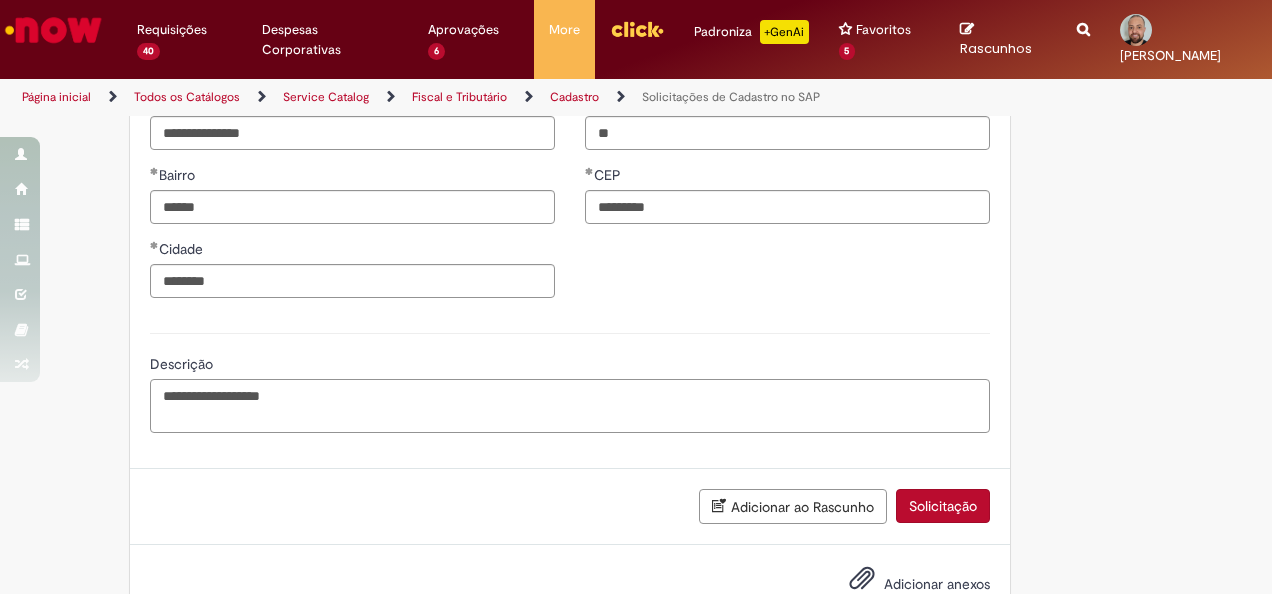 scroll, scrollTop: 1216, scrollLeft: 0, axis: vertical 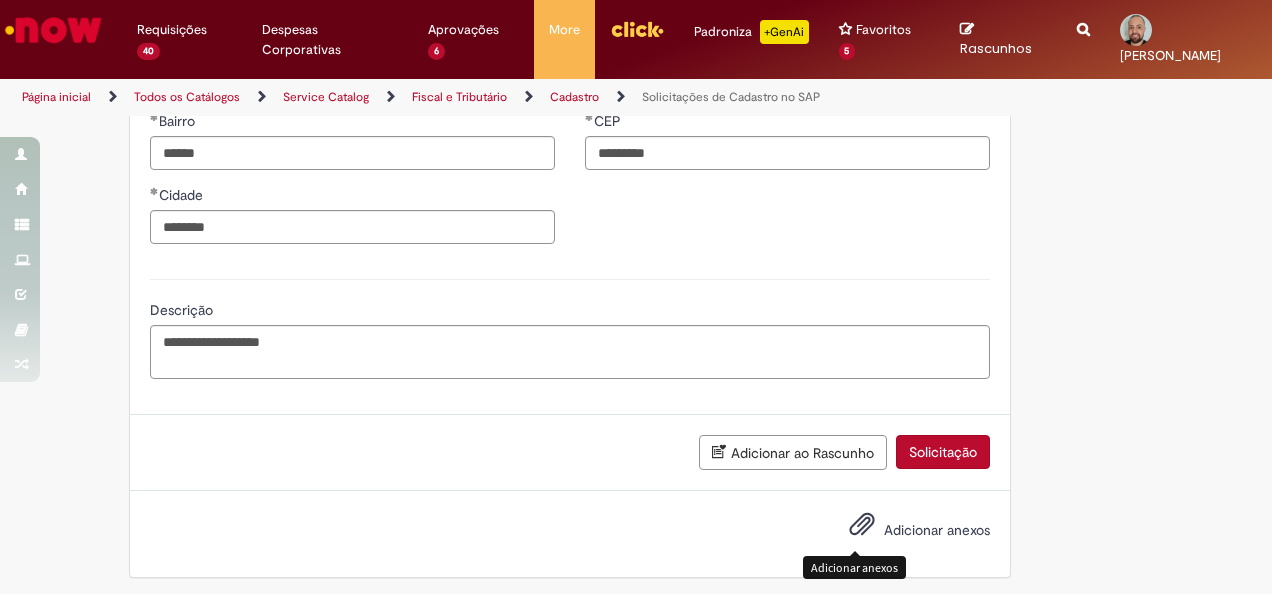 click at bounding box center (862, 525) 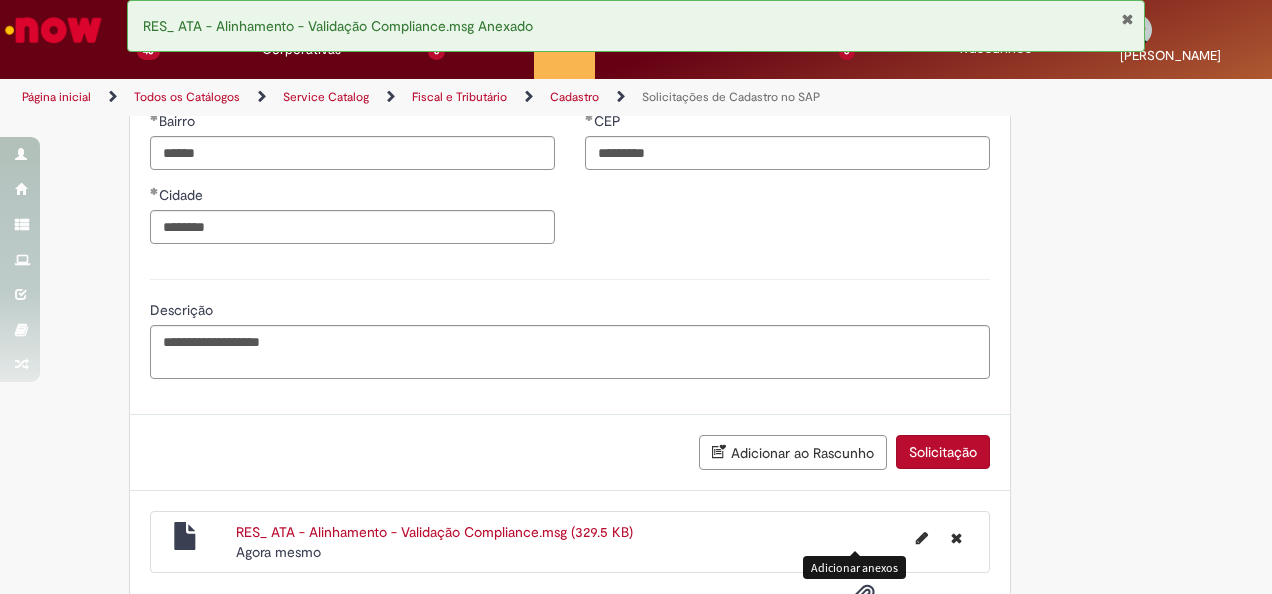 click on "Solicitação" at bounding box center (943, 452) 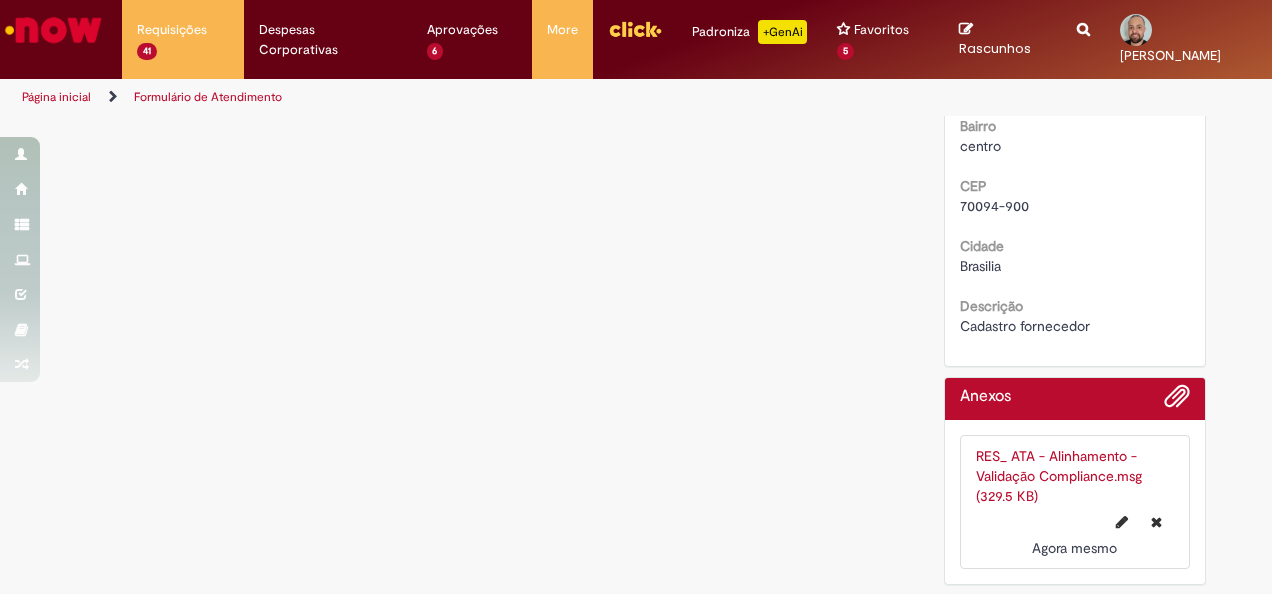 scroll, scrollTop: 0, scrollLeft: 0, axis: both 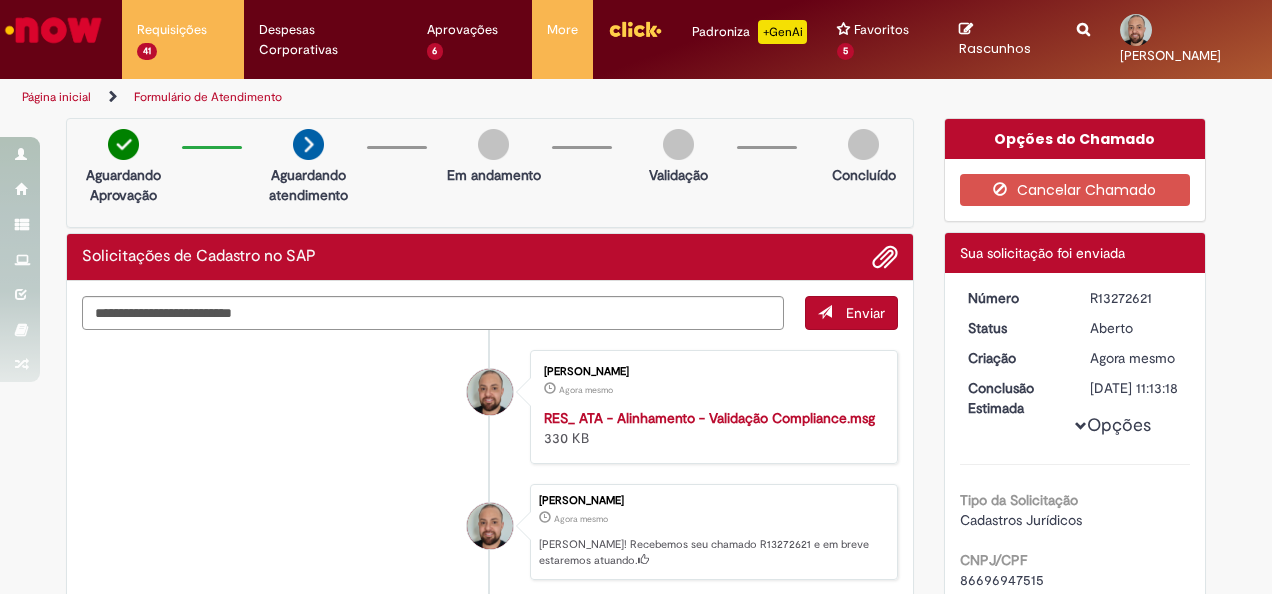 click on "R13272621" at bounding box center (1136, 298) 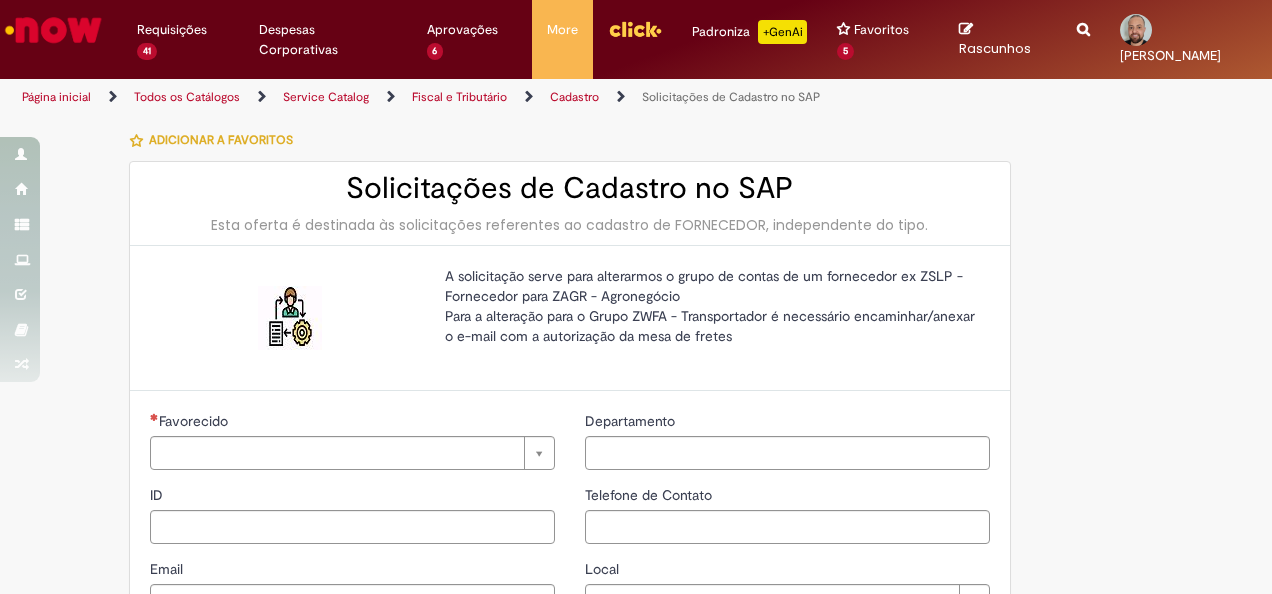 type on "********" 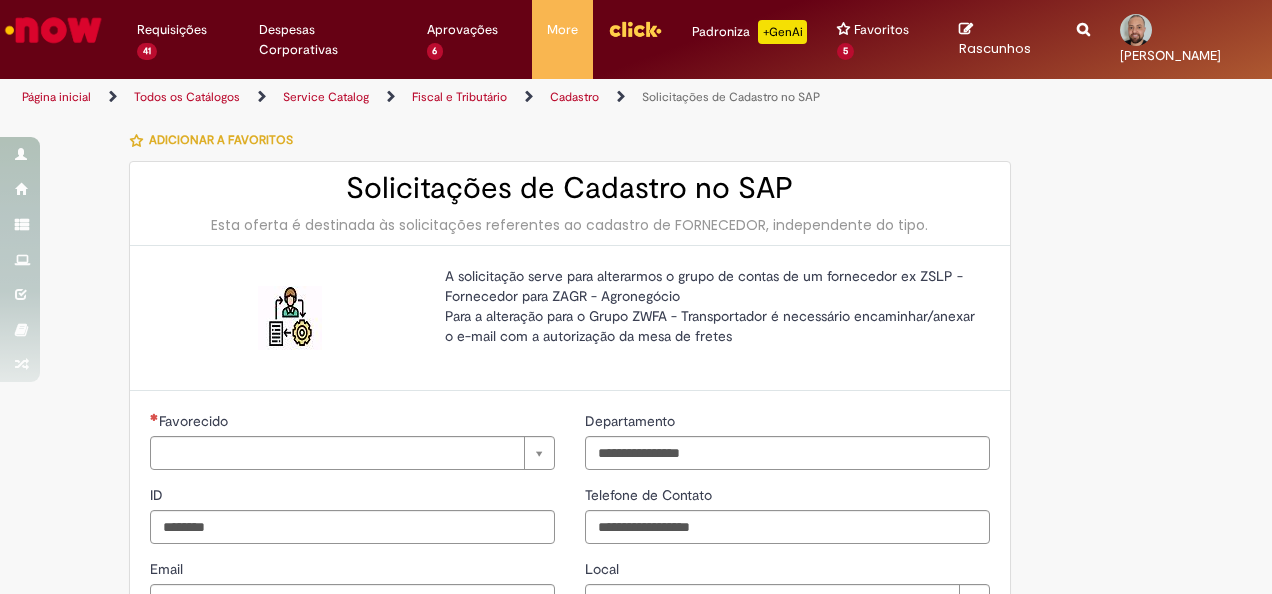 type on "**********" 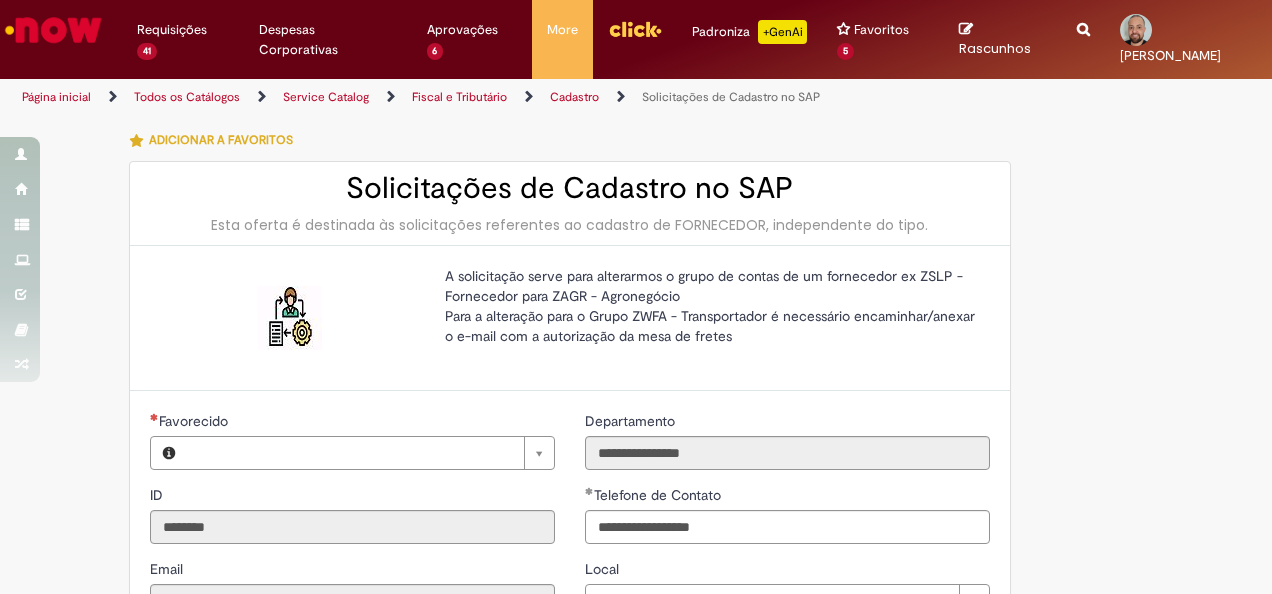 type on "**********" 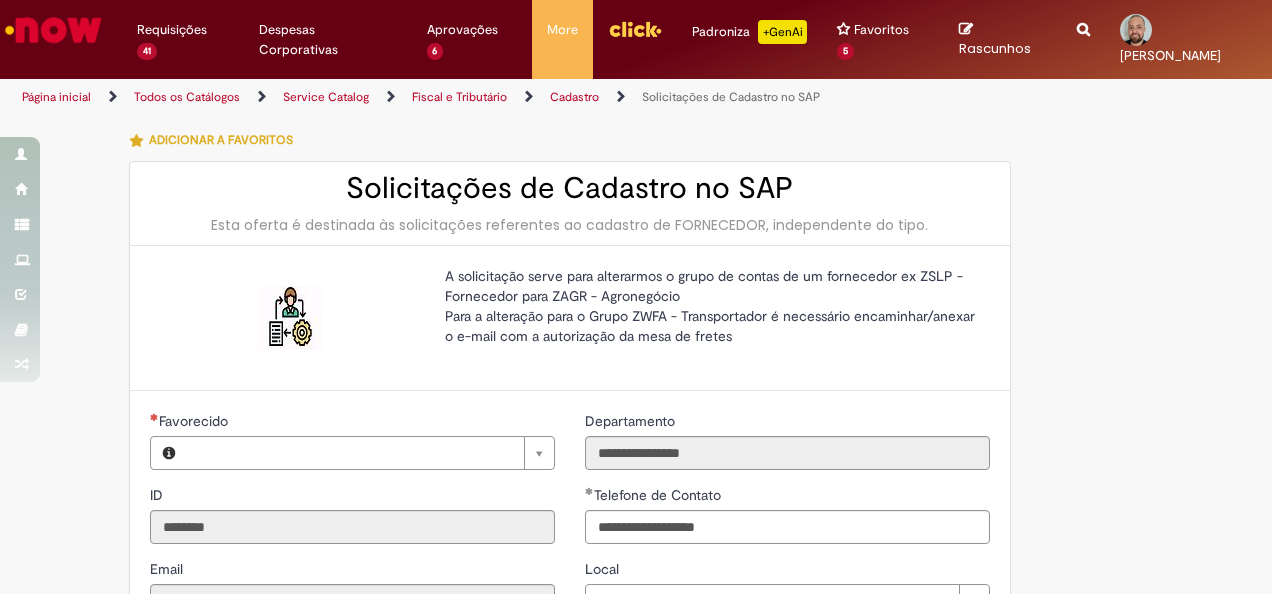 type on "**********" 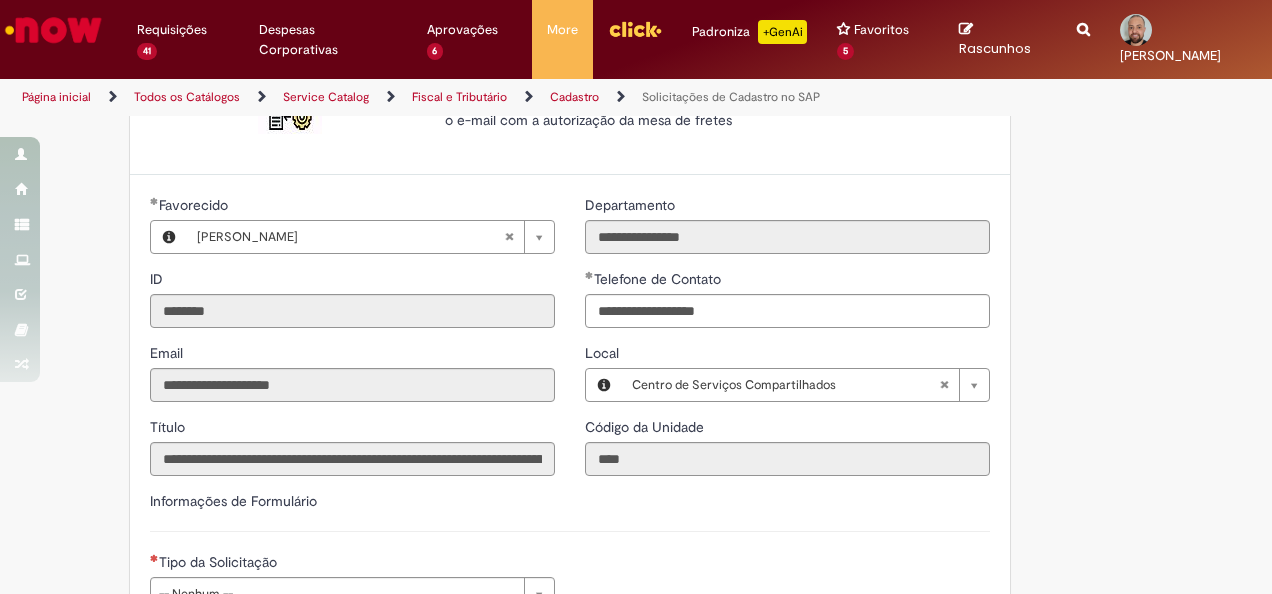 scroll, scrollTop: 400, scrollLeft: 0, axis: vertical 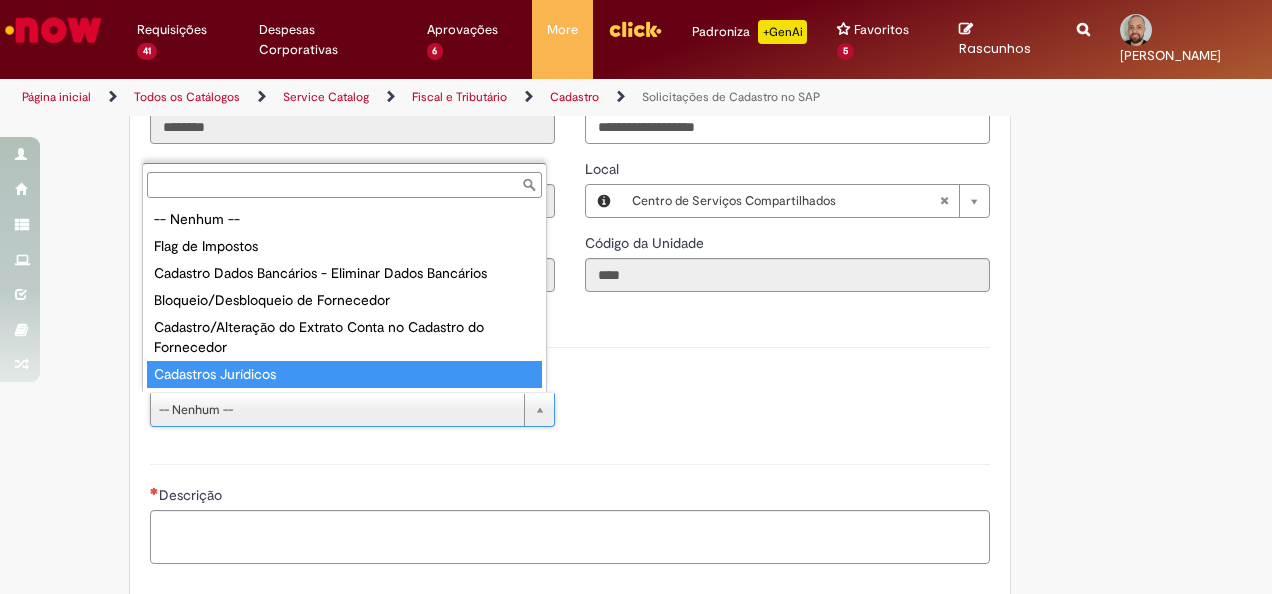 type on "**********" 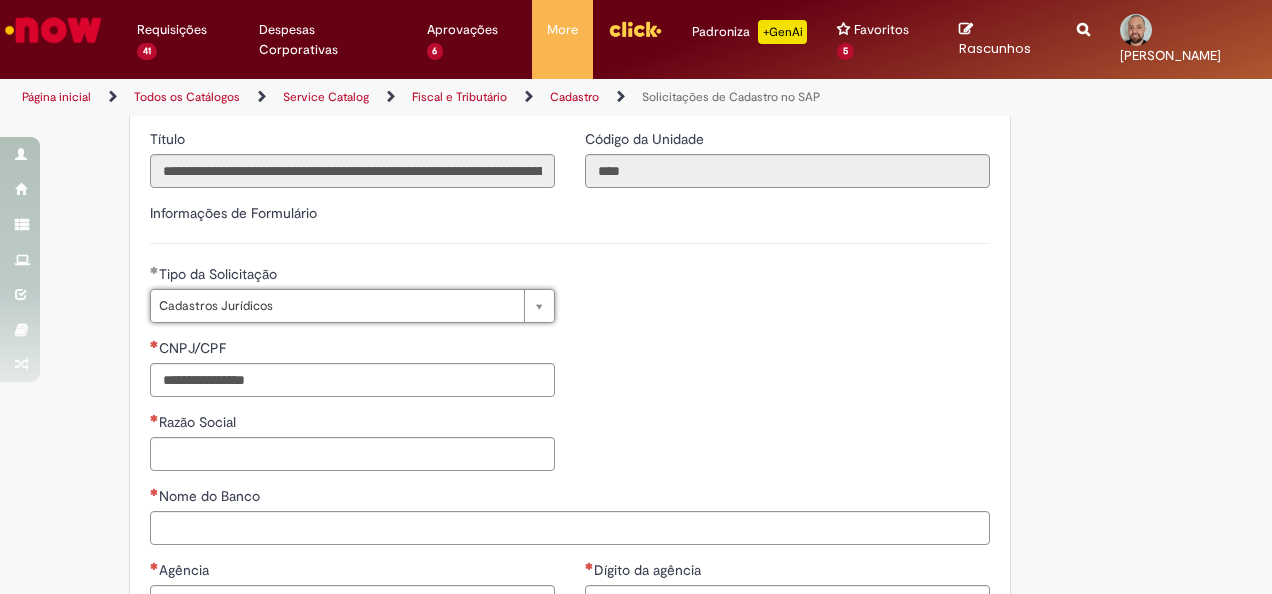 scroll, scrollTop: 600, scrollLeft: 0, axis: vertical 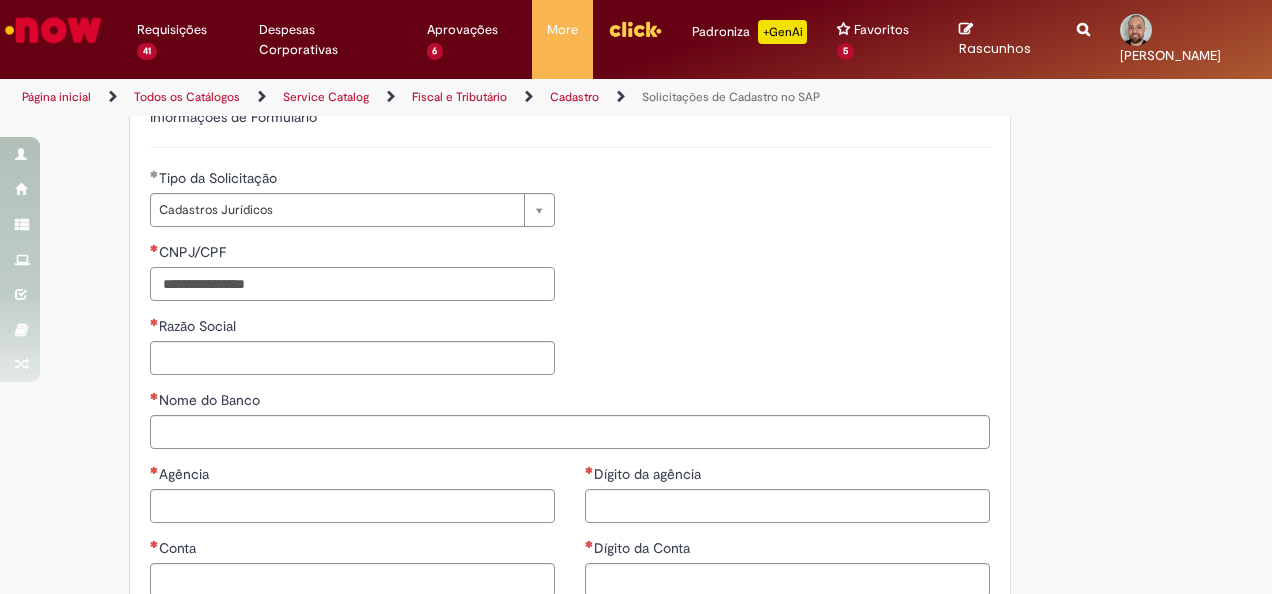click on "CNPJ/CPF" at bounding box center (352, 284) 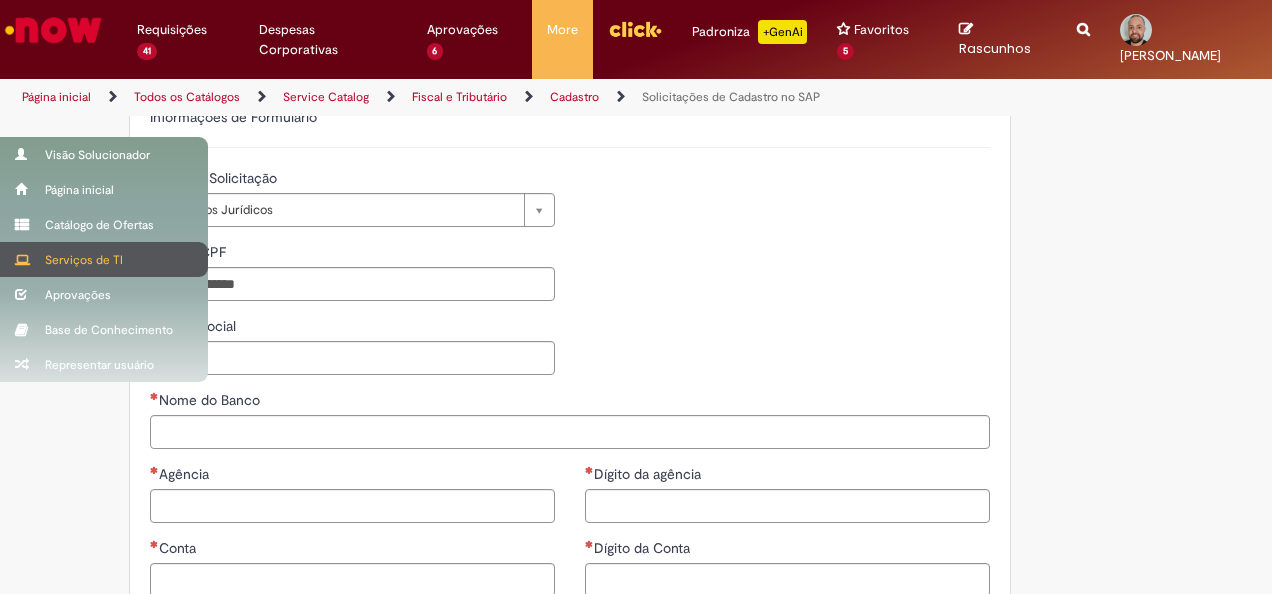 type on "**********" 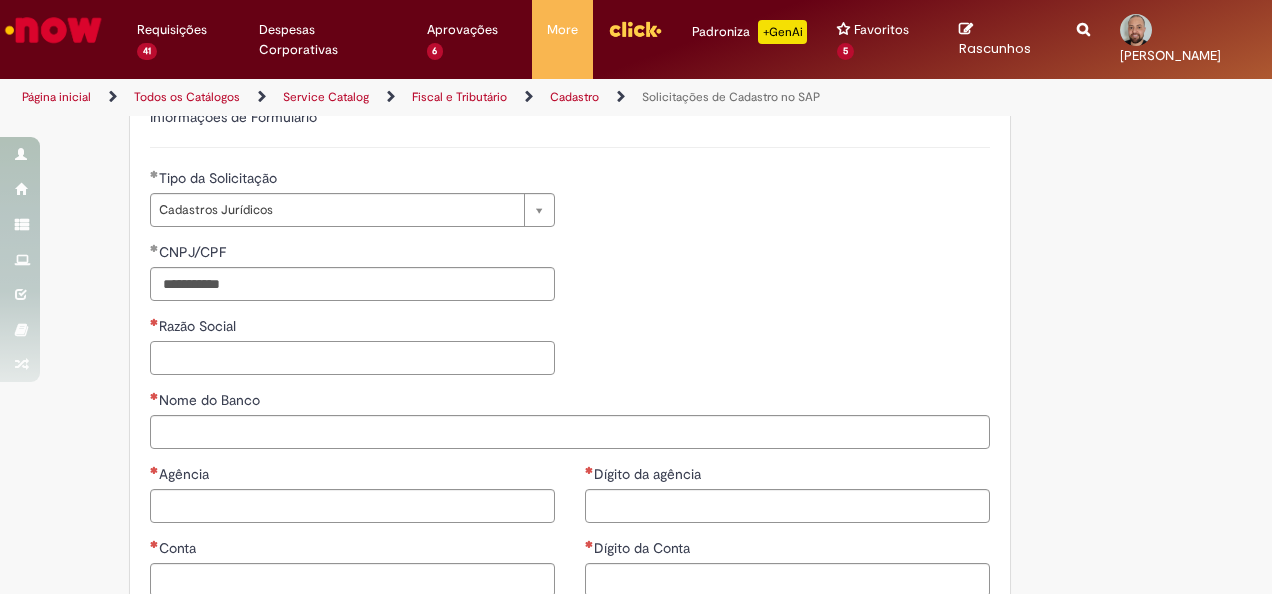 click on "Razão Social" at bounding box center [352, 358] 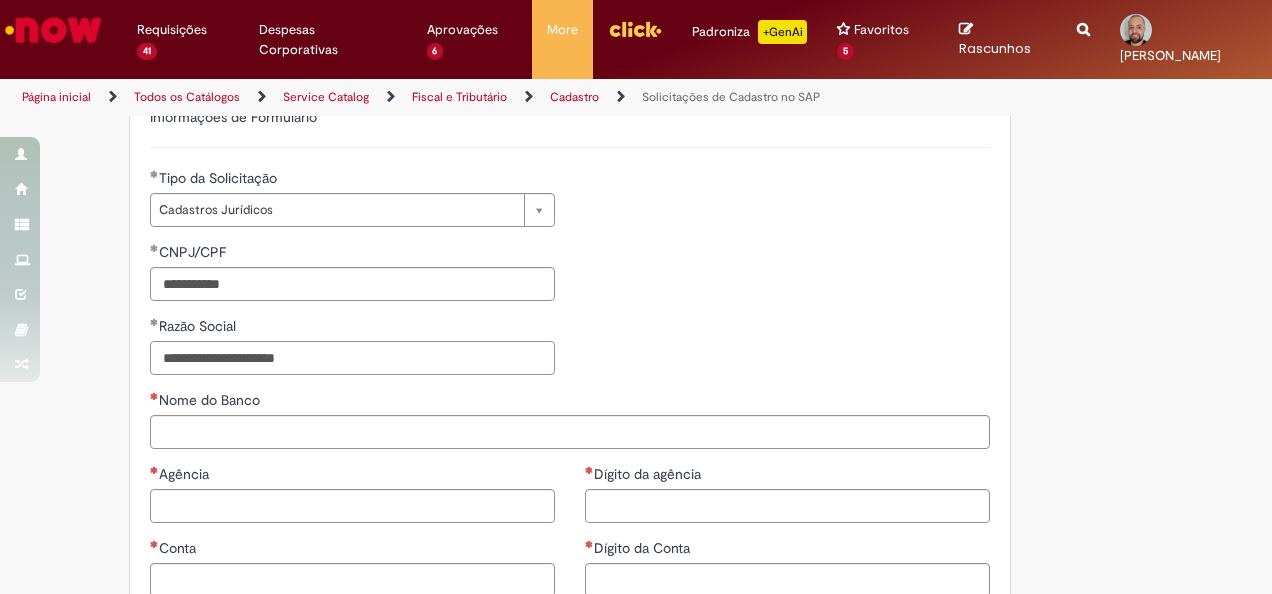 type on "**********" 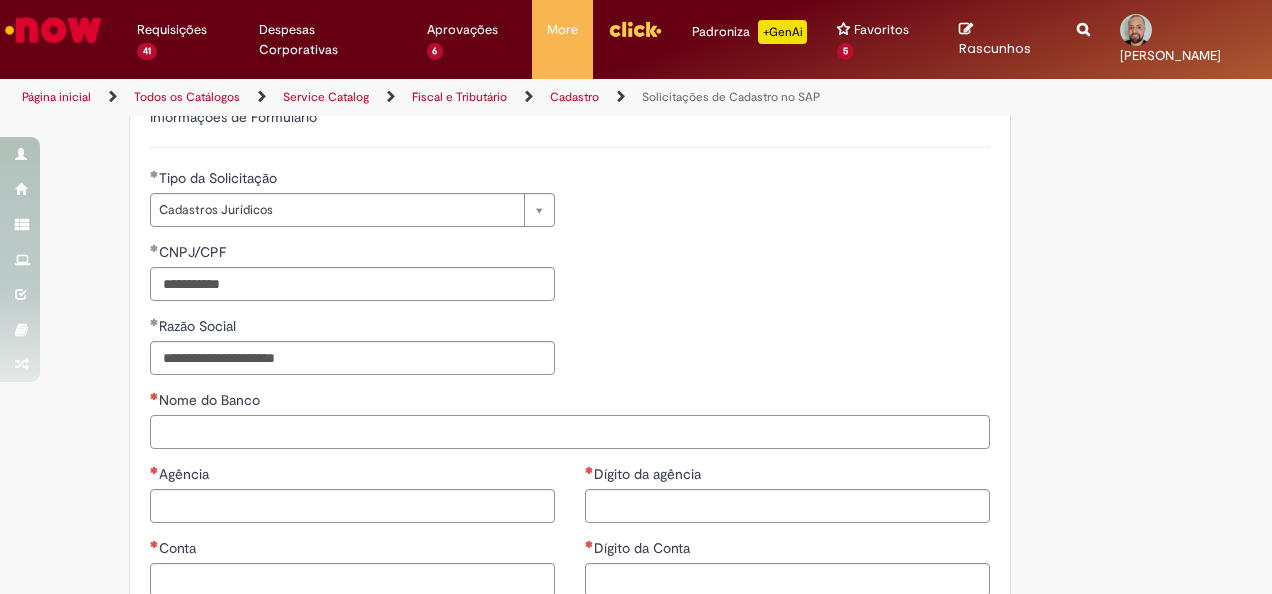 click on "Nome do Banco" at bounding box center [570, 432] 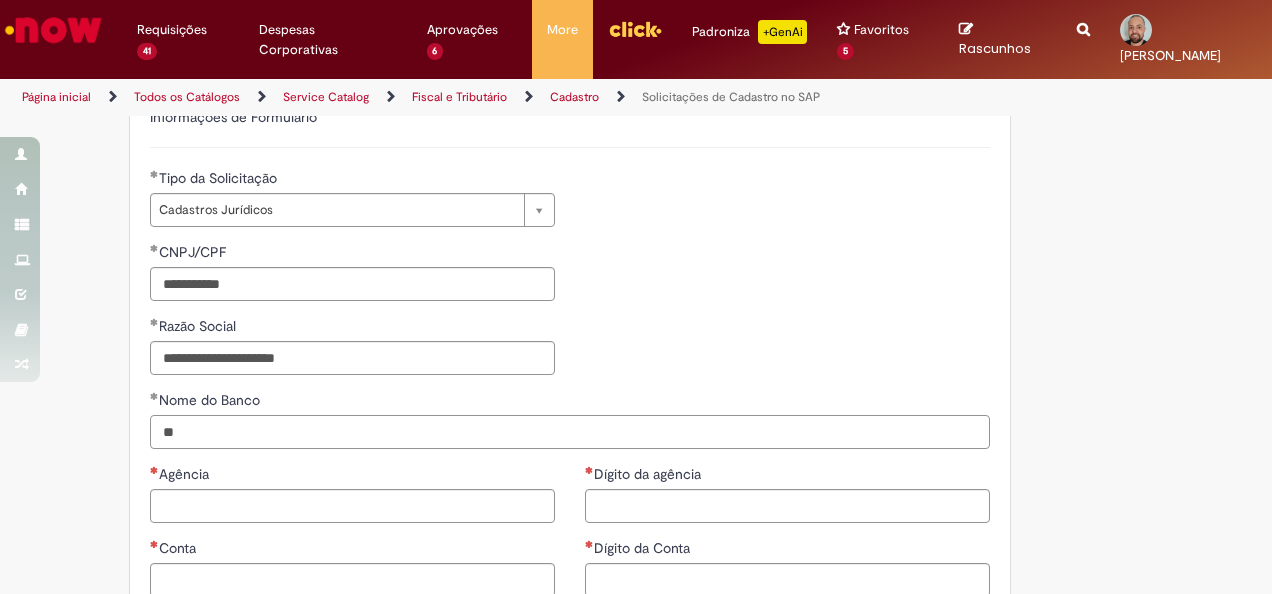 type on "*" 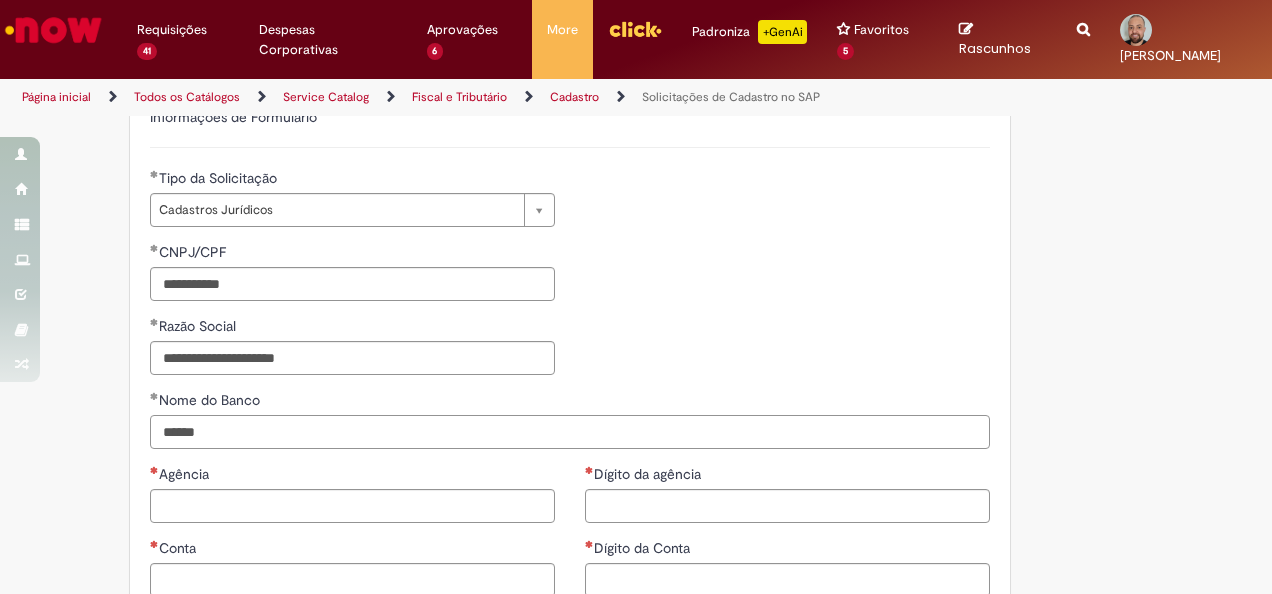 type on "******" 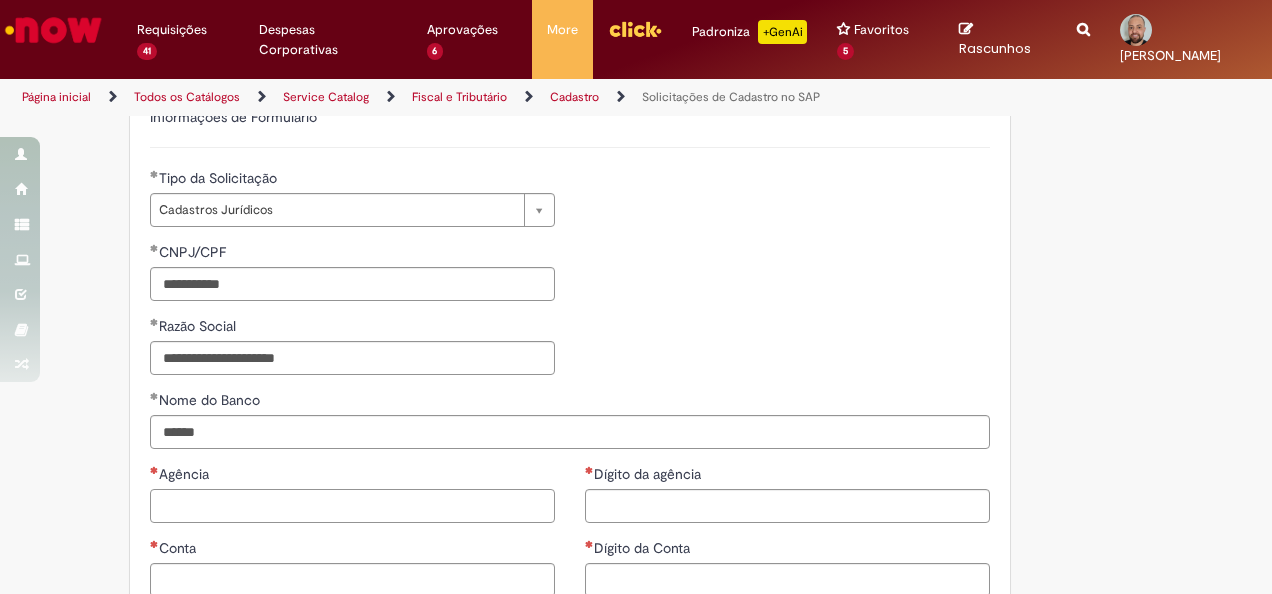 click on "Agência" at bounding box center [352, 506] 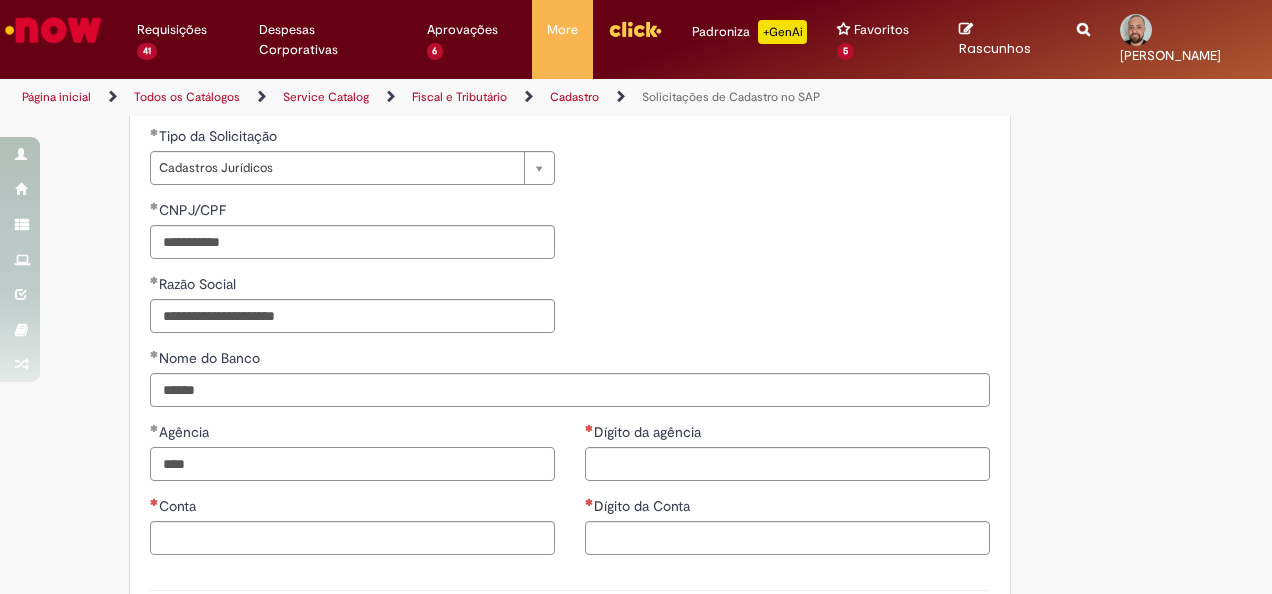 scroll, scrollTop: 700, scrollLeft: 0, axis: vertical 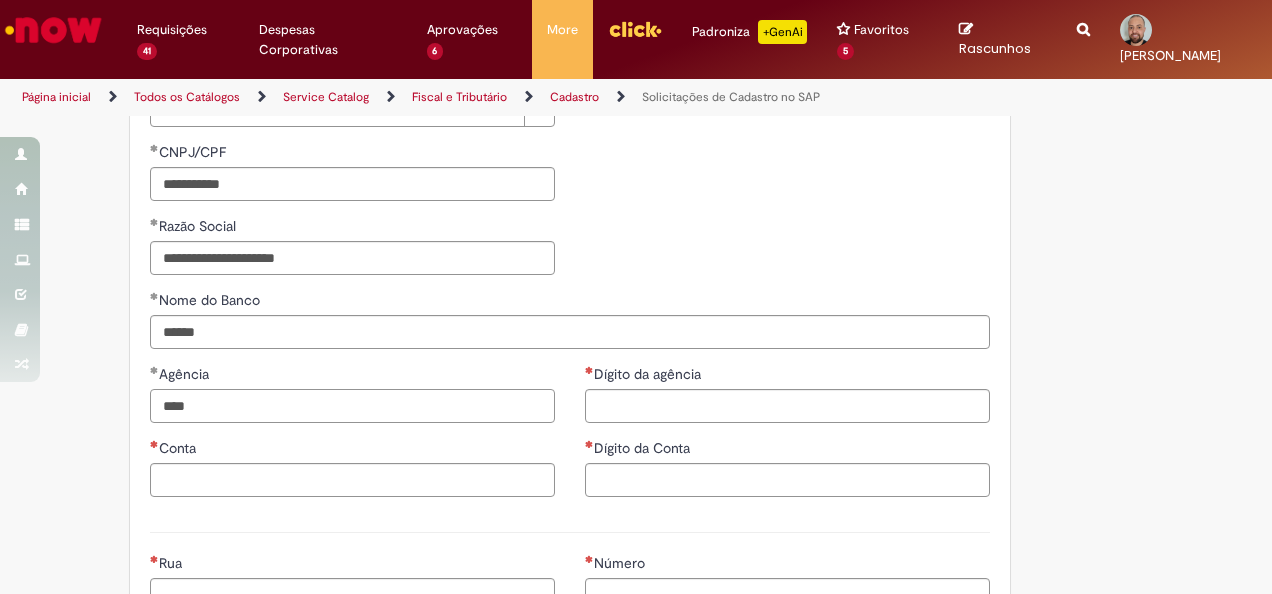 type on "****" 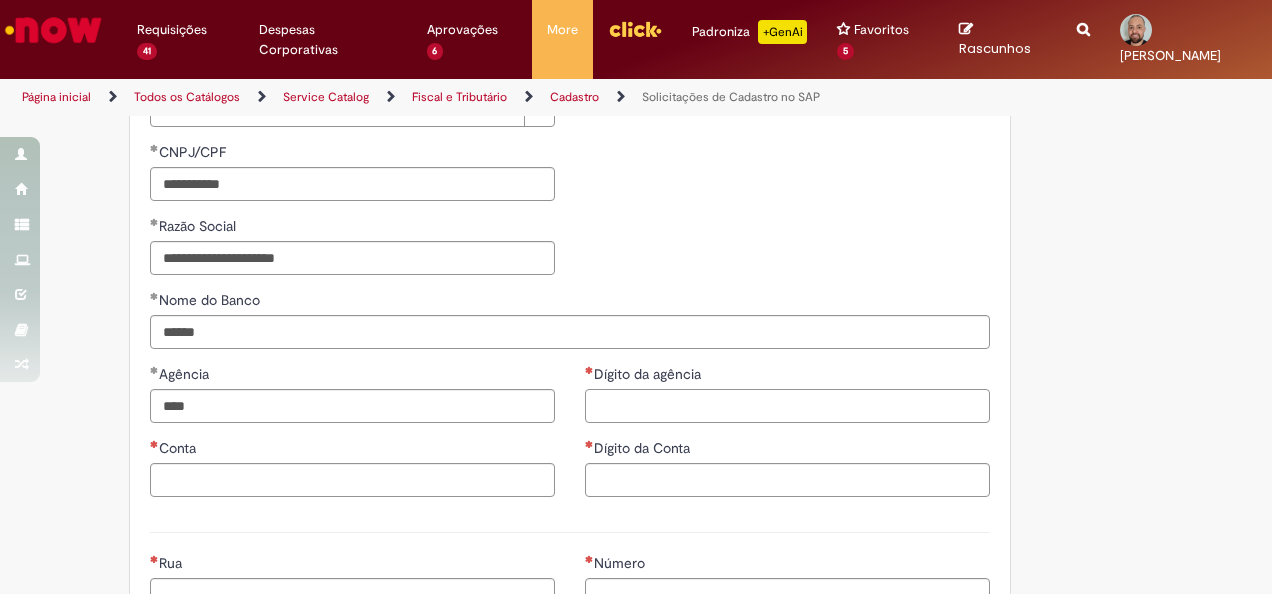 click on "Dígito da agência" at bounding box center (787, 406) 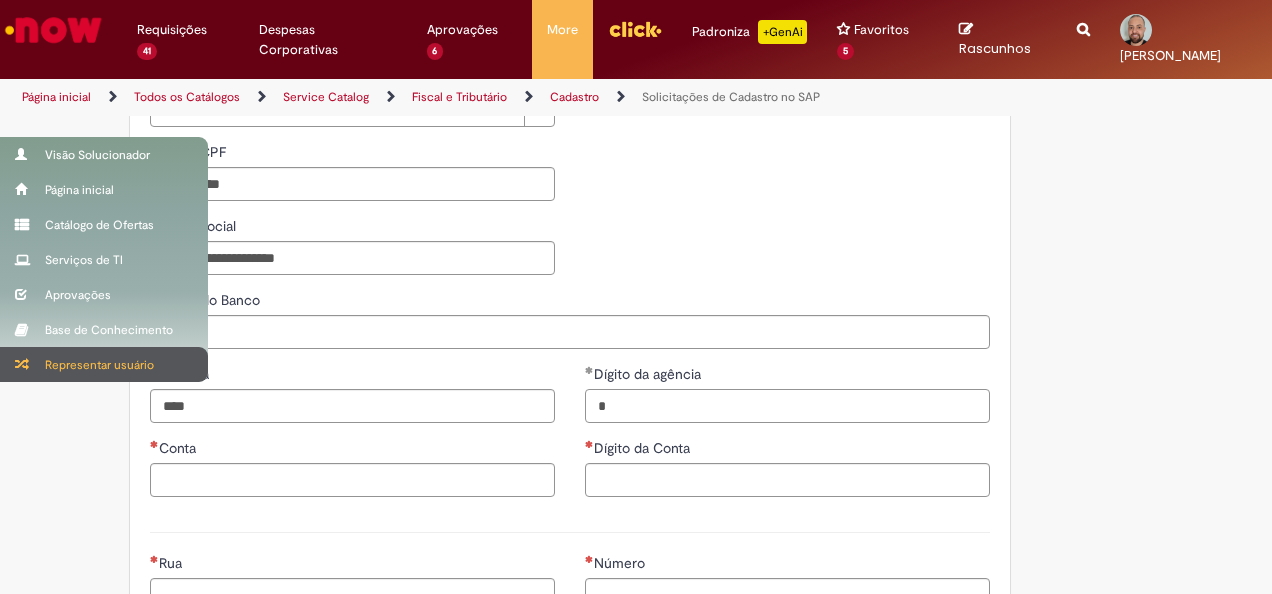 type on "*" 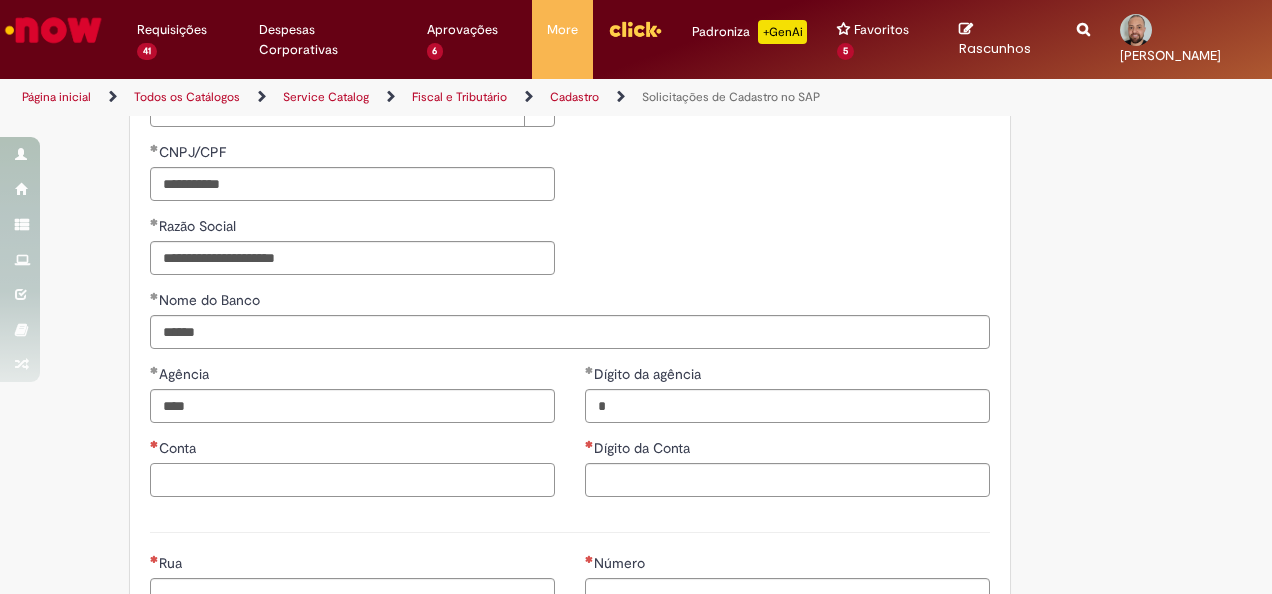 click on "Conta" at bounding box center [352, 480] 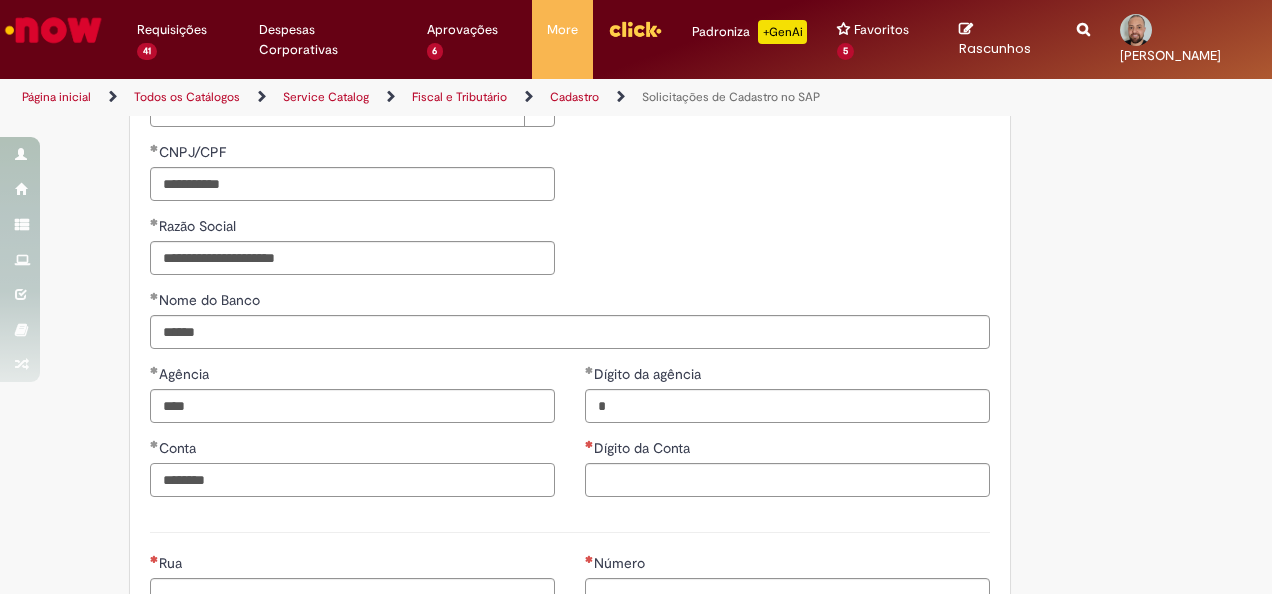 type on "********" 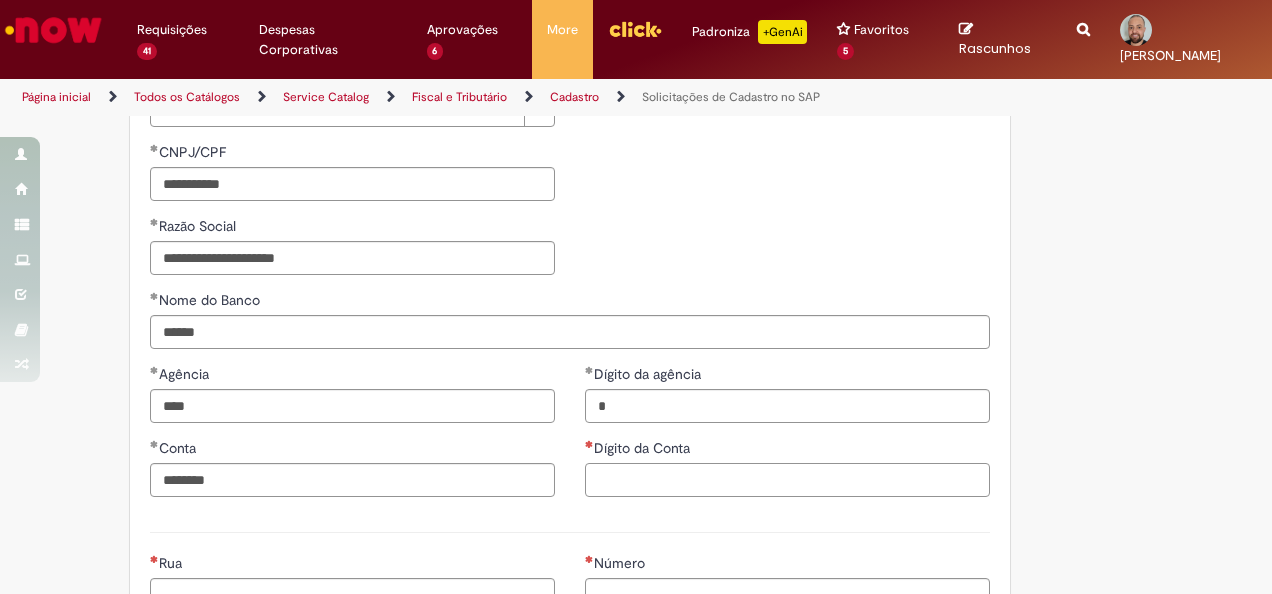click on "Dígito da Conta" at bounding box center (787, 480) 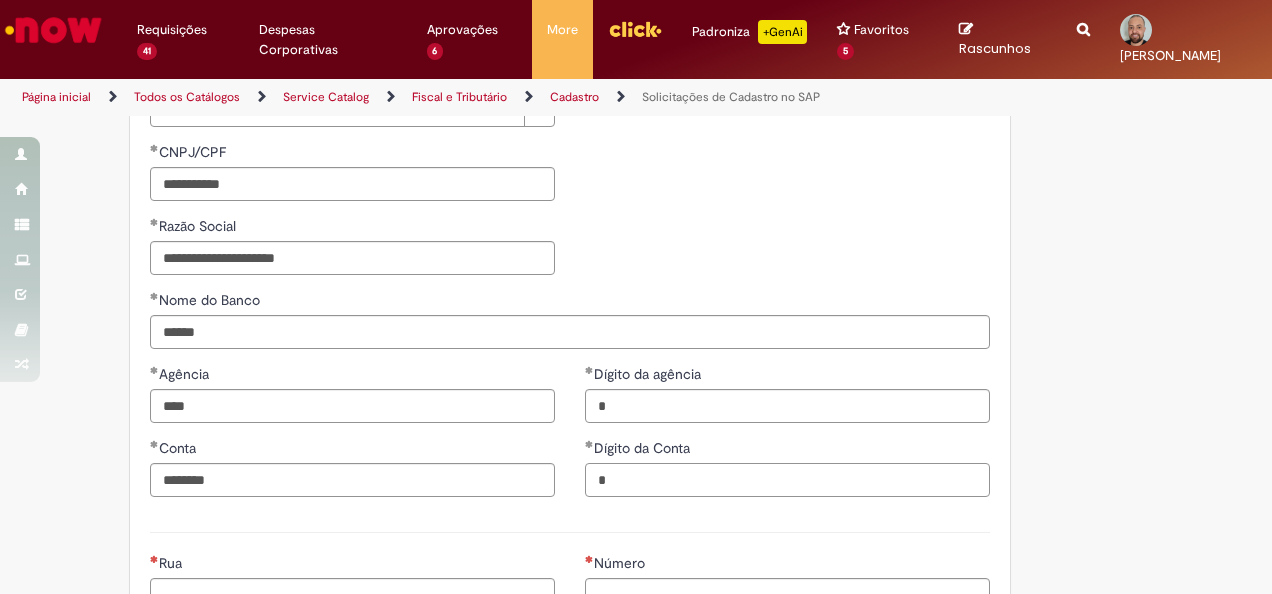 type on "*" 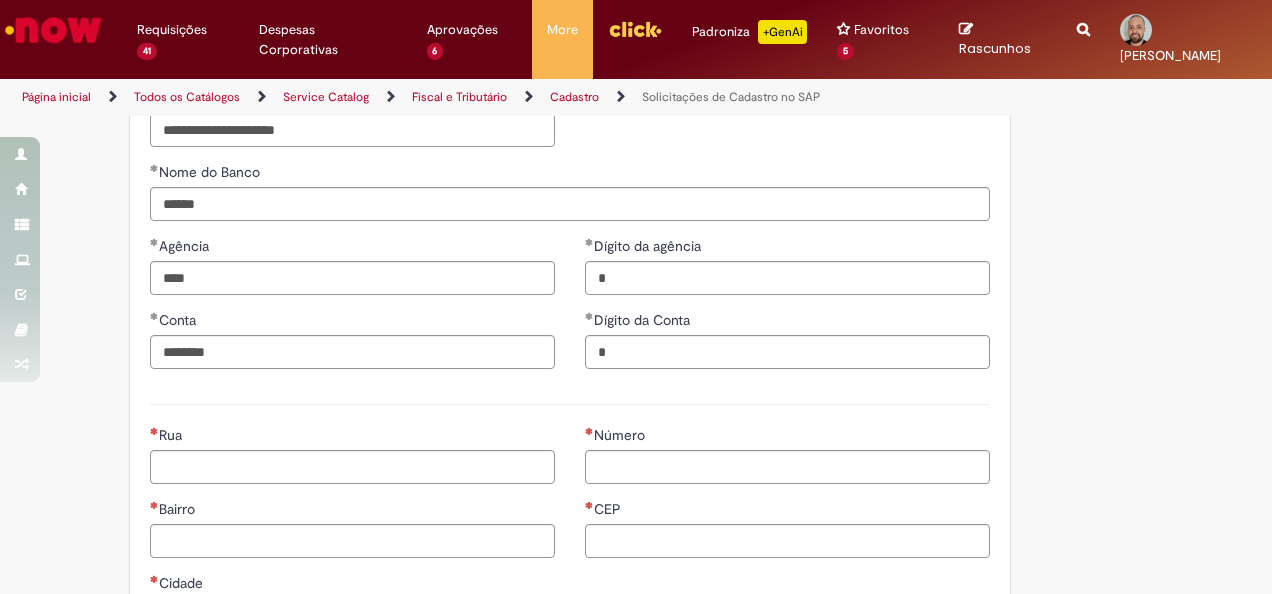 scroll, scrollTop: 1000, scrollLeft: 0, axis: vertical 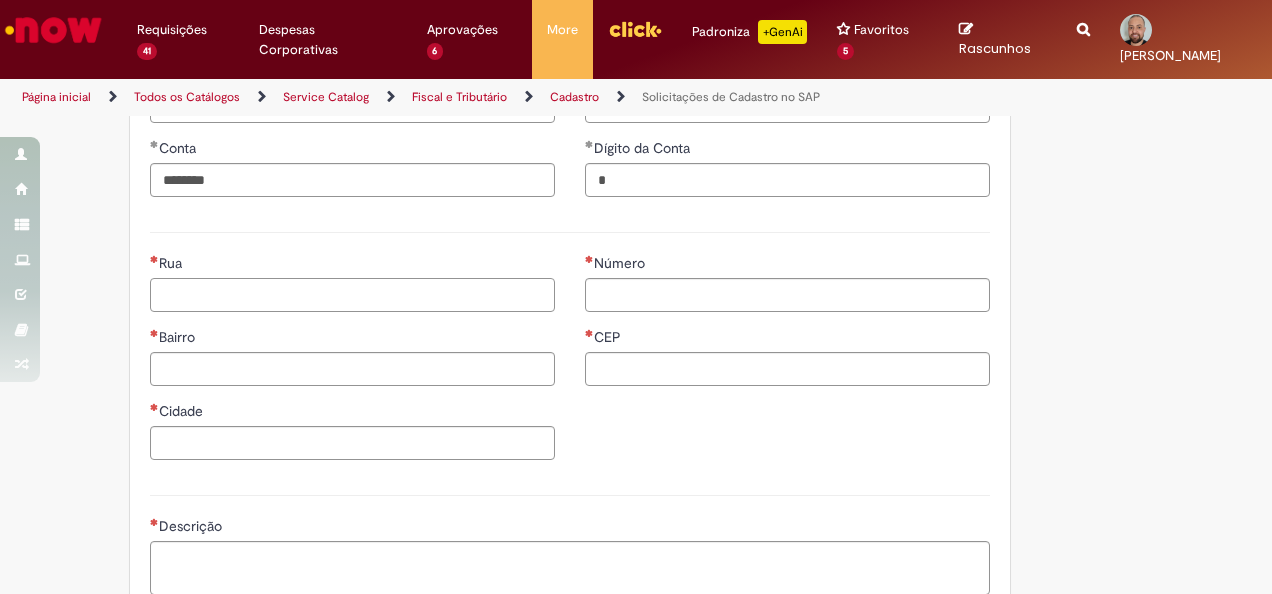 click on "Rua" at bounding box center (352, 295) 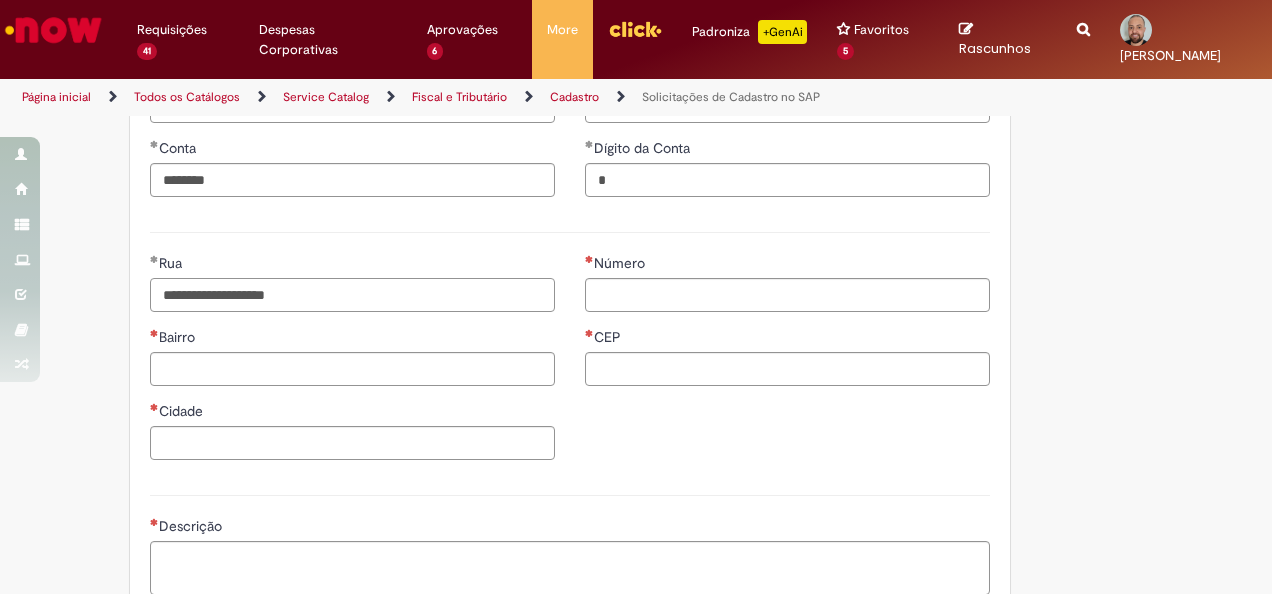 type on "**********" 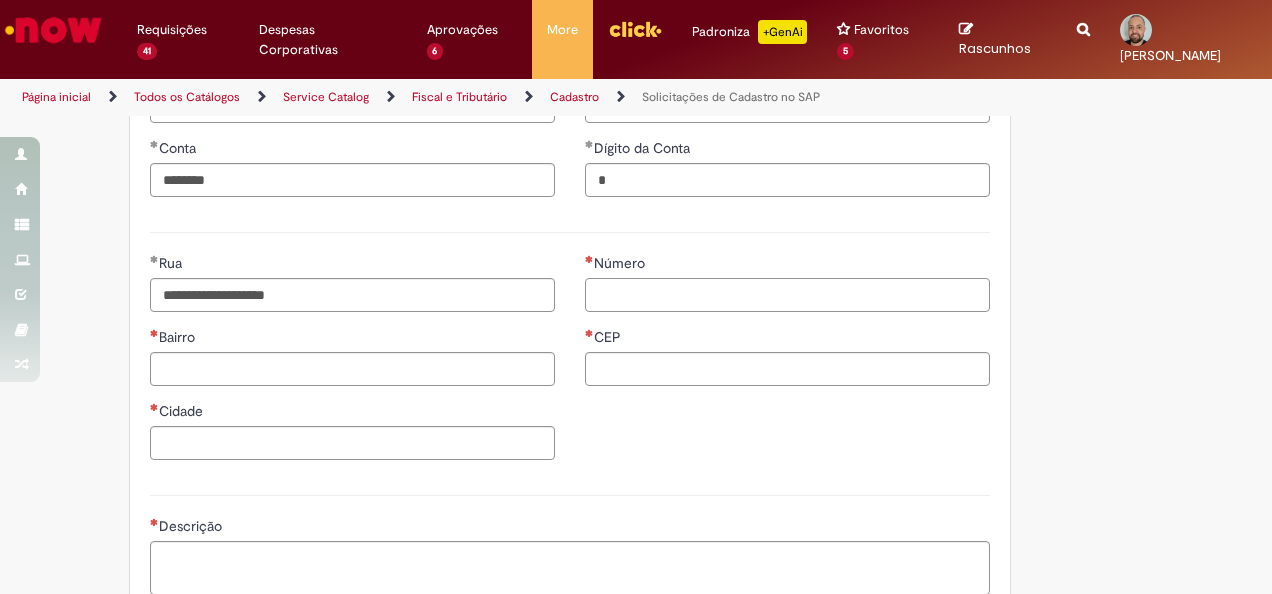 click on "Número" at bounding box center [787, 295] 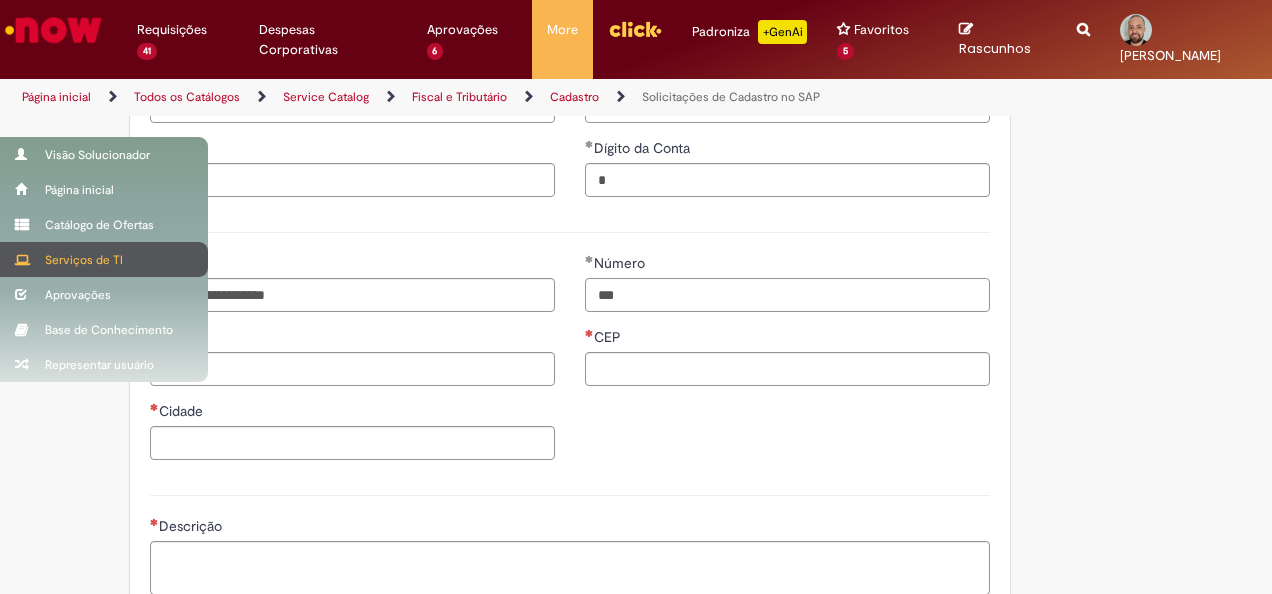 type on "***" 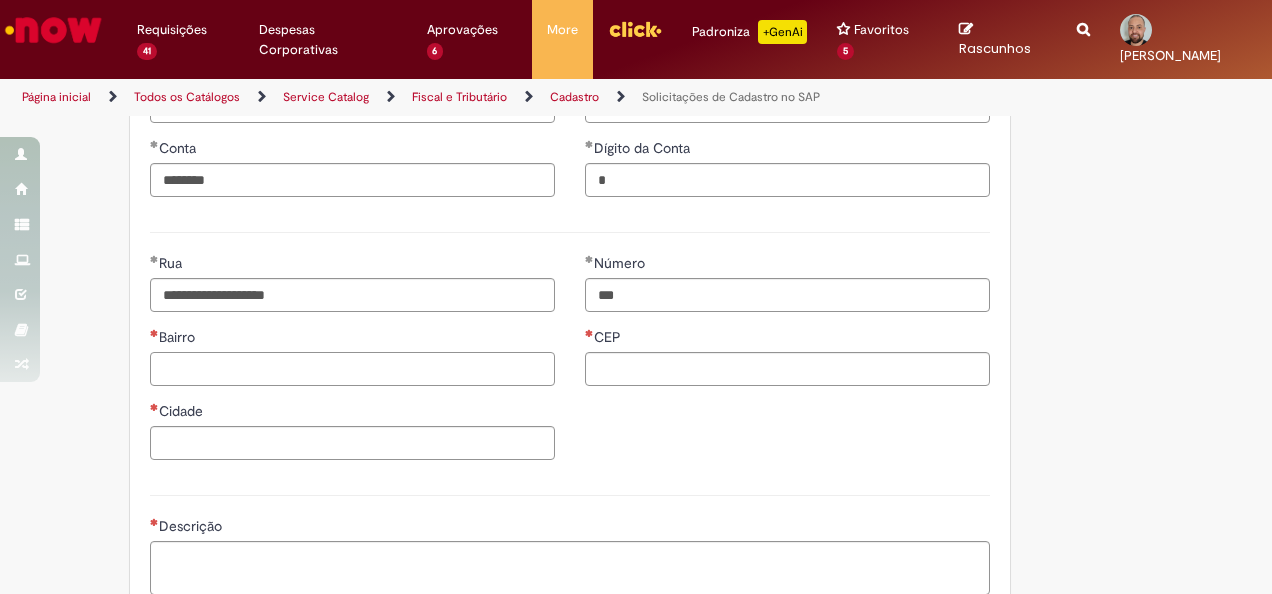 click on "Bairro" at bounding box center (352, 369) 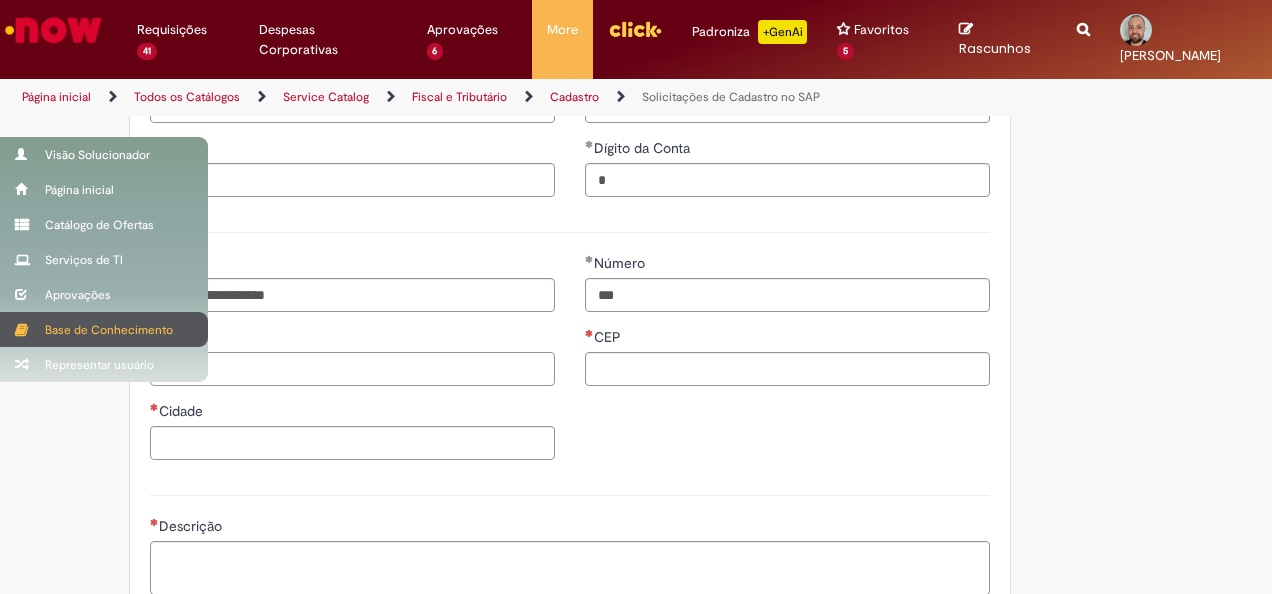 type on "******" 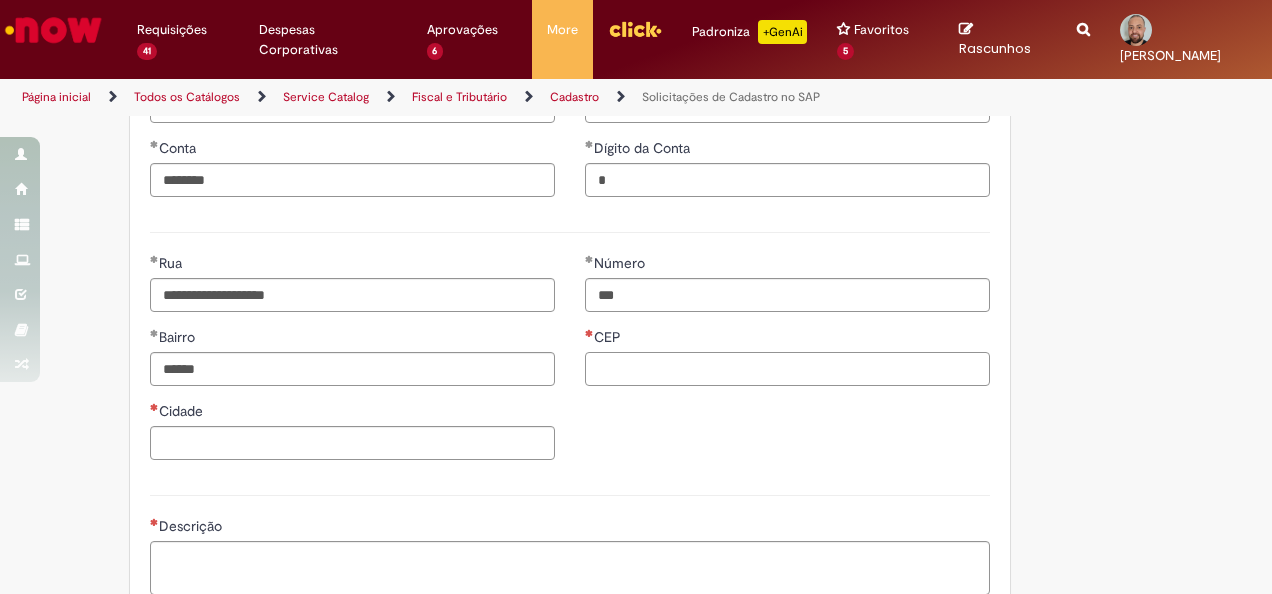 click on "CEP" at bounding box center [787, 369] 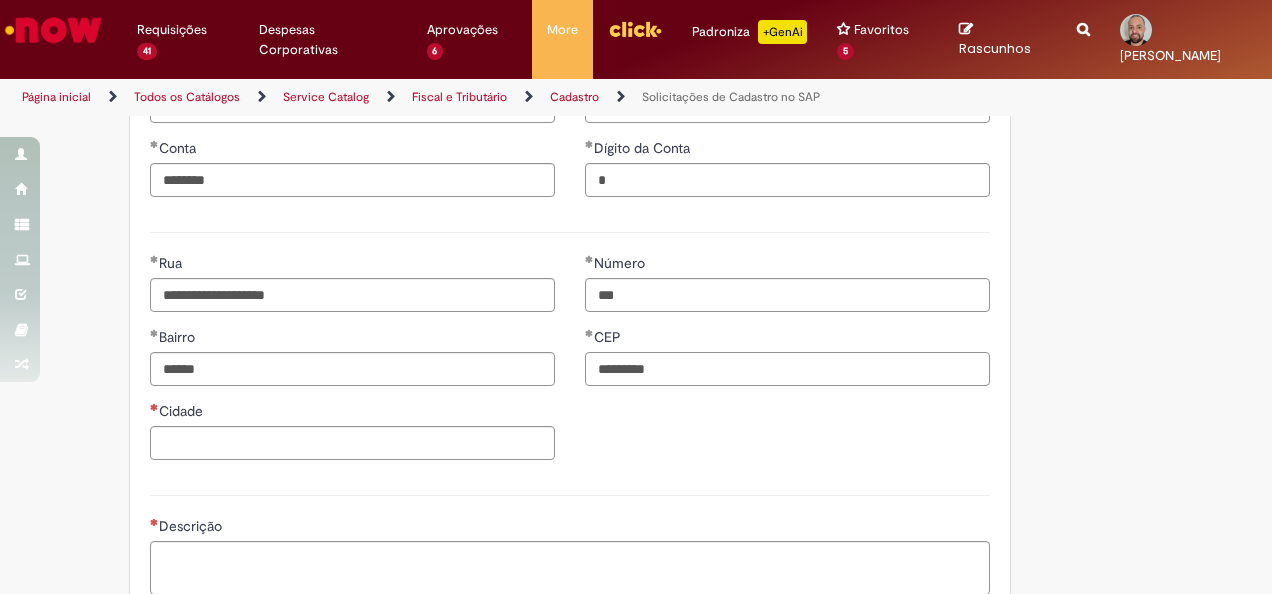 type on "*********" 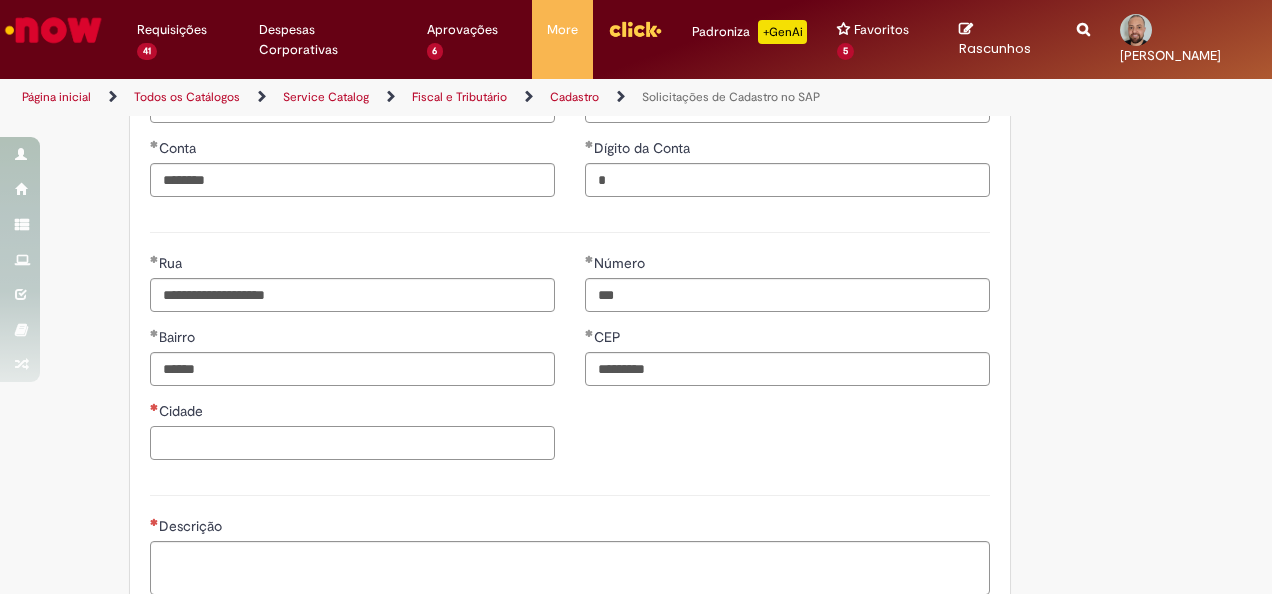 click on "Cidade" at bounding box center [352, 443] 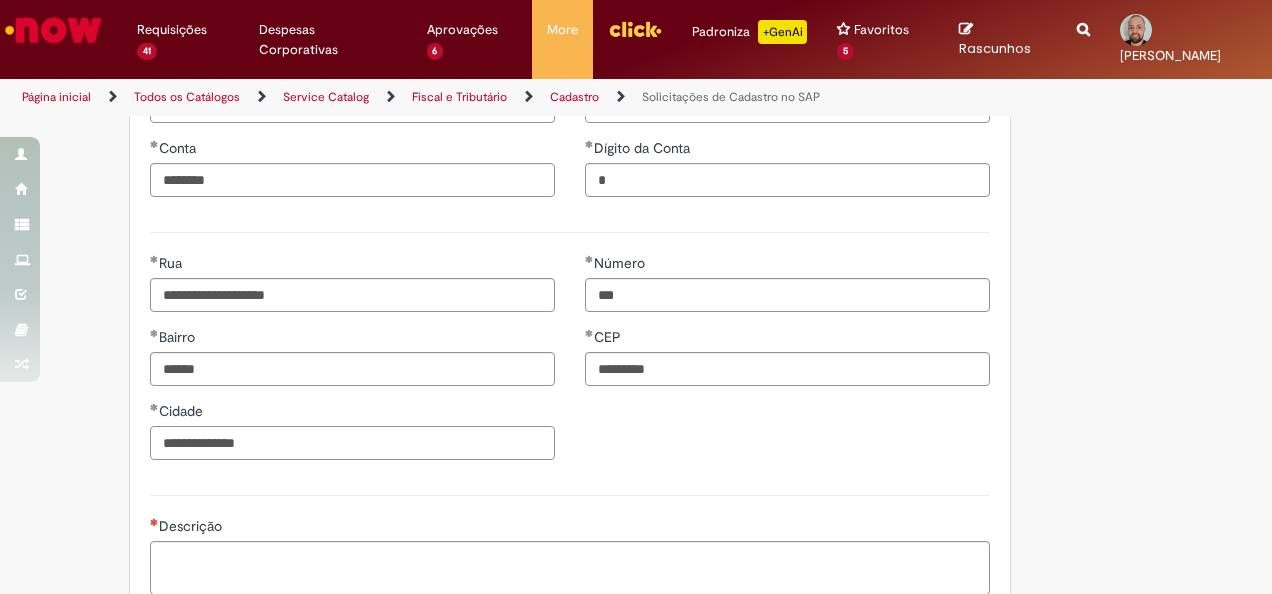 type on "**********" 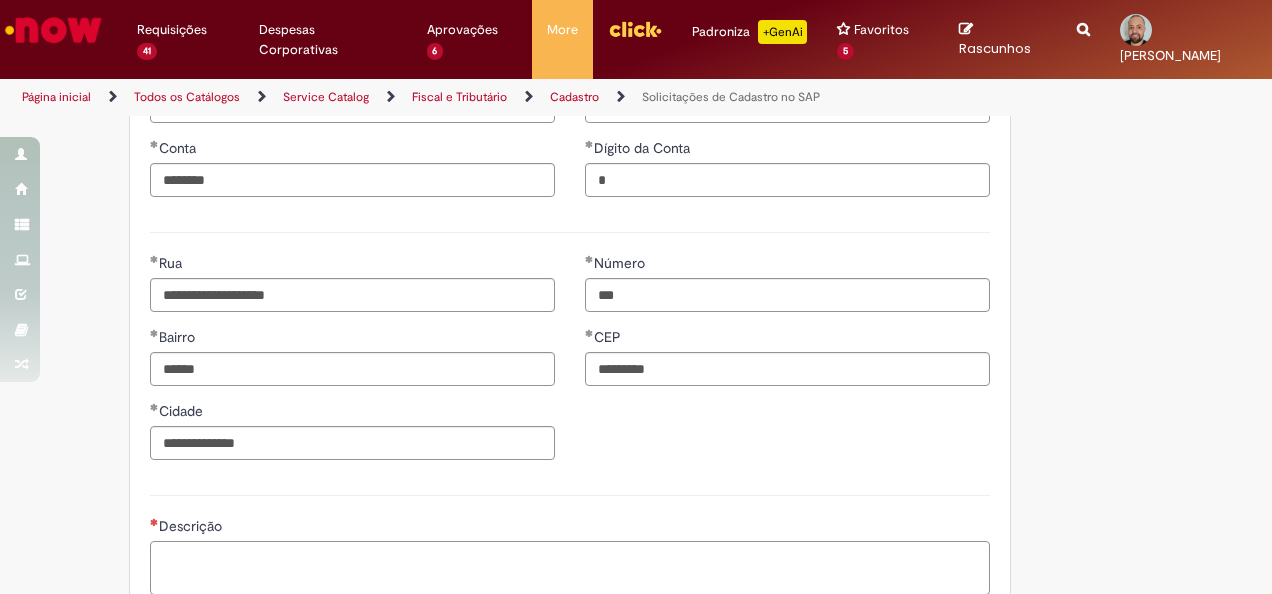 click on "Descrição" at bounding box center [570, 567] 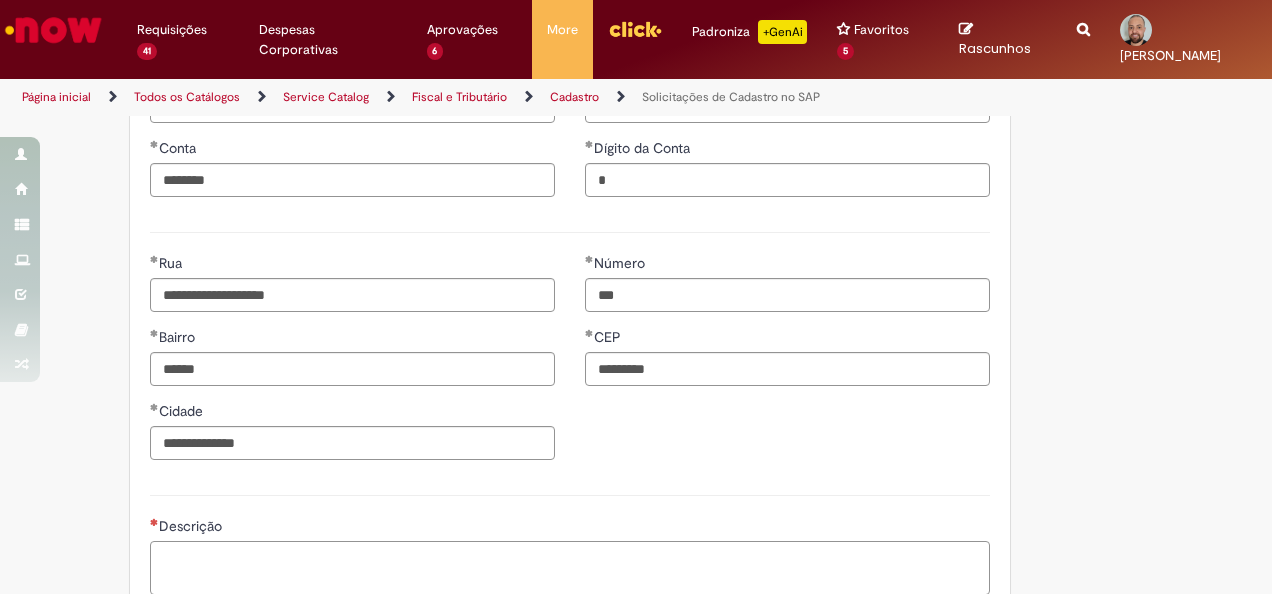 click on "Descrição" at bounding box center (570, 567) 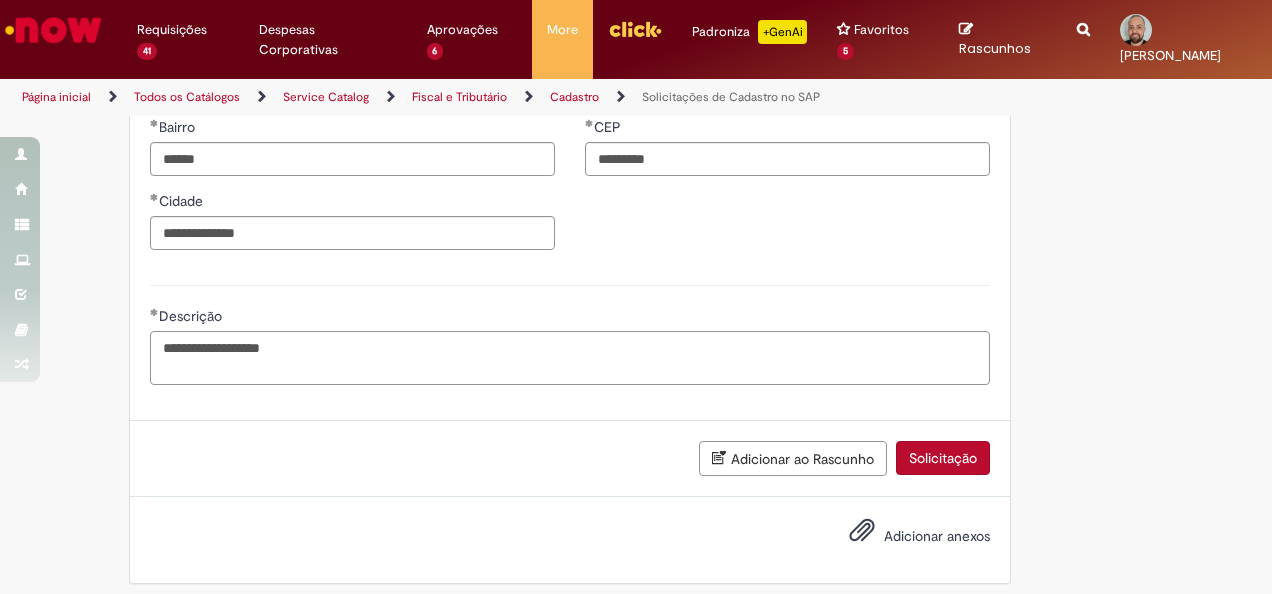 scroll, scrollTop: 1216, scrollLeft: 0, axis: vertical 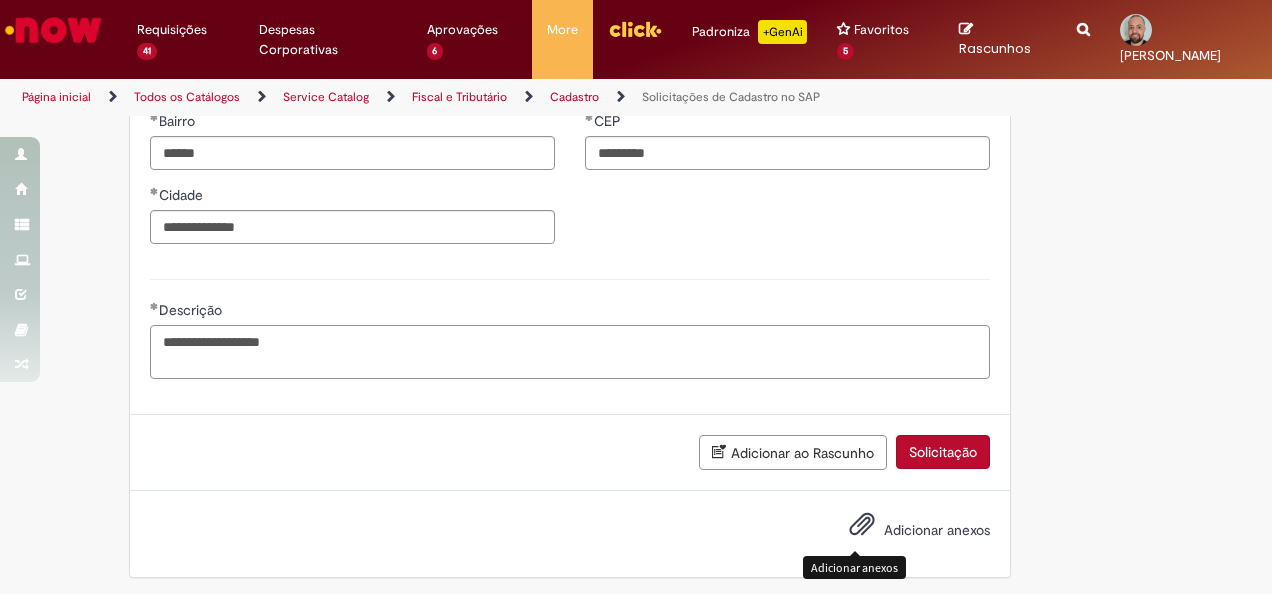 type on "**********" 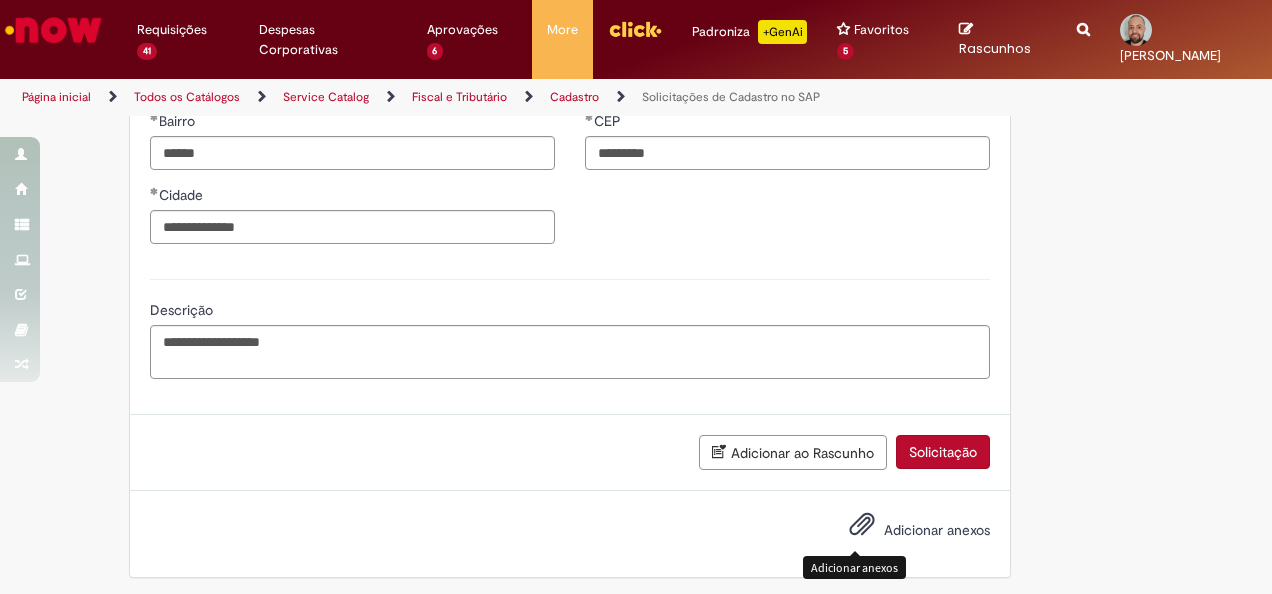 click at bounding box center [862, 525] 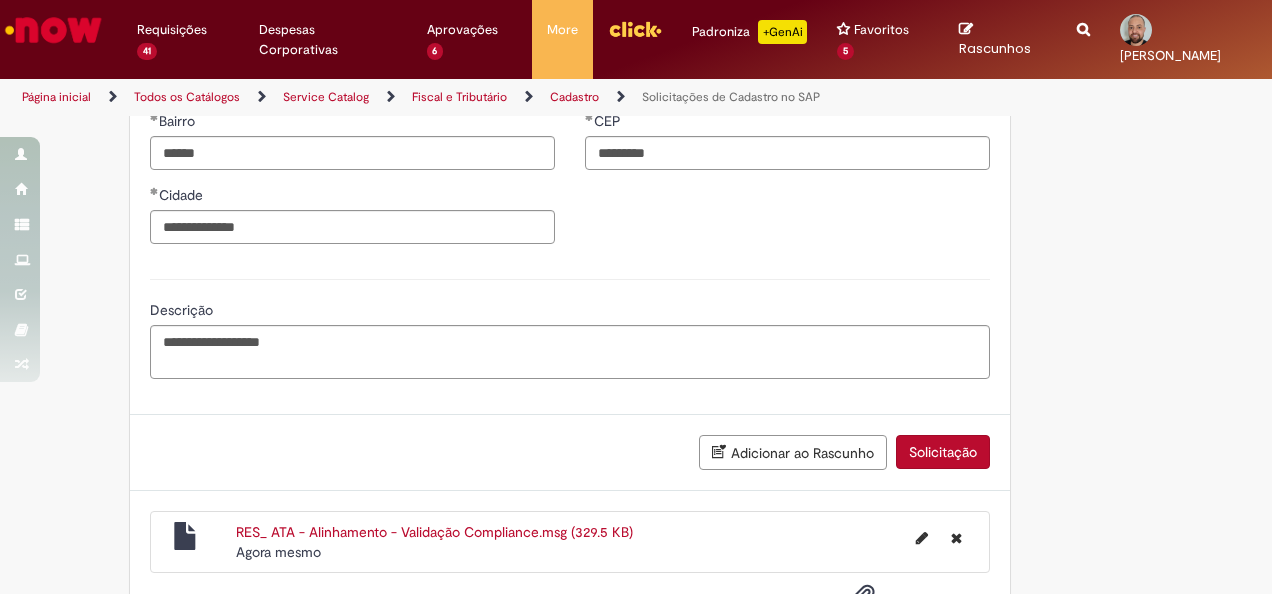 click on "Solicitação" at bounding box center (943, 452) 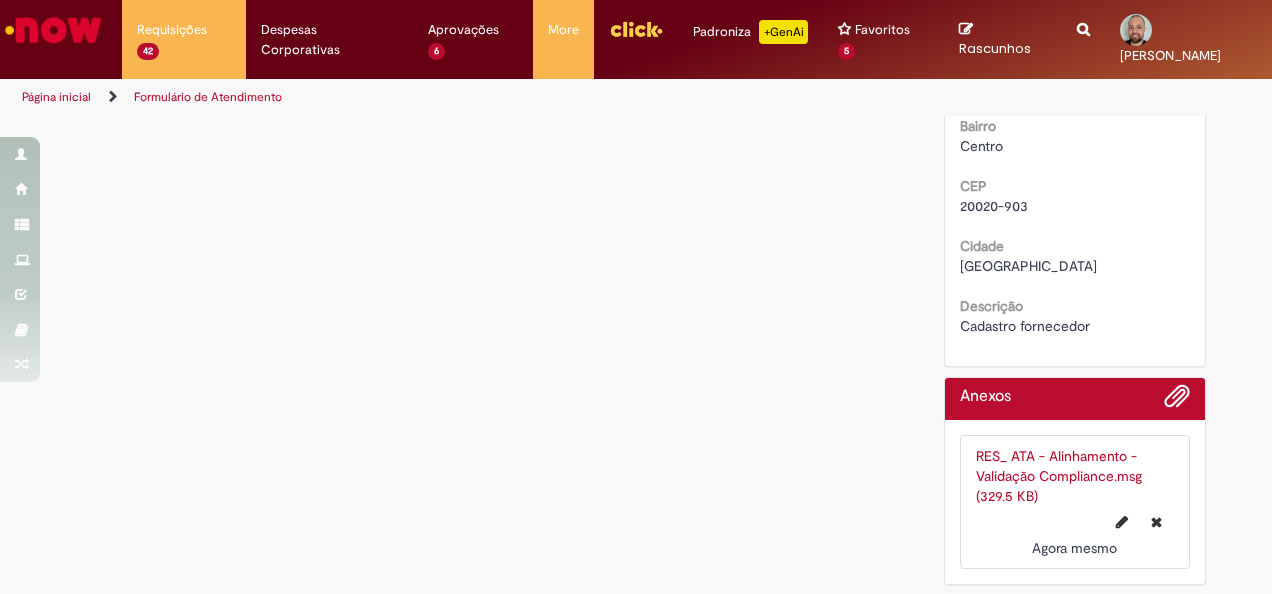 scroll, scrollTop: 0, scrollLeft: 0, axis: both 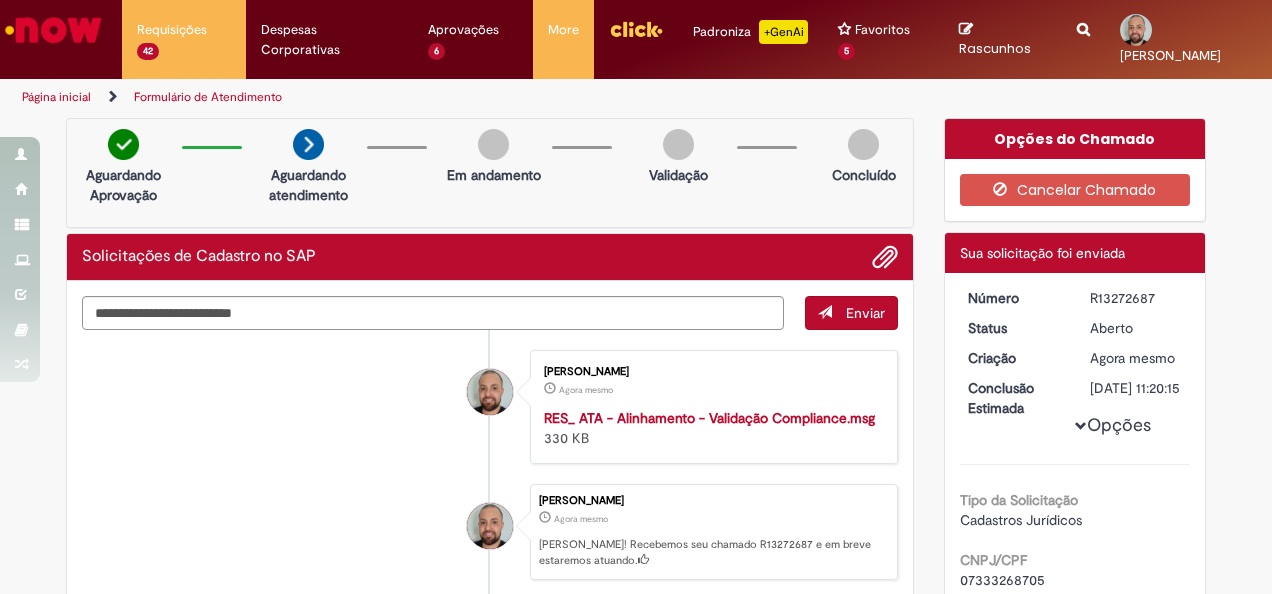 click on "R13272687" at bounding box center (1136, 298) 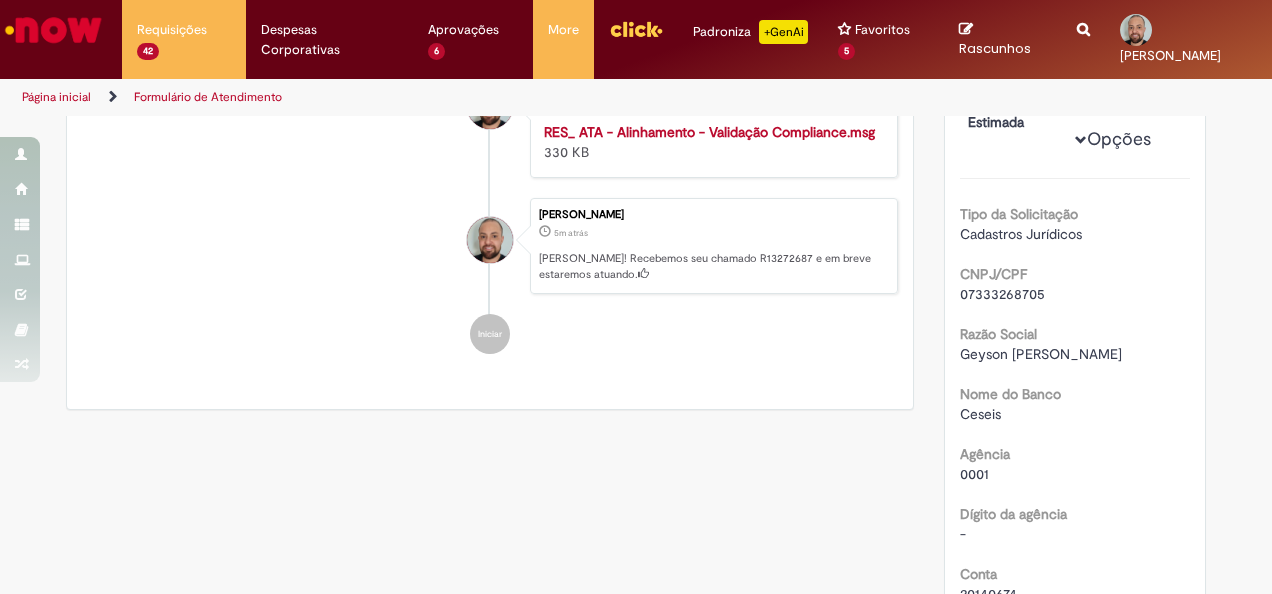 scroll, scrollTop: 300, scrollLeft: 0, axis: vertical 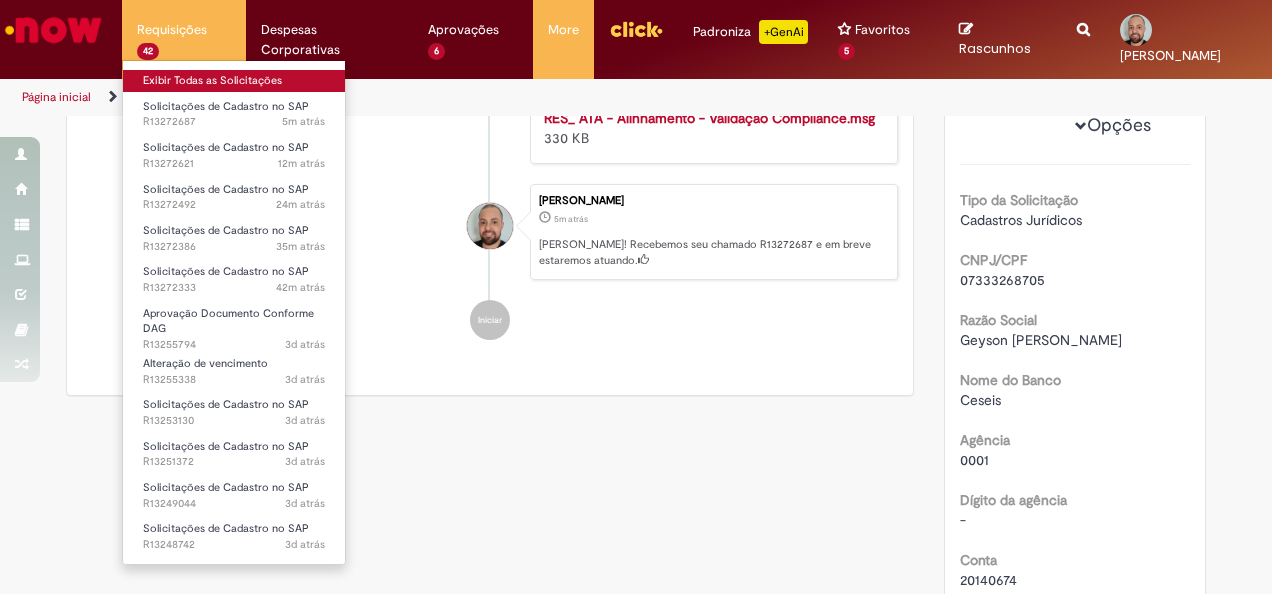 click on "Exibir Todas as Solicitações" at bounding box center (234, 81) 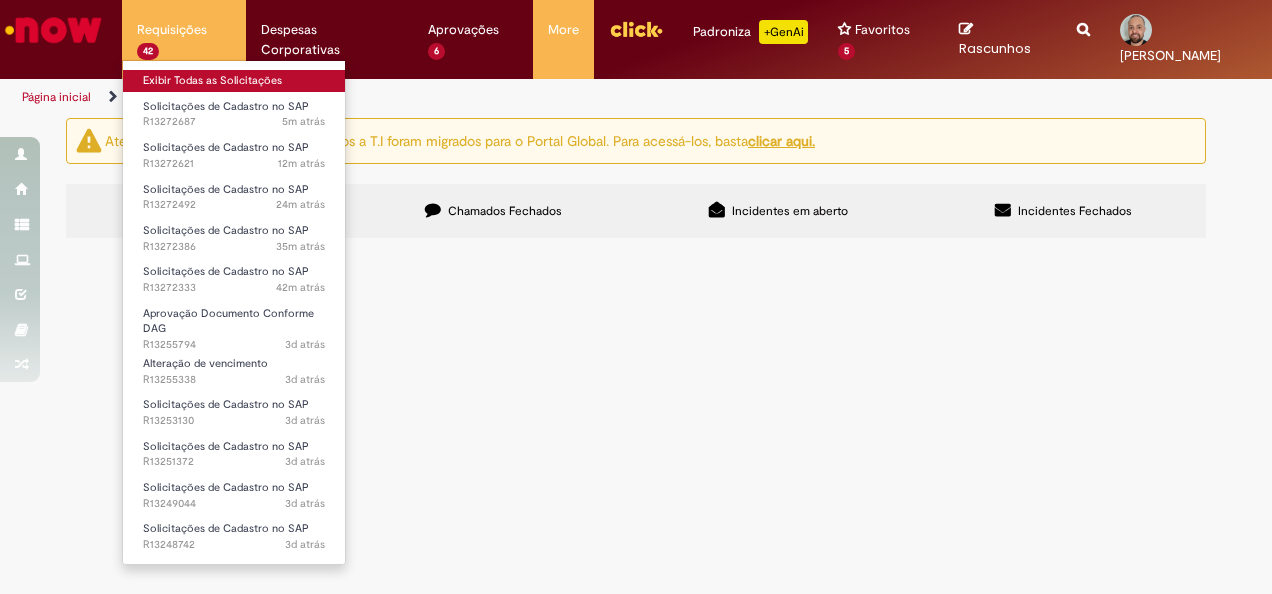 scroll, scrollTop: 0, scrollLeft: 0, axis: both 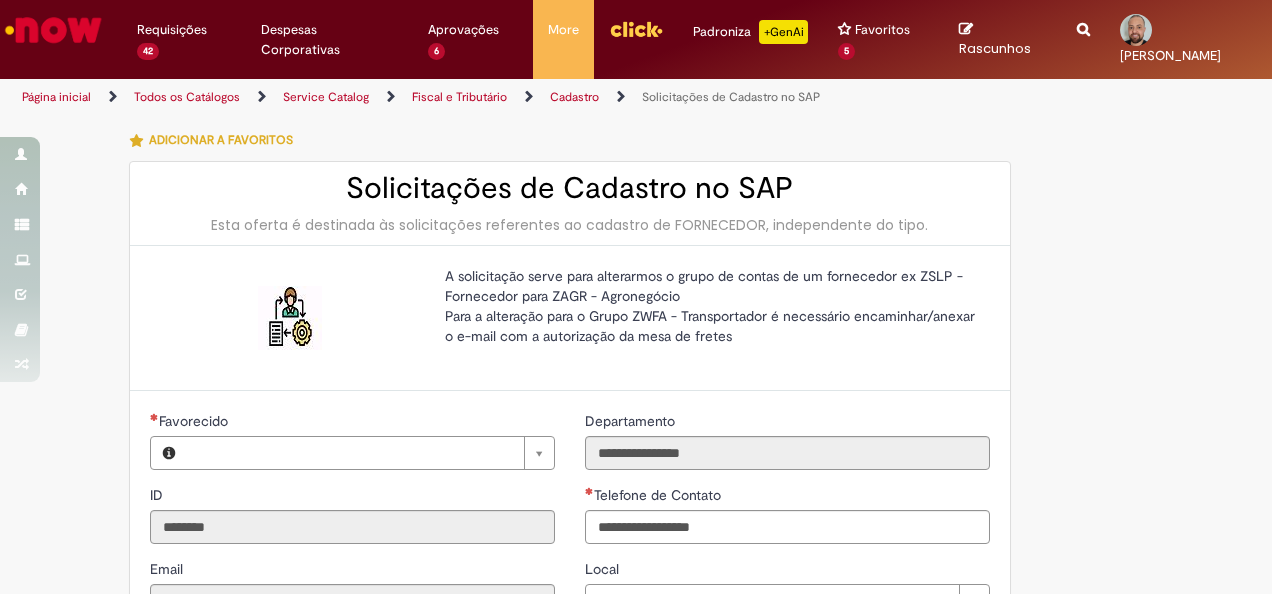 type on "**********" 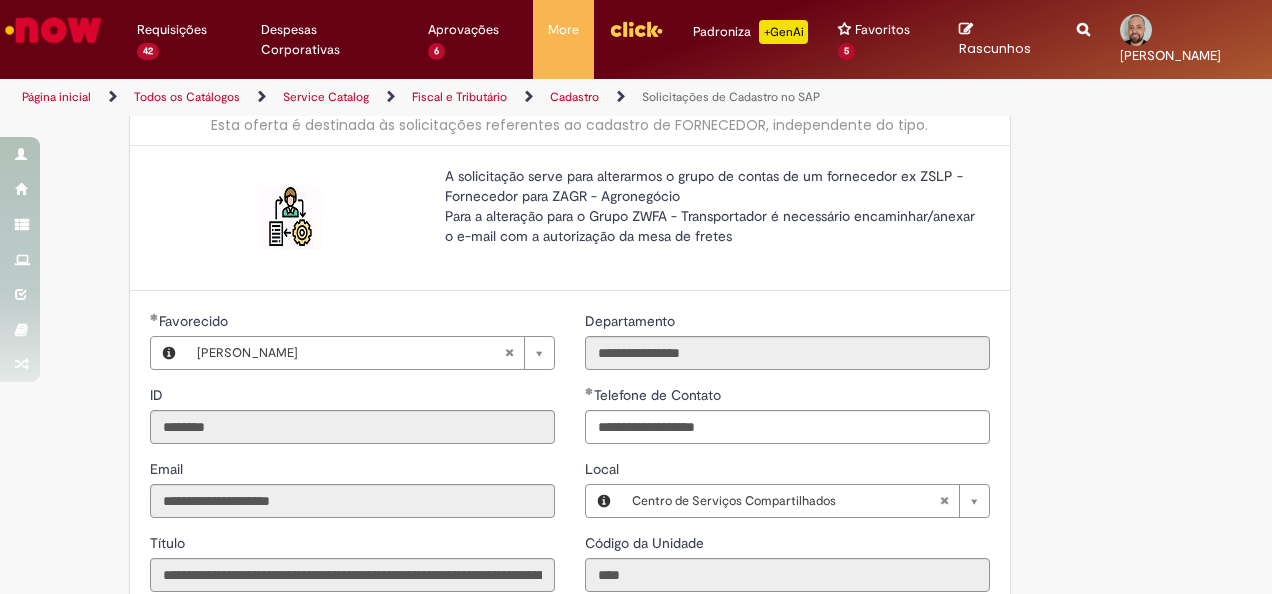 scroll, scrollTop: 400, scrollLeft: 0, axis: vertical 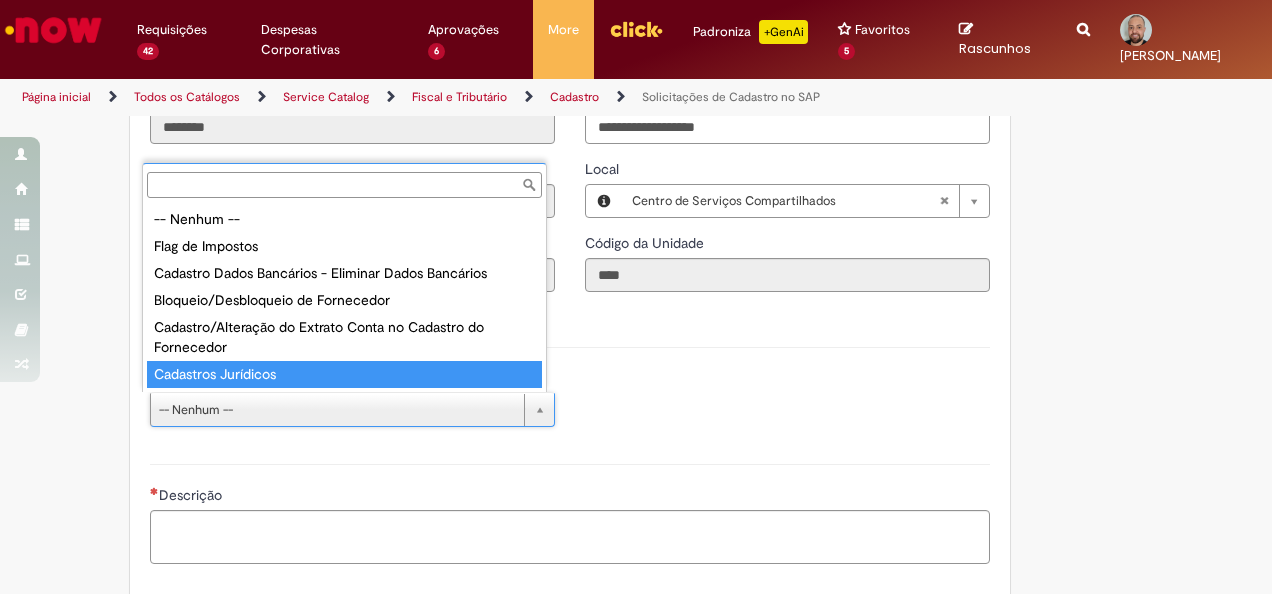 type on "**********" 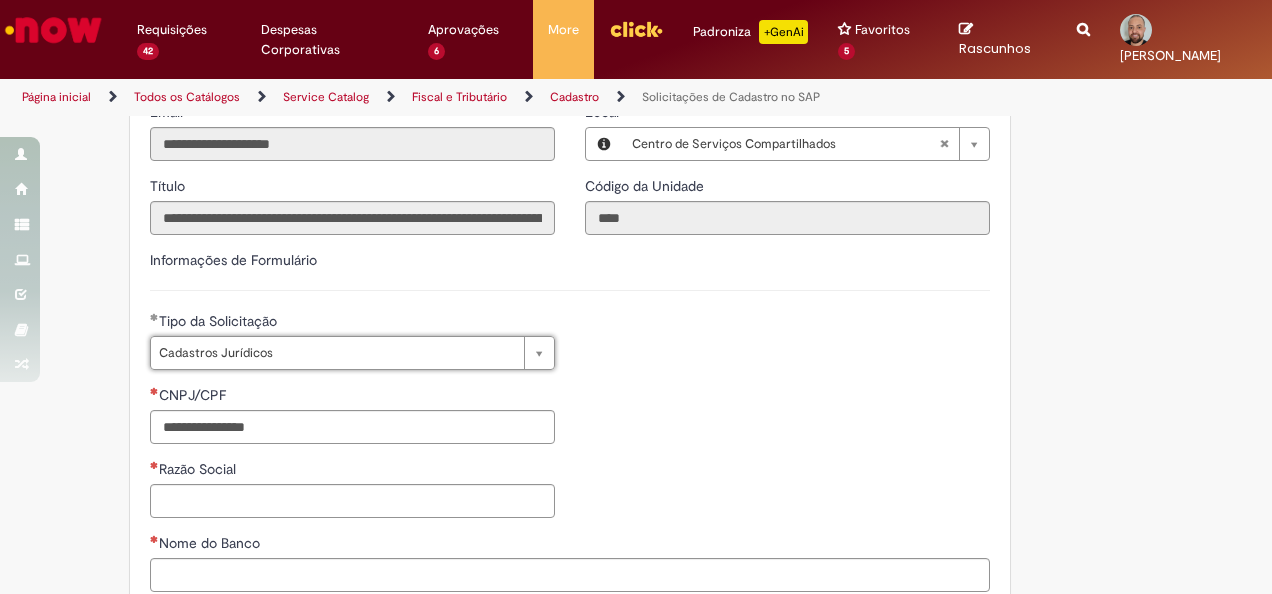 scroll, scrollTop: 500, scrollLeft: 0, axis: vertical 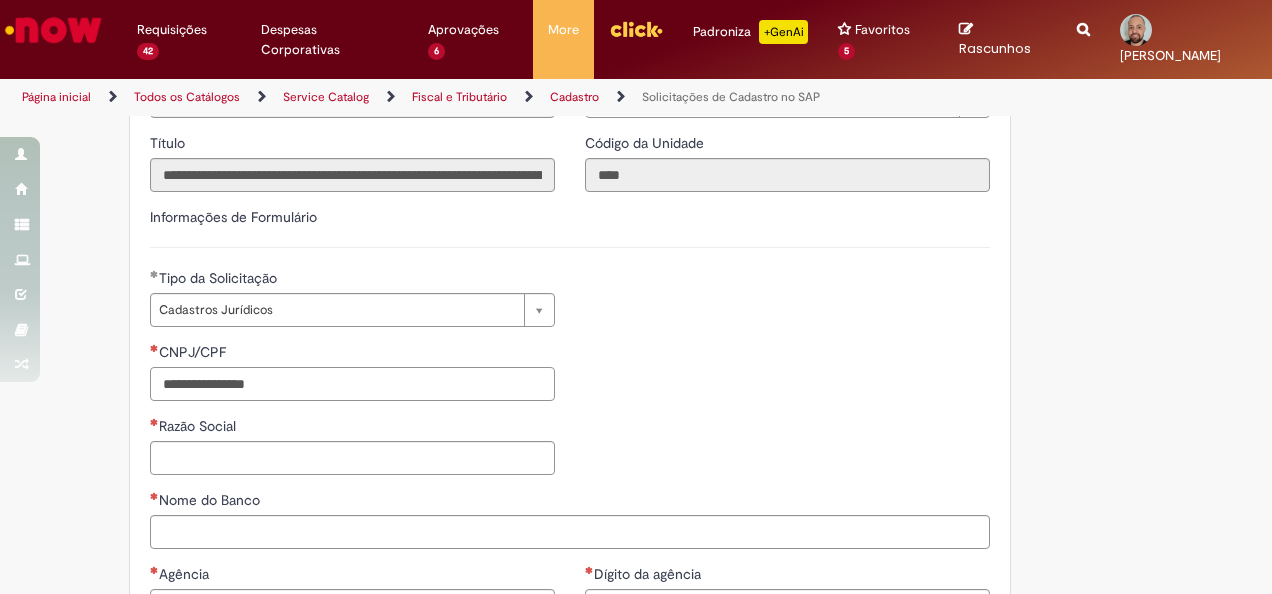 click on "CNPJ/CPF" at bounding box center [352, 384] 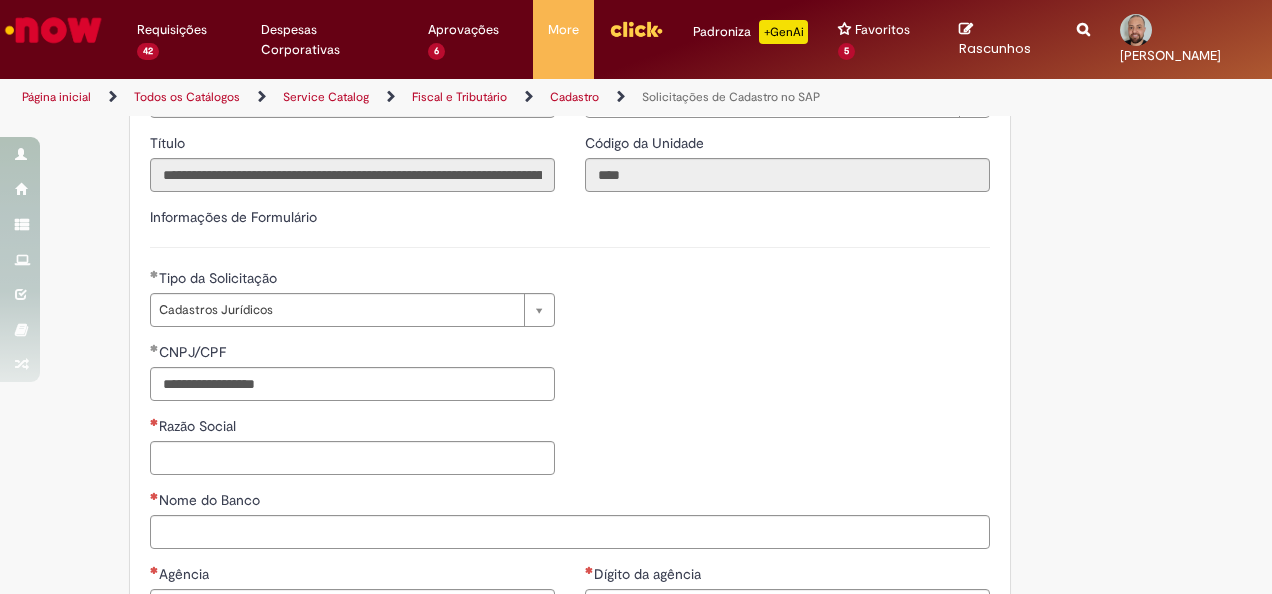 type on "**********" 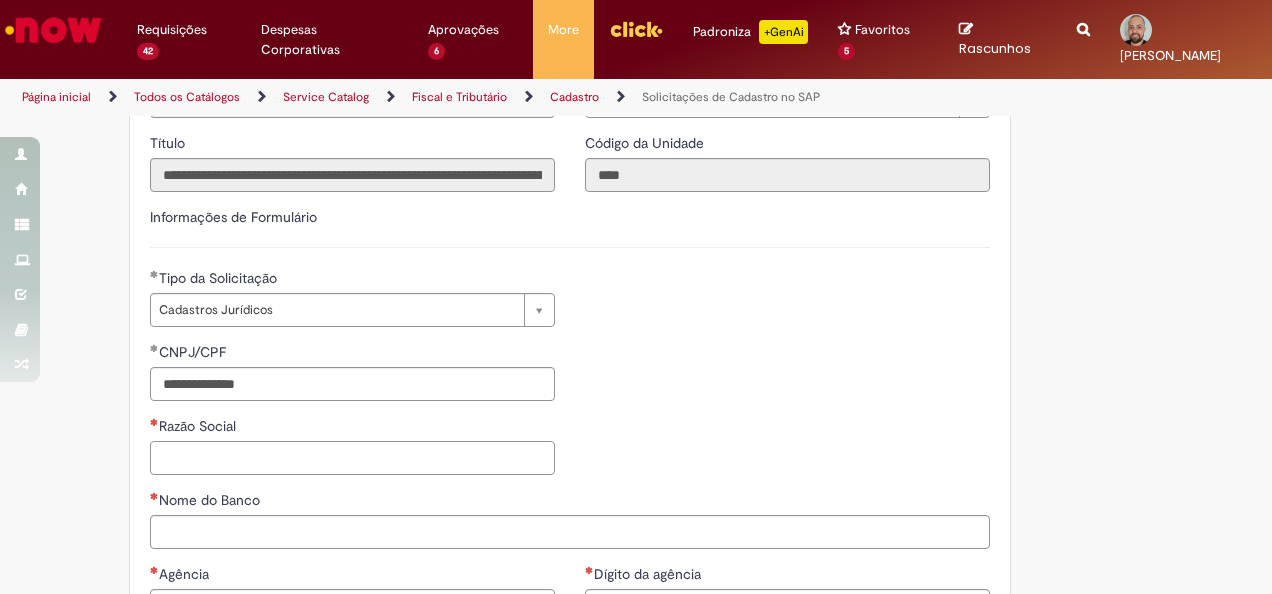 click on "Razão Social" at bounding box center (352, 458) 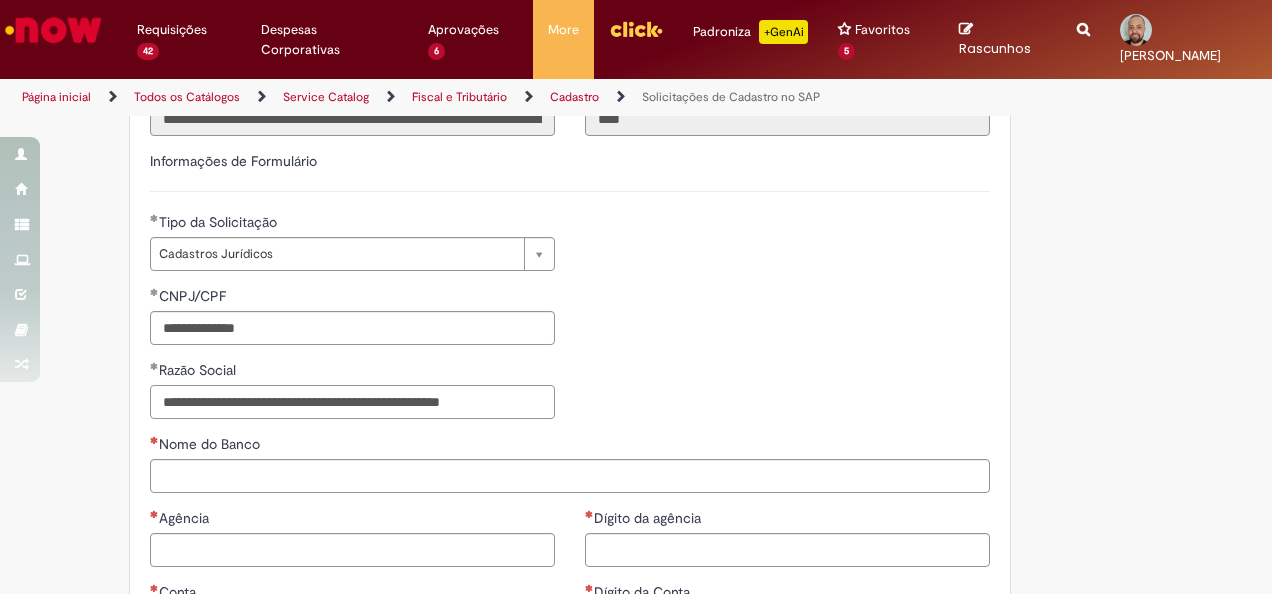 scroll, scrollTop: 600, scrollLeft: 0, axis: vertical 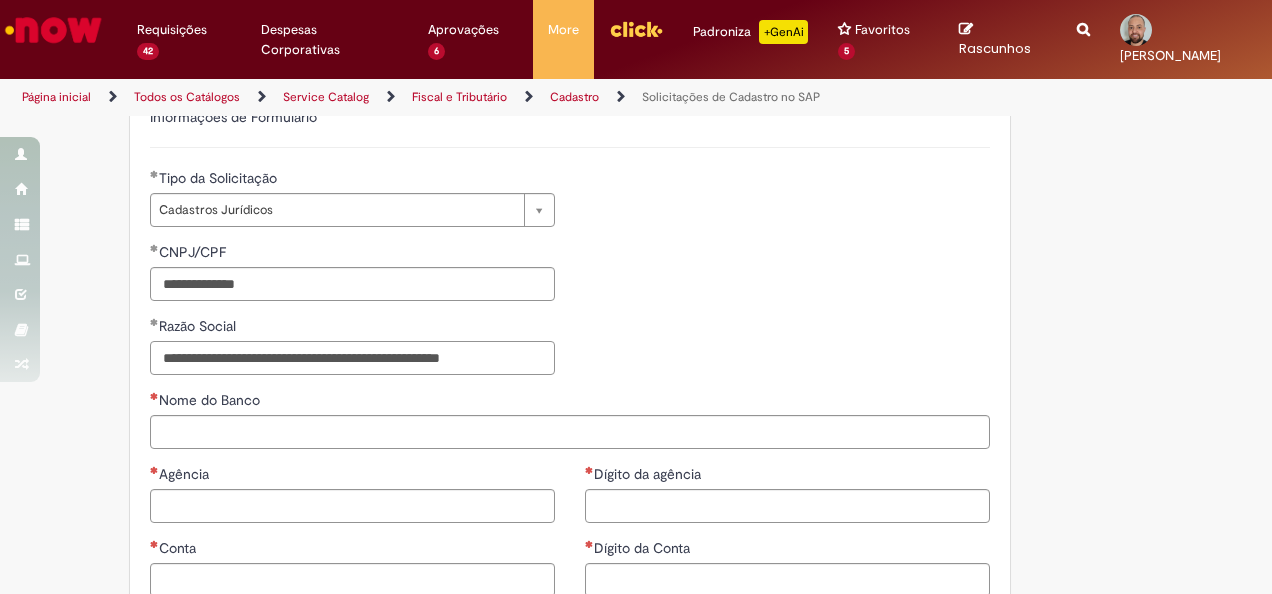 type on "**********" 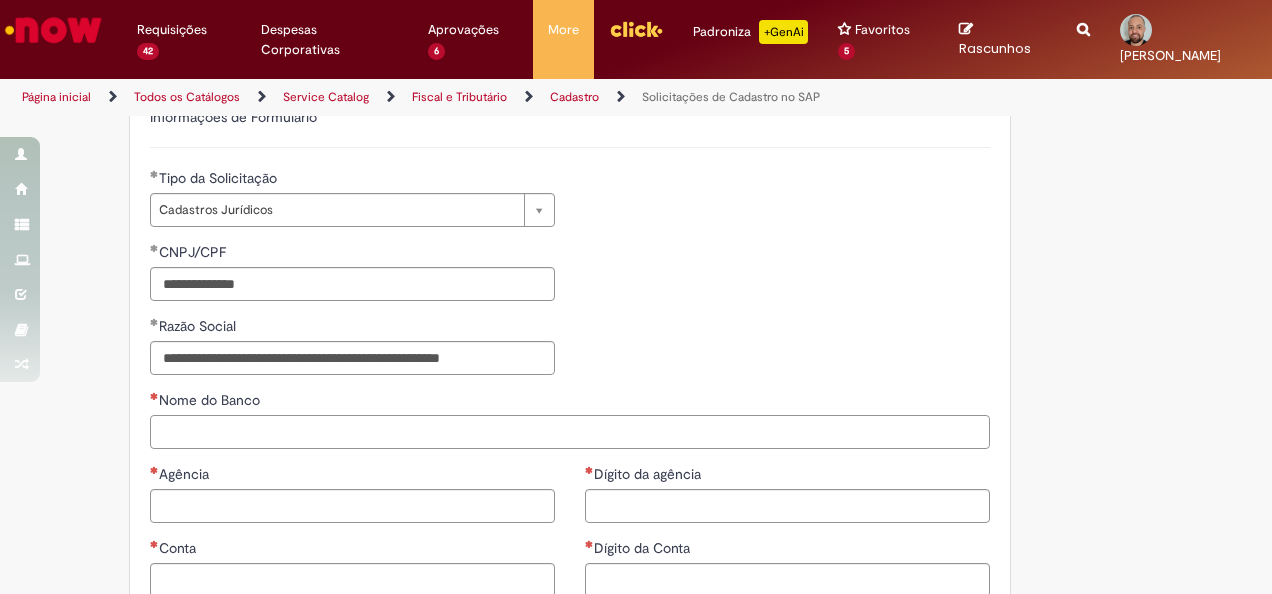 click on "Nome do Banco" at bounding box center (570, 432) 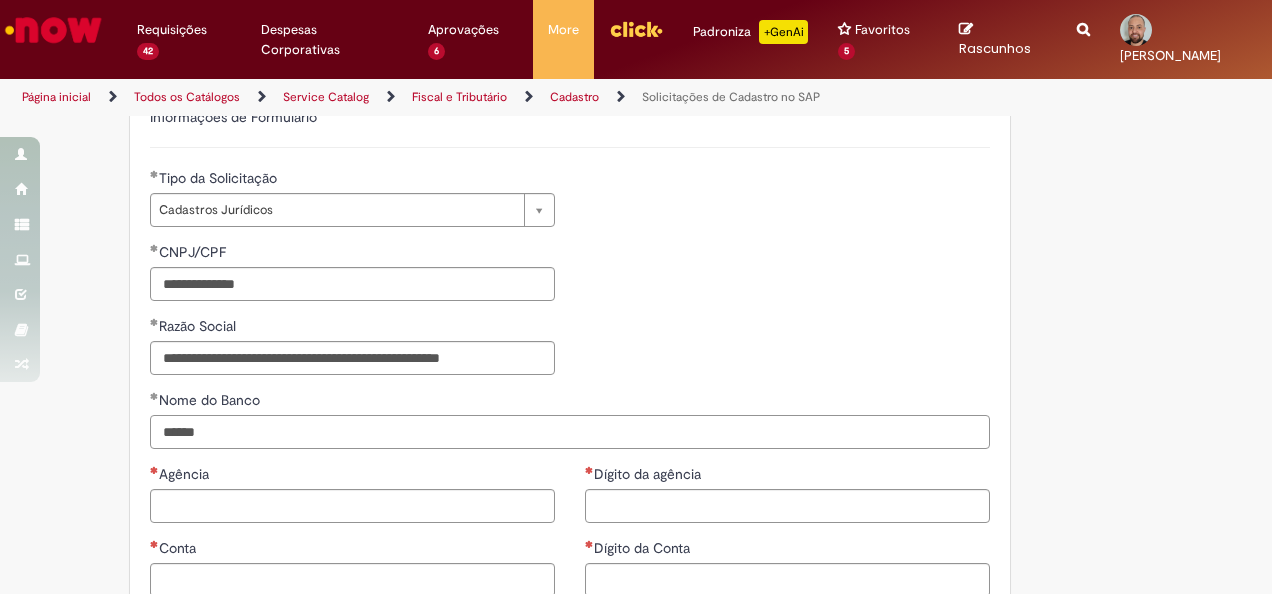 type on "******" 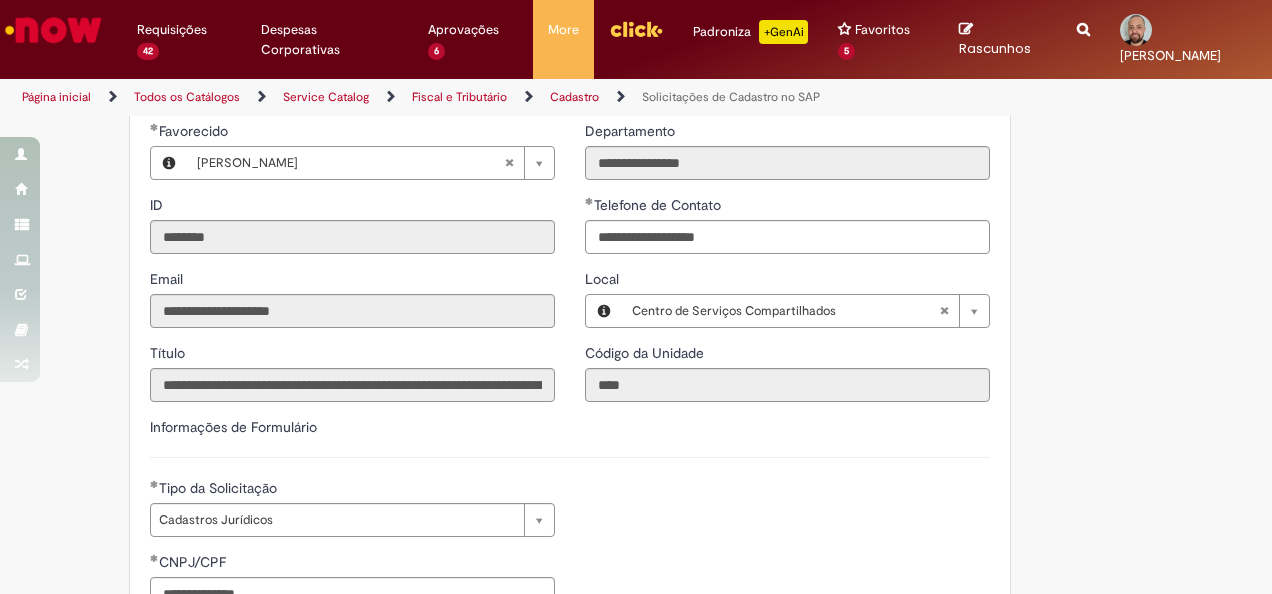 scroll, scrollTop: 200, scrollLeft: 0, axis: vertical 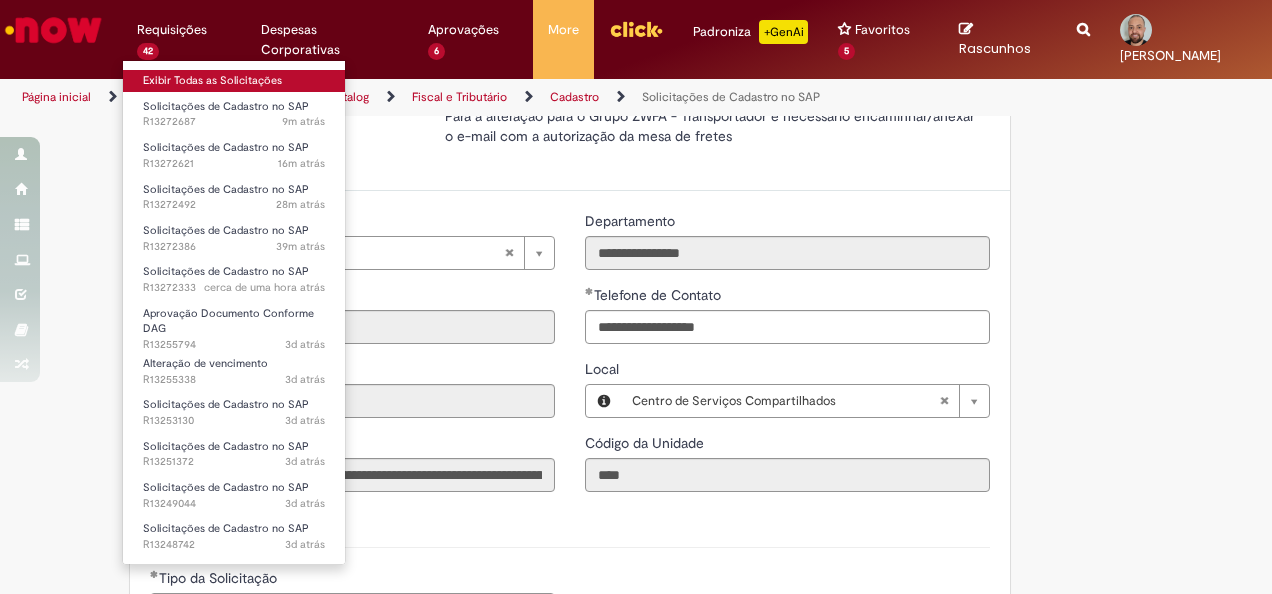 click on "Exibir Todas as Solicitações" at bounding box center [234, 81] 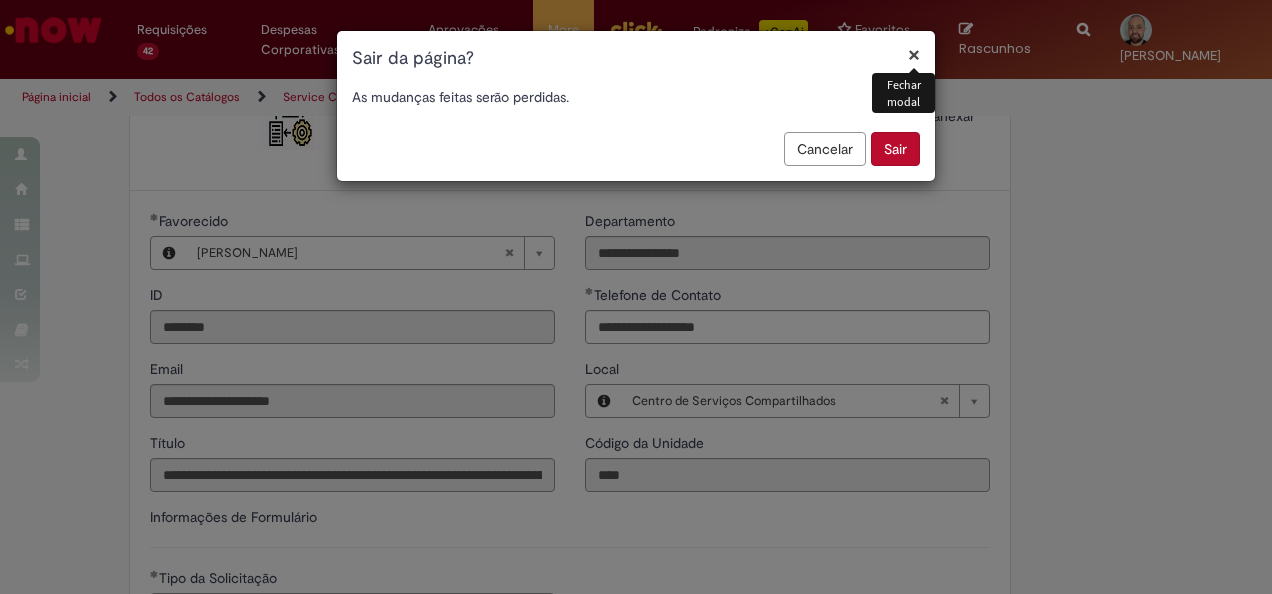 click on "Sair" at bounding box center (895, 149) 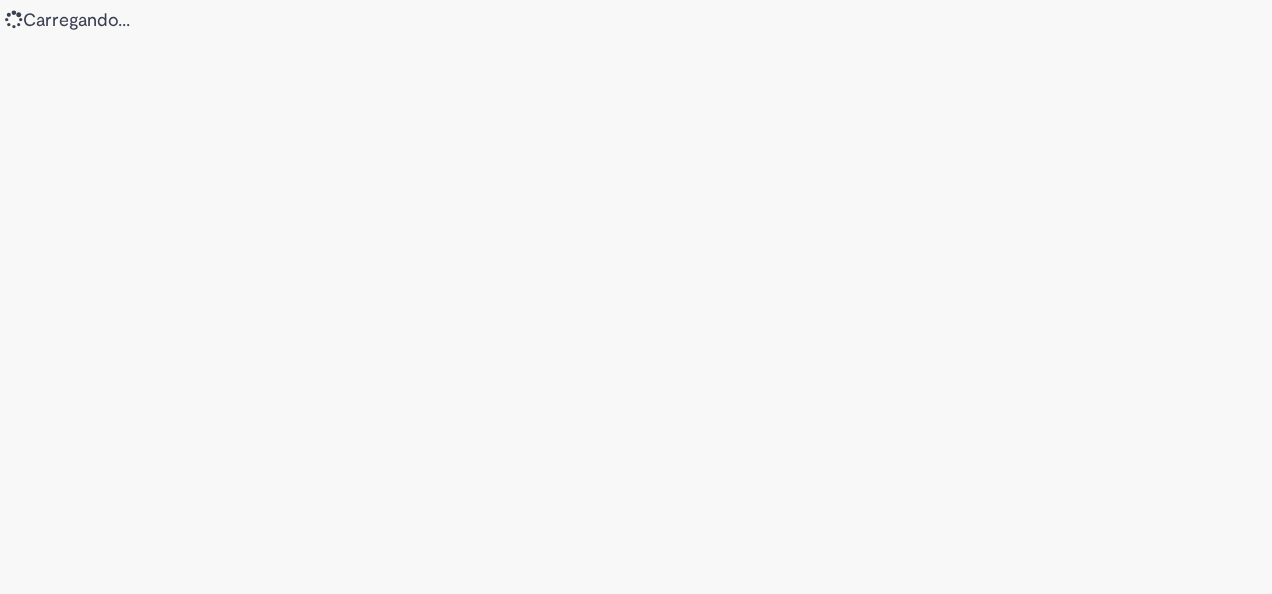 scroll, scrollTop: 0, scrollLeft: 0, axis: both 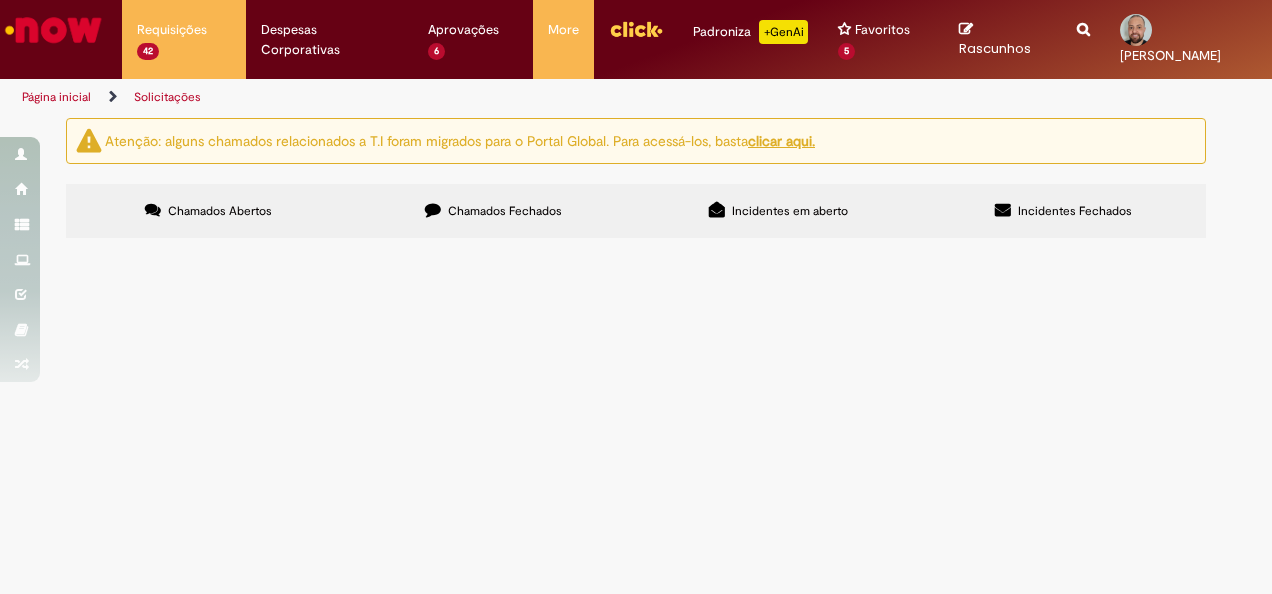 click on "Solicitações de Cadastro no SAP" at bounding box center [0, 0] 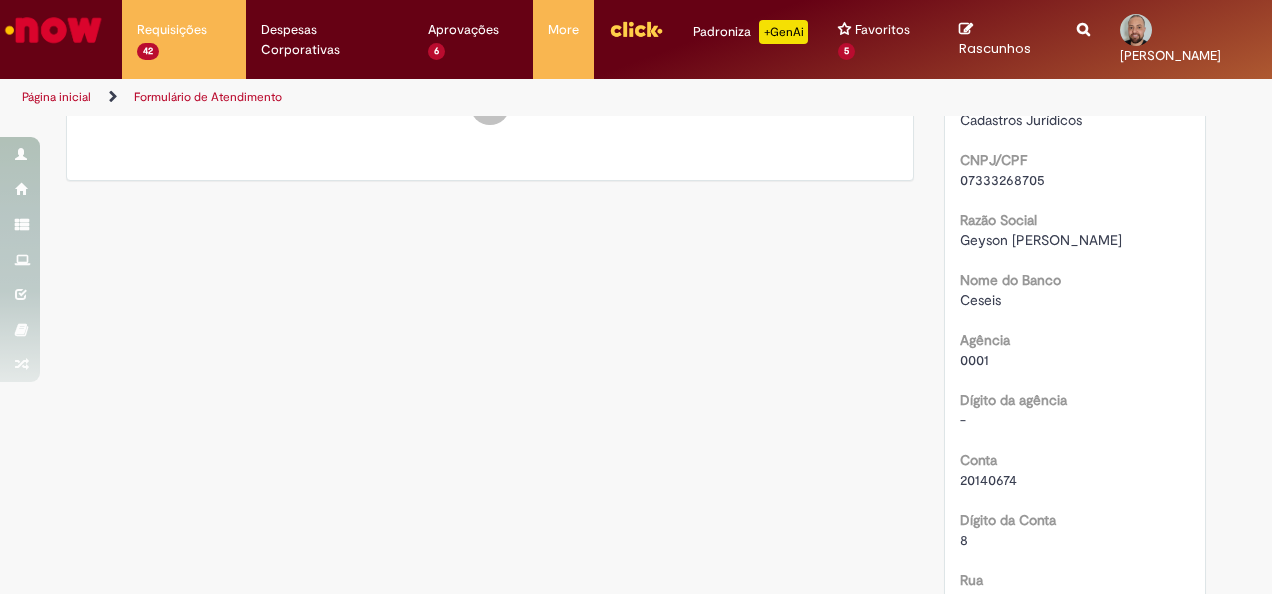 scroll, scrollTop: 514, scrollLeft: 0, axis: vertical 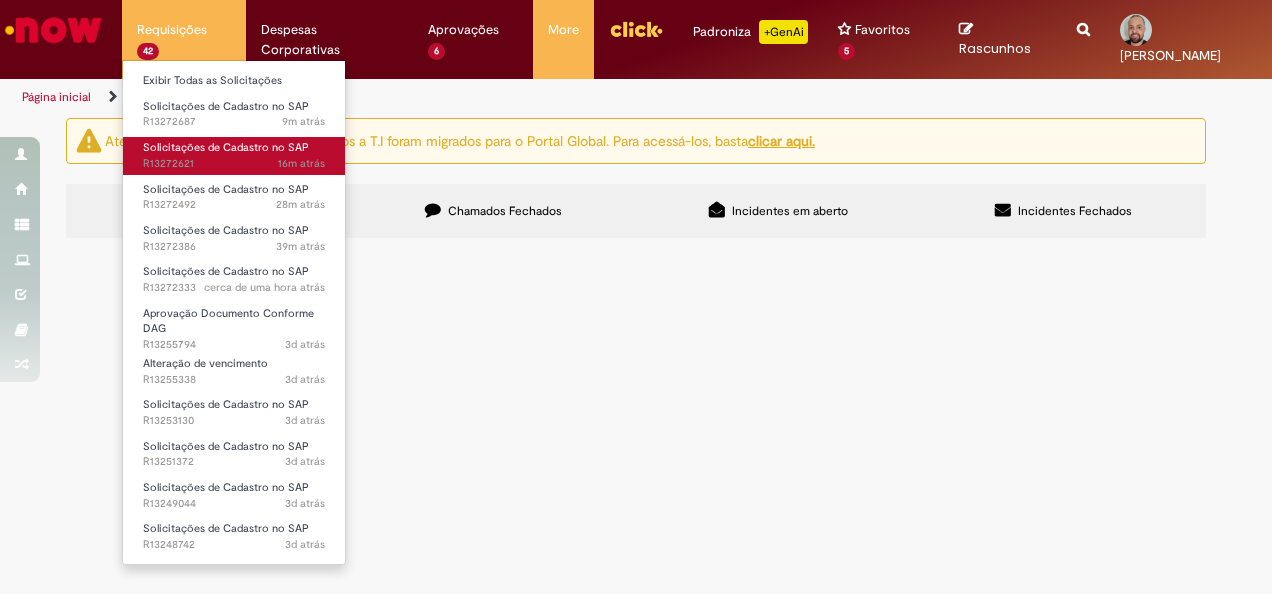 click on "16m atrás 16 minutos atrás  R13272621" at bounding box center [234, 164] 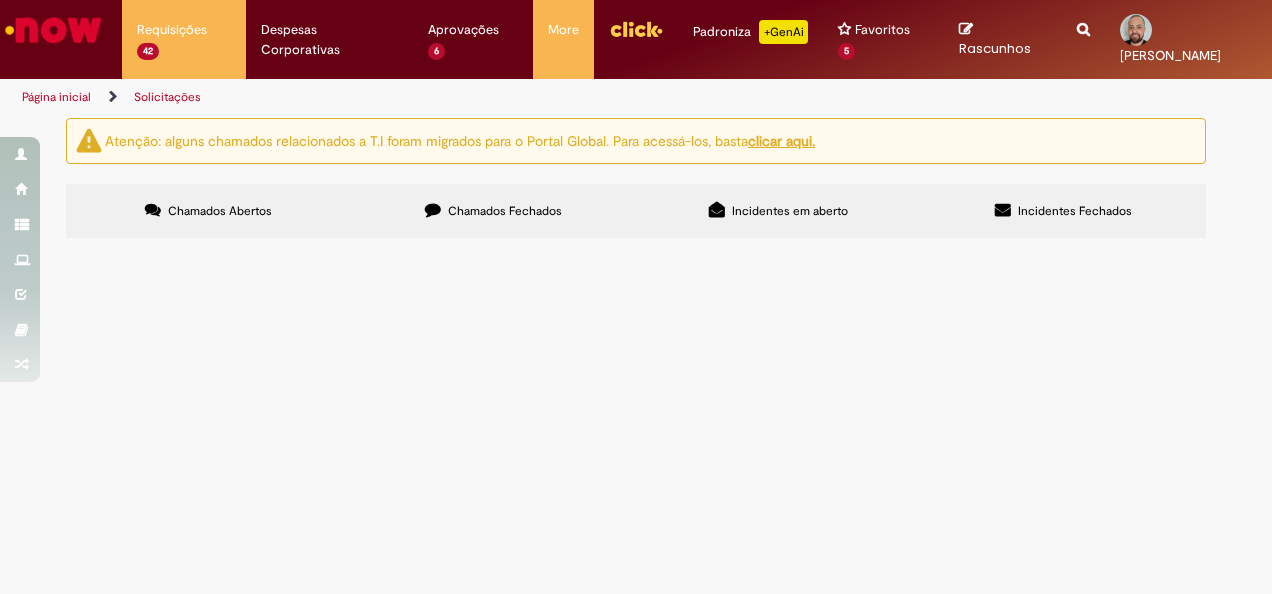 click on "Solicitações de Cadastro no SAP" at bounding box center [0, 0] 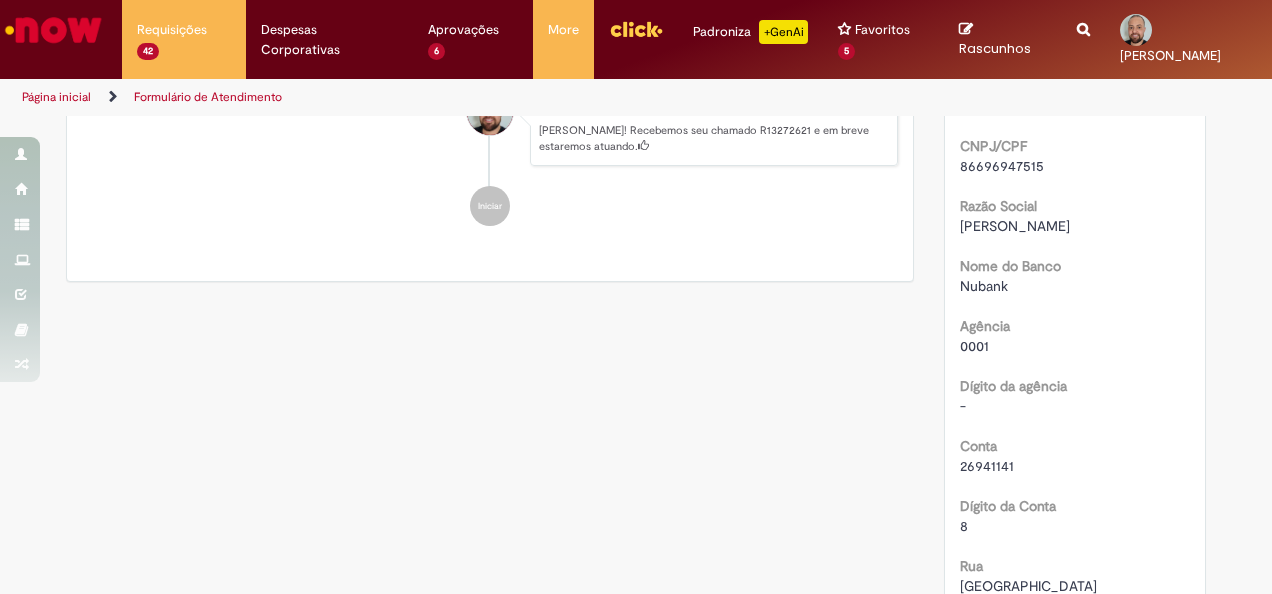 scroll, scrollTop: 0, scrollLeft: 0, axis: both 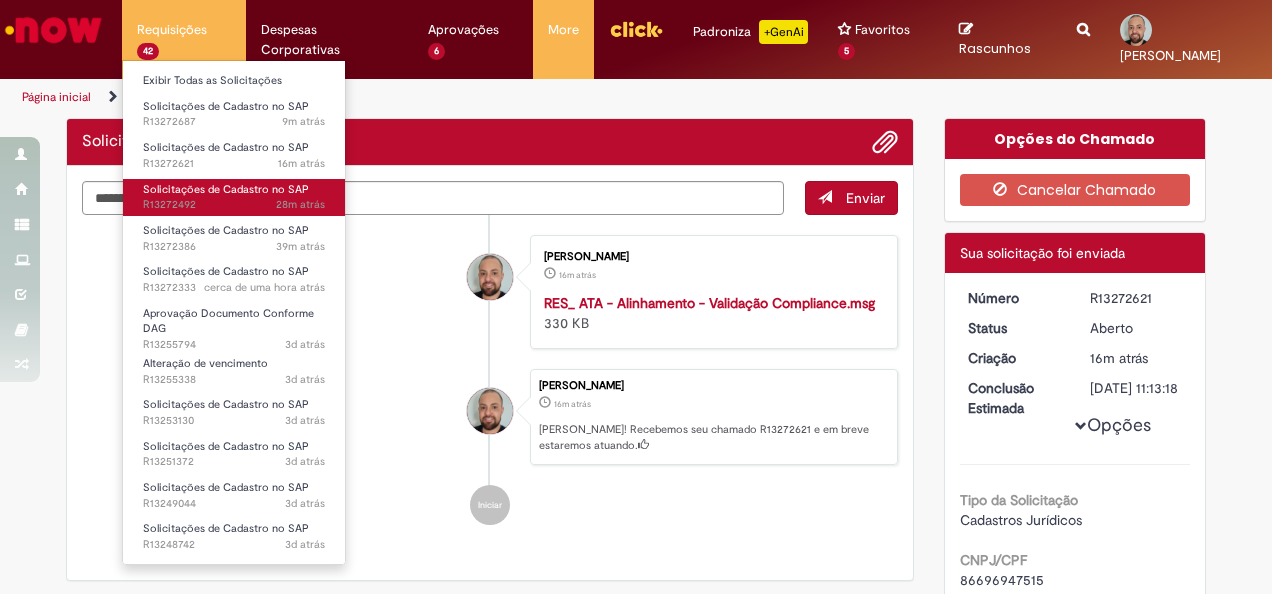 click on "28m atrás 28 minutos atrás  R13272492" at bounding box center [234, 205] 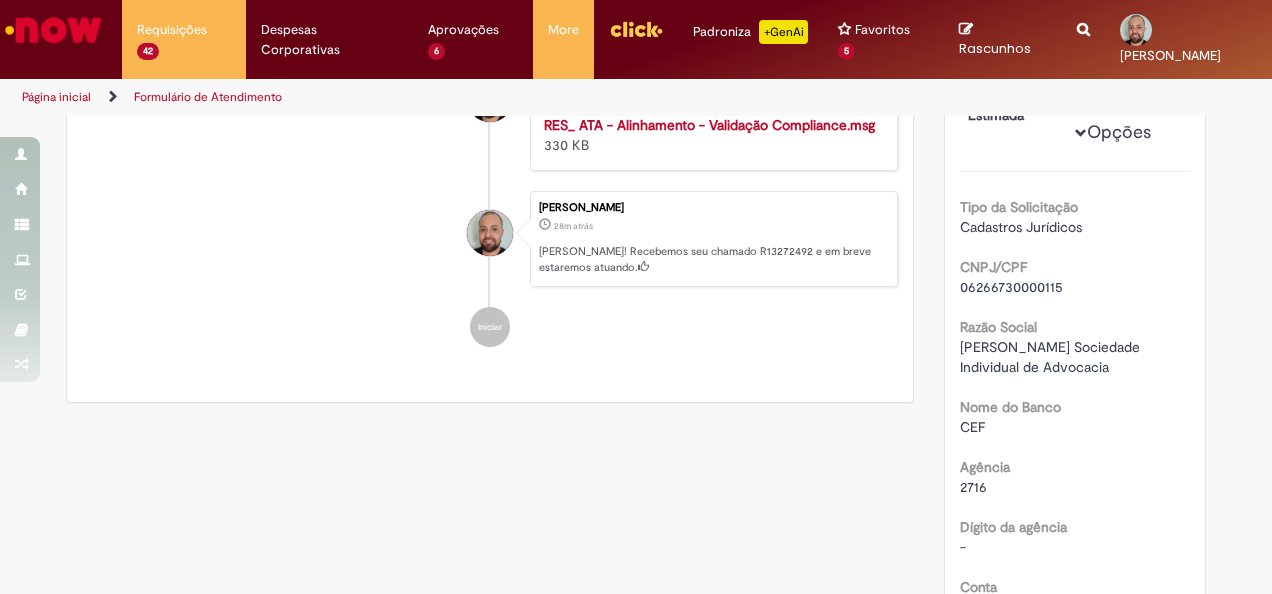 scroll, scrollTop: 0, scrollLeft: 0, axis: both 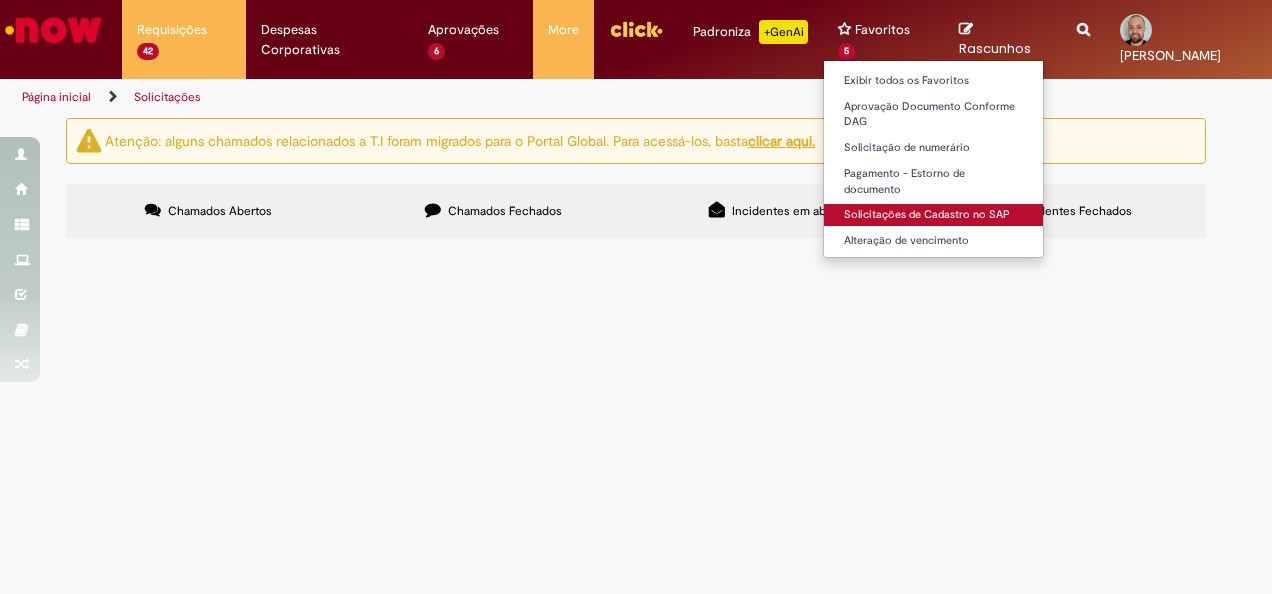 click on "Solicitações de Cadastro no SAP" at bounding box center [934, 215] 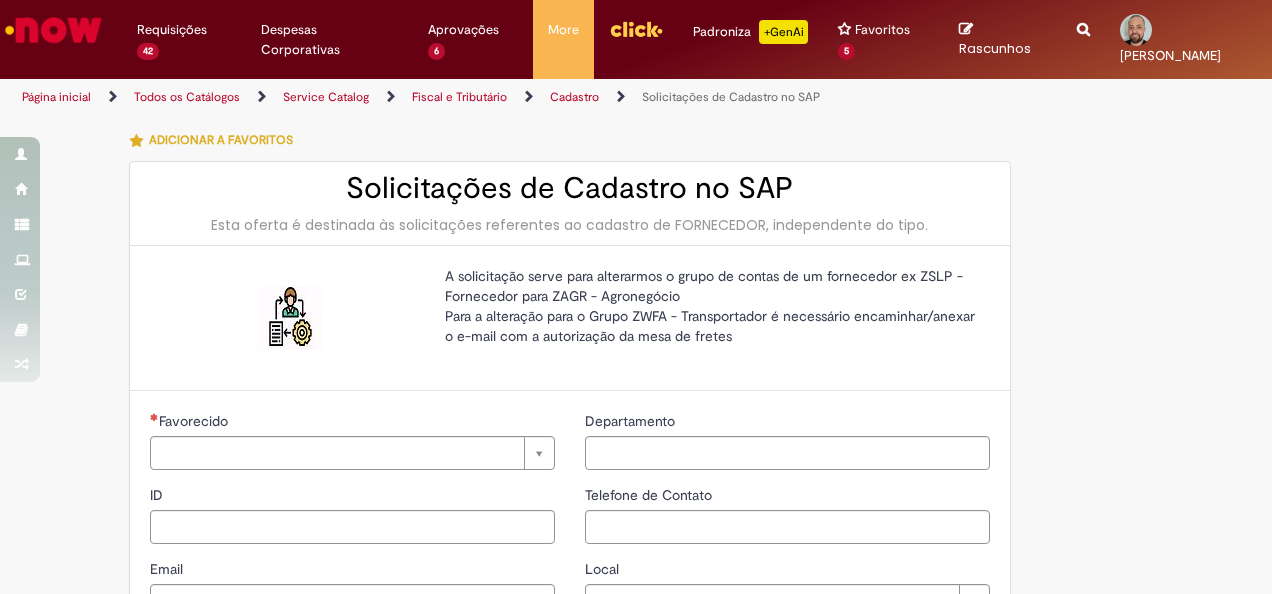 type on "********" 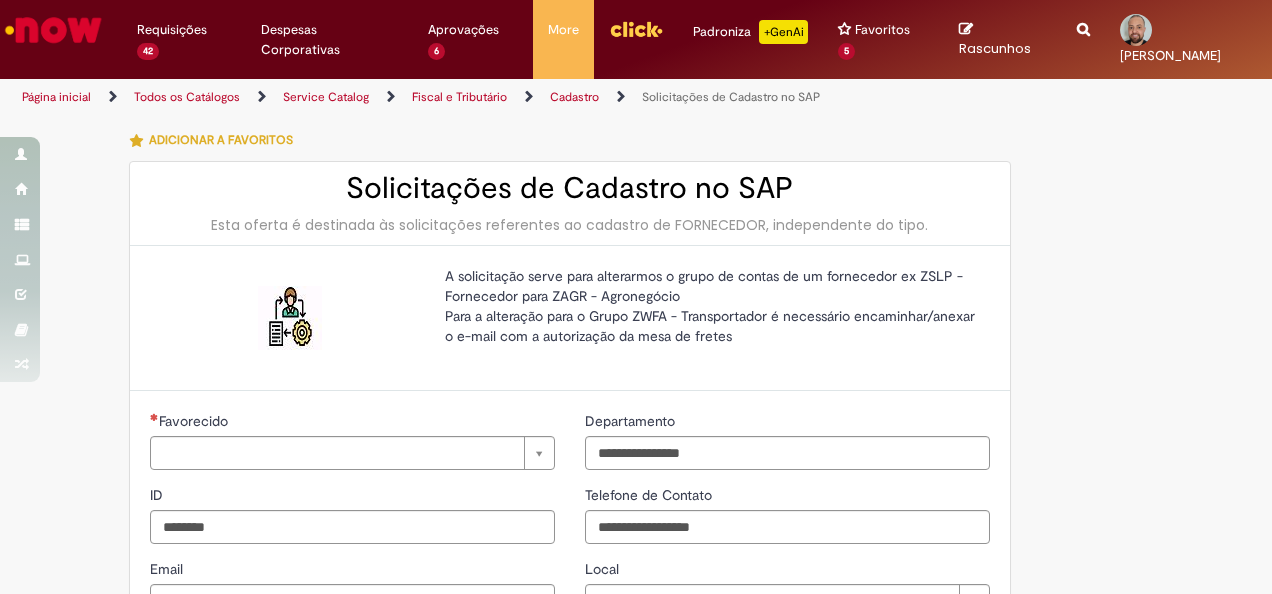 type on "**********" 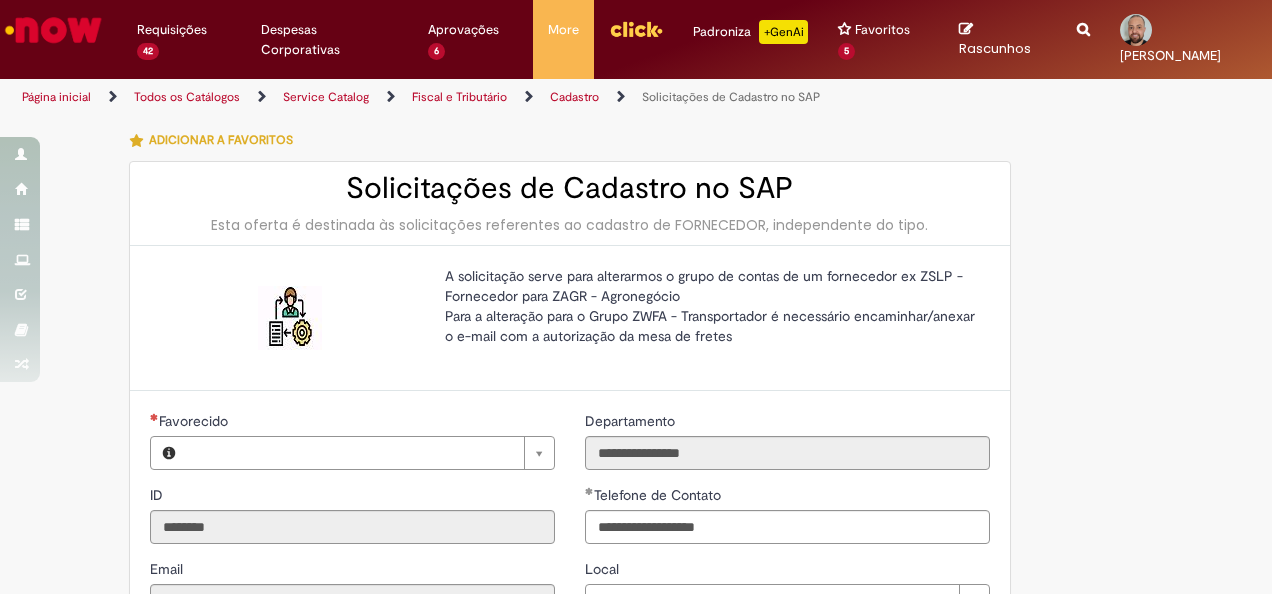 type on "**********" 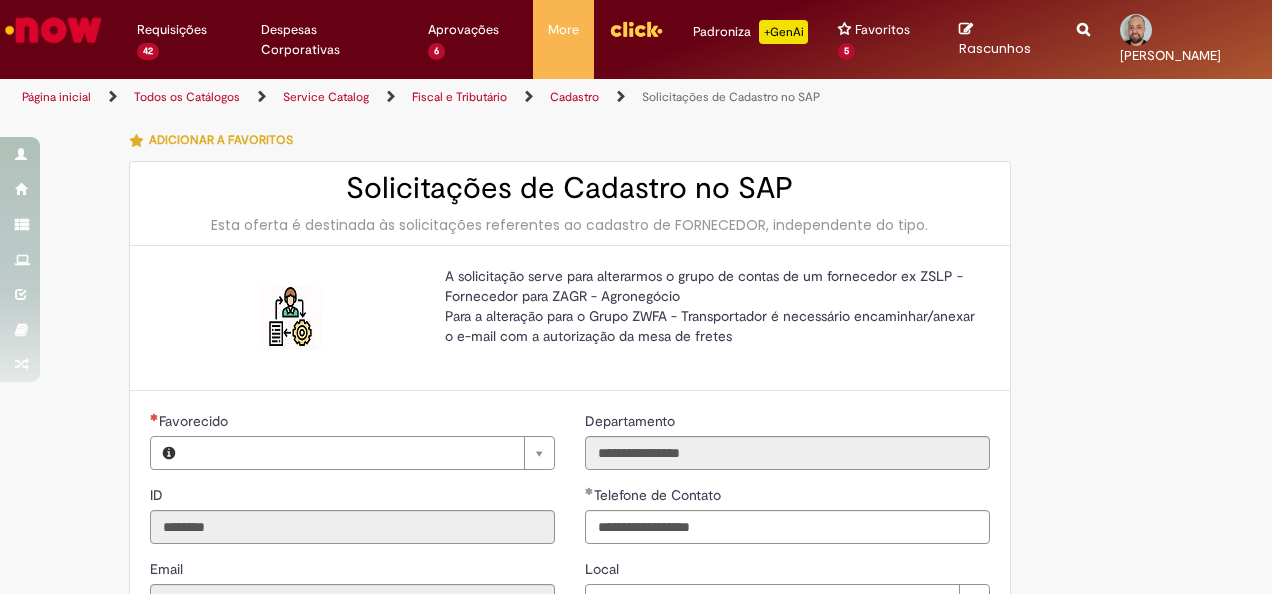 type on "**********" 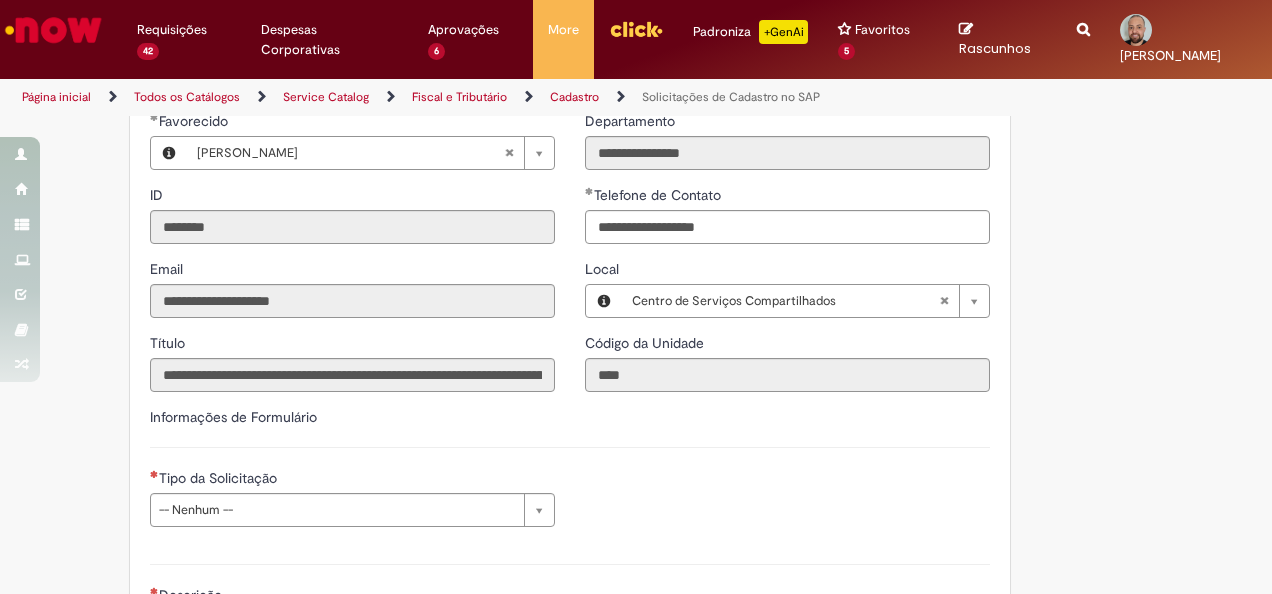 scroll, scrollTop: 400, scrollLeft: 0, axis: vertical 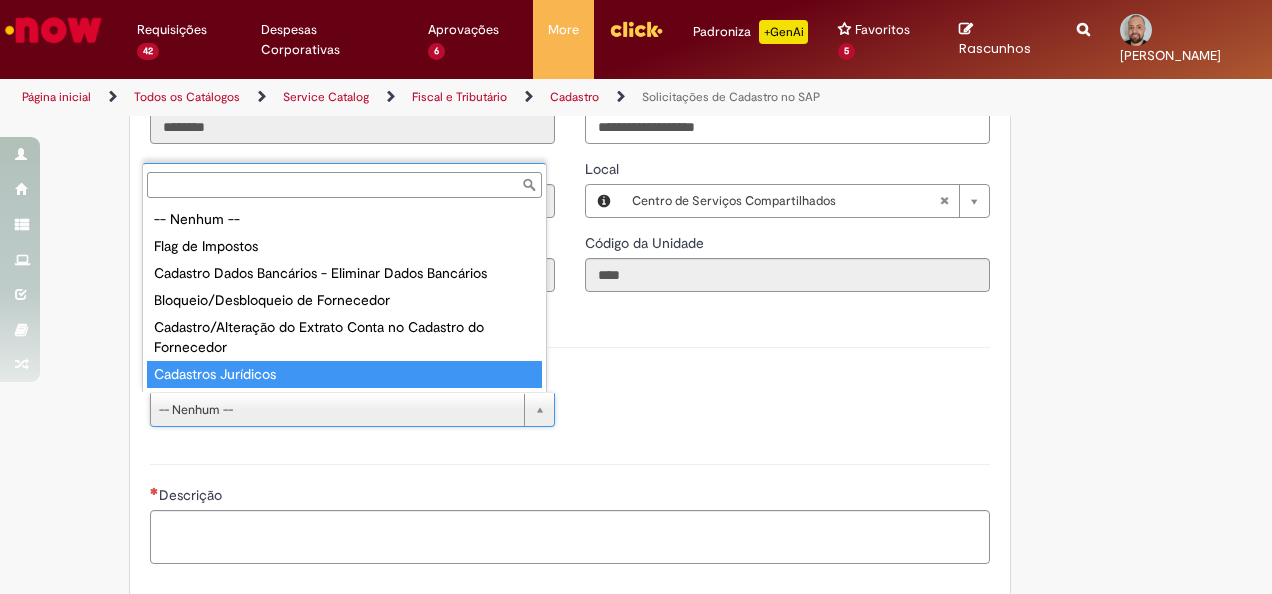 type on "**********" 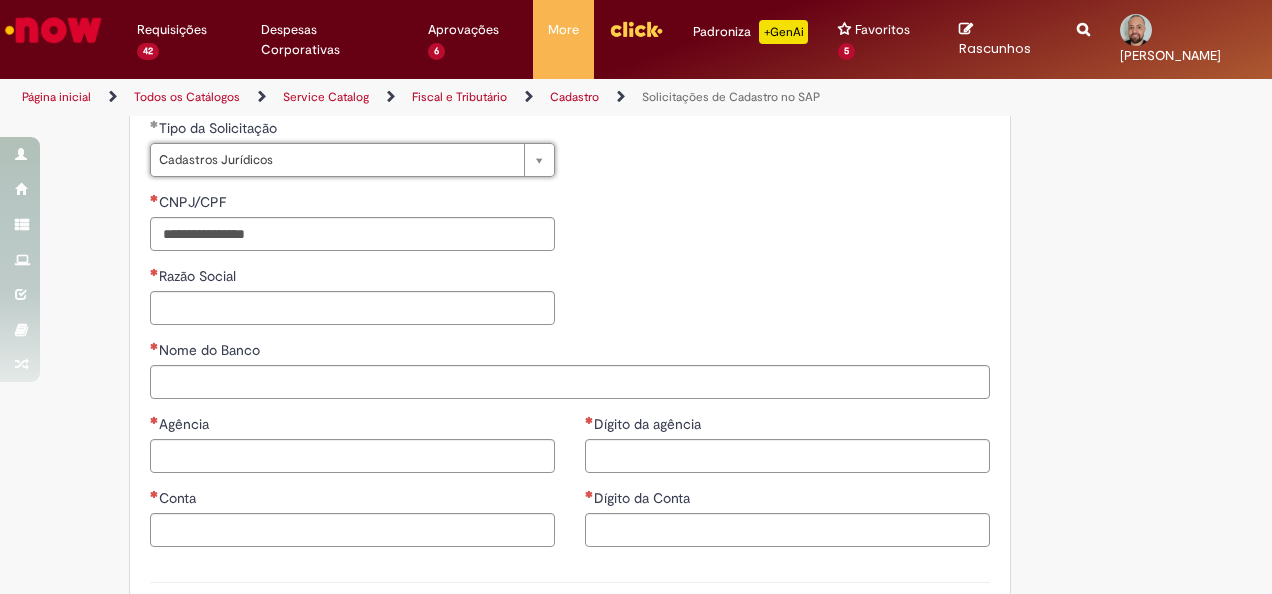 scroll, scrollTop: 700, scrollLeft: 0, axis: vertical 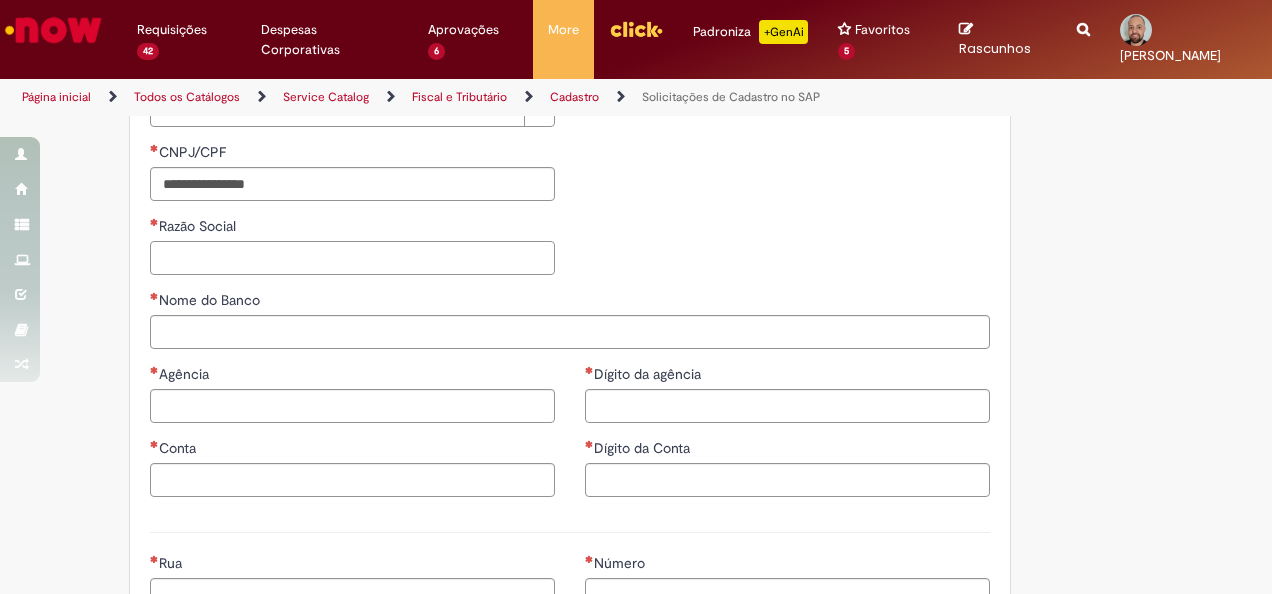 click on "Razão Social" at bounding box center (352, 258) 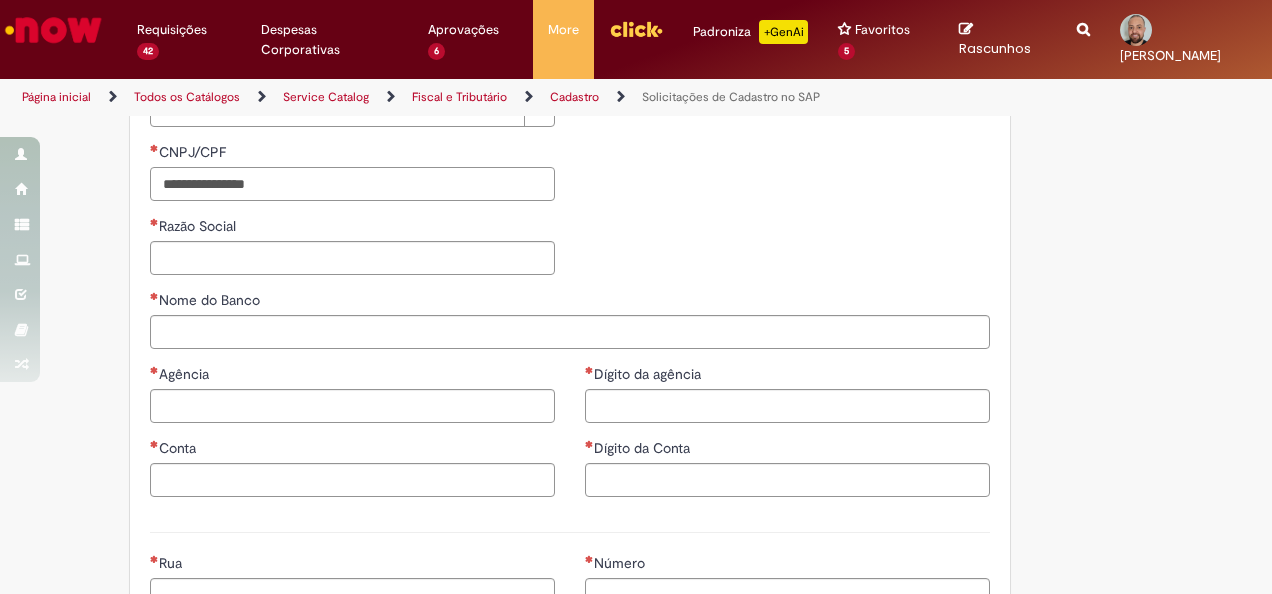 click on "CNPJ/CPF" at bounding box center [352, 184] 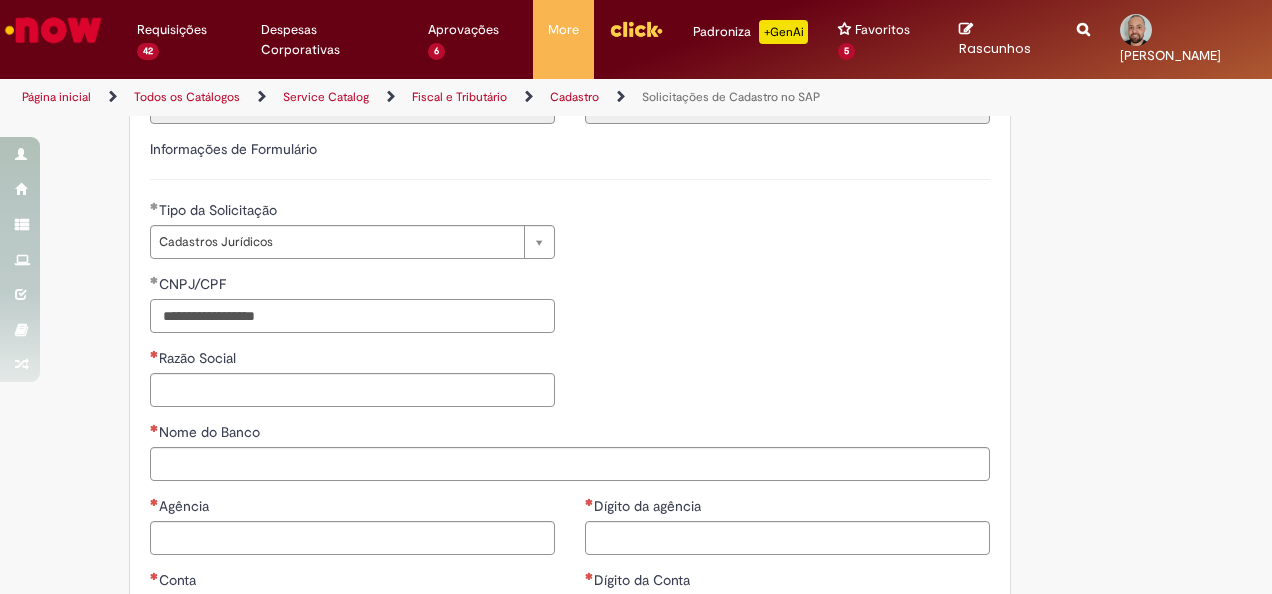 scroll, scrollTop: 600, scrollLeft: 0, axis: vertical 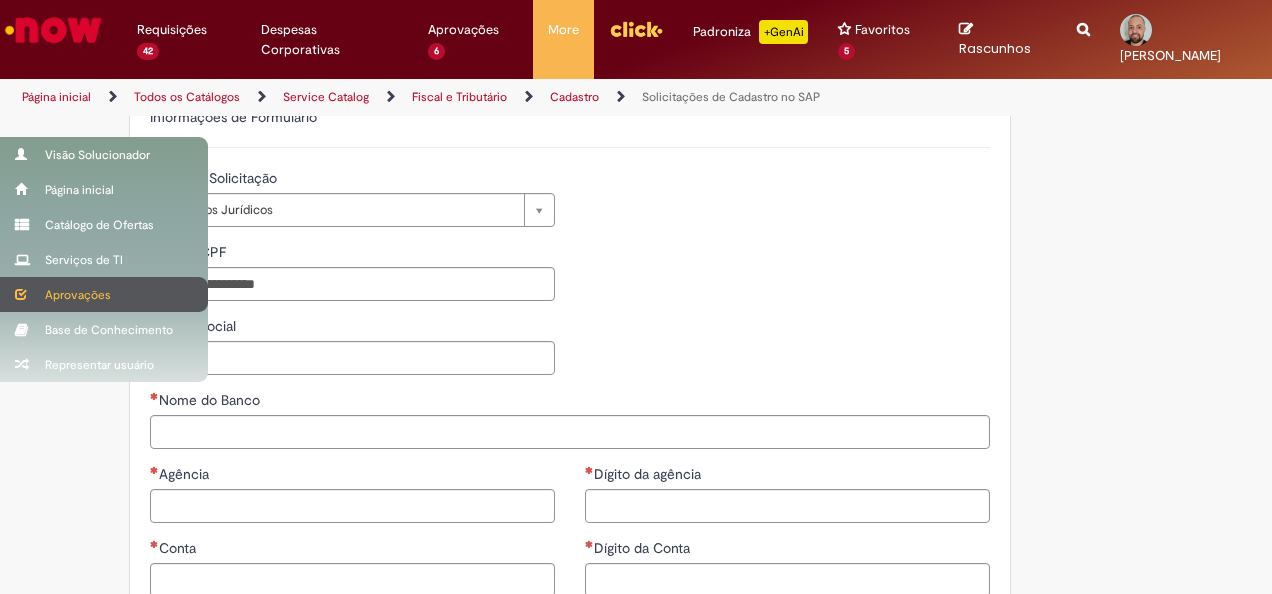 type on "**********" 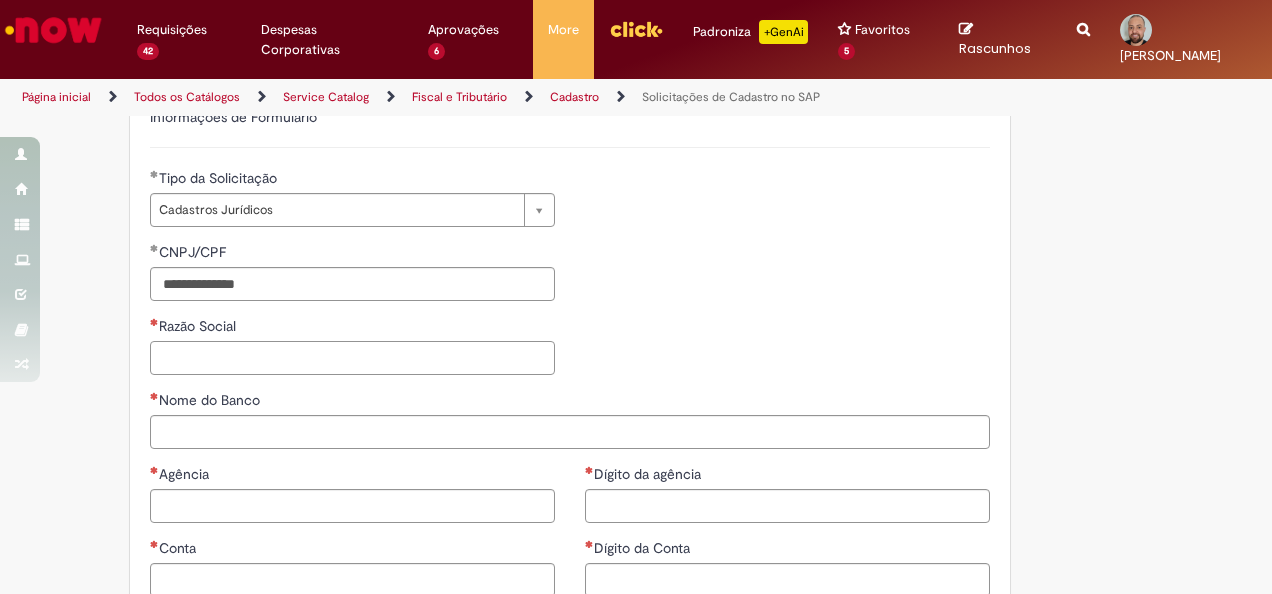 click on "Razão Social" at bounding box center (352, 358) 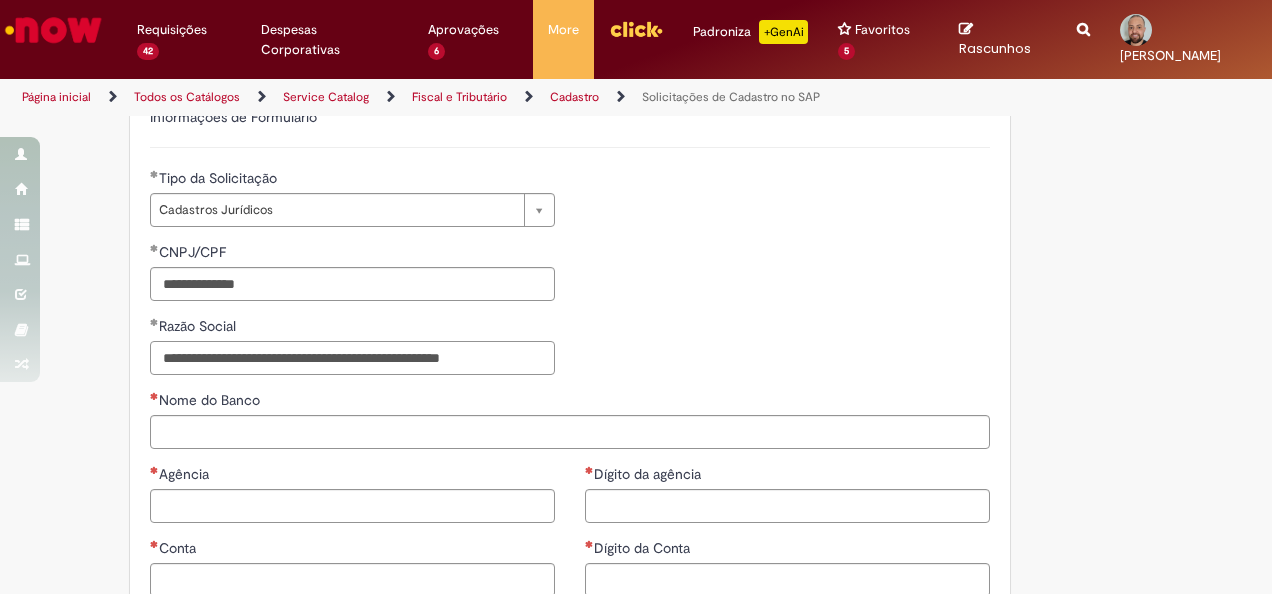 type on "**********" 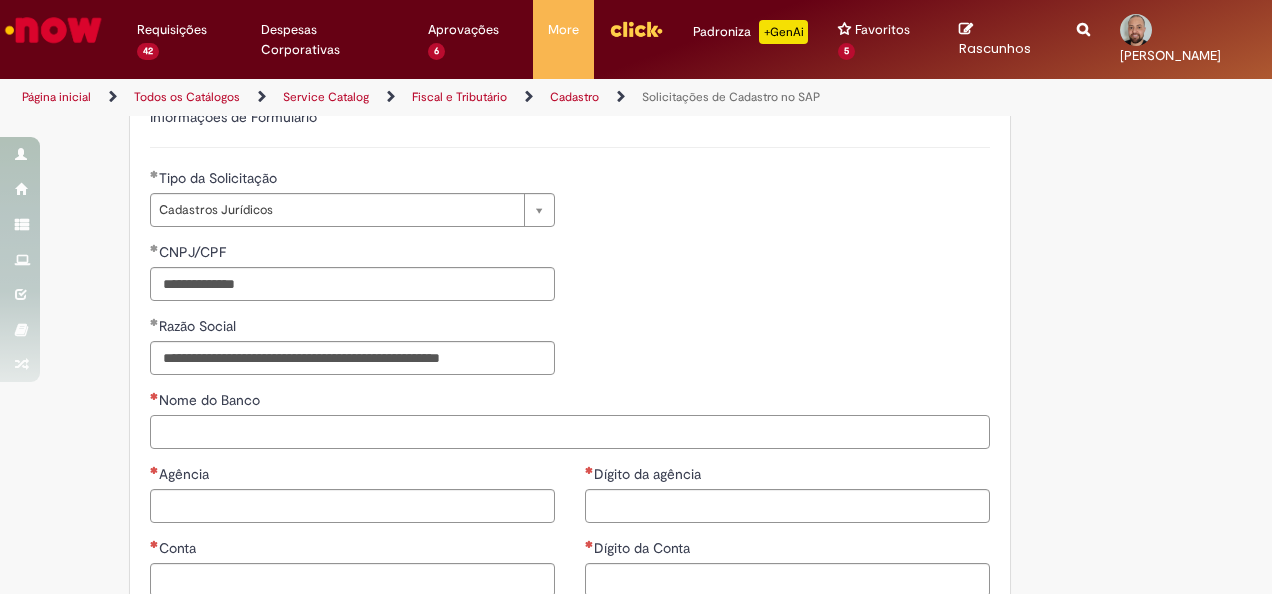 click on "Nome do Banco" at bounding box center [570, 432] 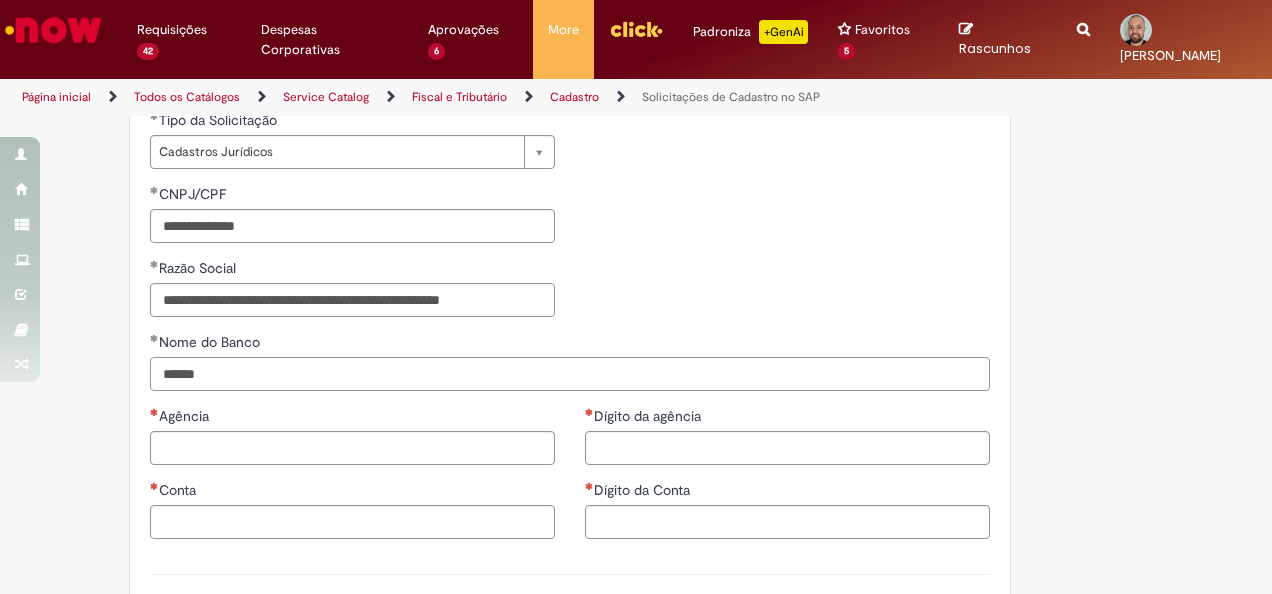 scroll, scrollTop: 700, scrollLeft: 0, axis: vertical 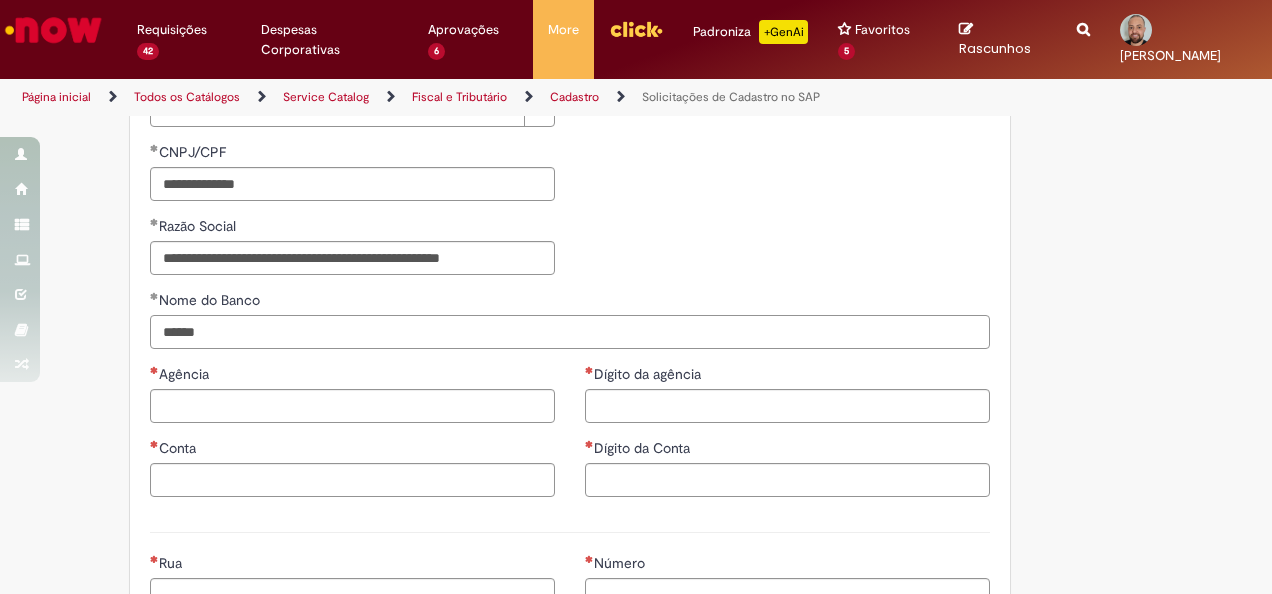 type on "******" 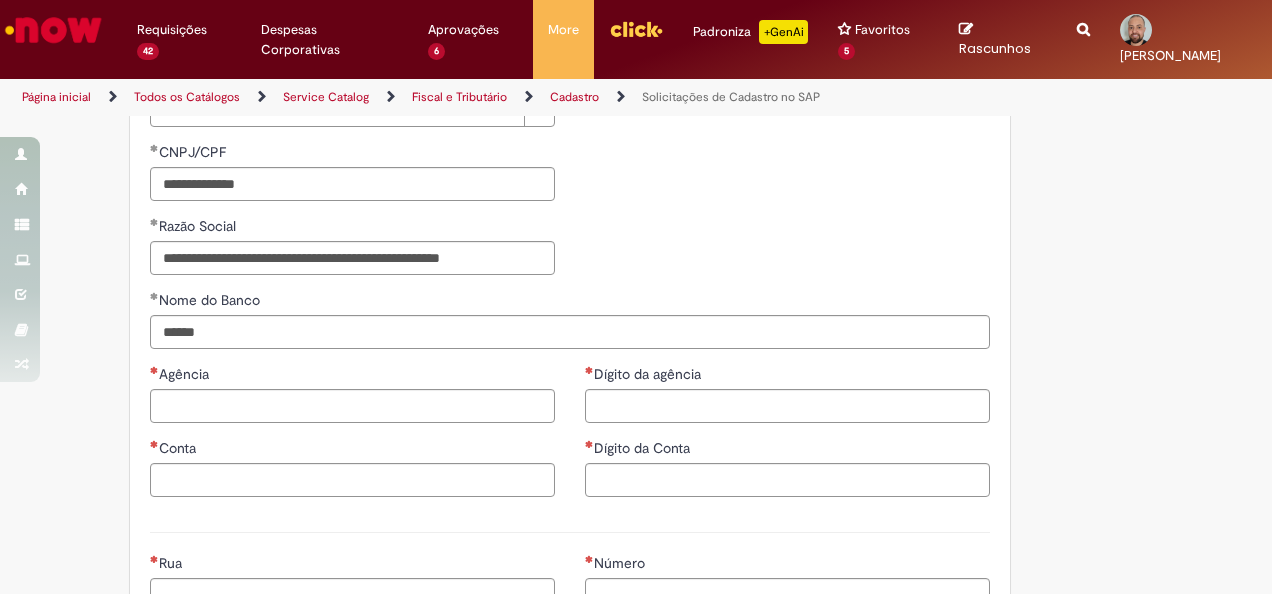 click on "Agência" at bounding box center [352, 376] 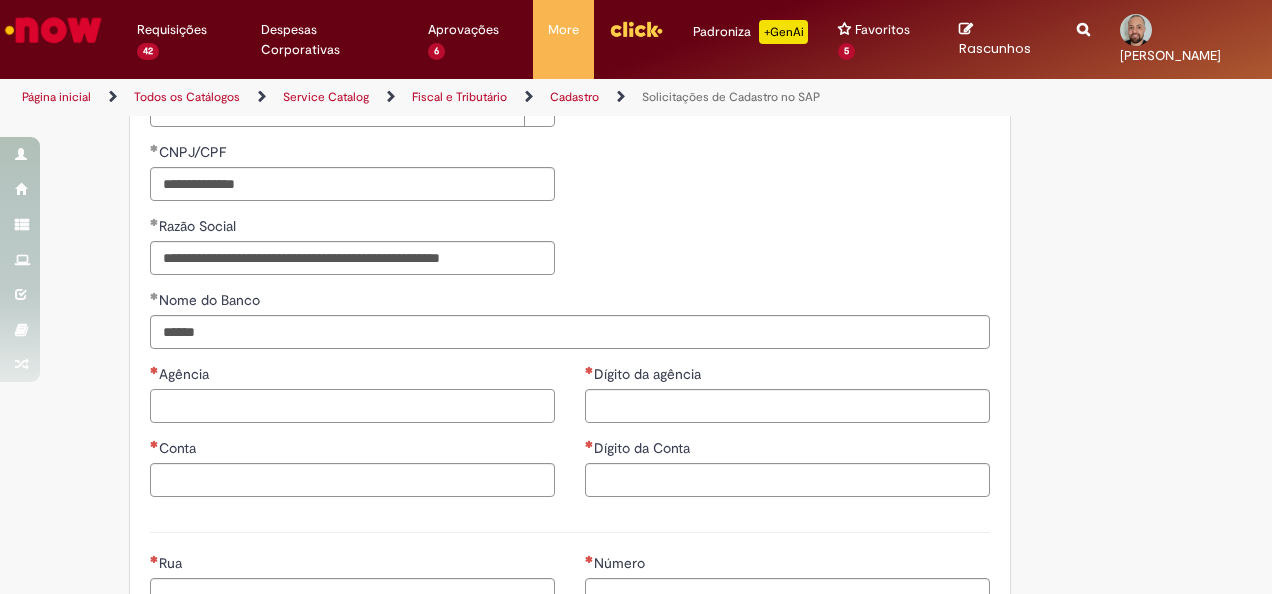 click on "Agência" at bounding box center [352, 406] 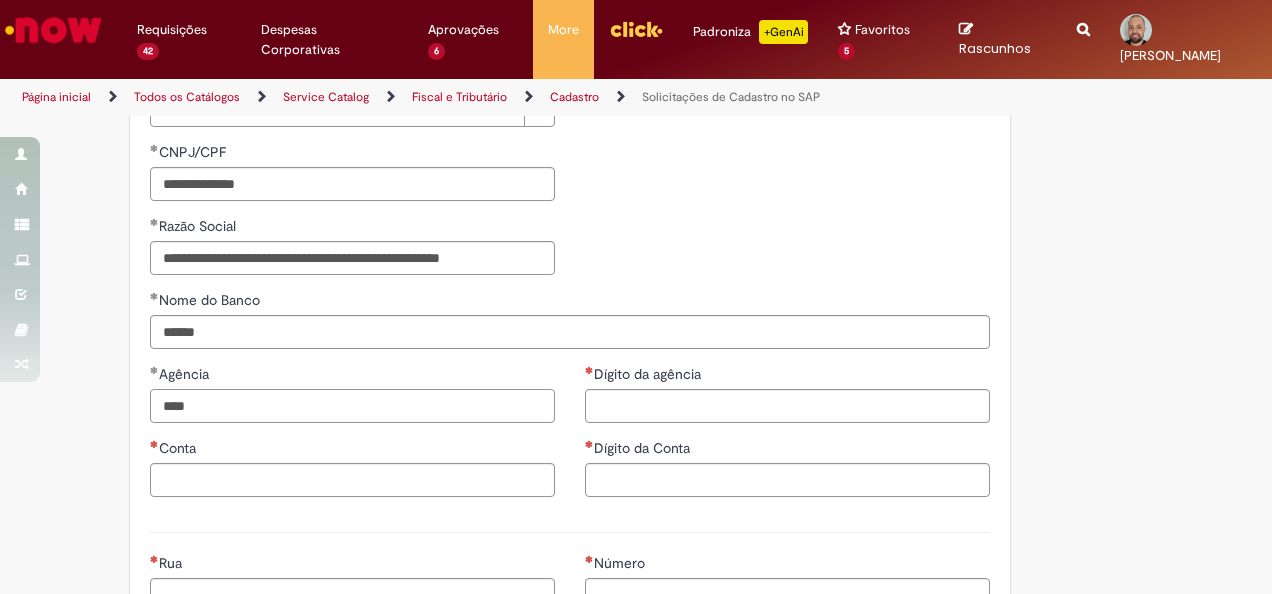 type on "****" 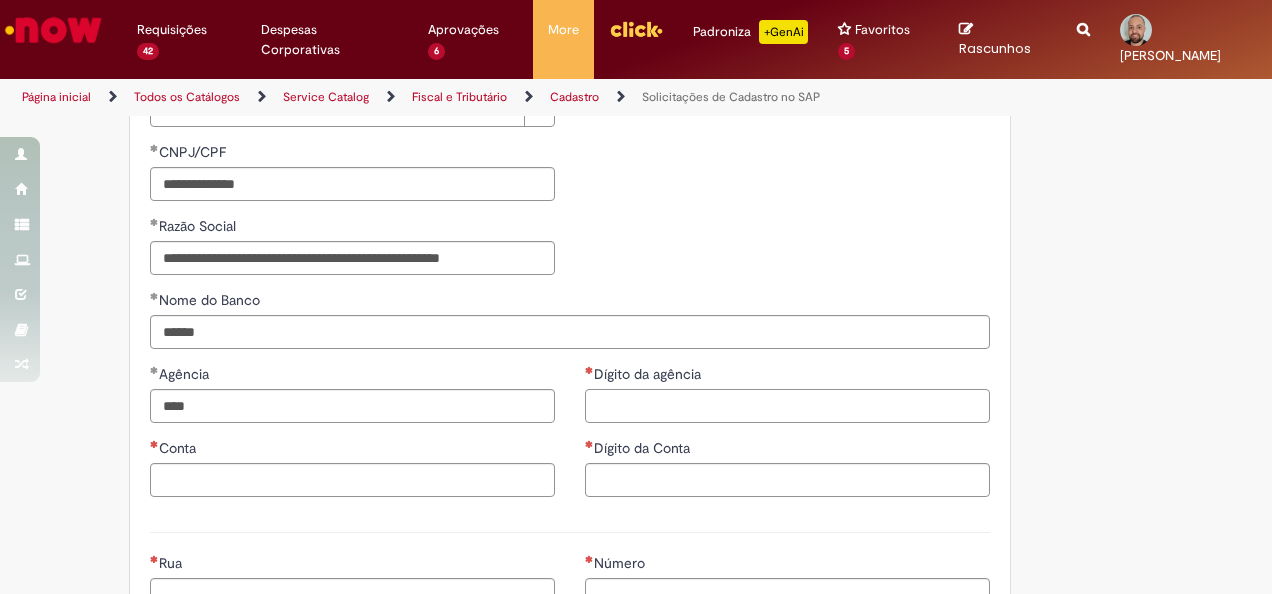 click on "Dígito da agência" at bounding box center (787, 406) 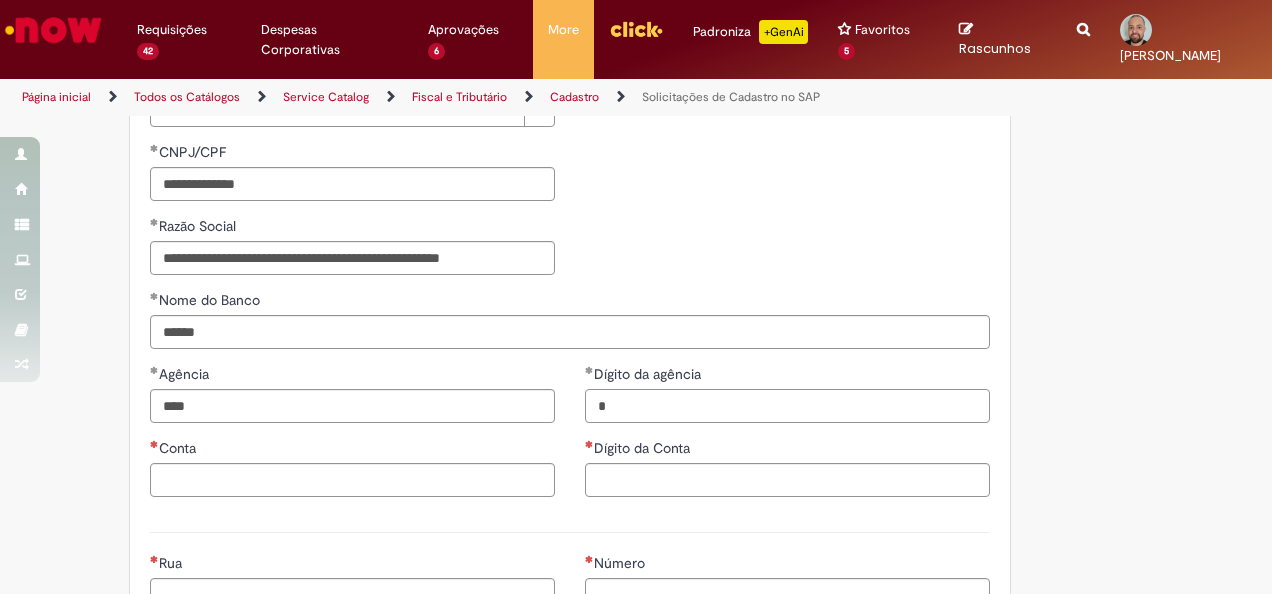 type on "*" 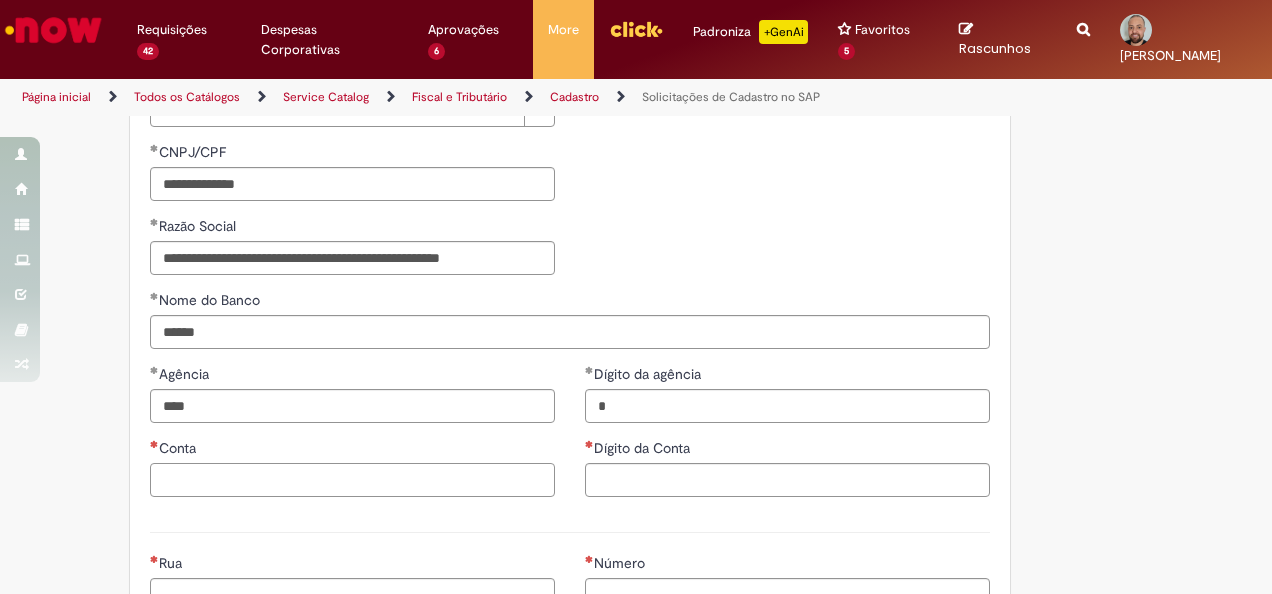 click on "Conta" at bounding box center (352, 480) 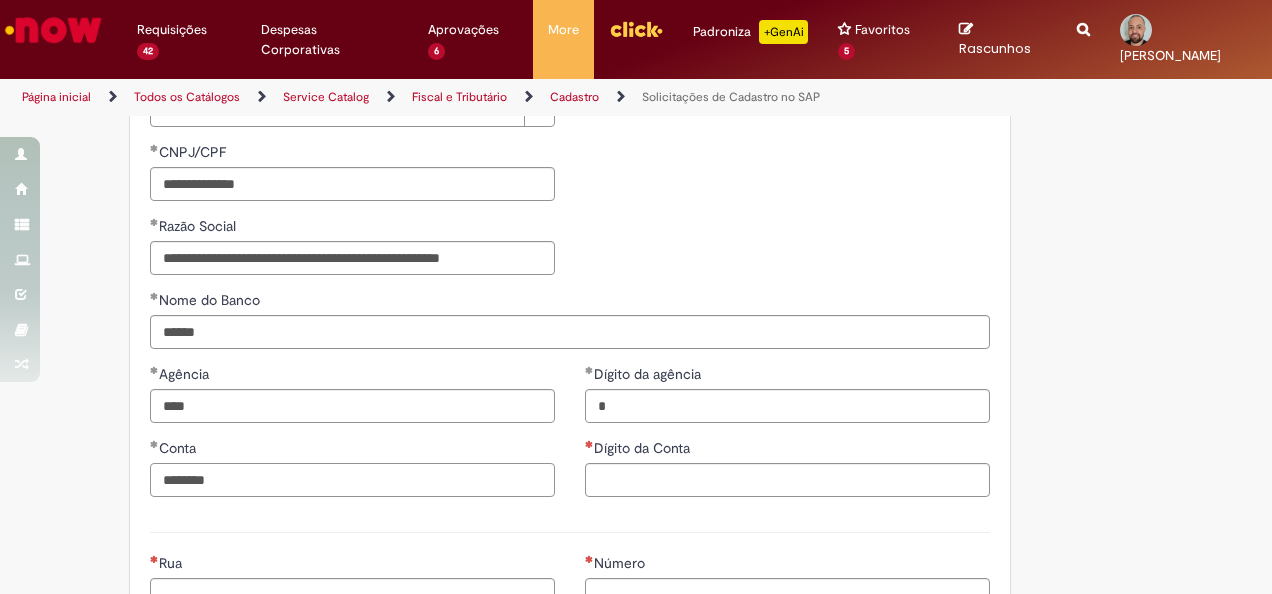 type on "********" 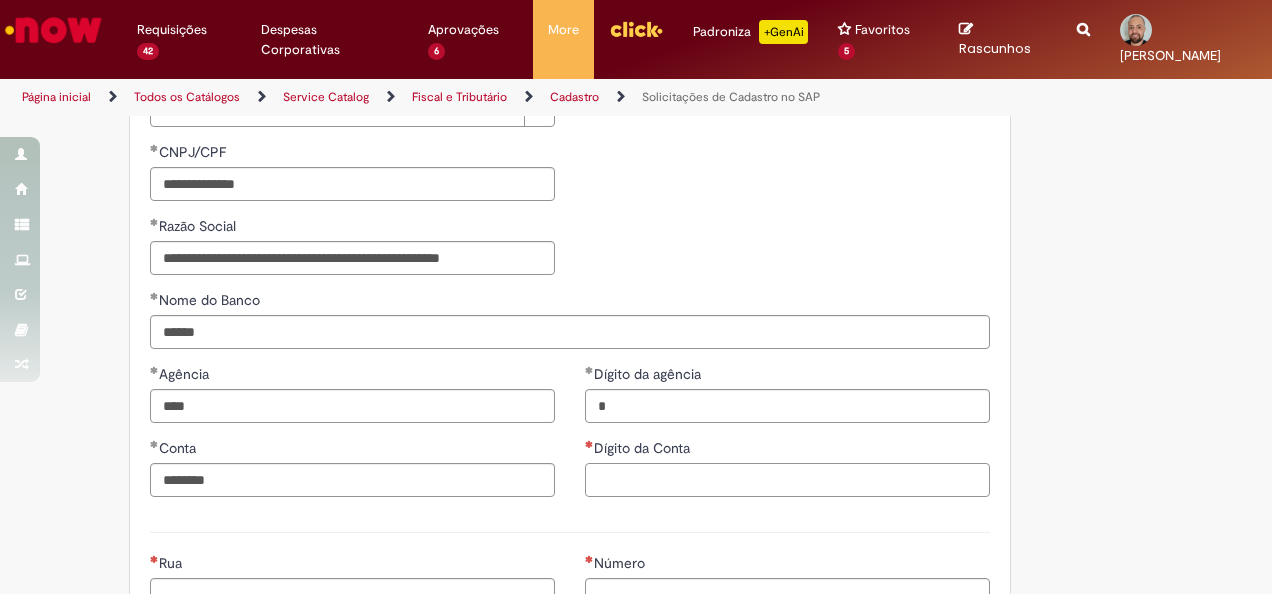 click on "Dígito da Conta" at bounding box center [787, 480] 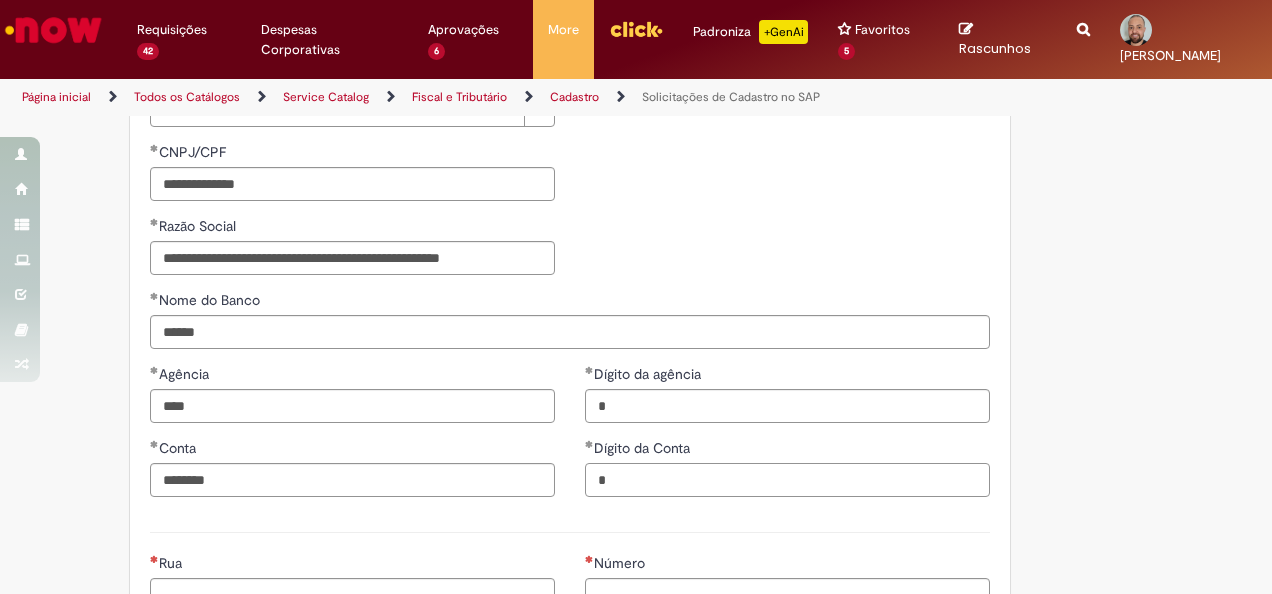 type on "*" 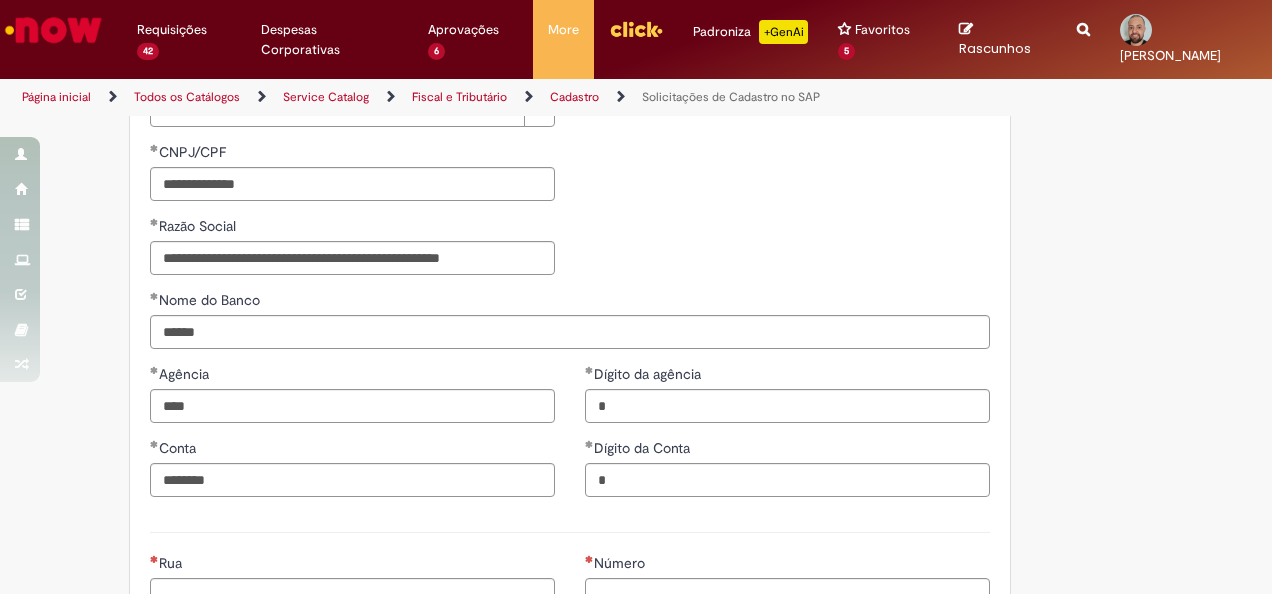 click on "Conta" at bounding box center [352, 450] 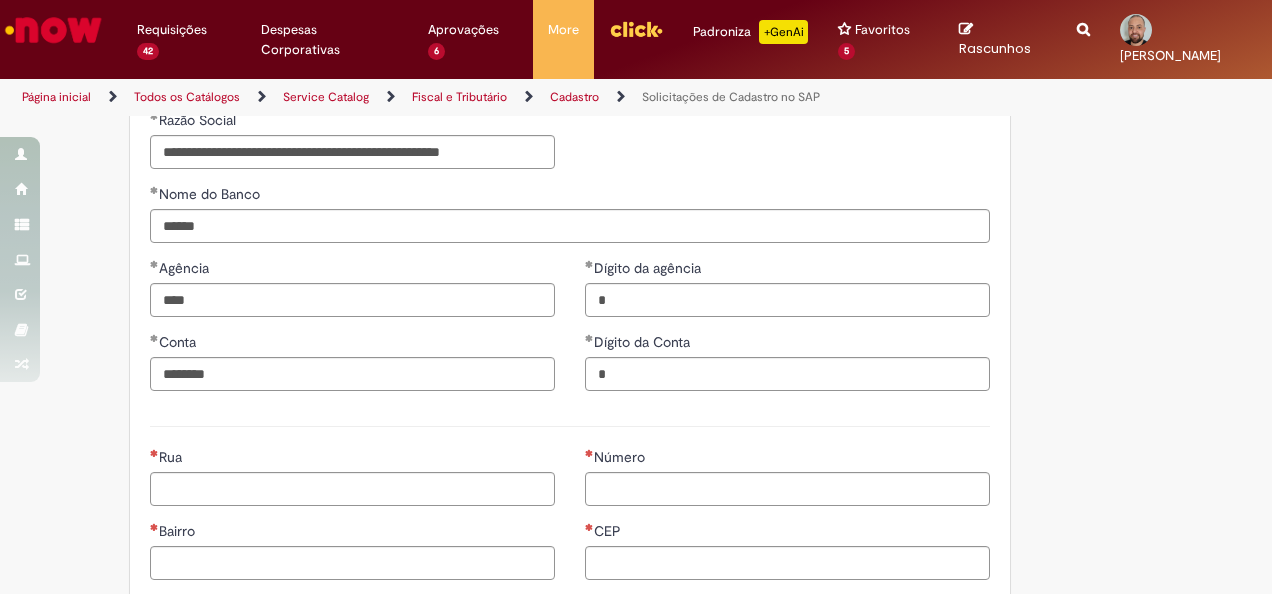 scroll, scrollTop: 800, scrollLeft: 0, axis: vertical 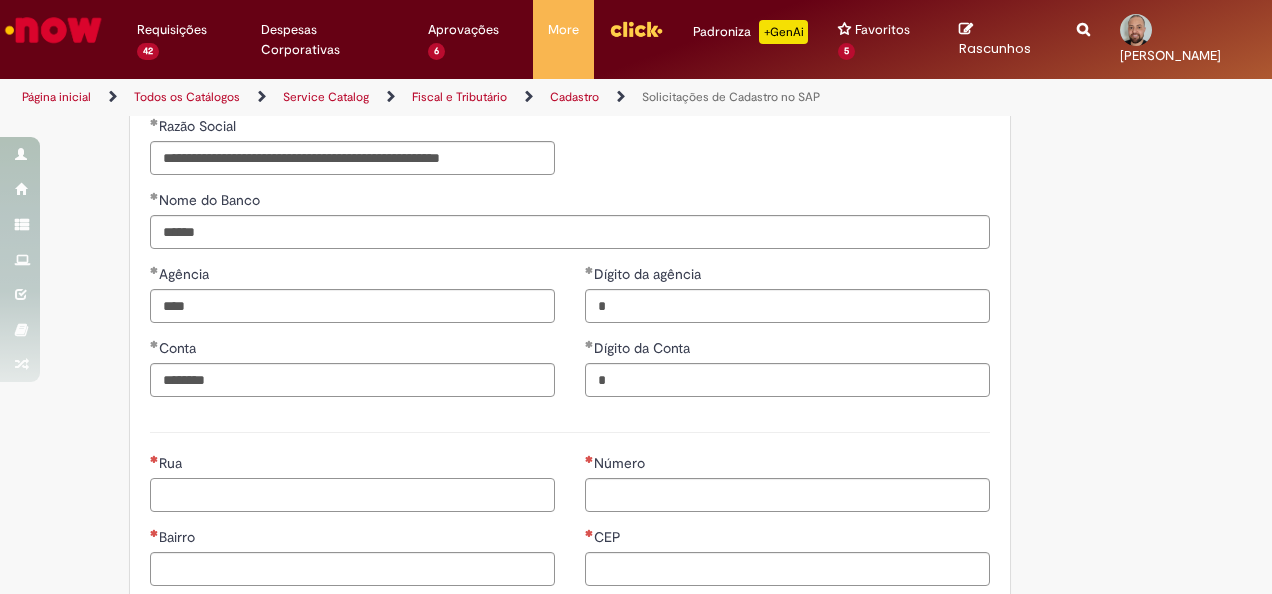 click on "Rua" at bounding box center (352, 495) 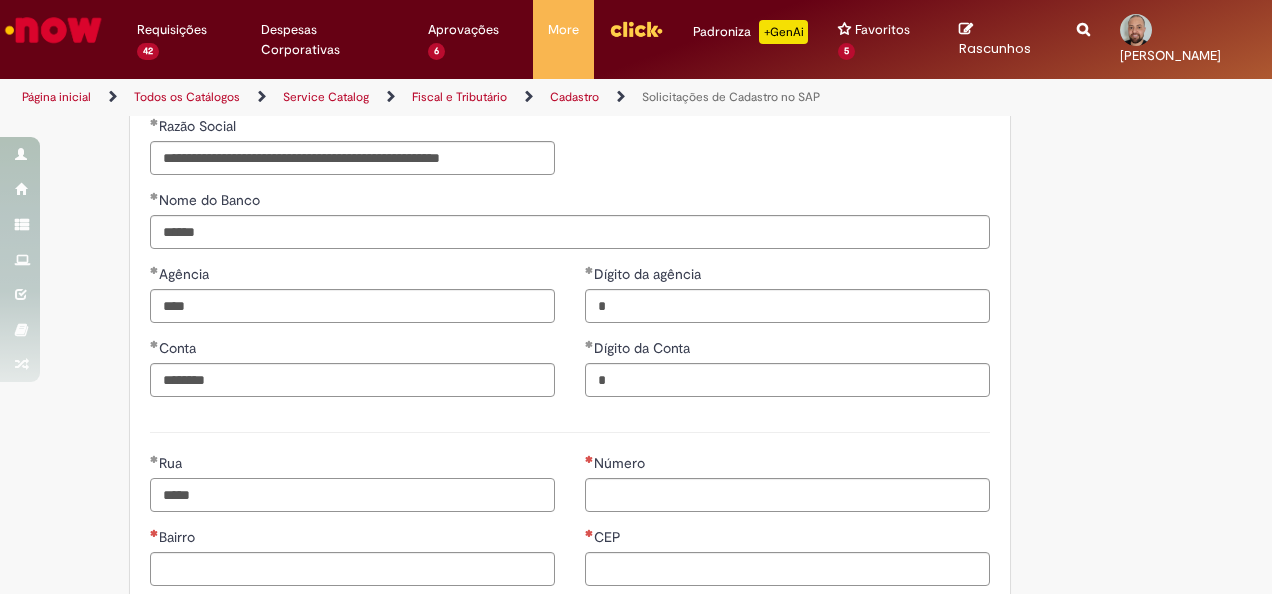 type on "****" 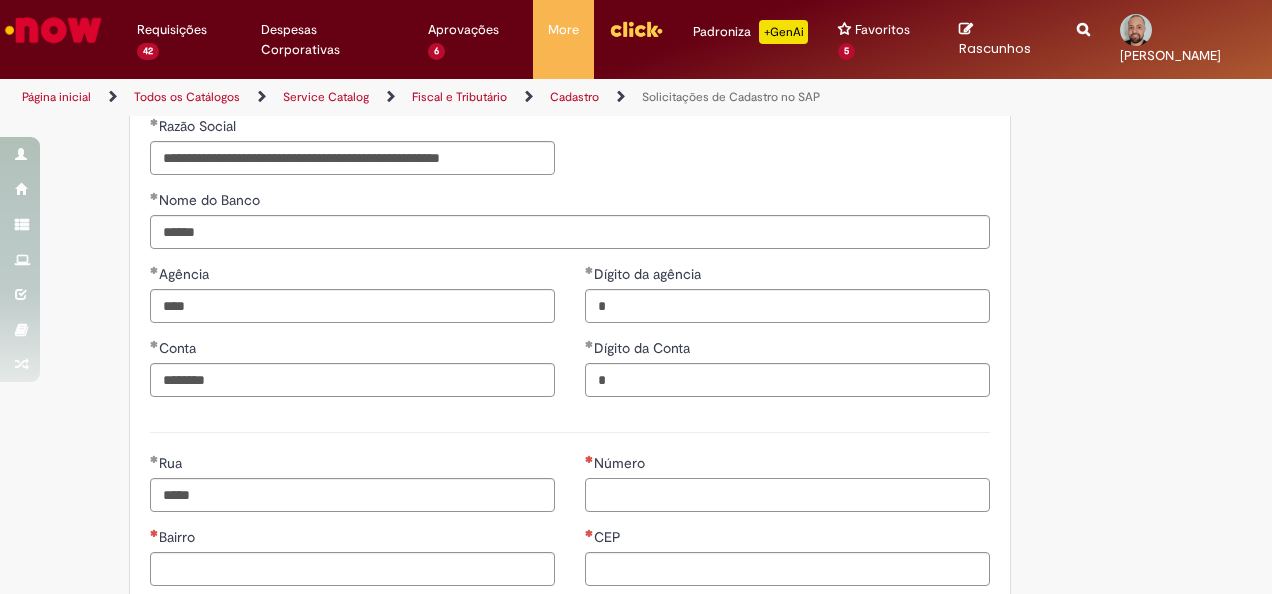 click on "Número" at bounding box center [787, 495] 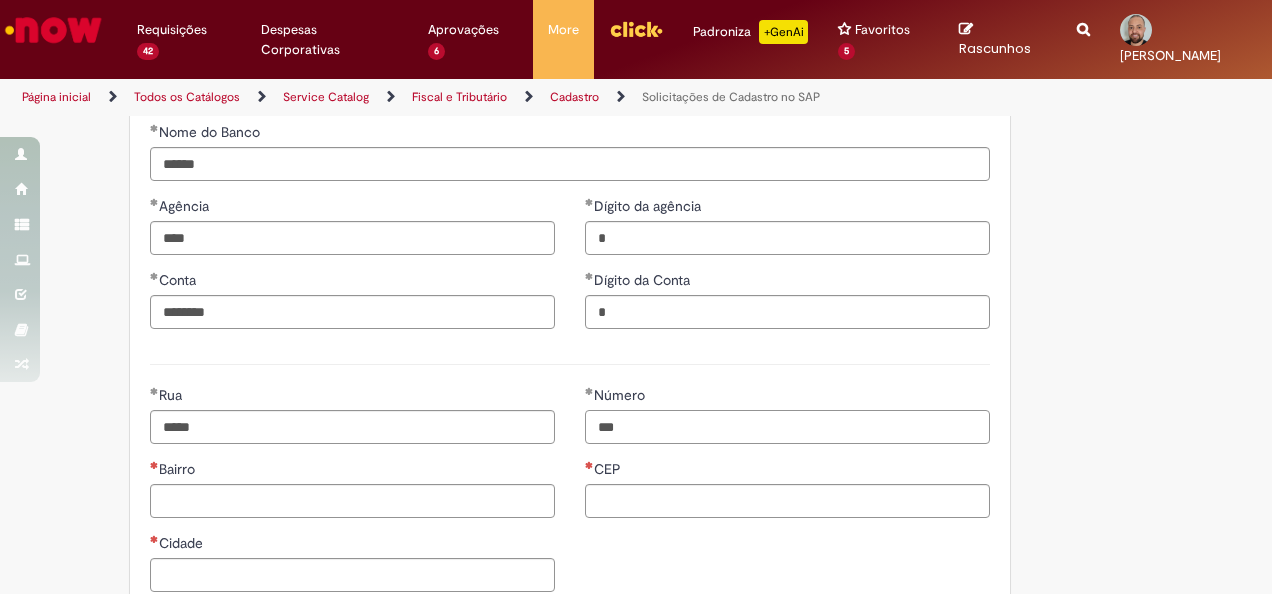 scroll, scrollTop: 900, scrollLeft: 0, axis: vertical 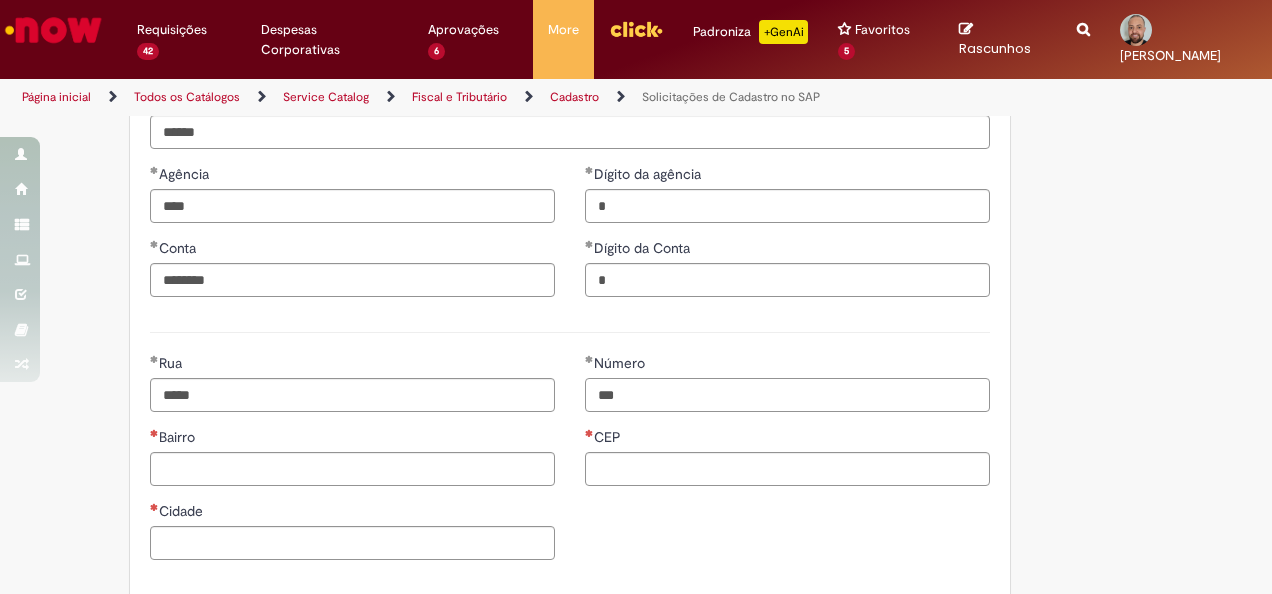type on "***" 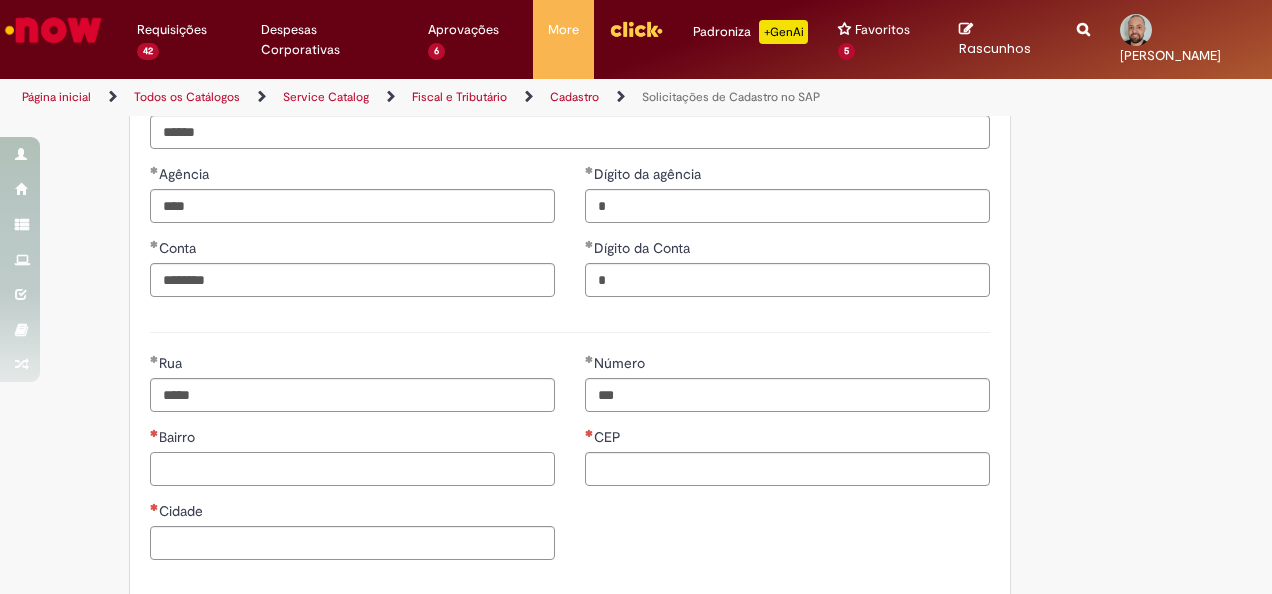 click on "Bairro" at bounding box center [352, 469] 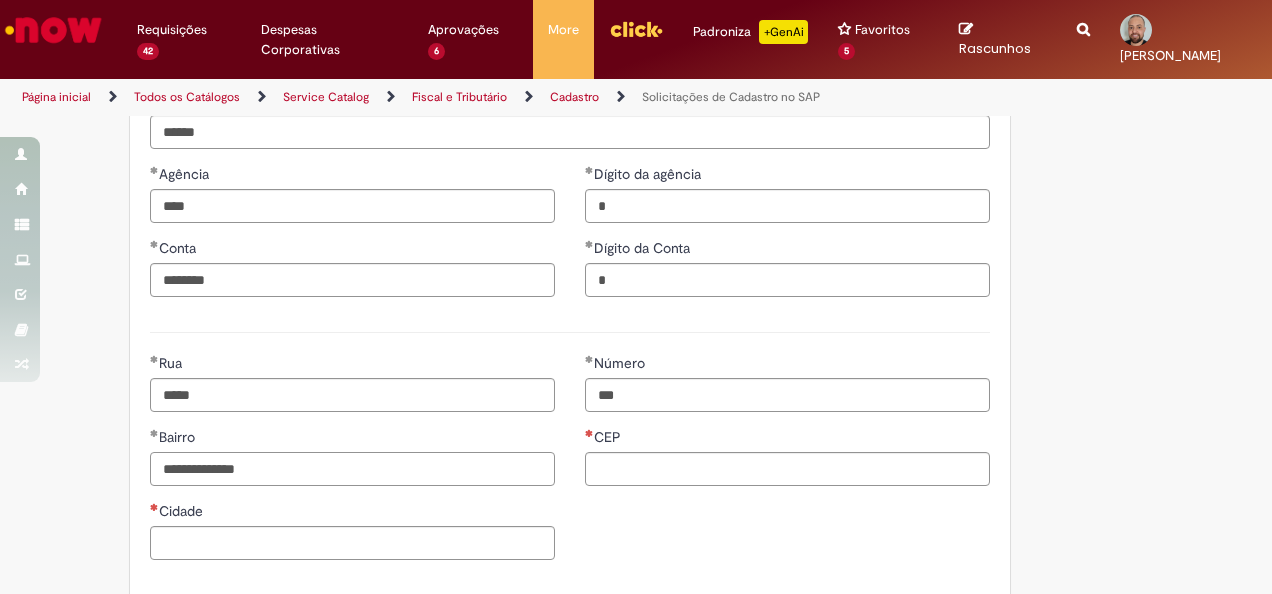 type on "**********" 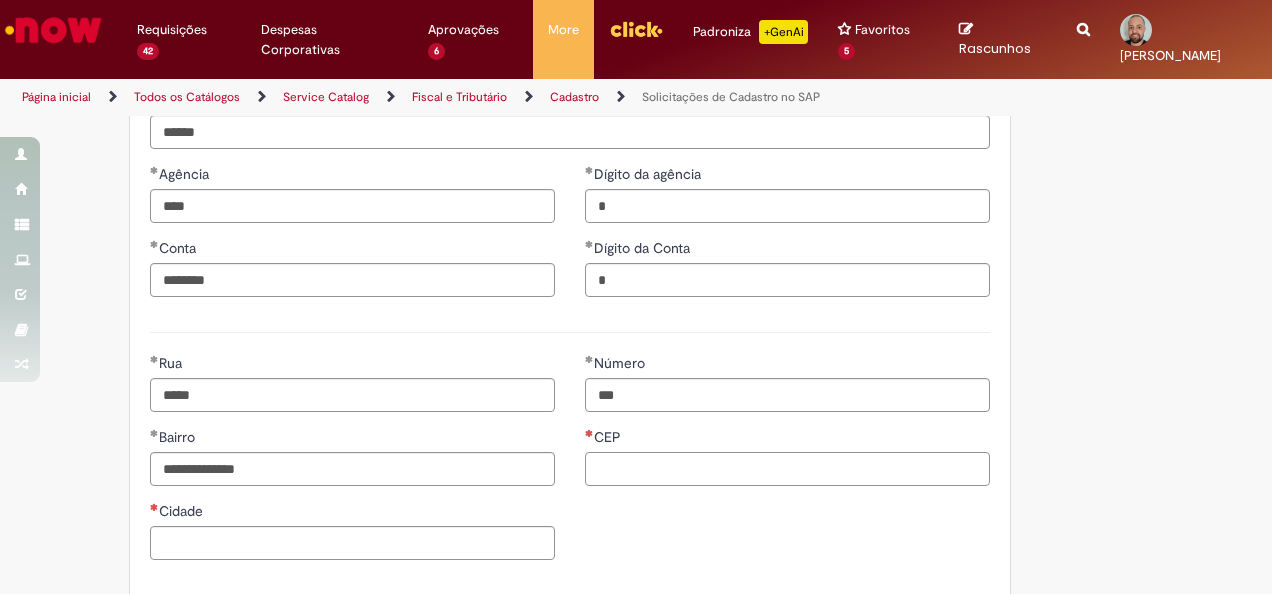 click on "CEP" at bounding box center (787, 469) 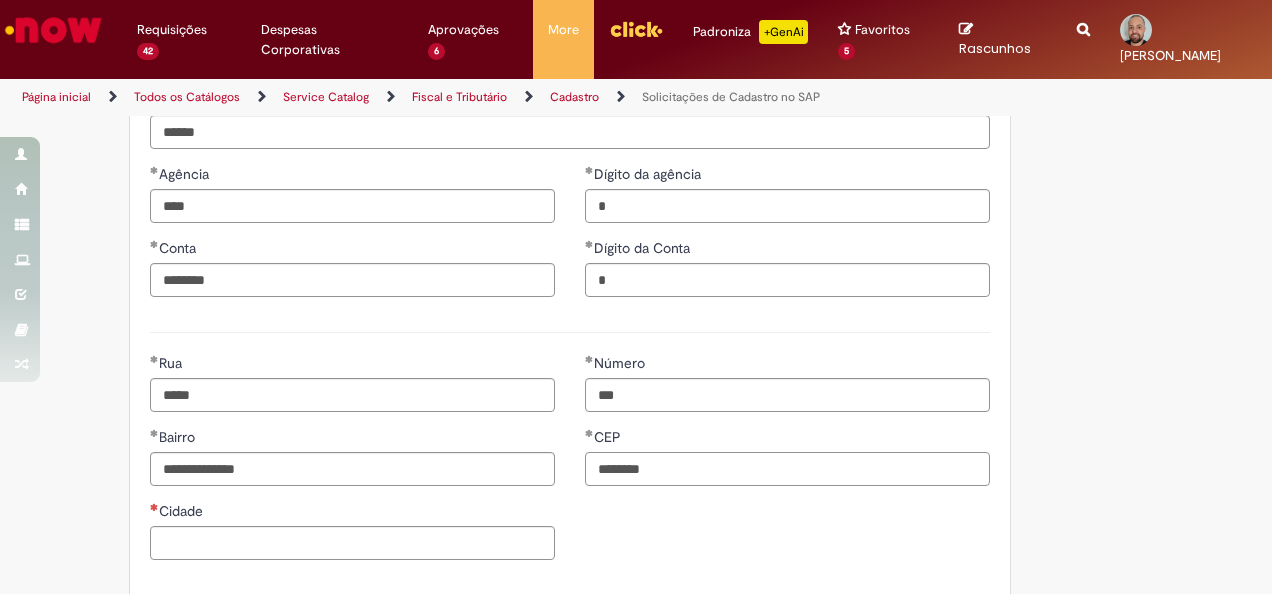 click on "********" at bounding box center [787, 469] 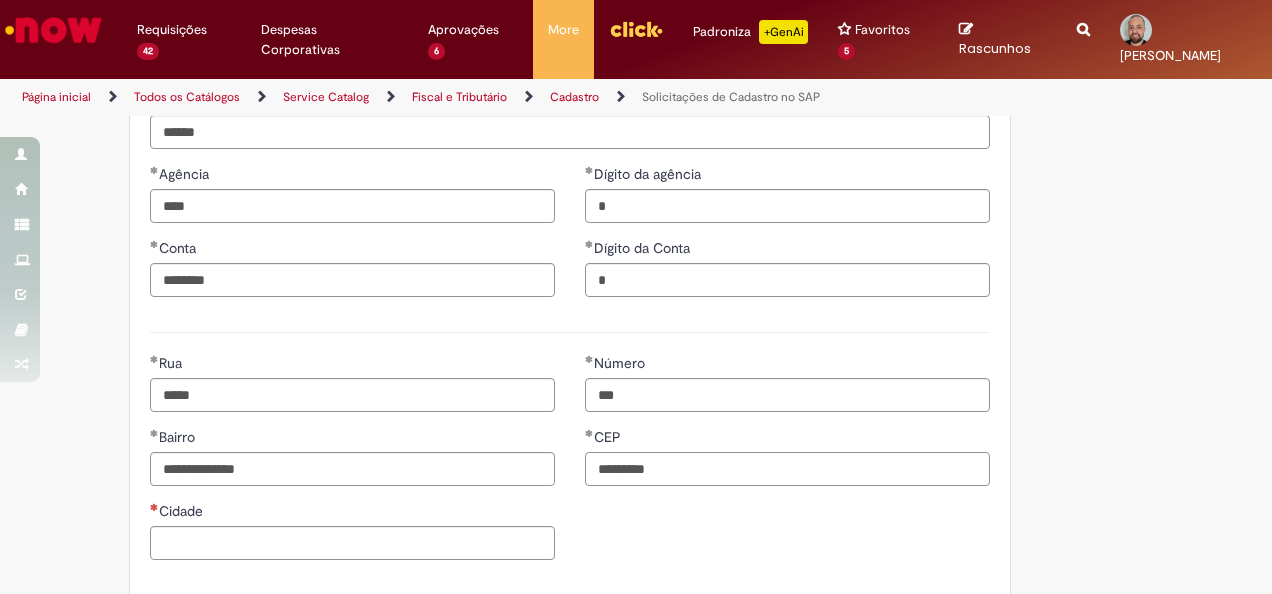 click on "*********" at bounding box center [787, 469] 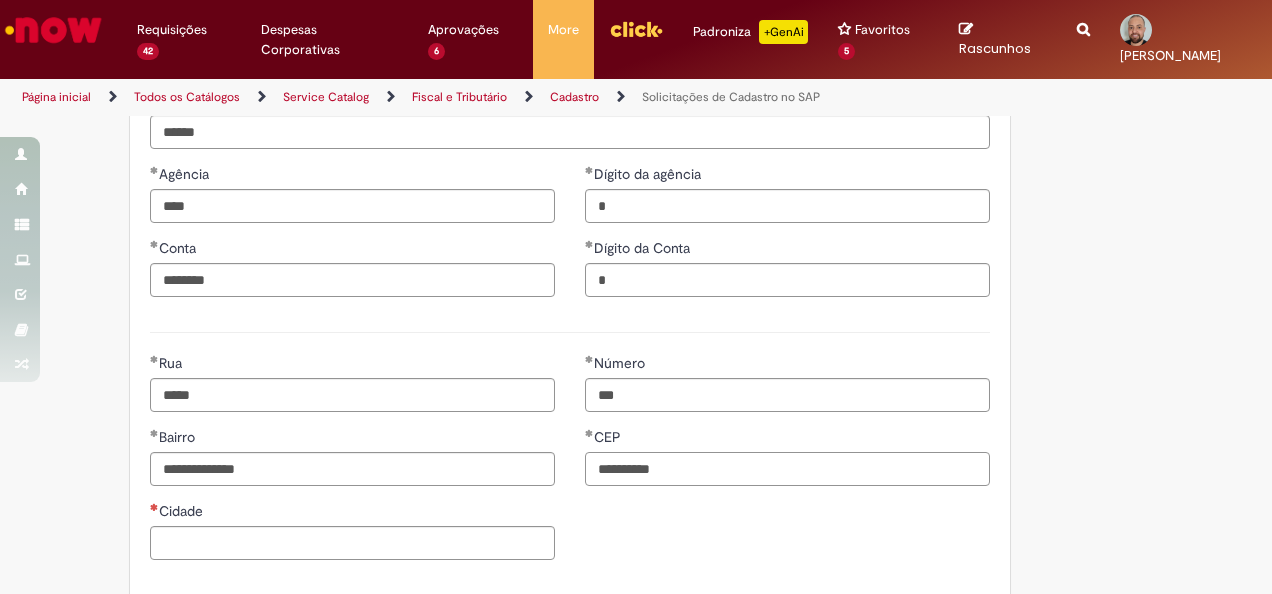 type on "**********" 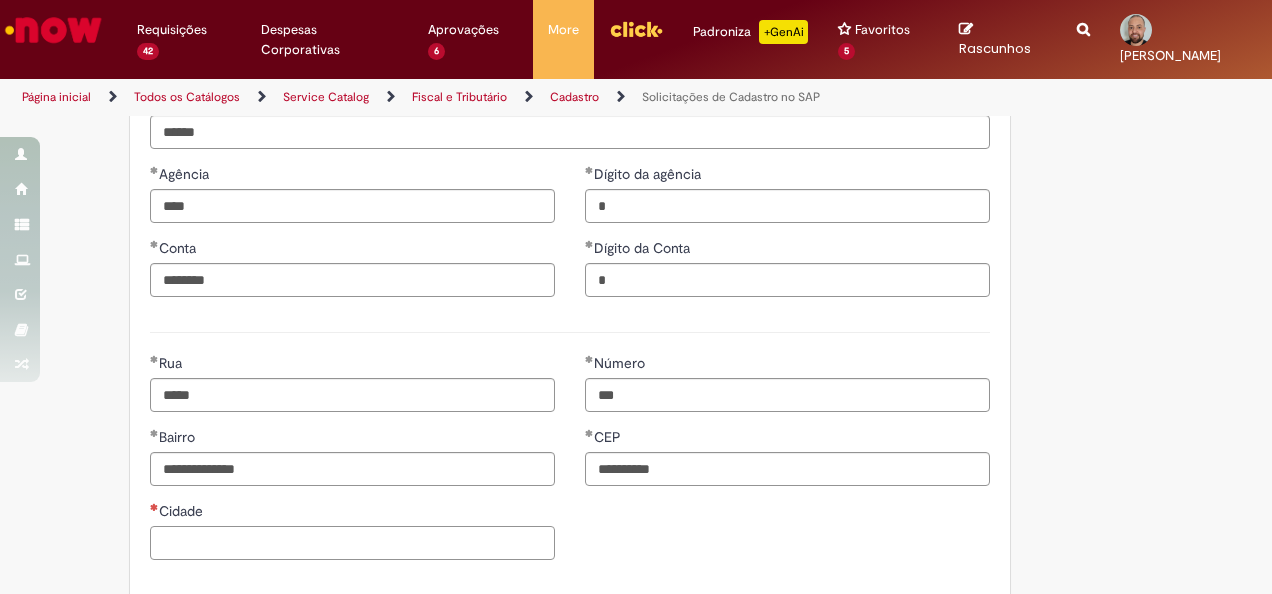 click on "Cidade" at bounding box center (352, 543) 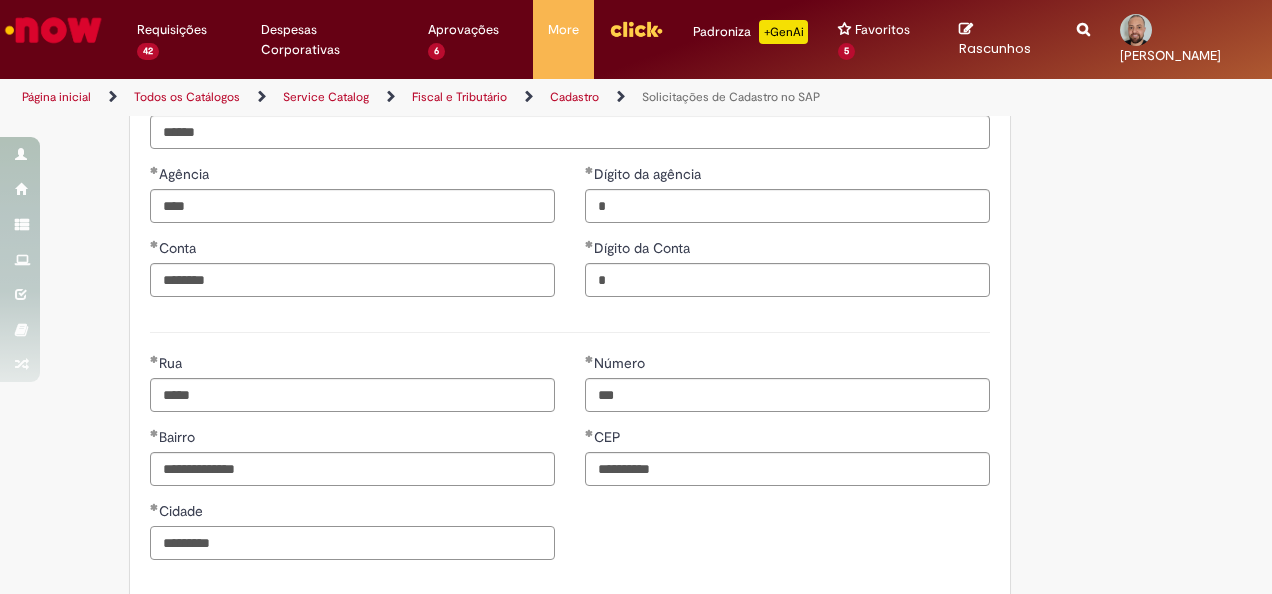 scroll, scrollTop: 1100, scrollLeft: 0, axis: vertical 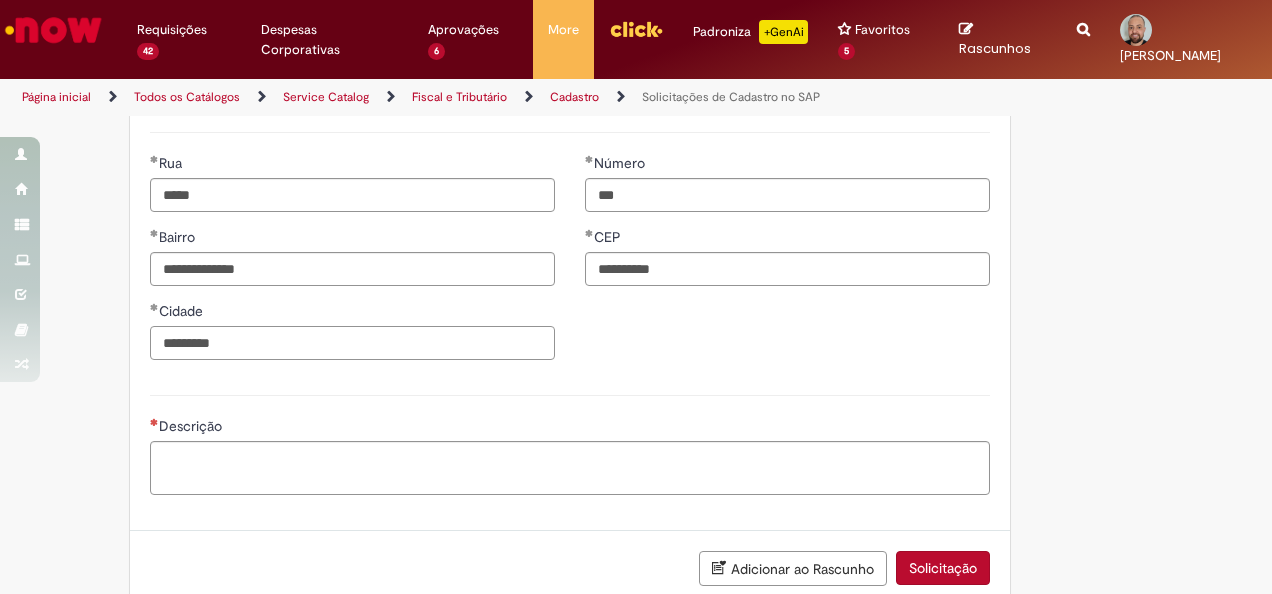 type on "********" 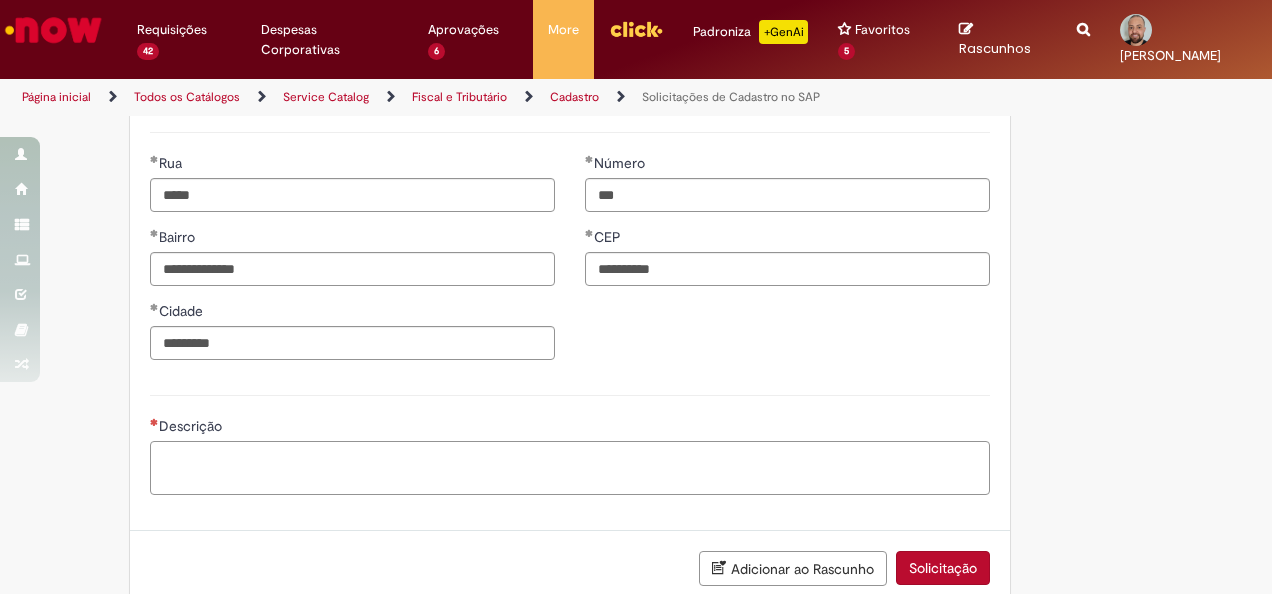 click on "Descrição" at bounding box center (570, 467) 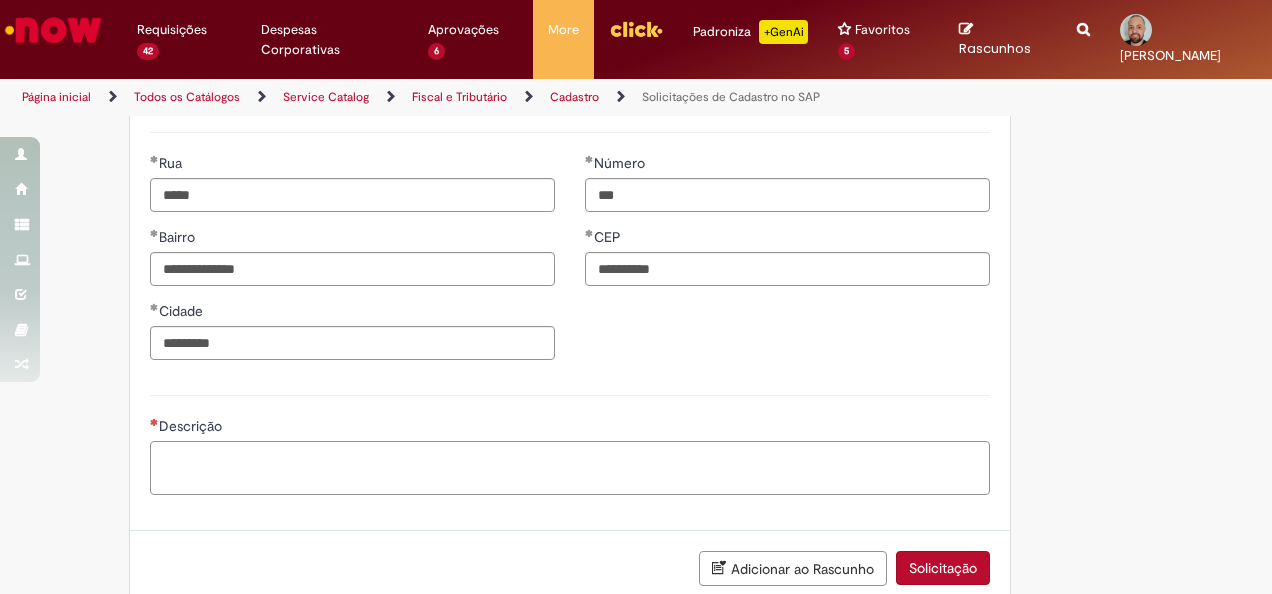 click on "Descrição" at bounding box center (570, 467) 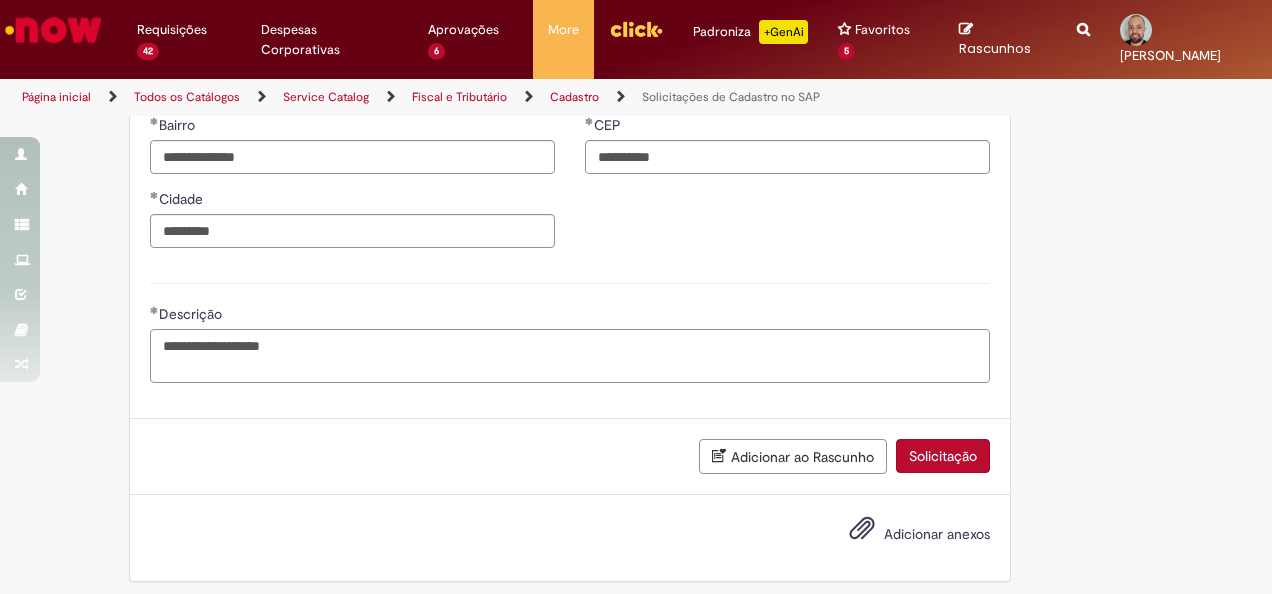 scroll, scrollTop: 1216, scrollLeft: 0, axis: vertical 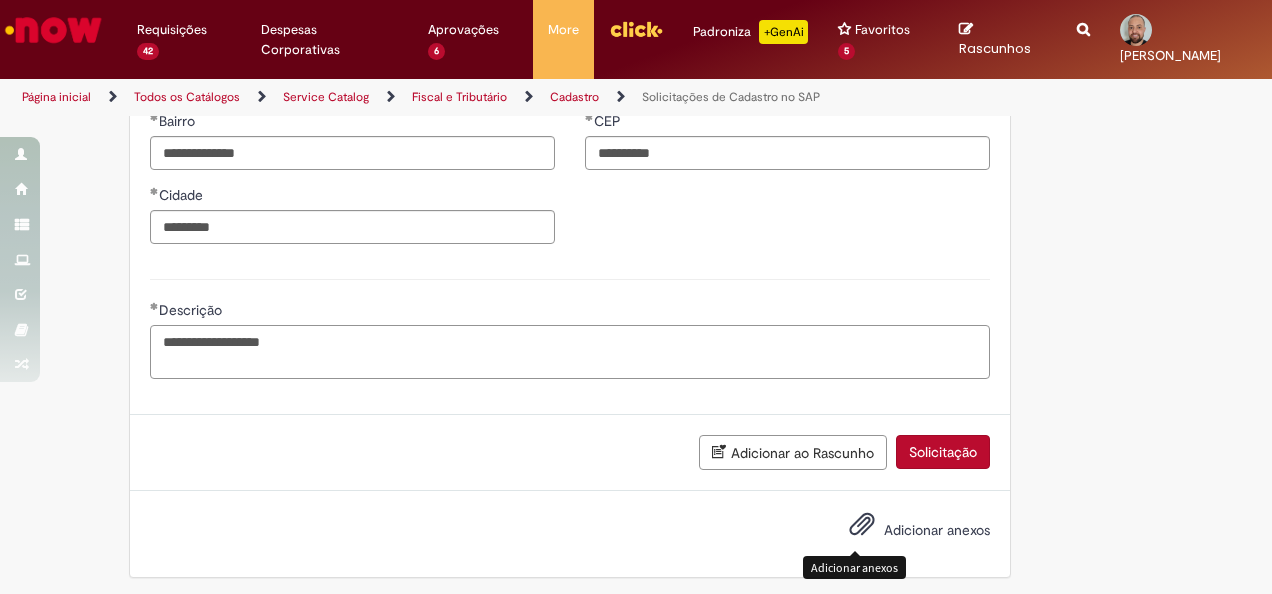 type on "**********" 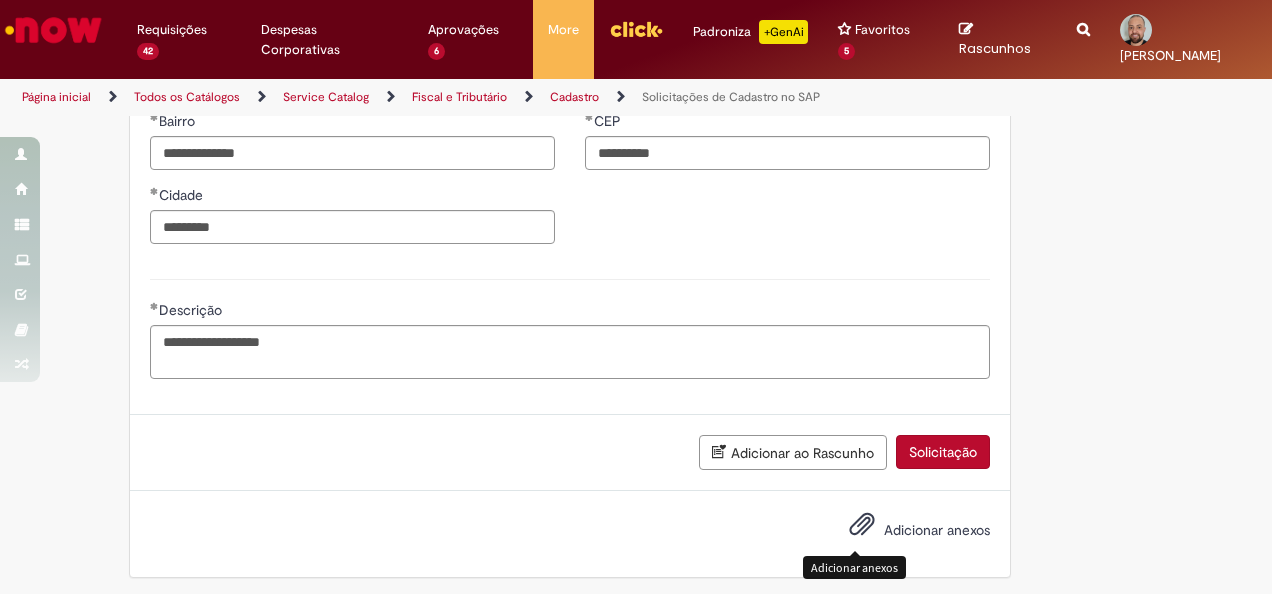 click at bounding box center [862, 525] 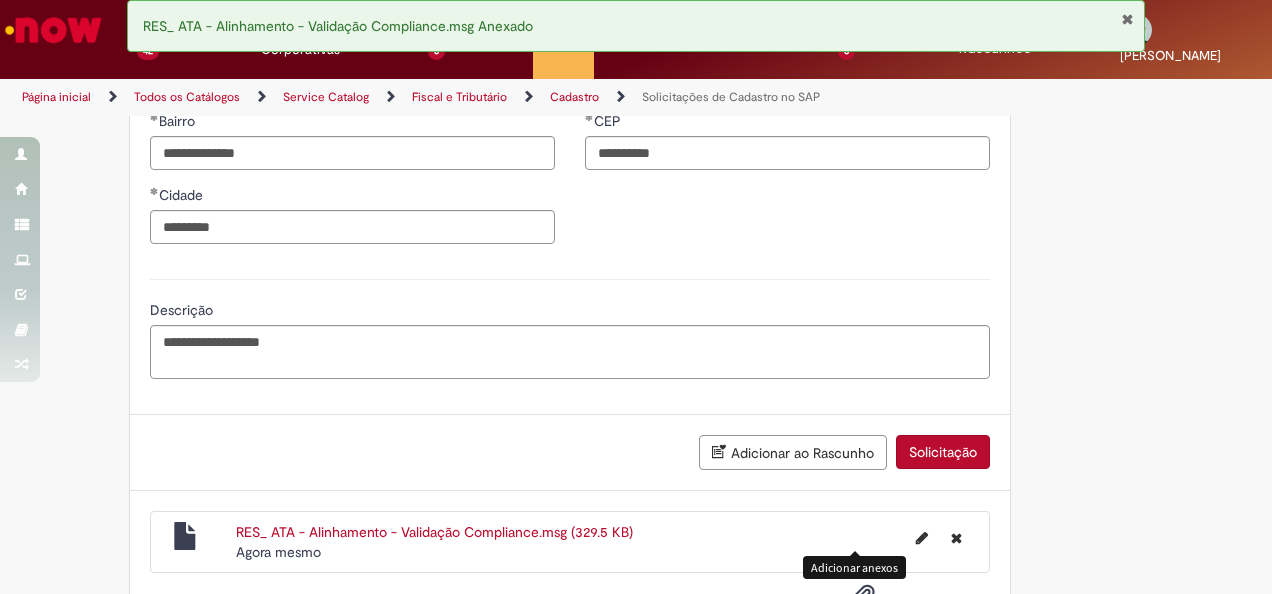 click on "Solicitação" at bounding box center (943, 452) 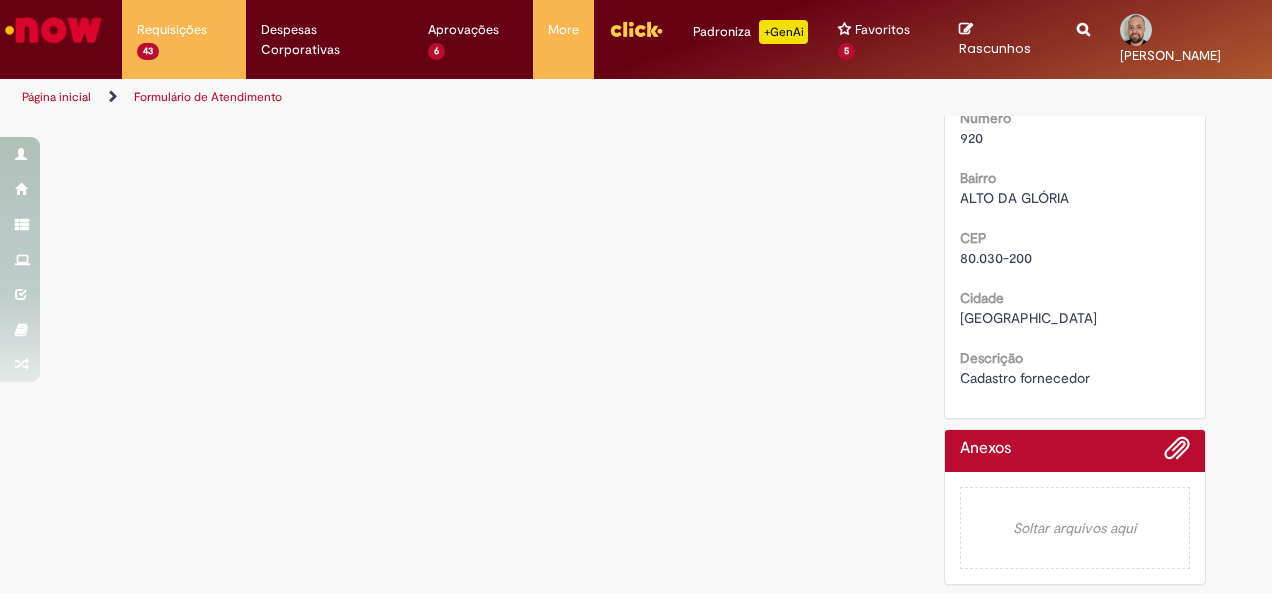 scroll, scrollTop: 0, scrollLeft: 0, axis: both 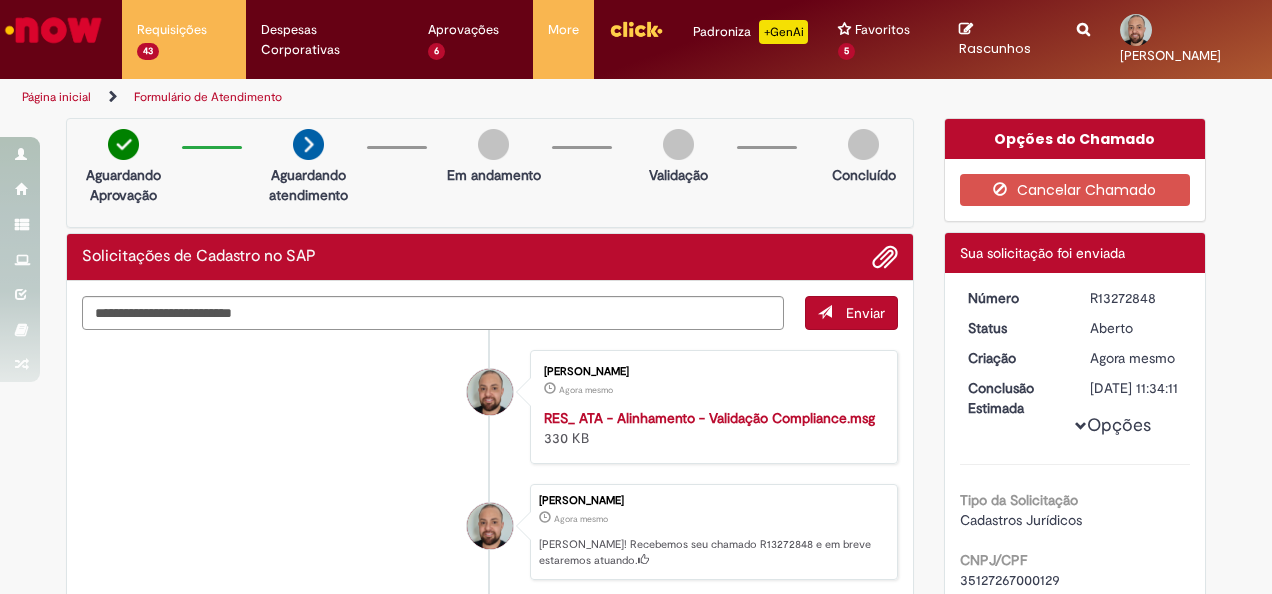 click on "R13272848" at bounding box center [1136, 298] 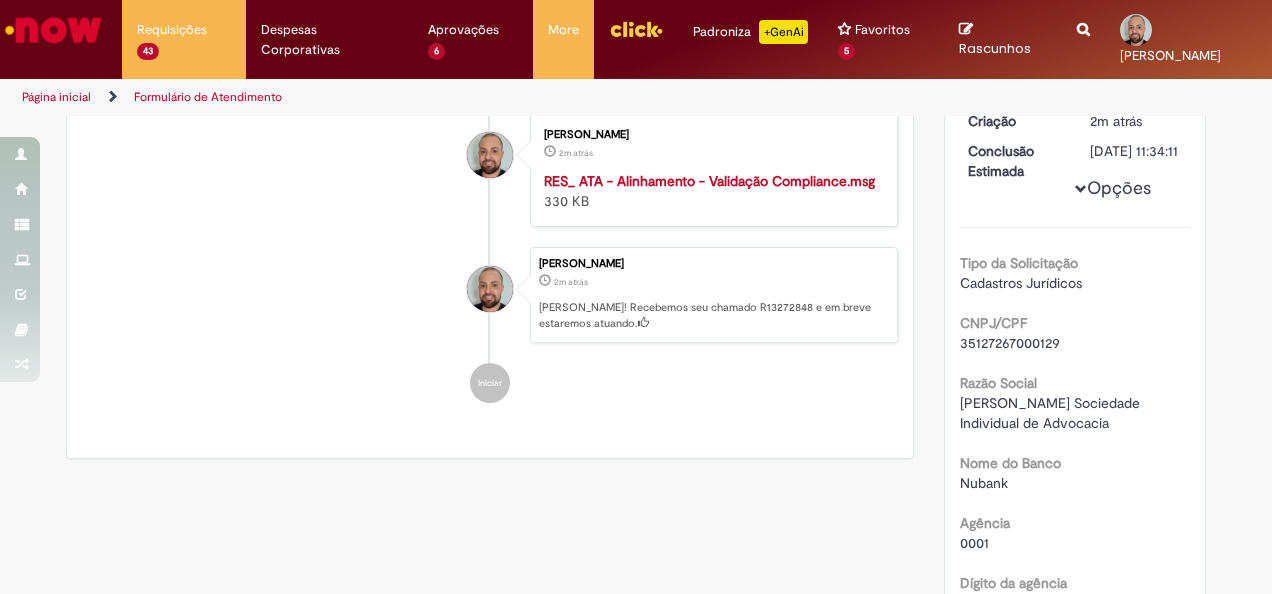 scroll, scrollTop: 100, scrollLeft: 0, axis: vertical 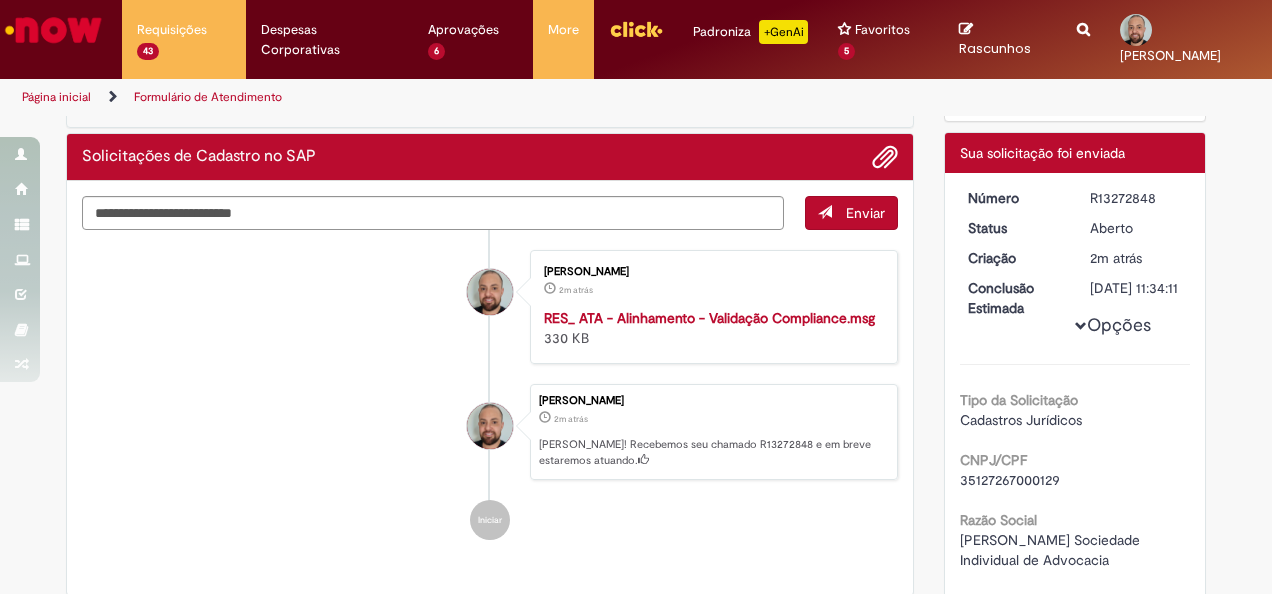 click on "R13272848" at bounding box center [1136, 198] 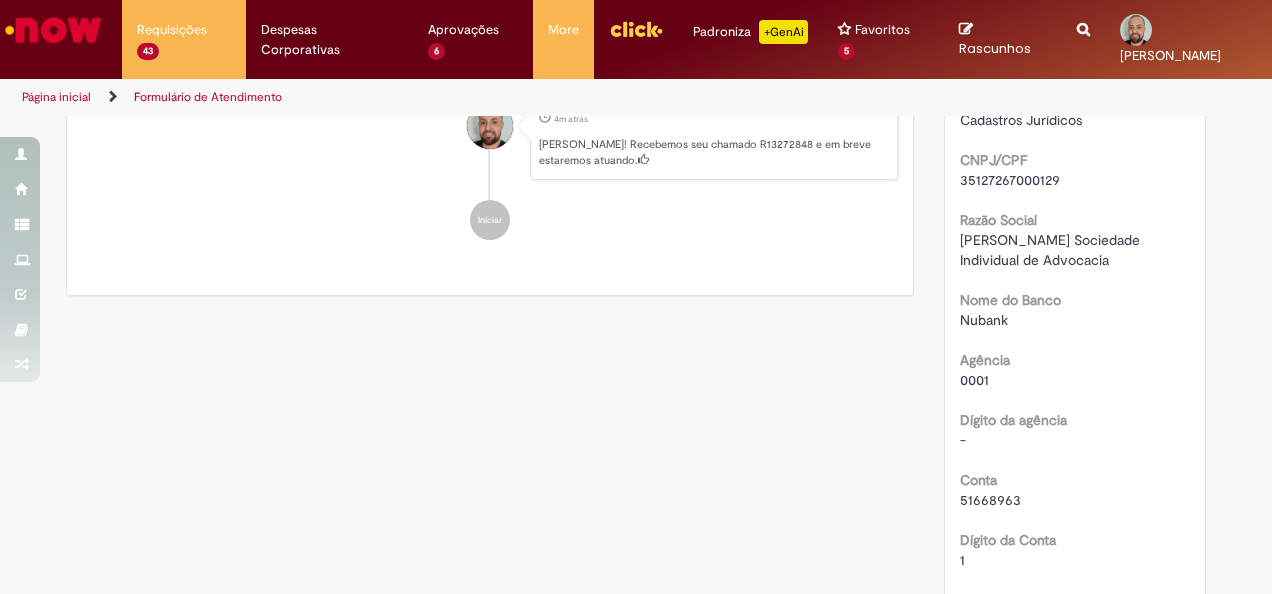 scroll, scrollTop: 300, scrollLeft: 0, axis: vertical 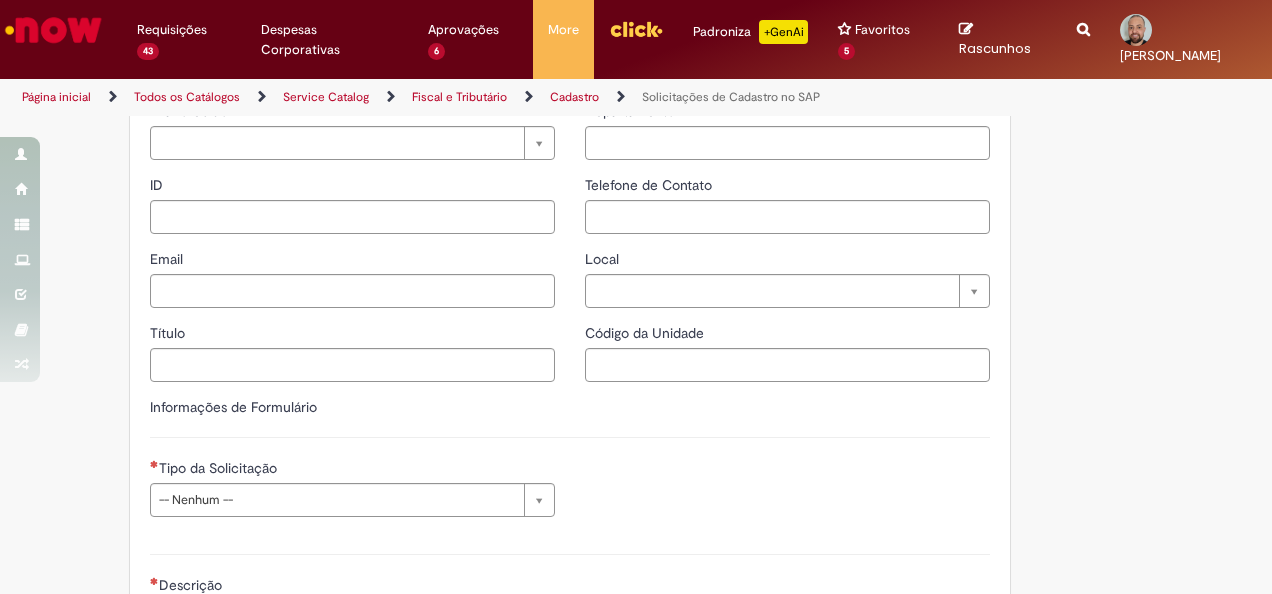 type on "********" 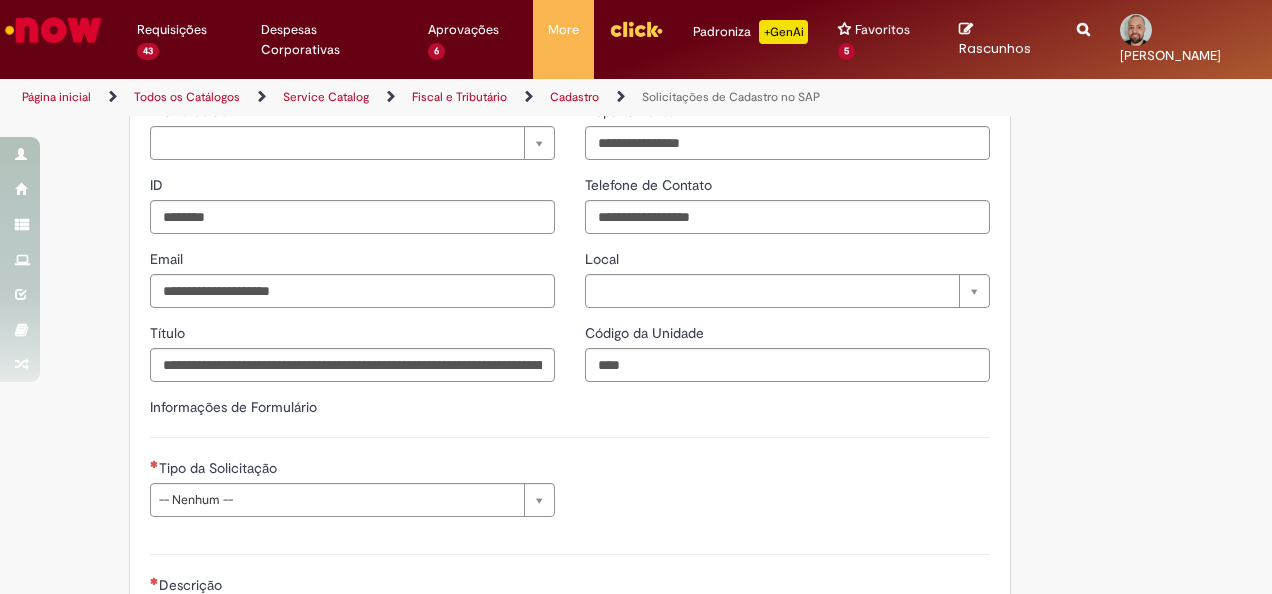scroll, scrollTop: 0, scrollLeft: 0, axis: both 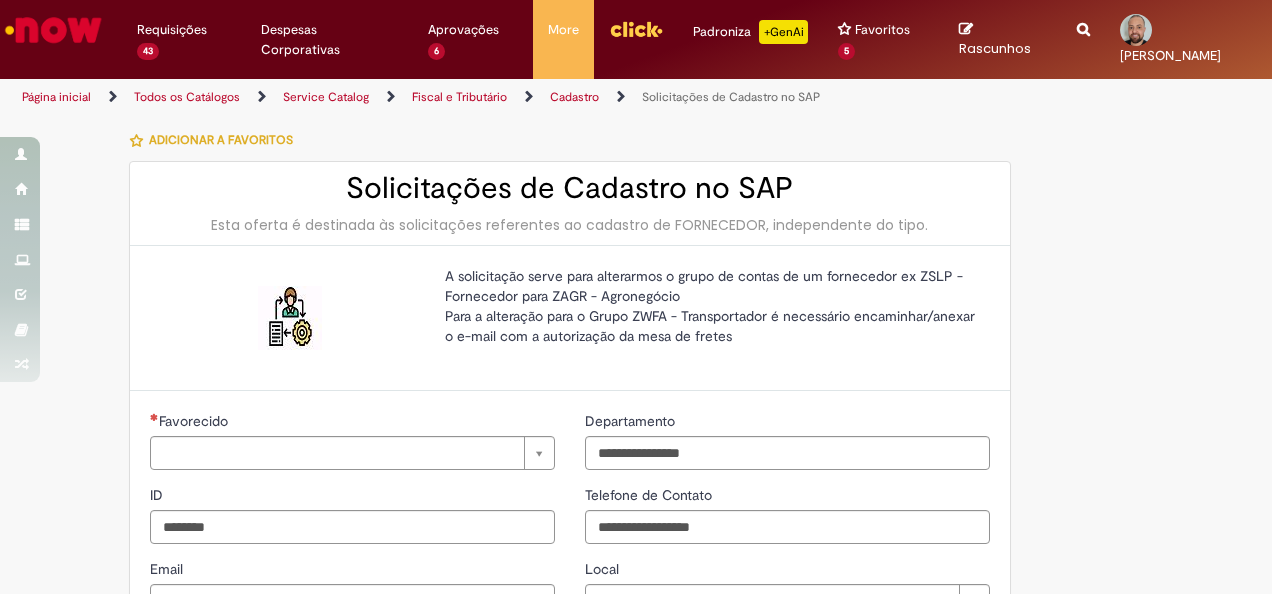 type on "**********" 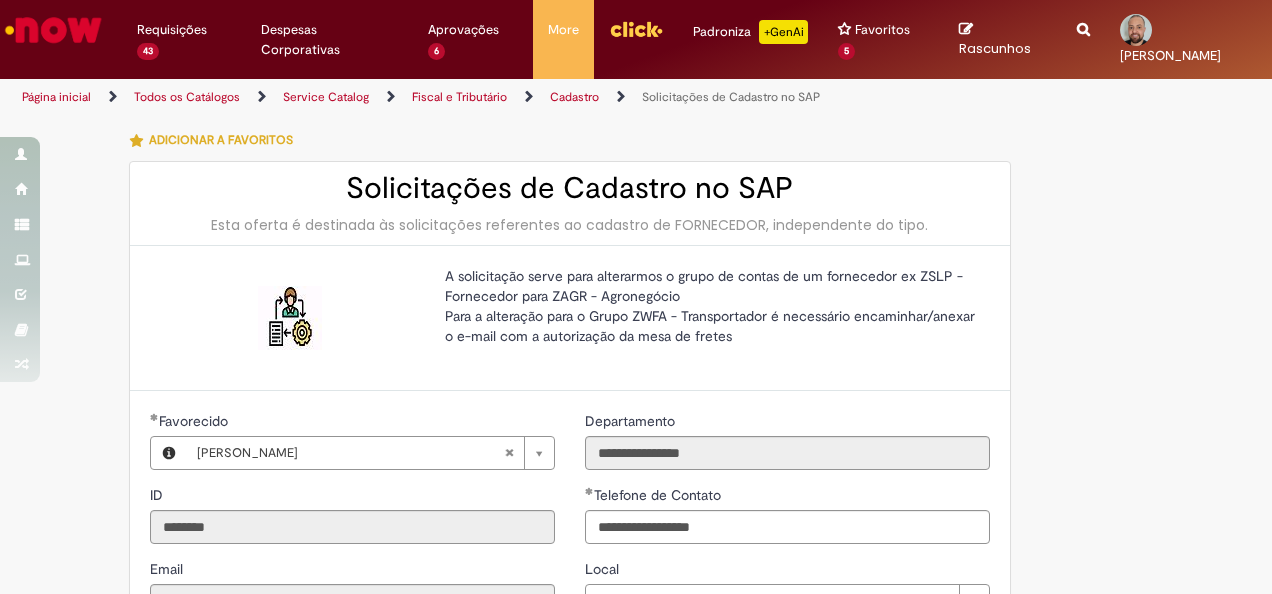 type on "**********" 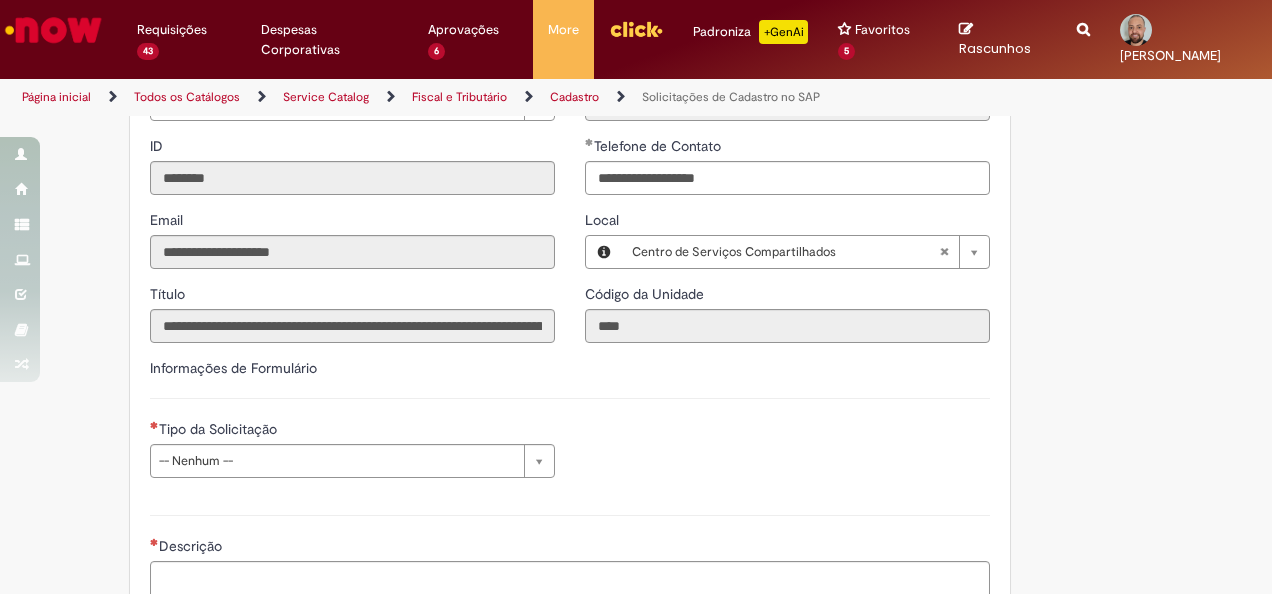 scroll, scrollTop: 500, scrollLeft: 0, axis: vertical 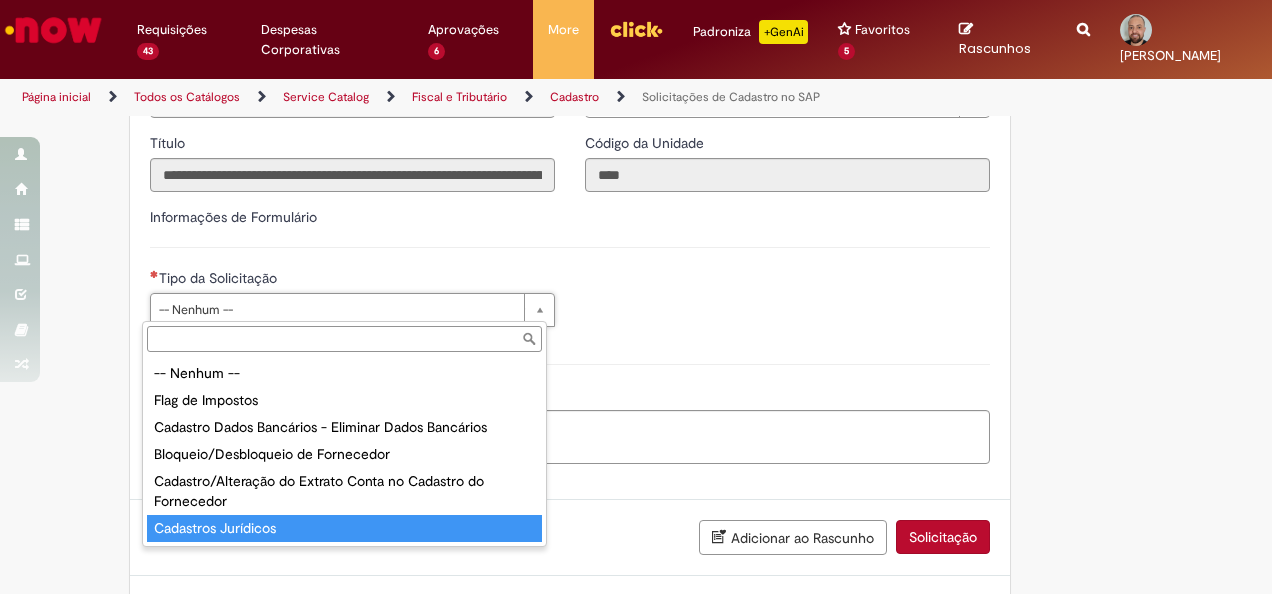 type on "**********" 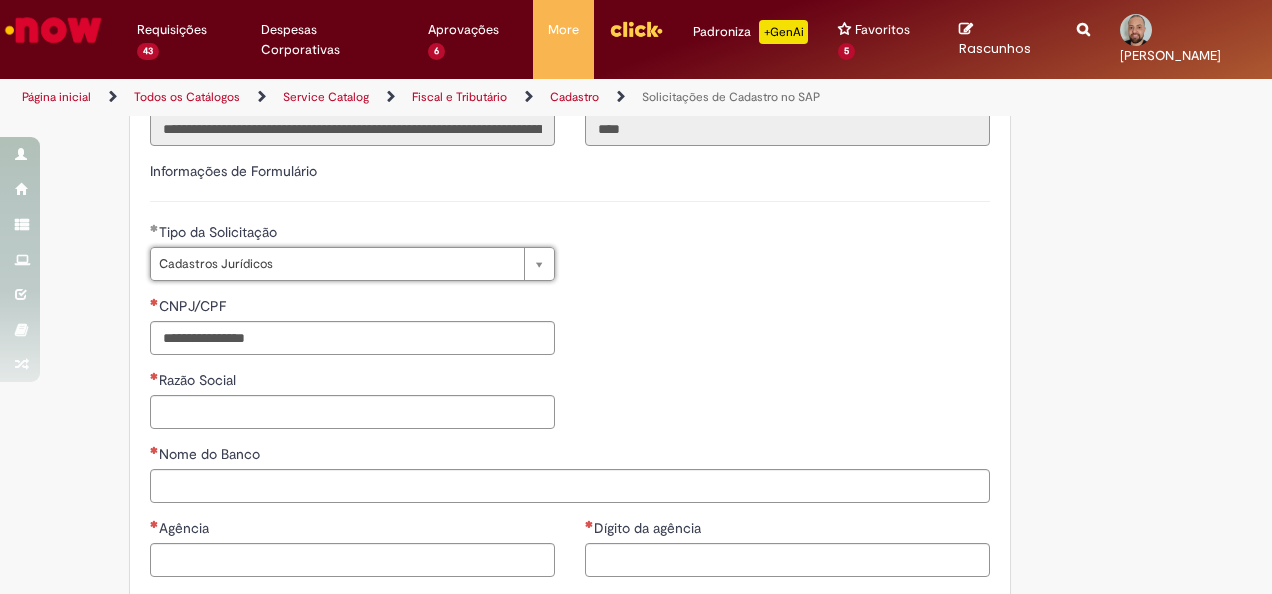 scroll, scrollTop: 500, scrollLeft: 0, axis: vertical 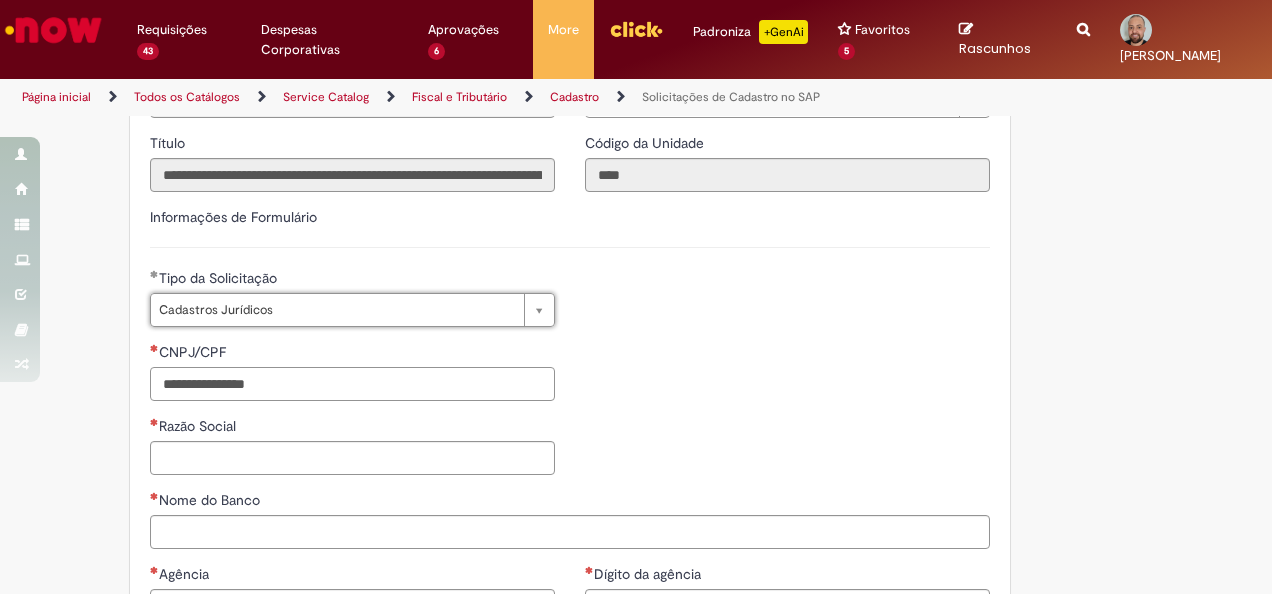 click on "CNPJ/CPF" at bounding box center [352, 384] 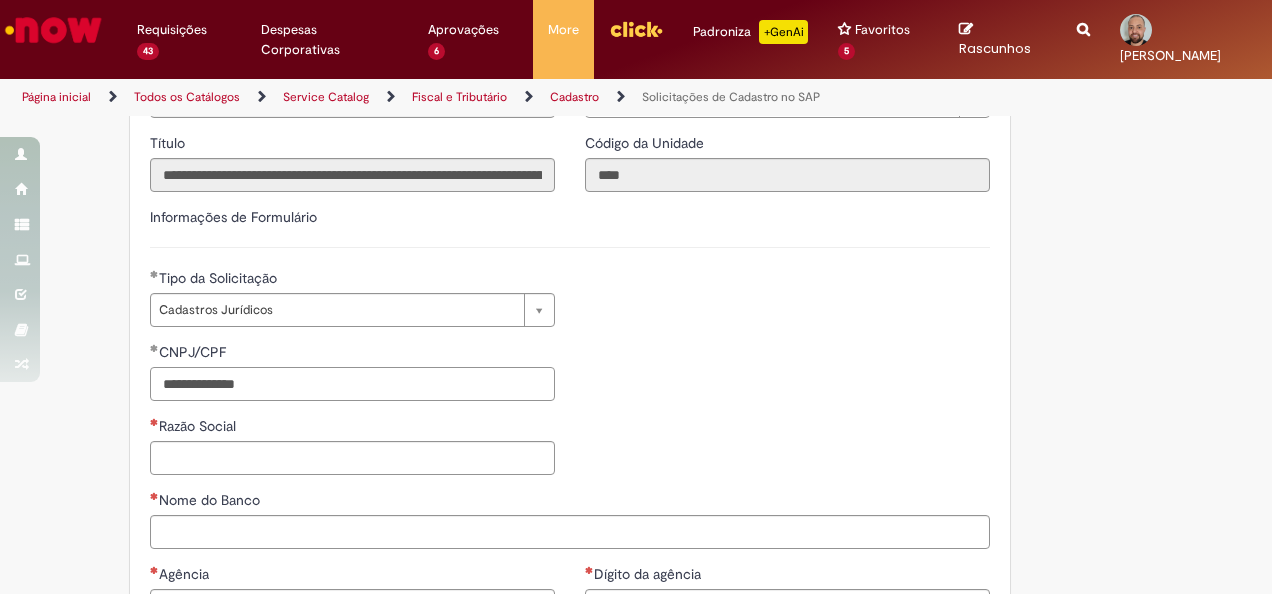 type on "**********" 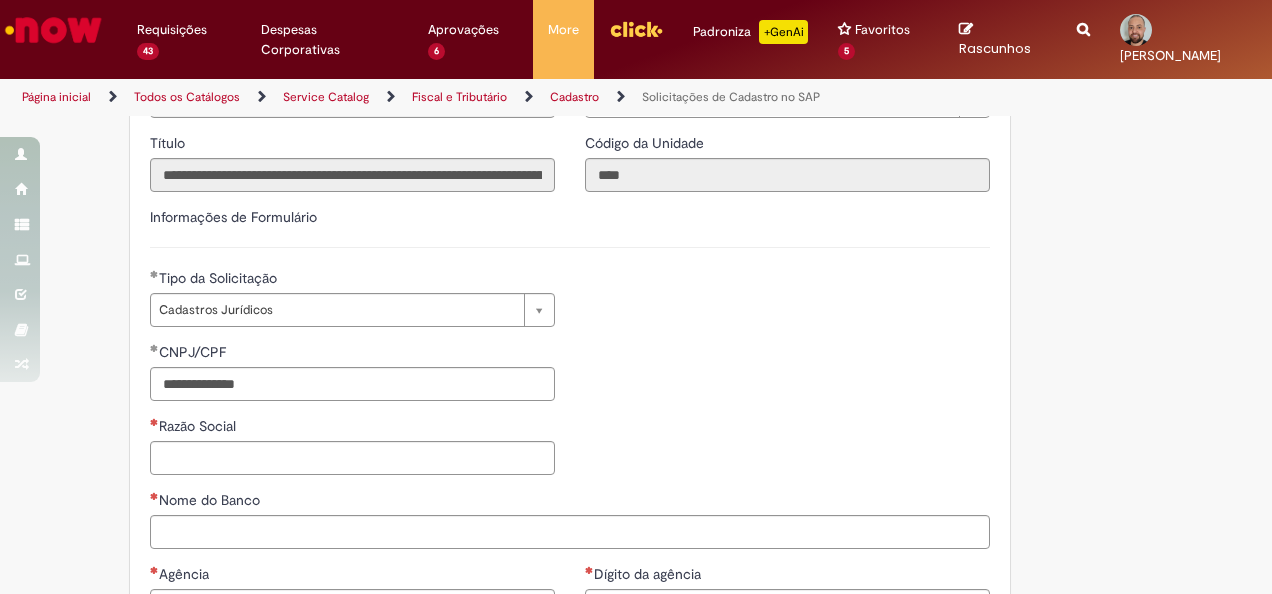 type 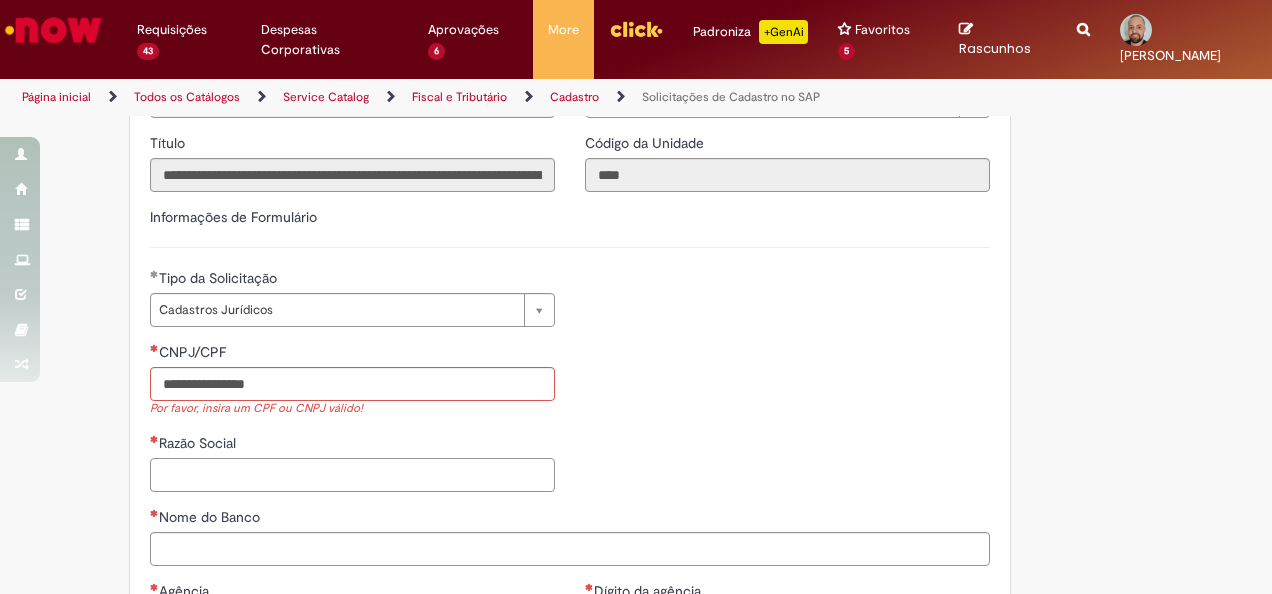 click on "Razão Social" at bounding box center [352, 475] 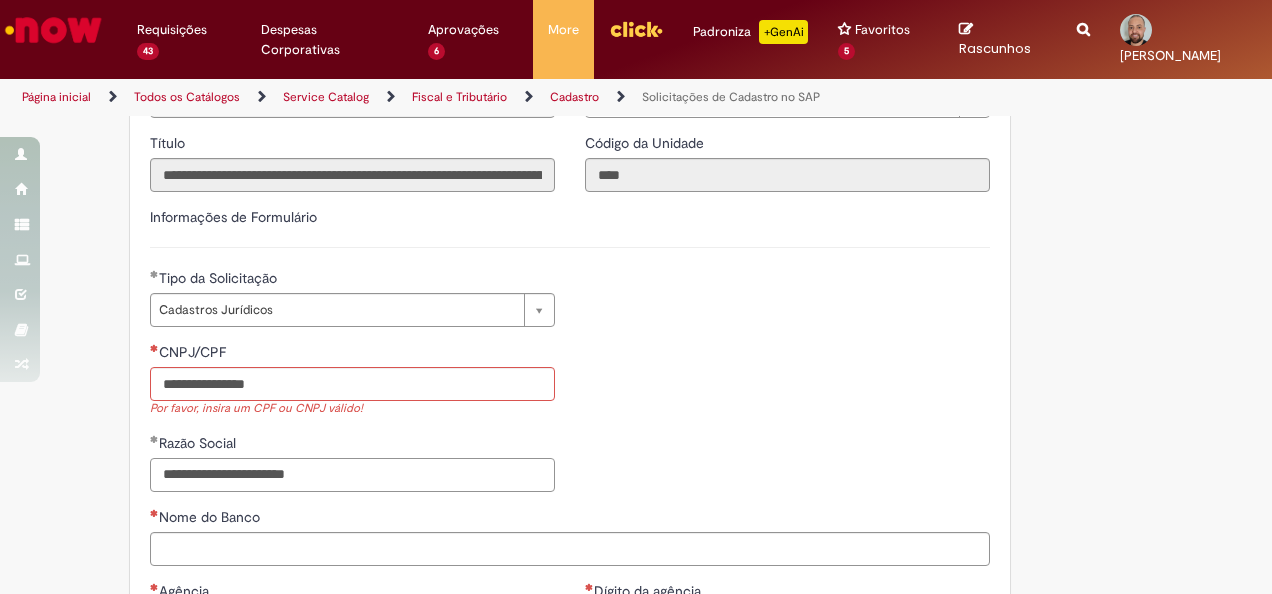 type on "**********" 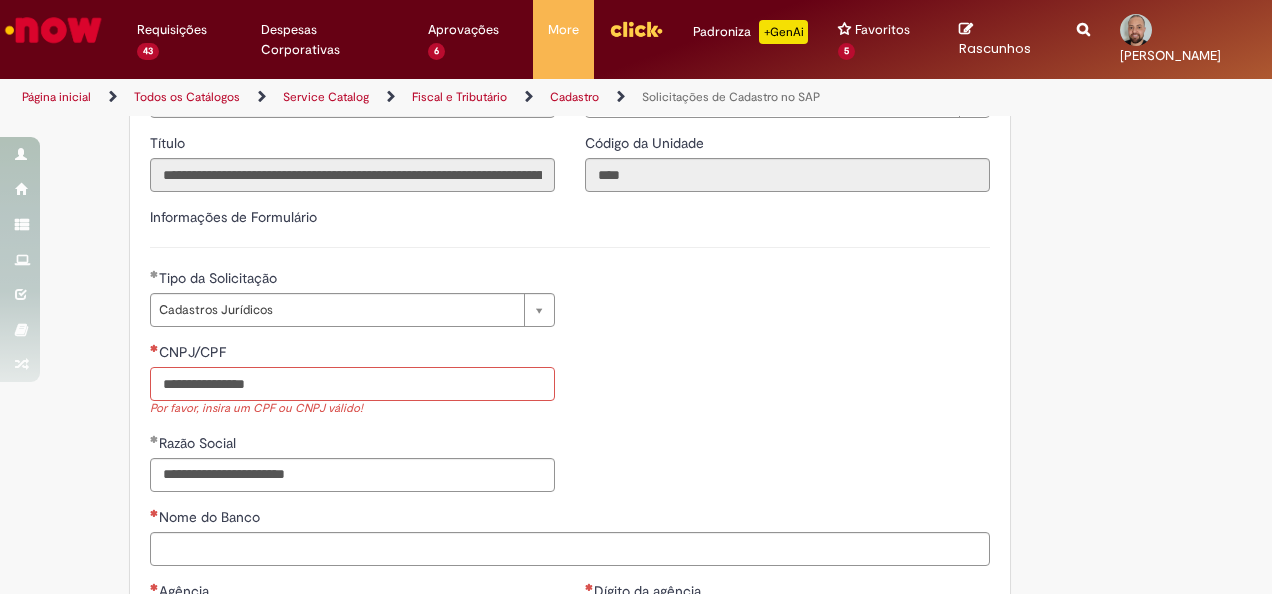 click on "CNPJ/CPF" at bounding box center [352, 384] 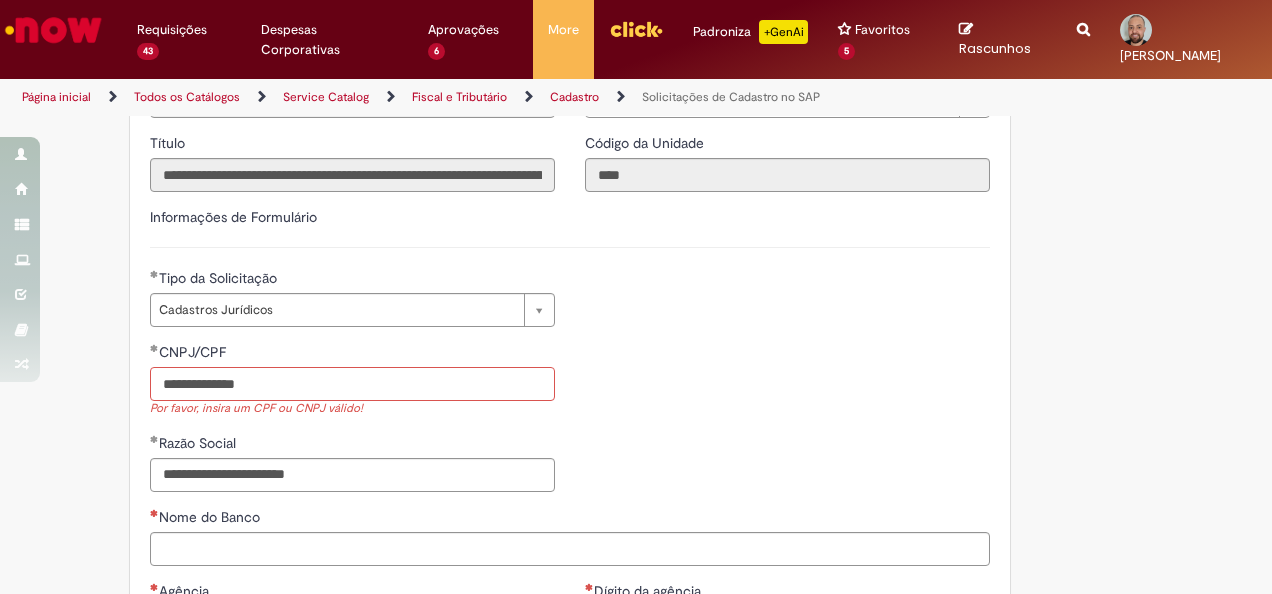 type on "**********" 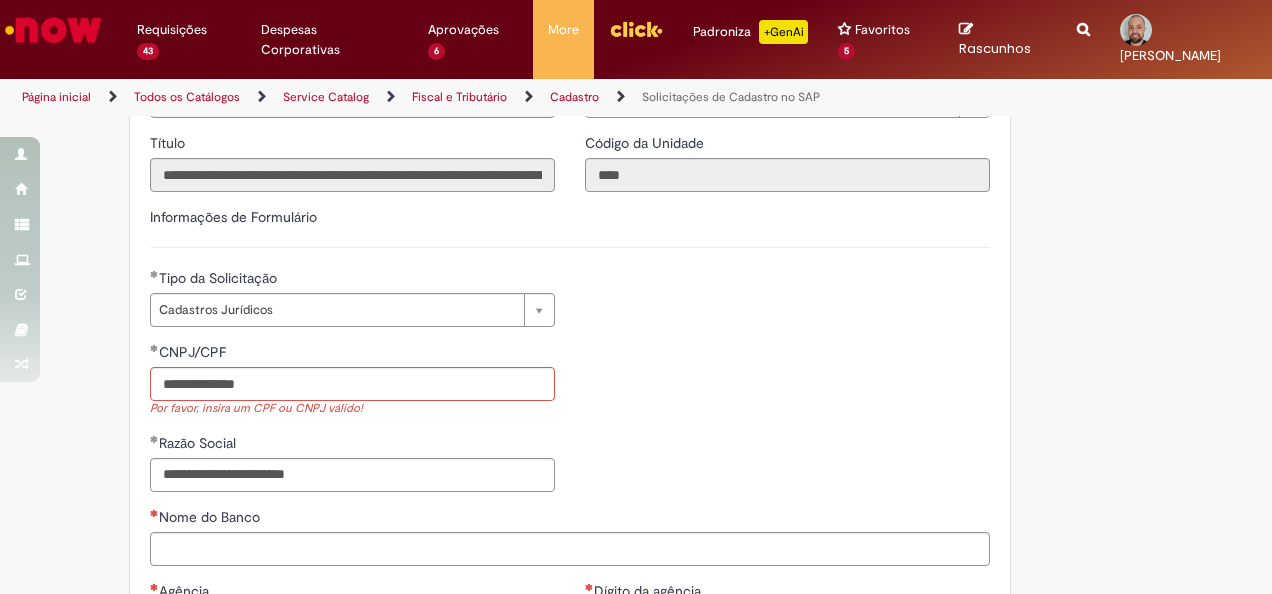 click on "**********" at bounding box center (570, 424) 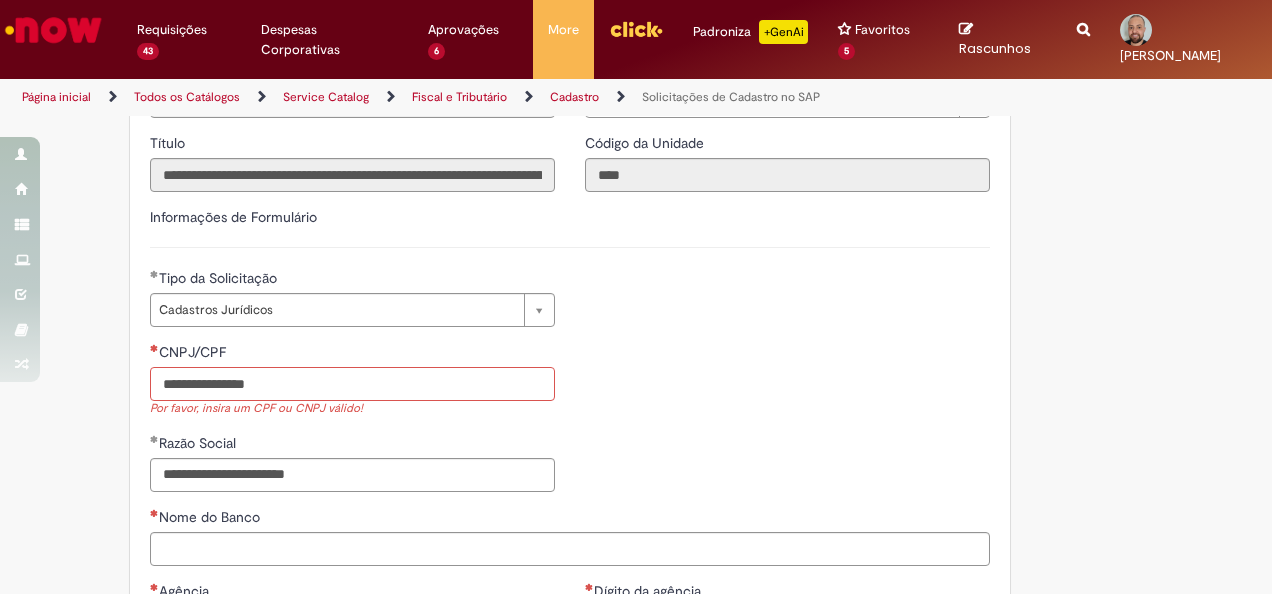 click on "CNPJ/CPF" at bounding box center [352, 384] 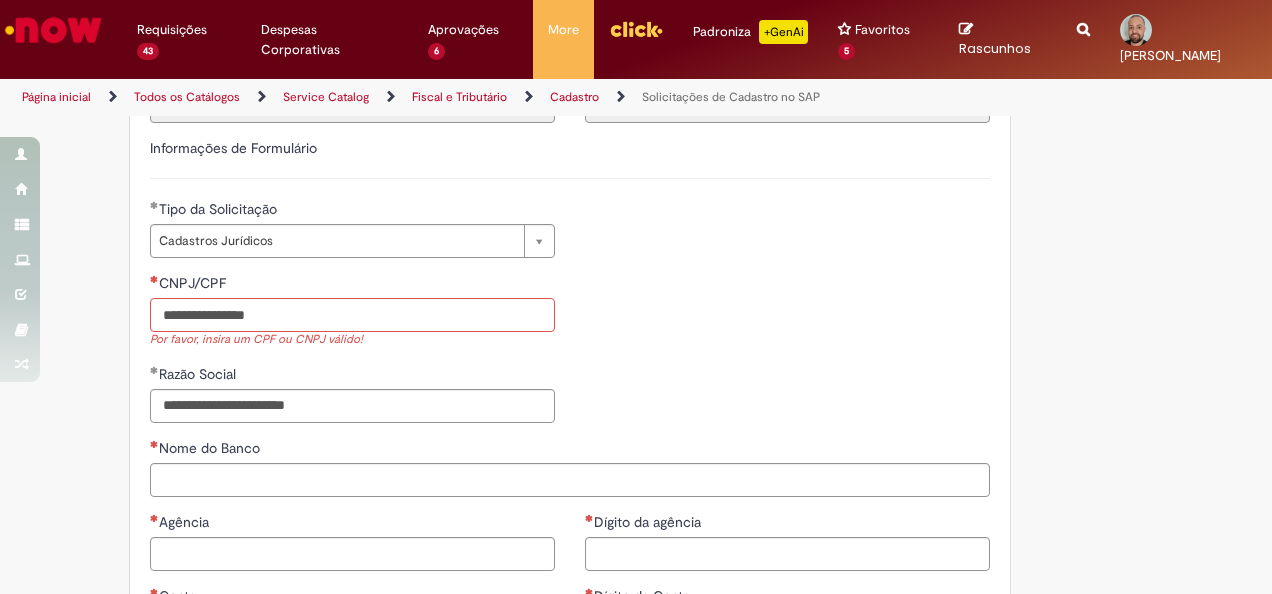 scroll, scrollTop: 600, scrollLeft: 0, axis: vertical 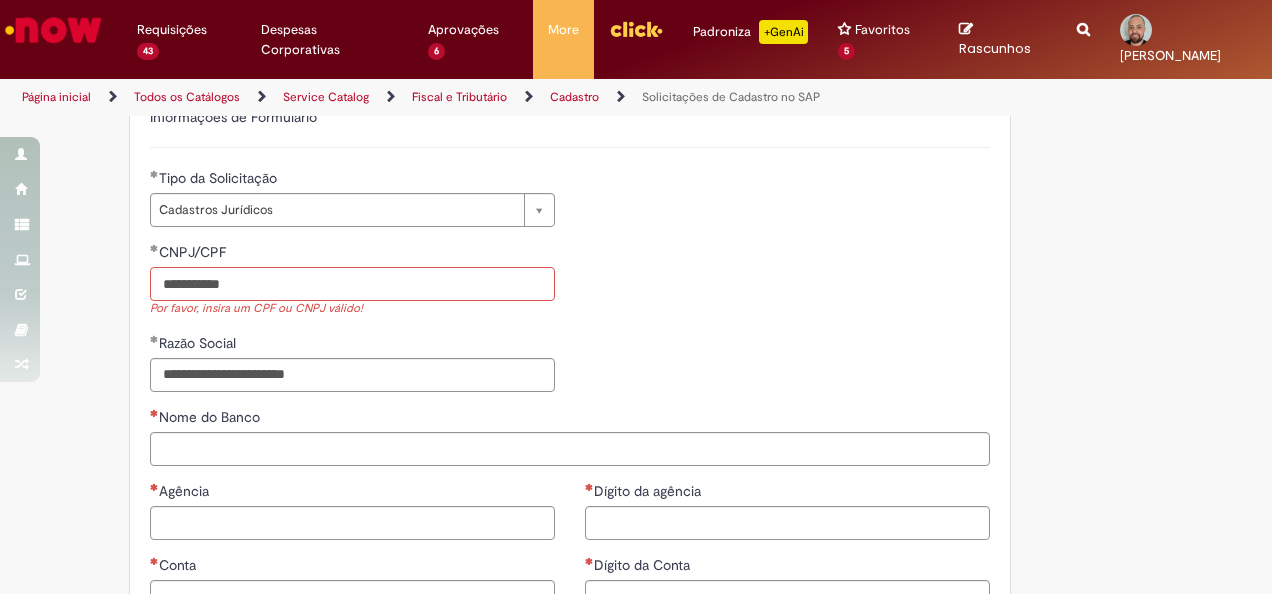 type on "**********" 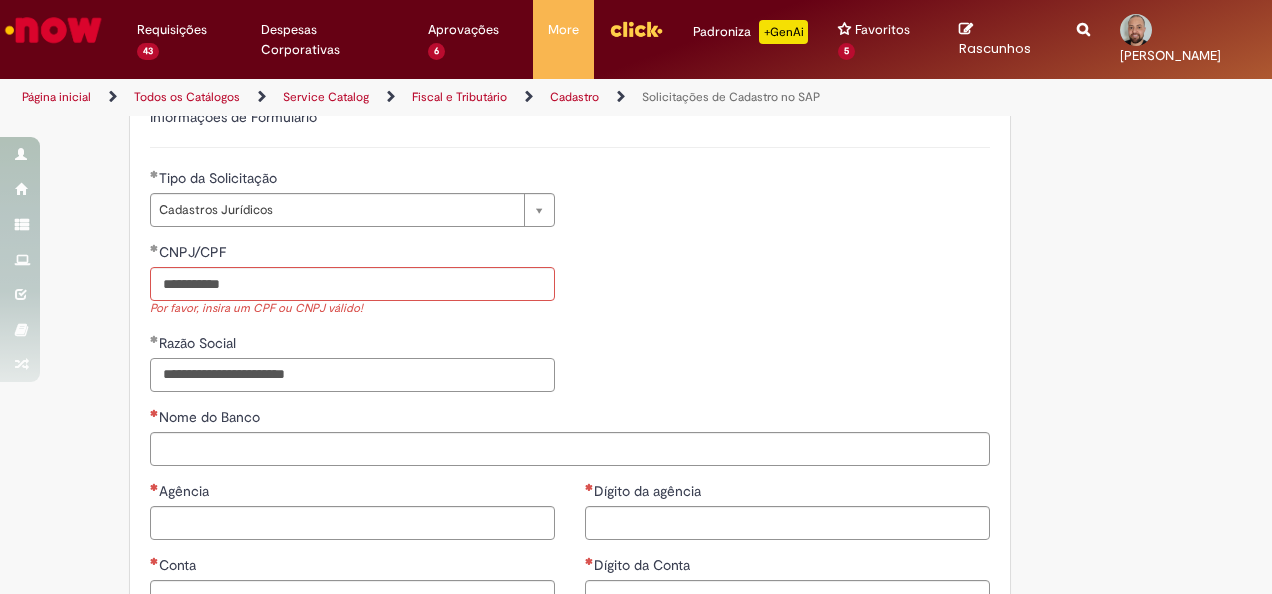 click on "**********" at bounding box center [352, 375] 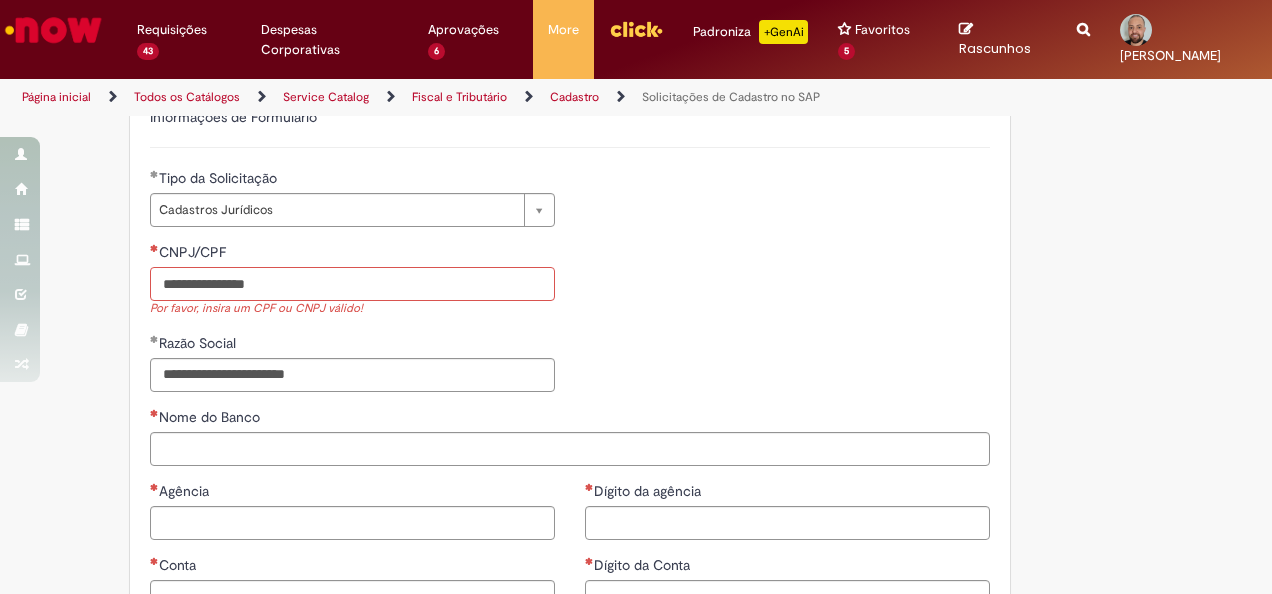 click on "CNPJ/CPF" at bounding box center (352, 284) 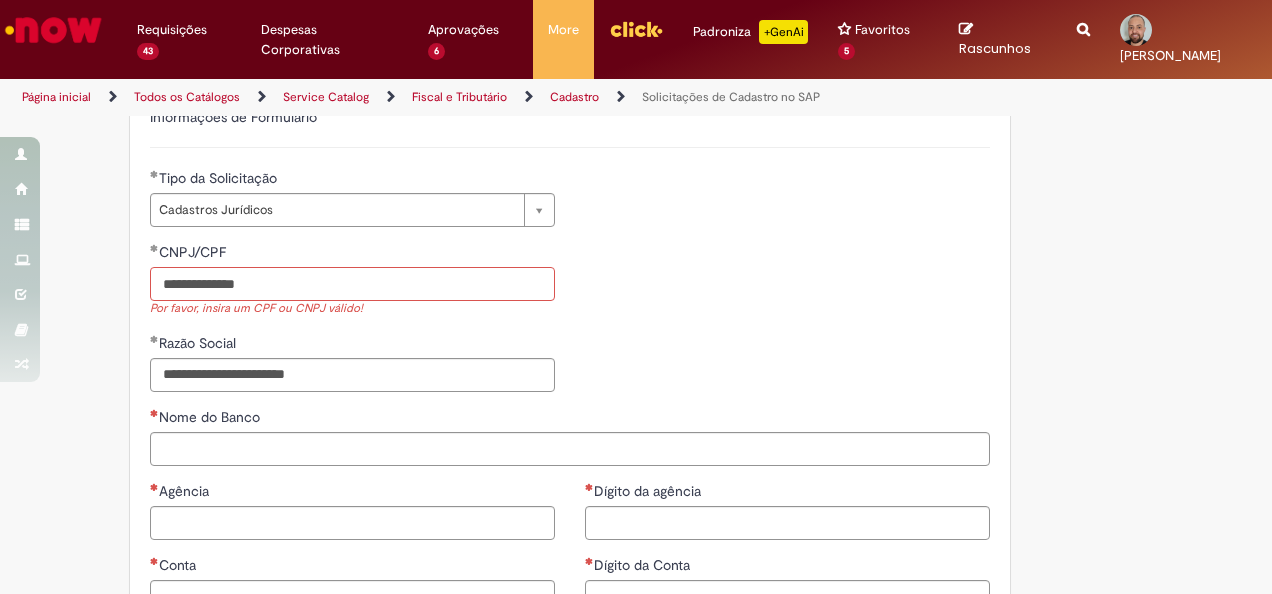 type on "**********" 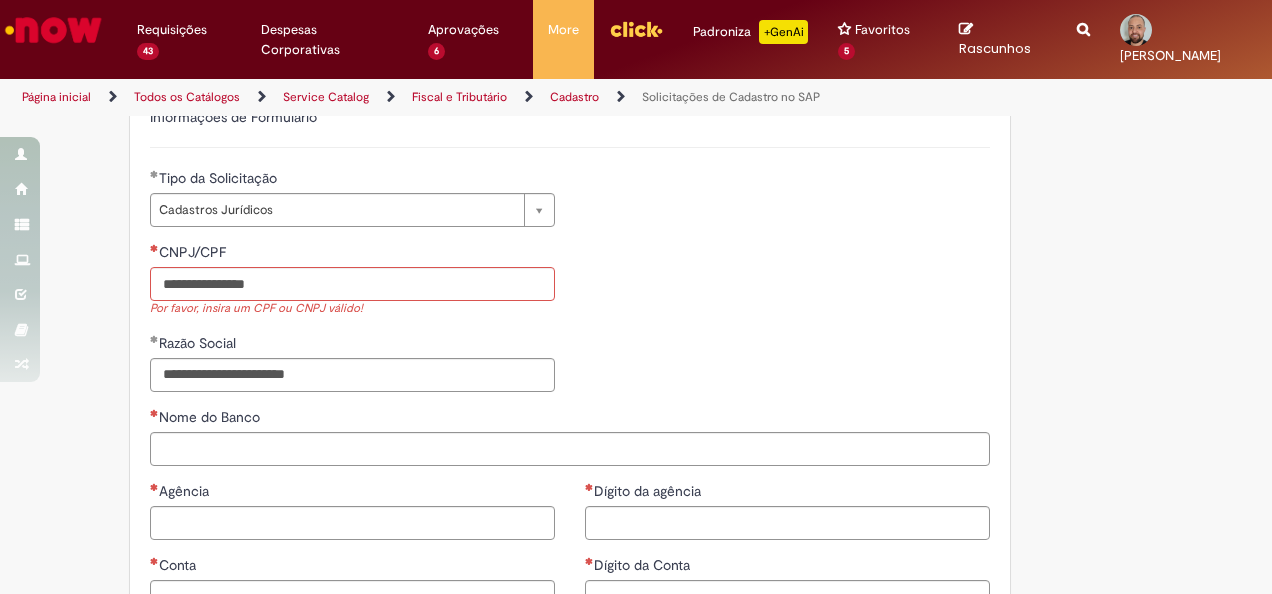 click on "**********" at bounding box center [570, 324] 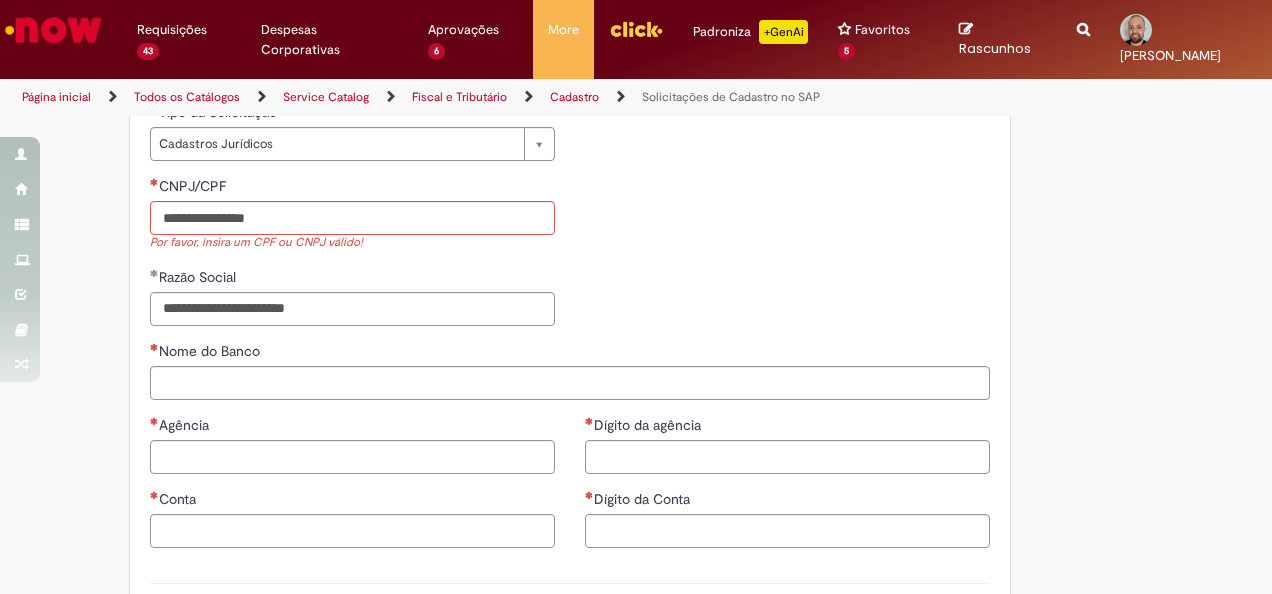 scroll, scrollTop: 500, scrollLeft: 0, axis: vertical 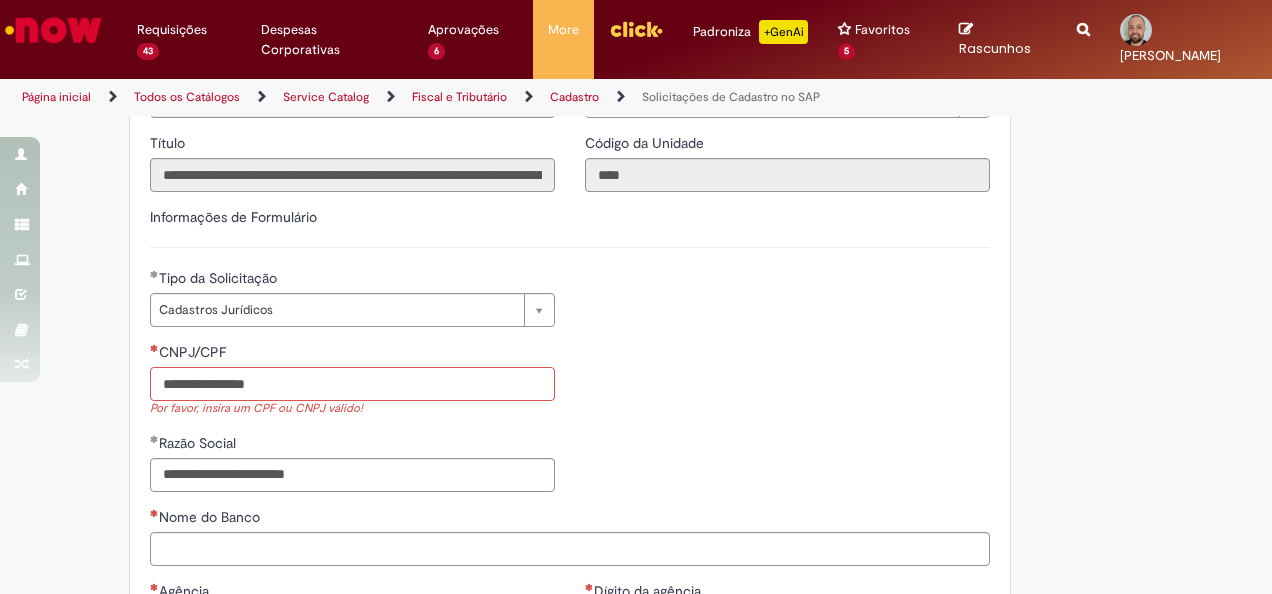 click on "CNPJ/CPF" at bounding box center (352, 384) 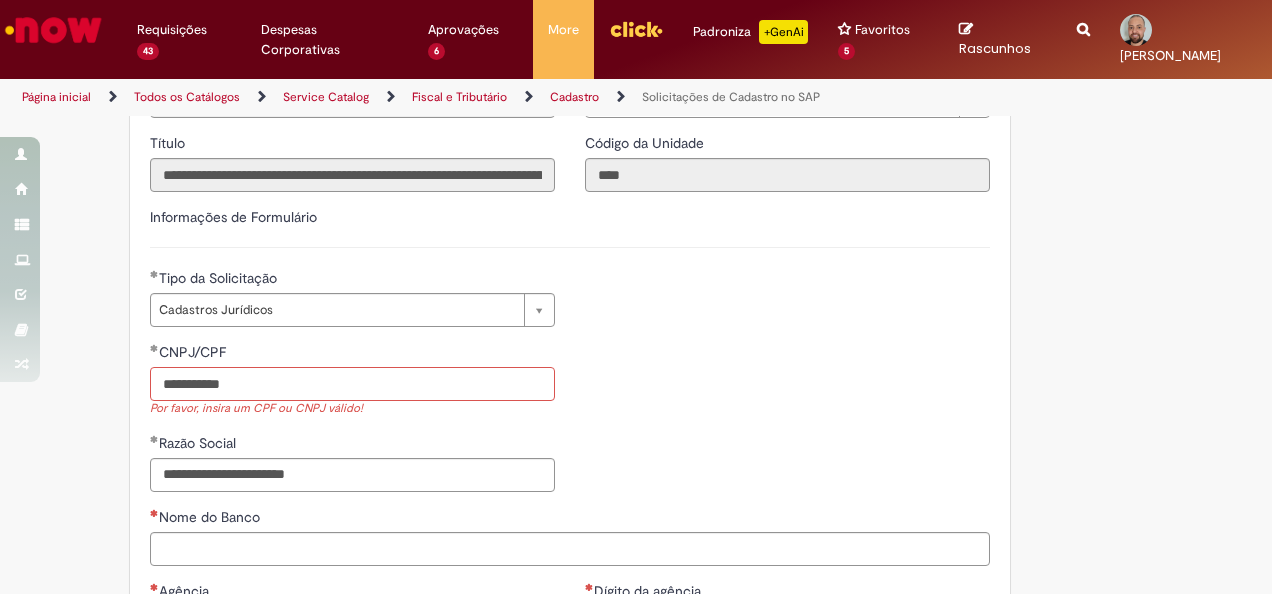 type on "**********" 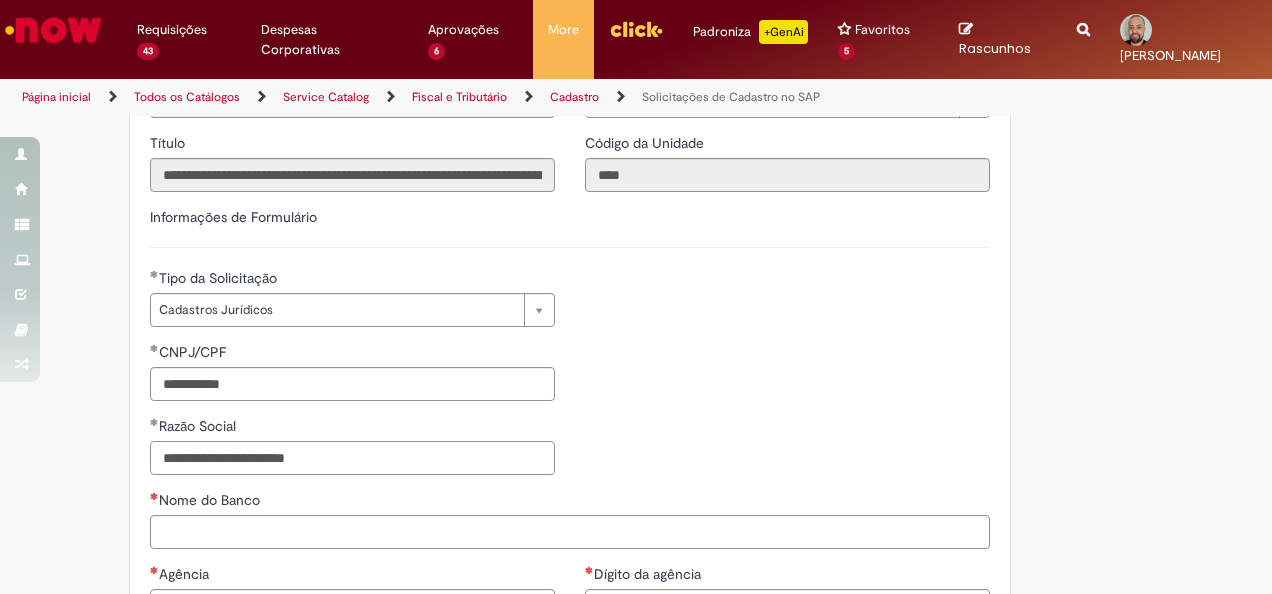 type 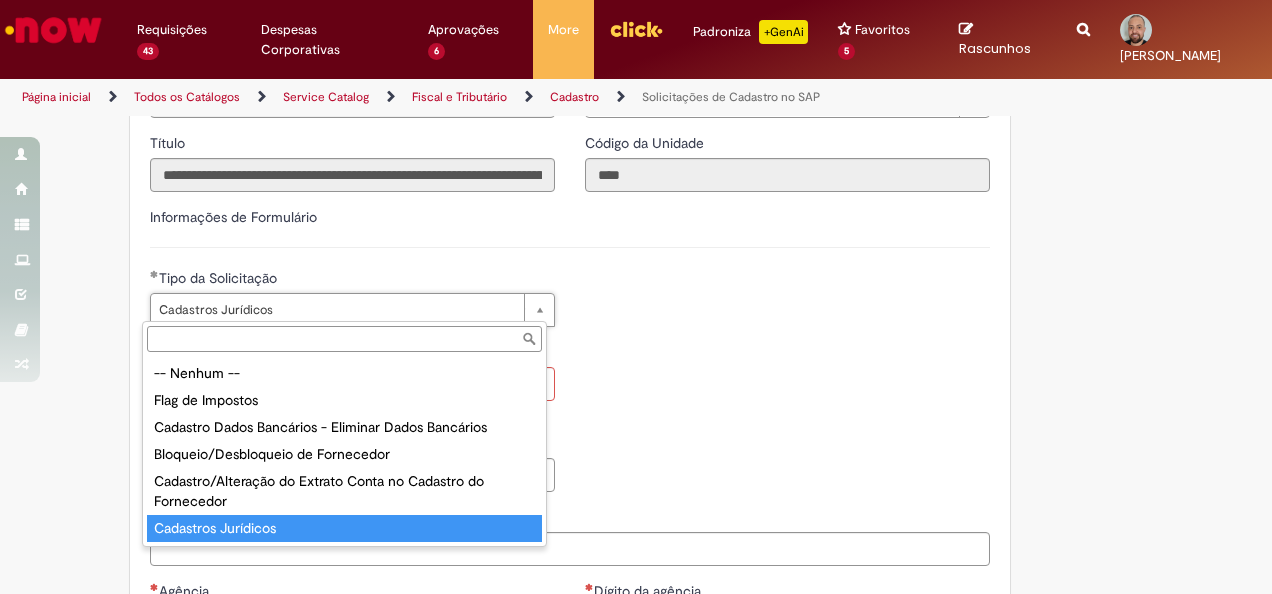 type on "**********" 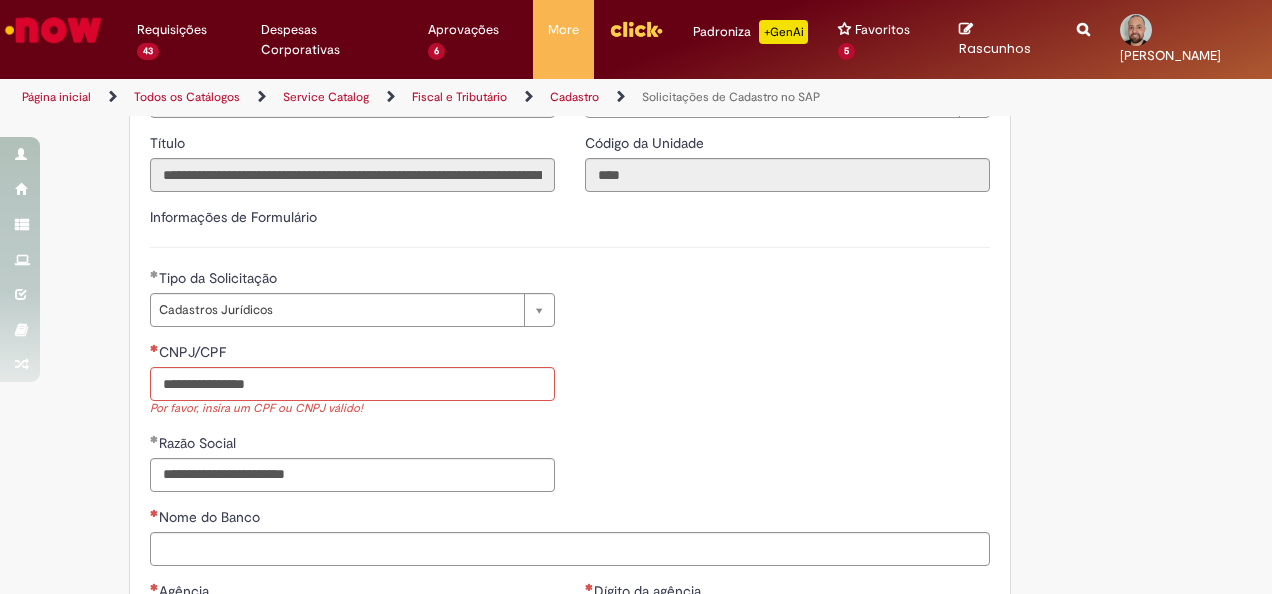 click on "**********" at bounding box center (570, 424) 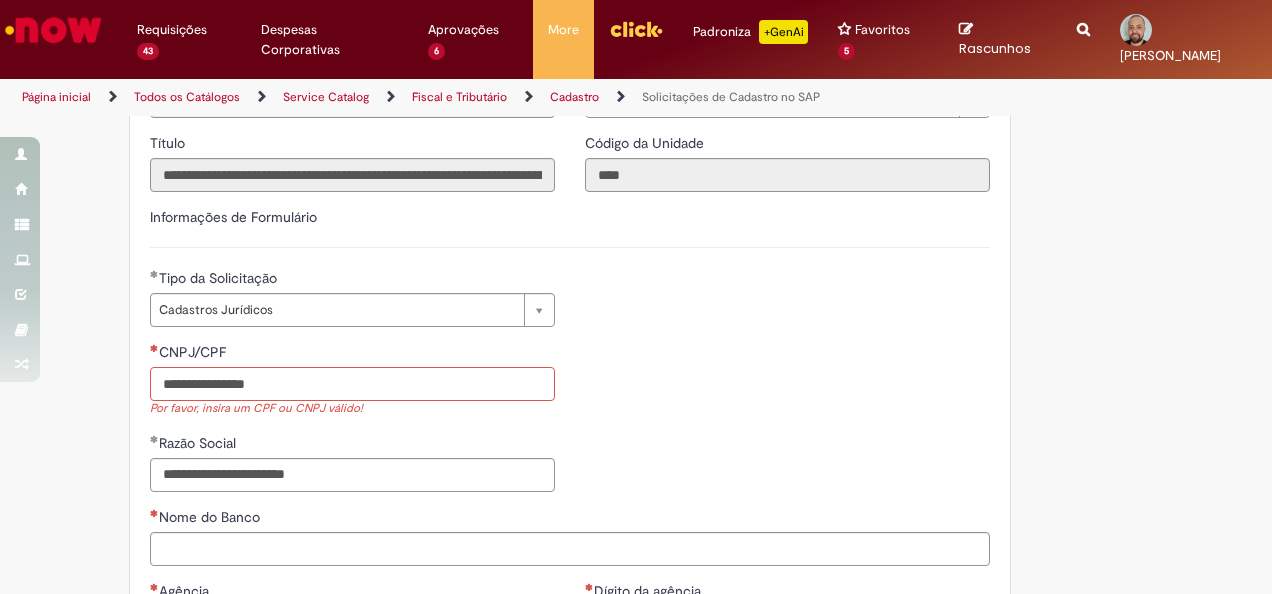 click on "CNPJ/CPF" at bounding box center (352, 384) 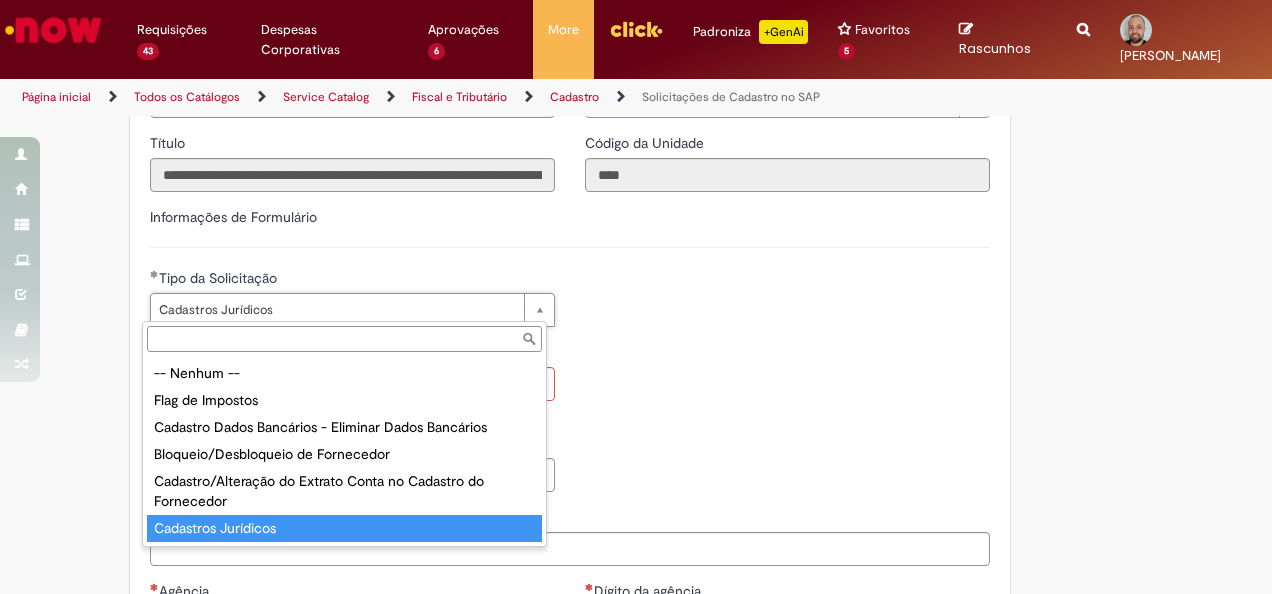 type on "**********" 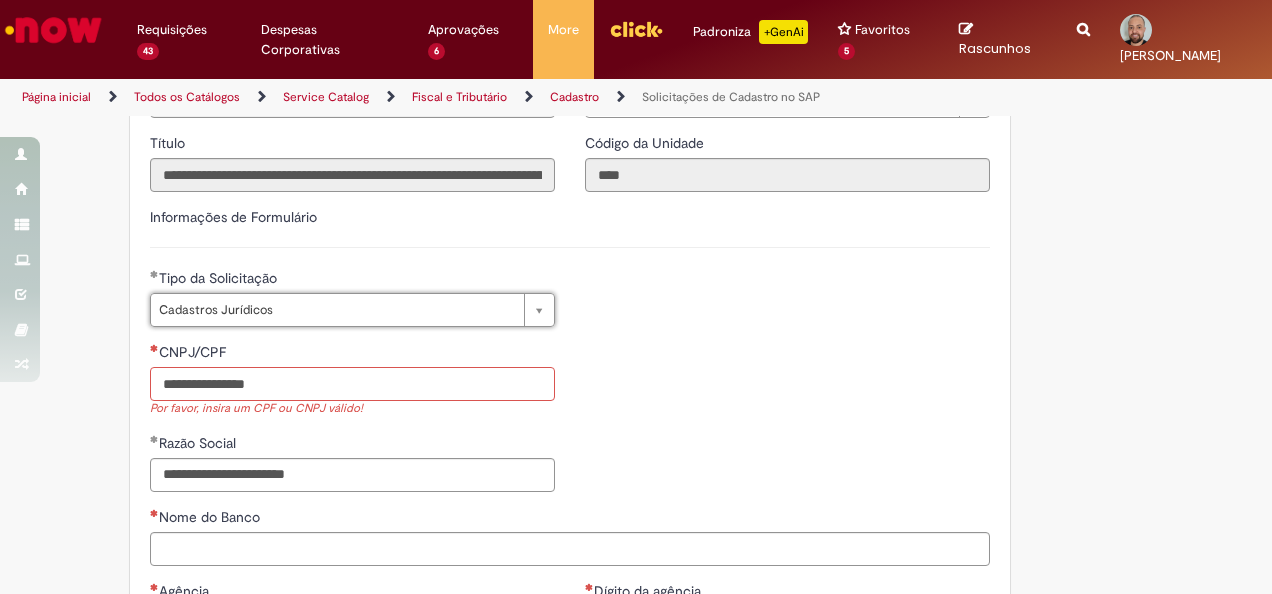 click on "CNPJ/CPF" at bounding box center (352, 384) 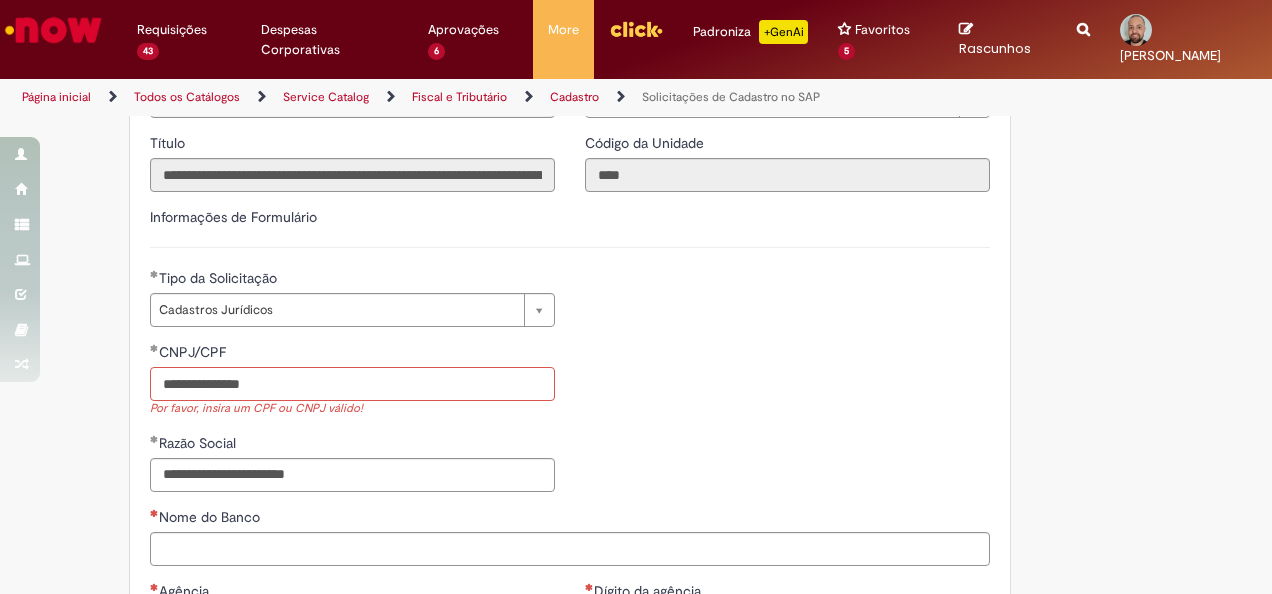 type on "**********" 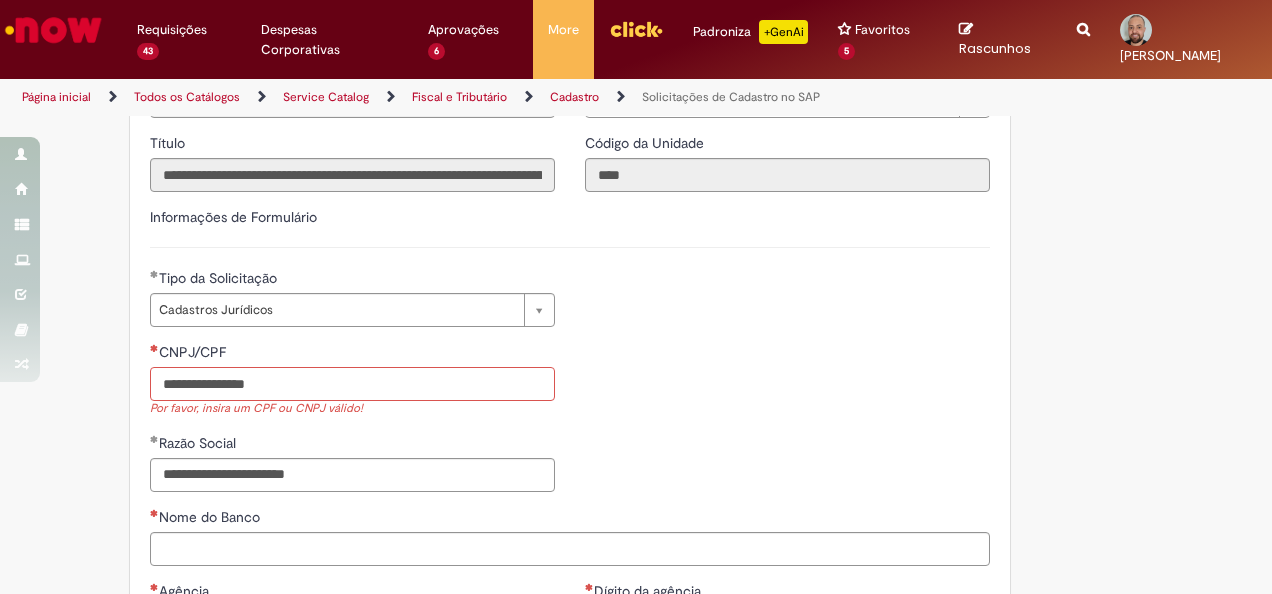 click on "CNPJ/CPF" at bounding box center (352, 384) 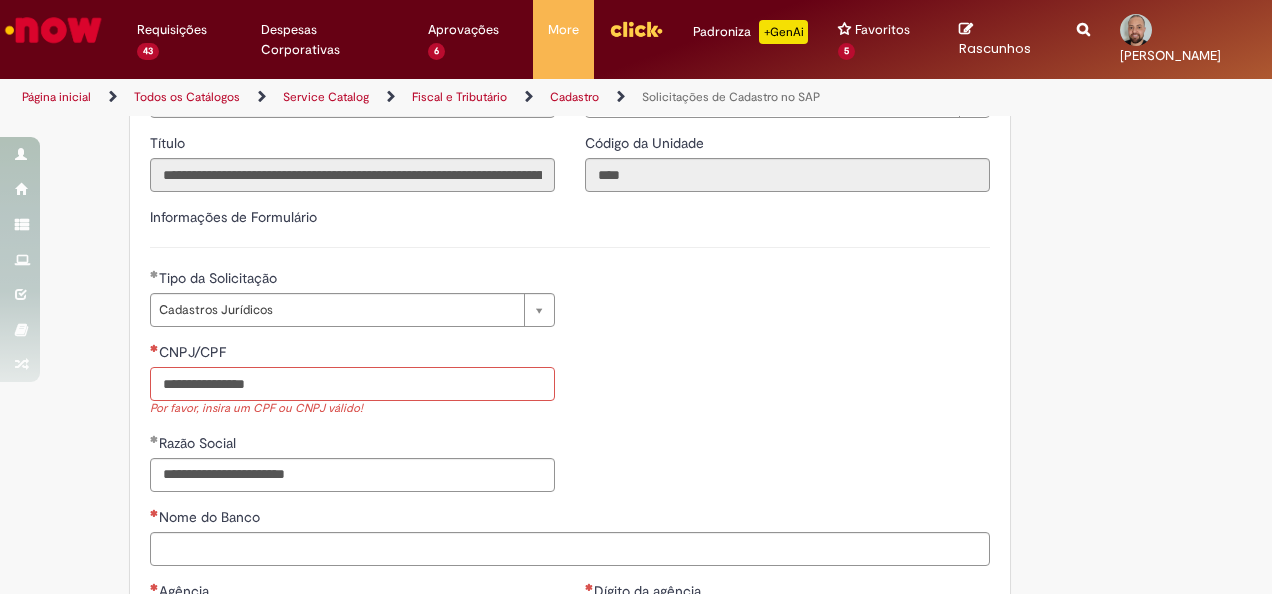 click on "CNPJ/CPF" at bounding box center [352, 384] 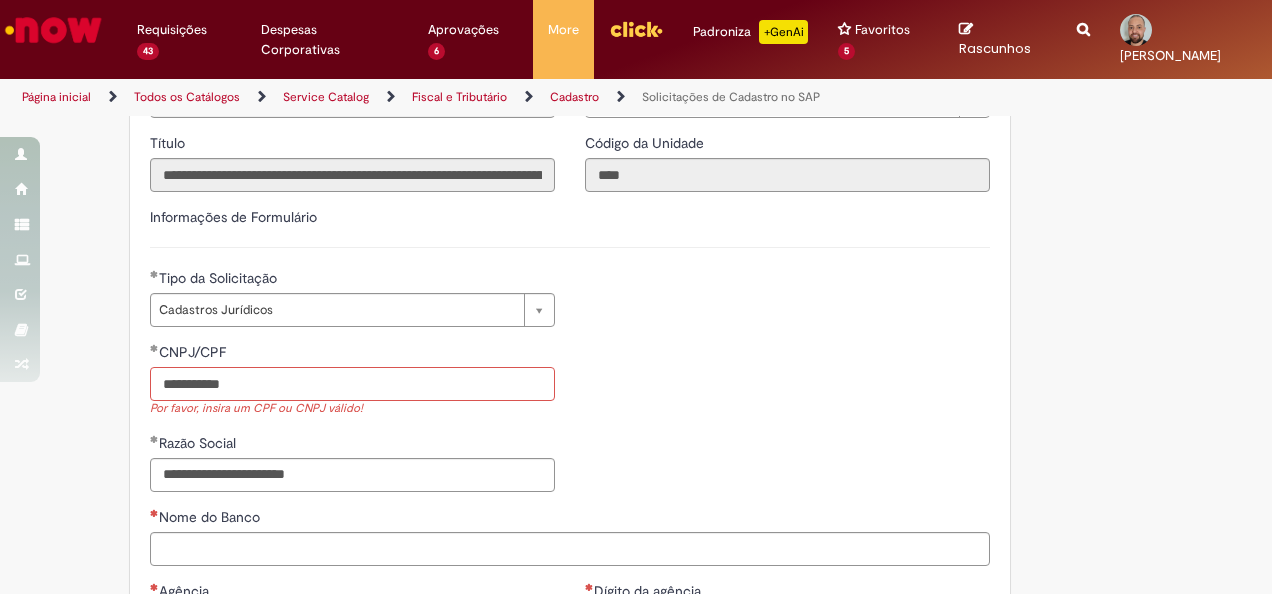 type on "**********" 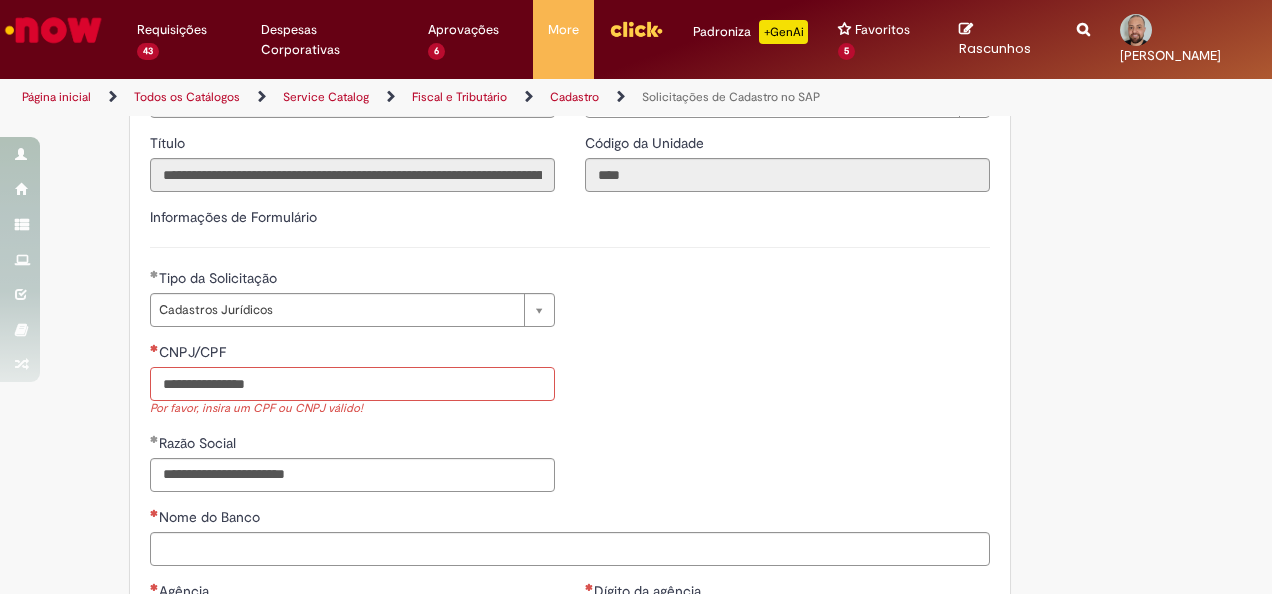 click on "CNPJ/CPF" at bounding box center (352, 384) 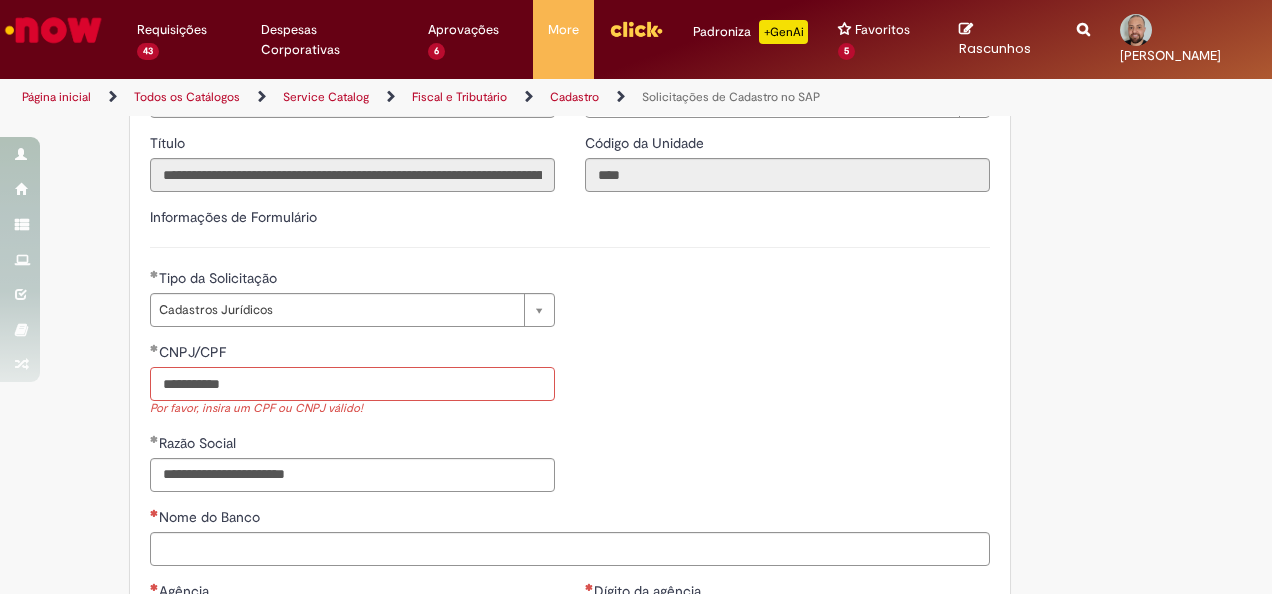 type on "**********" 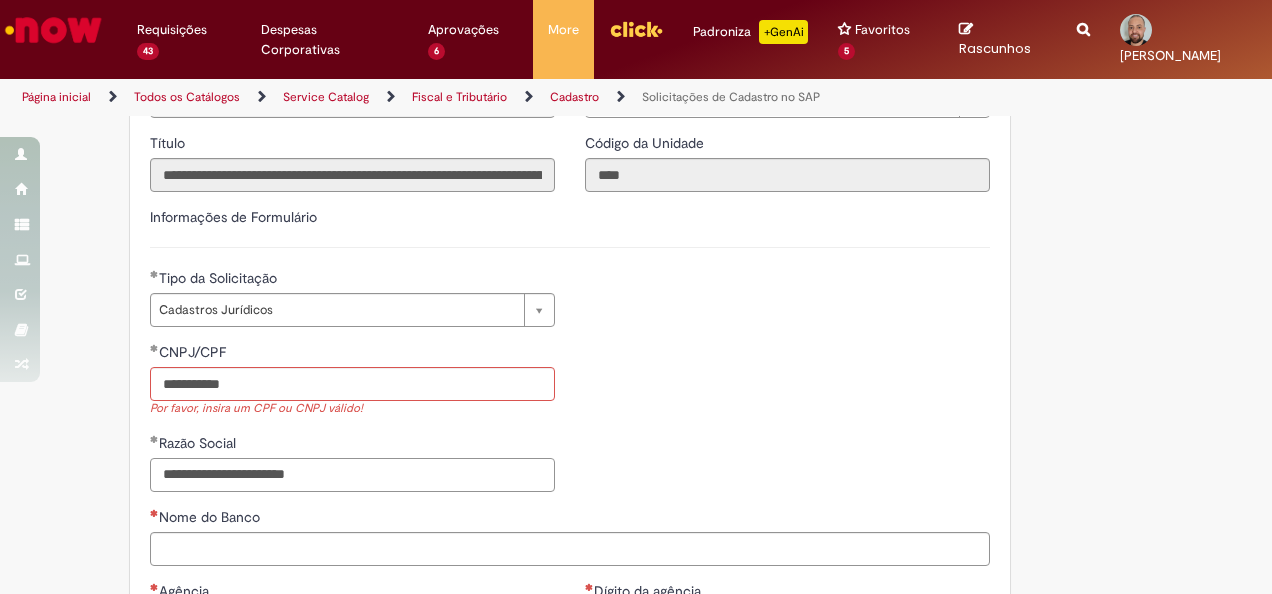 type 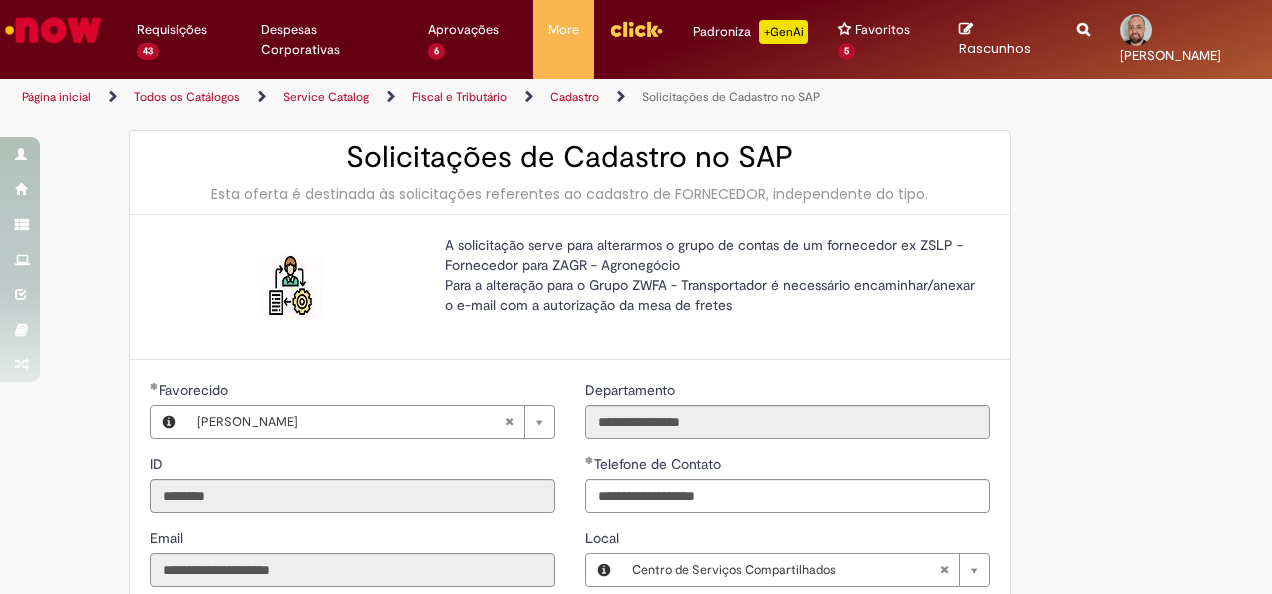 scroll, scrollTop: 0, scrollLeft: 0, axis: both 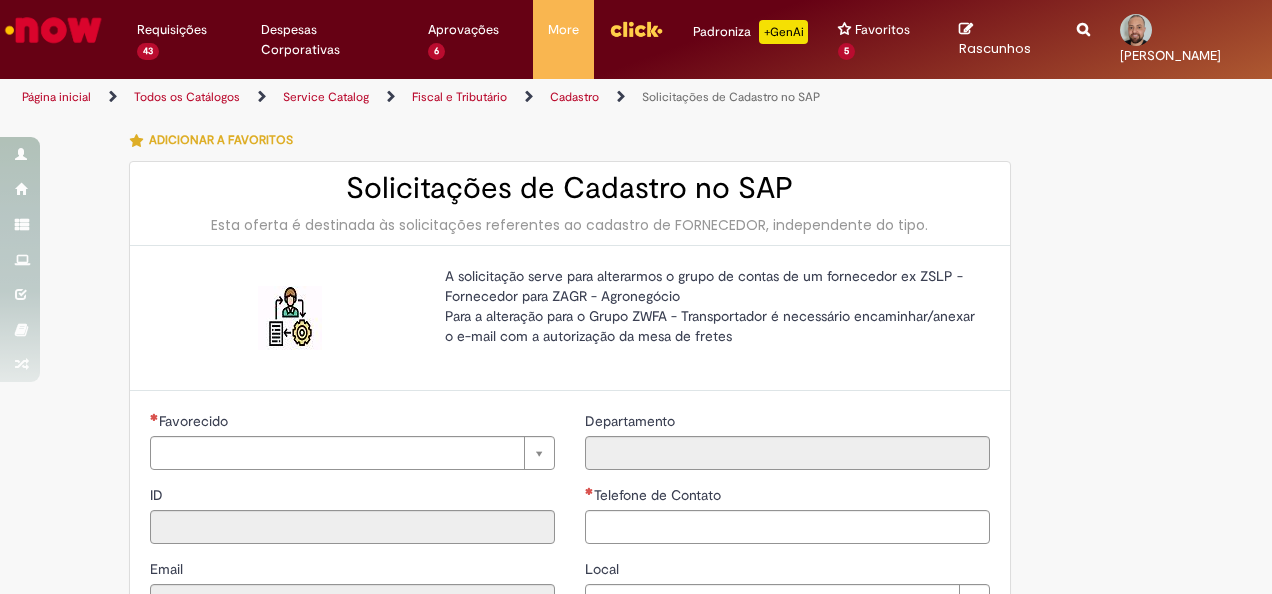 type on "********" 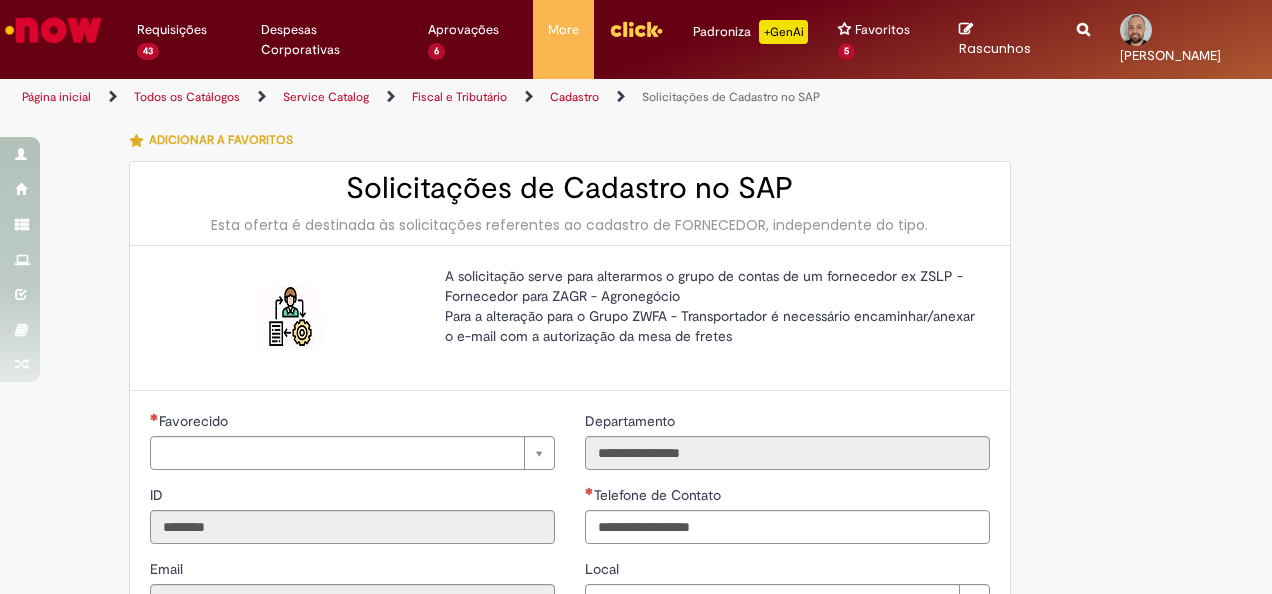type on "**********" 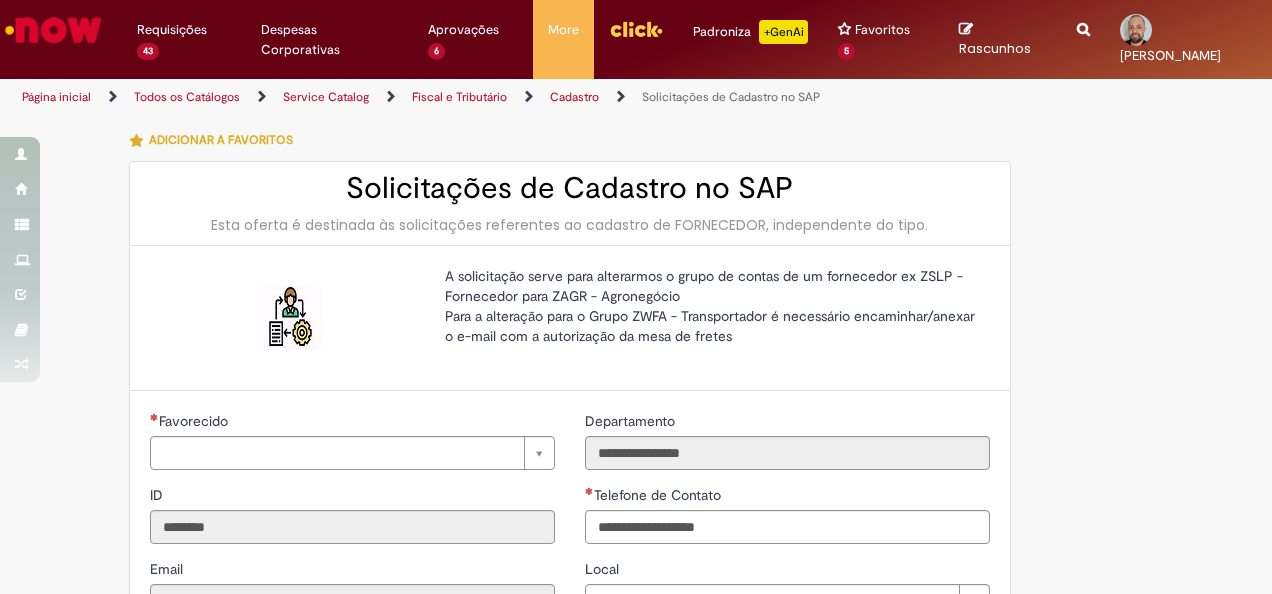 type on "**********" 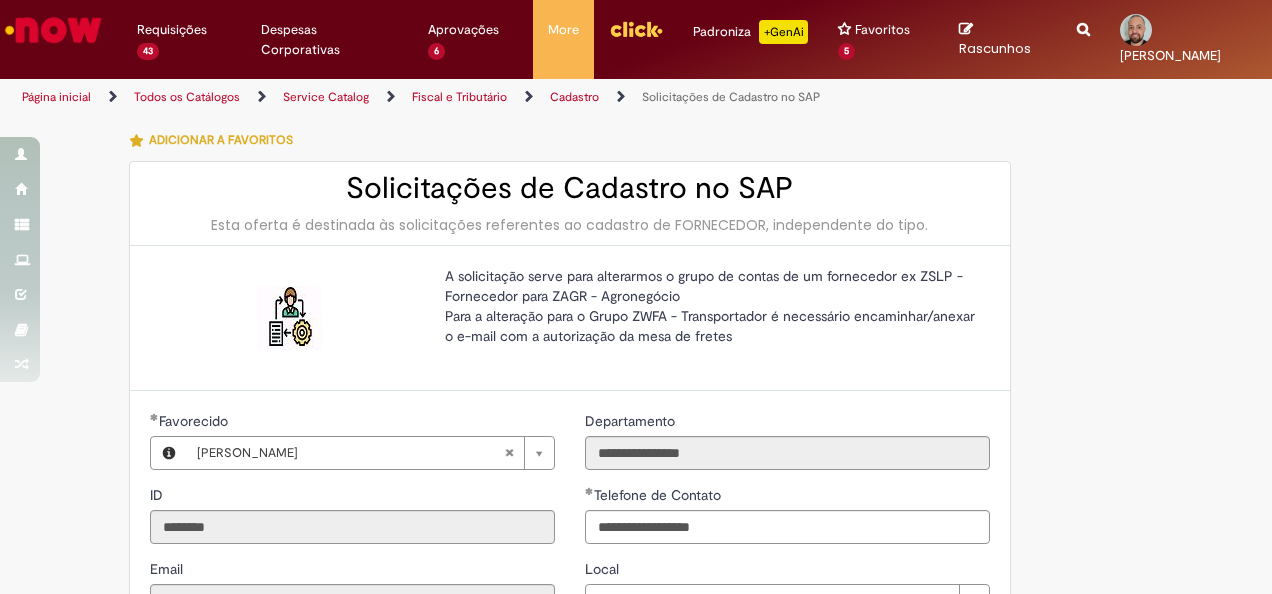 type on "**********" 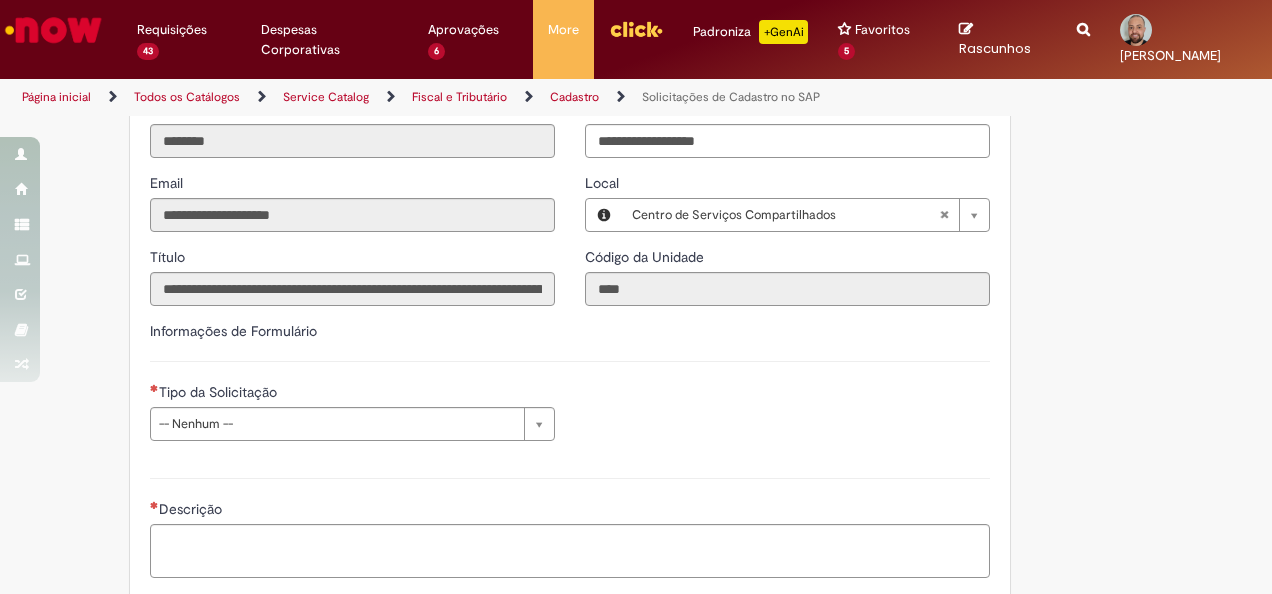 scroll, scrollTop: 400, scrollLeft: 0, axis: vertical 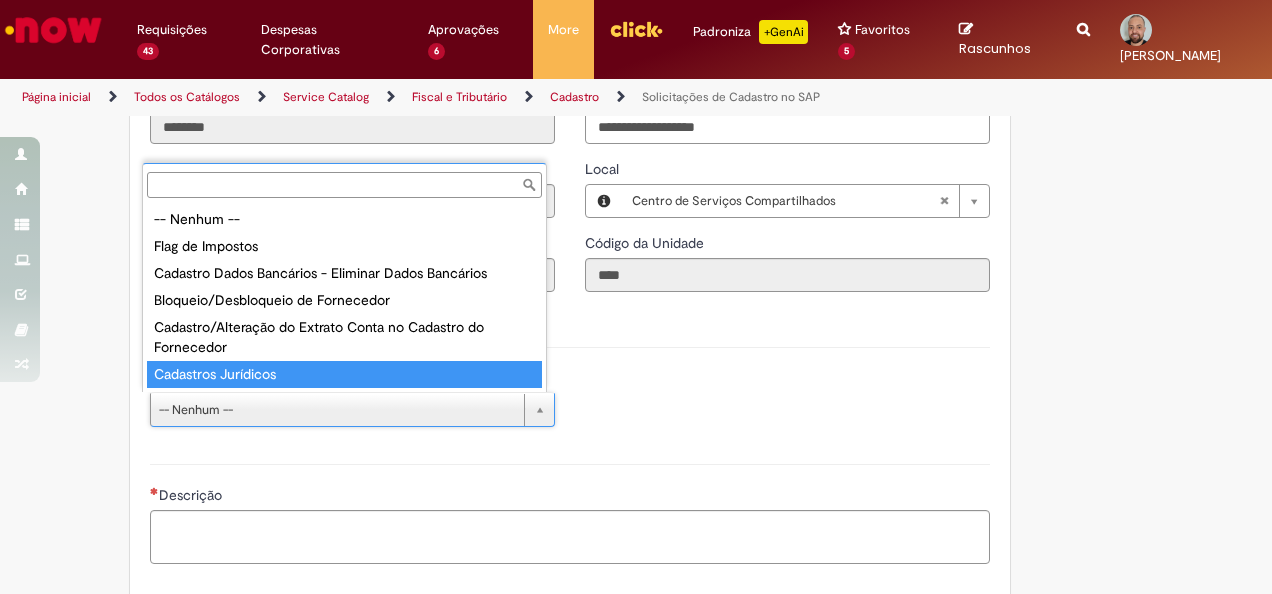 type on "**********" 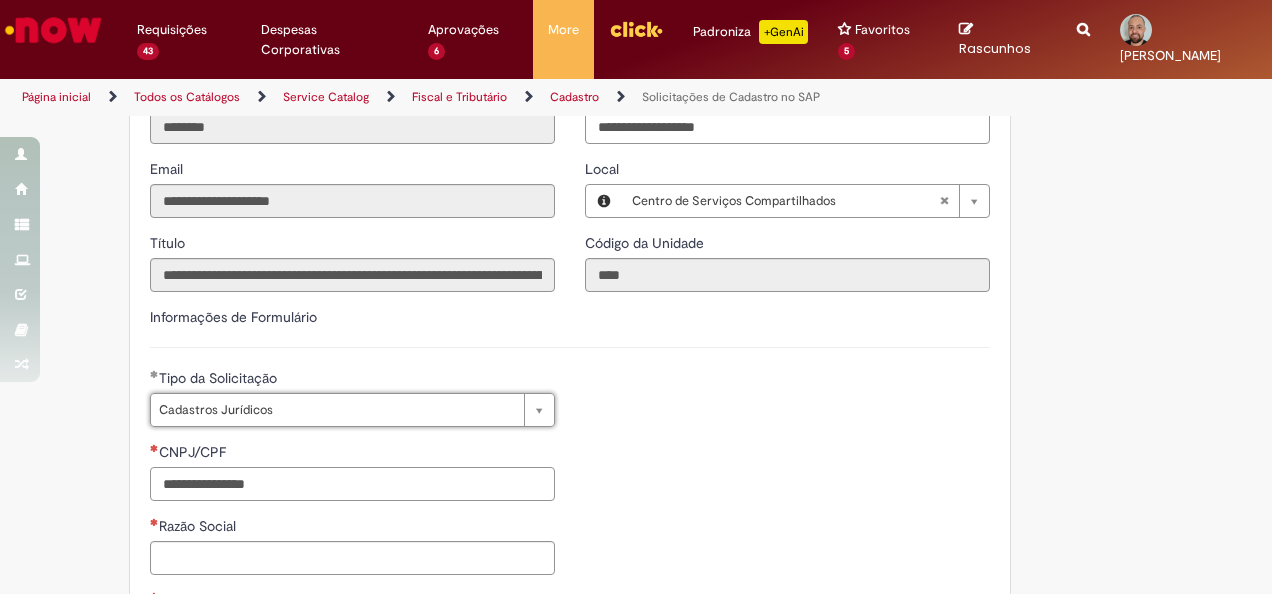 click on "CNPJ/CPF" at bounding box center [352, 484] 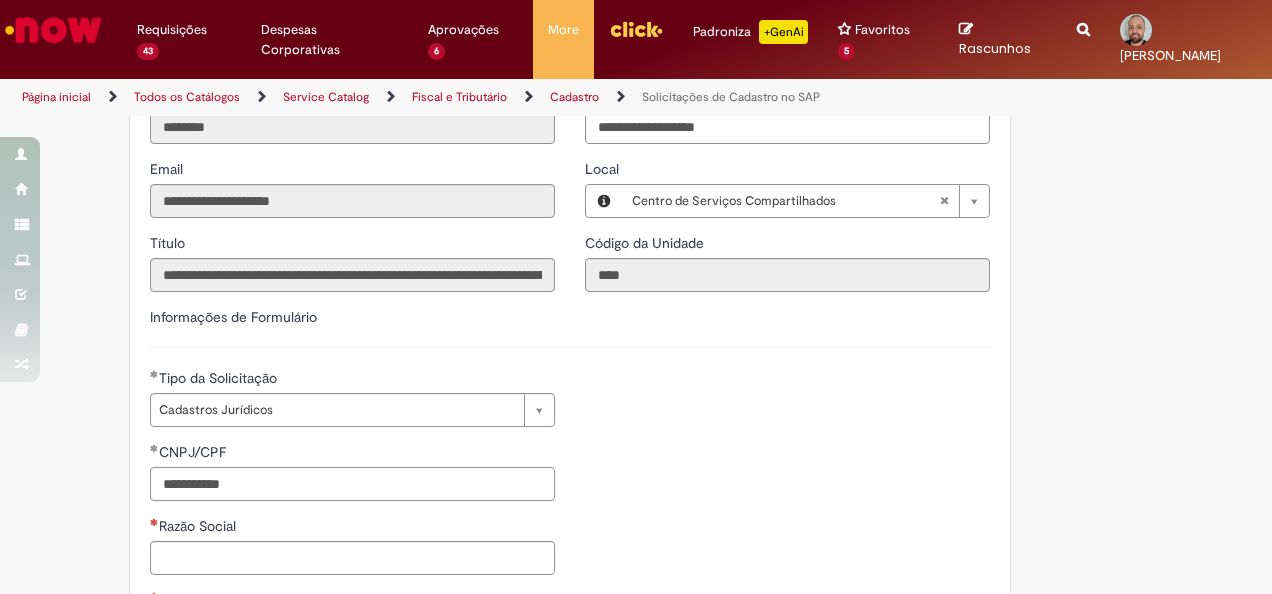 type on "**********" 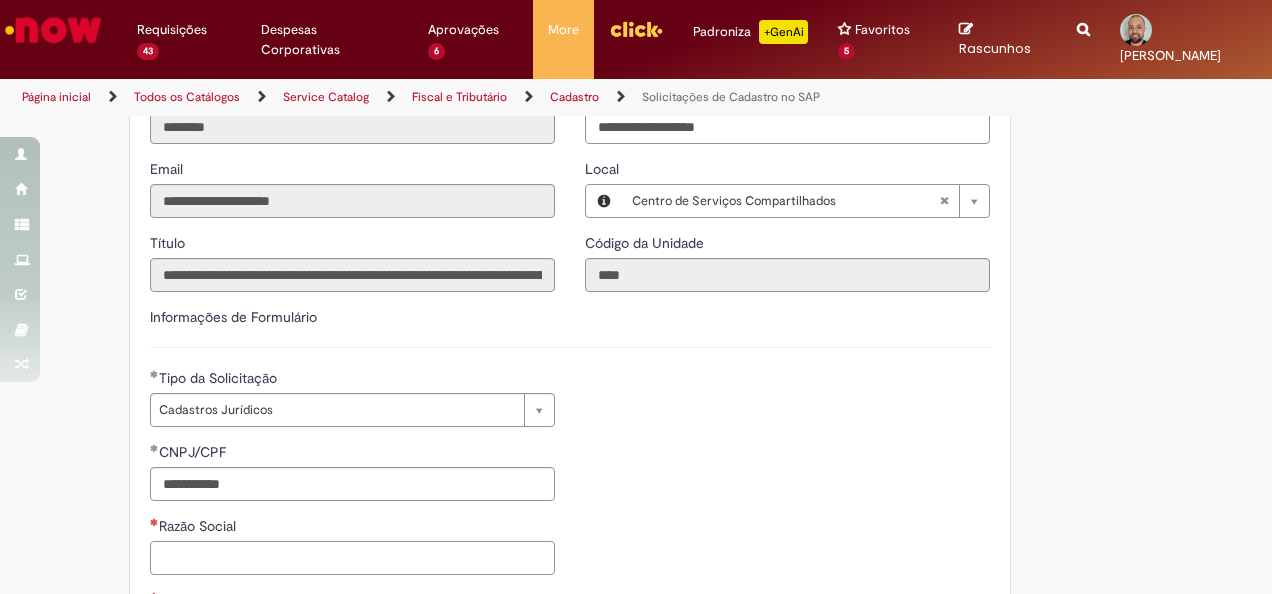 type 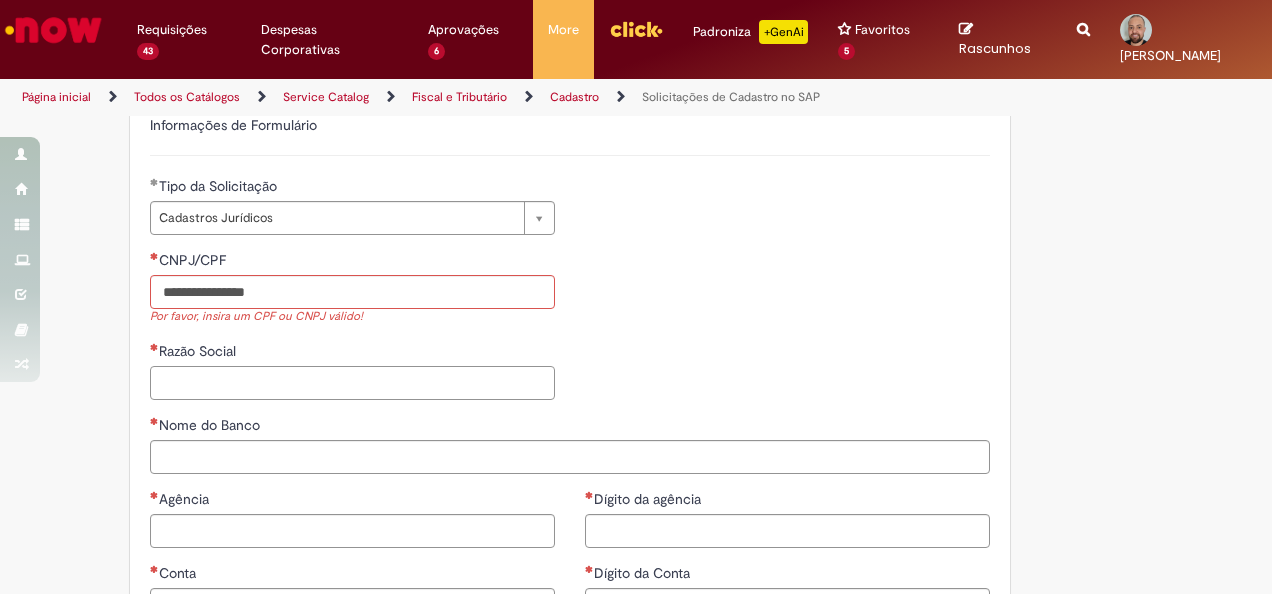 scroll, scrollTop: 600, scrollLeft: 0, axis: vertical 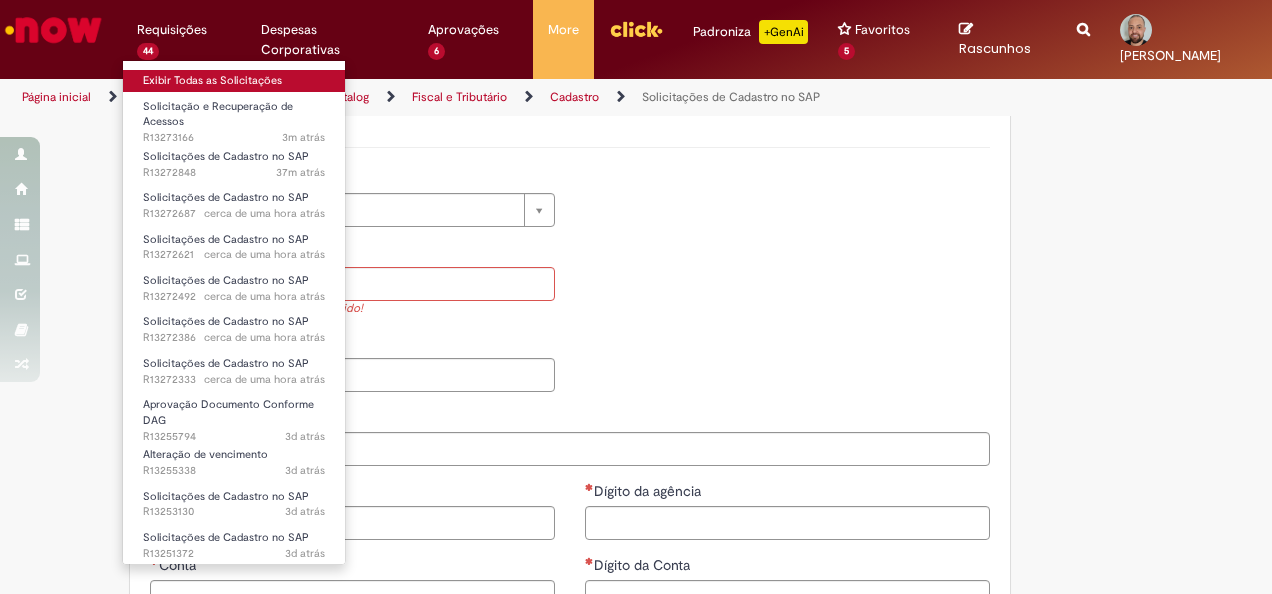 drag, startPoint x: 178, startPoint y: 79, endPoint x: 191, endPoint y: 80, distance: 13.038404 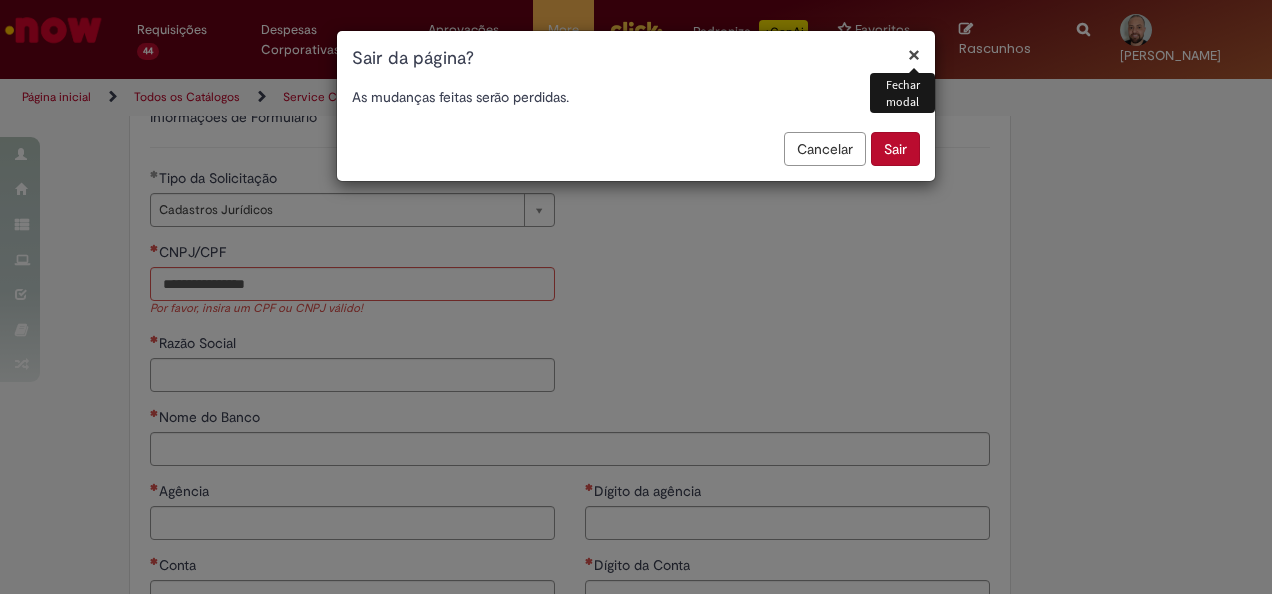 click on "Sair" at bounding box center [895, 149] 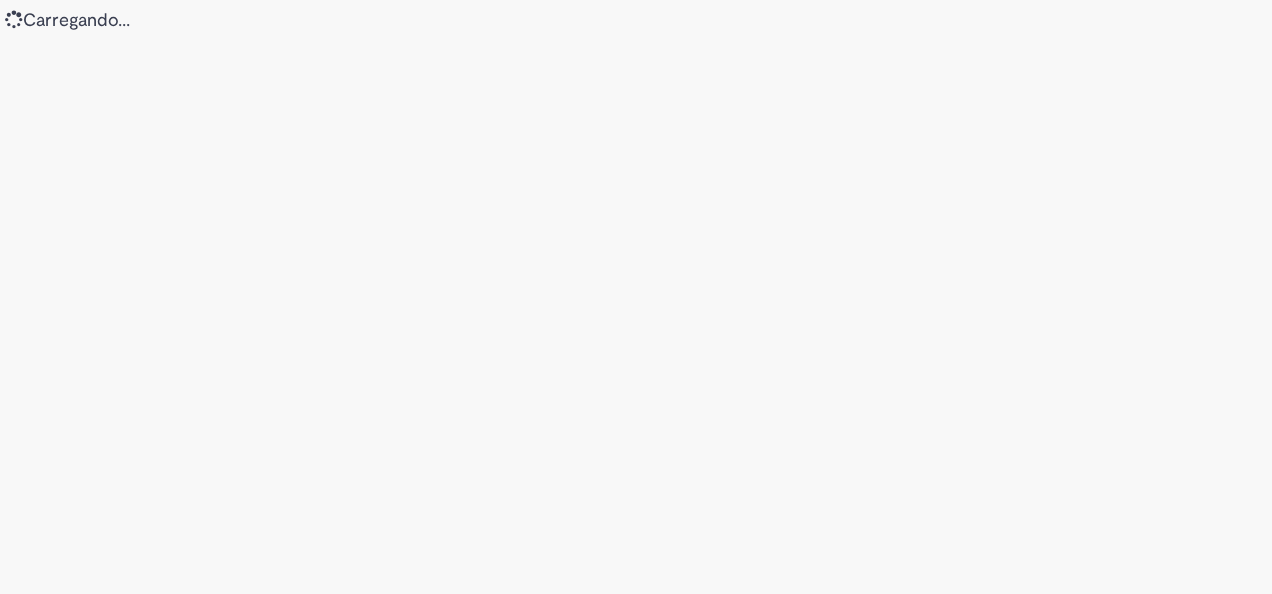scroll, scrollTop: 0, scrollLeft: 0, axis: both 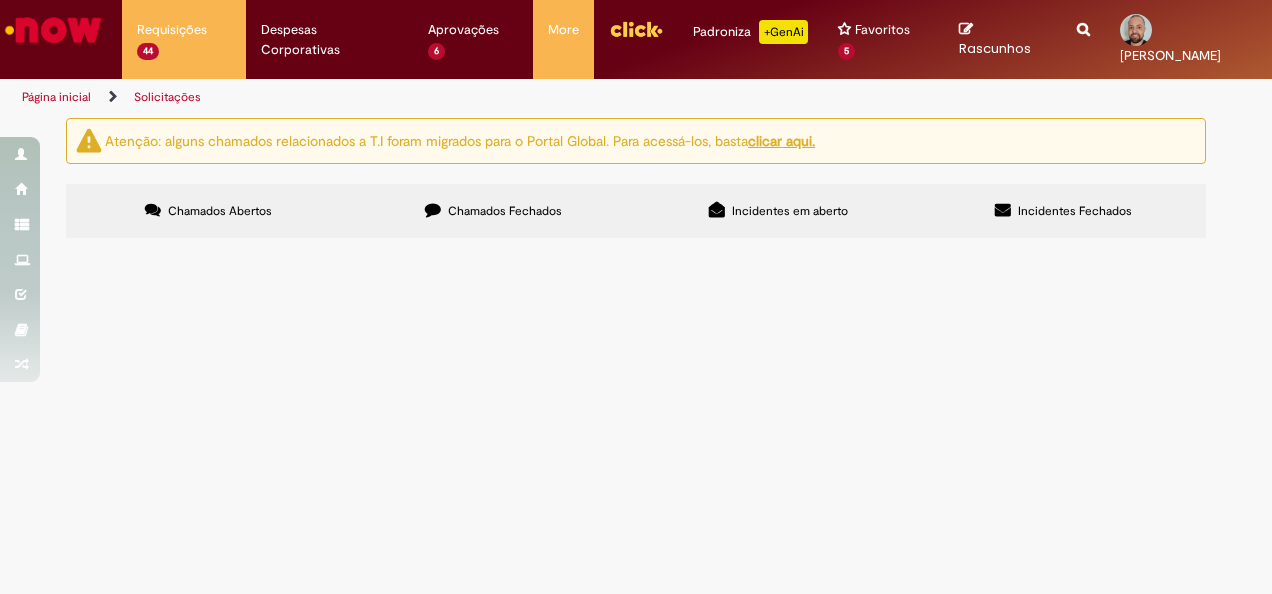 click at bounding box center (0, 0) 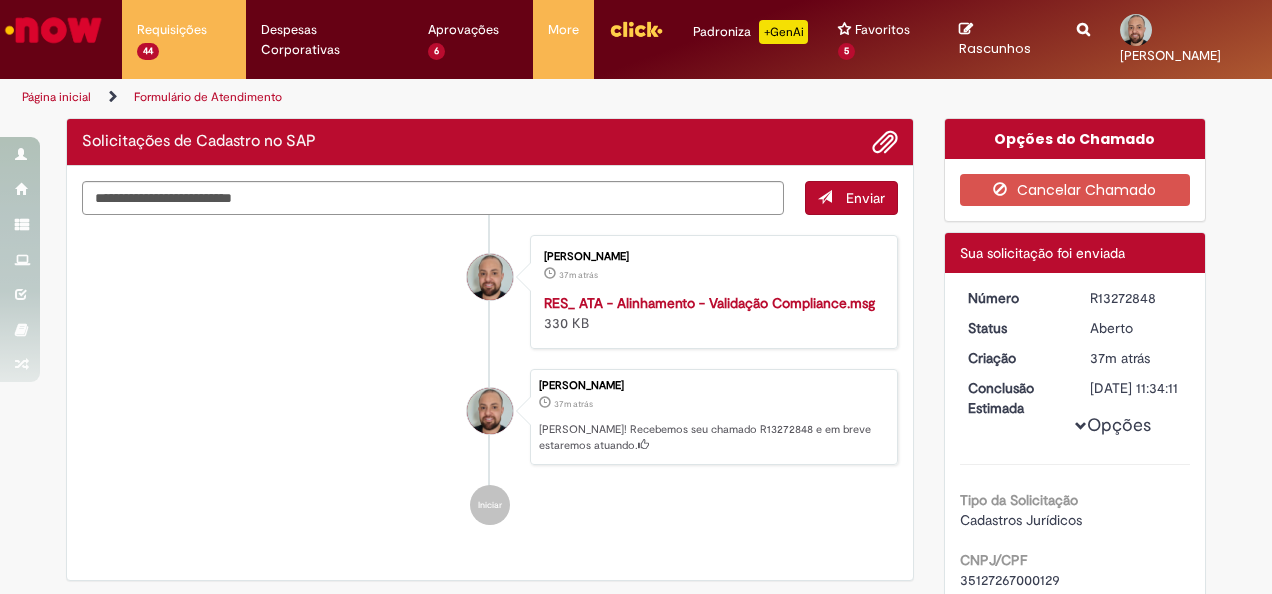 click on "[PERSON_NAME]
37m atrás 37 minutos atrás
[PERSON_NAME]! Recebemos seu chamado R13272848 e em breve estaremos atuando." at bounding box center [490, 417] 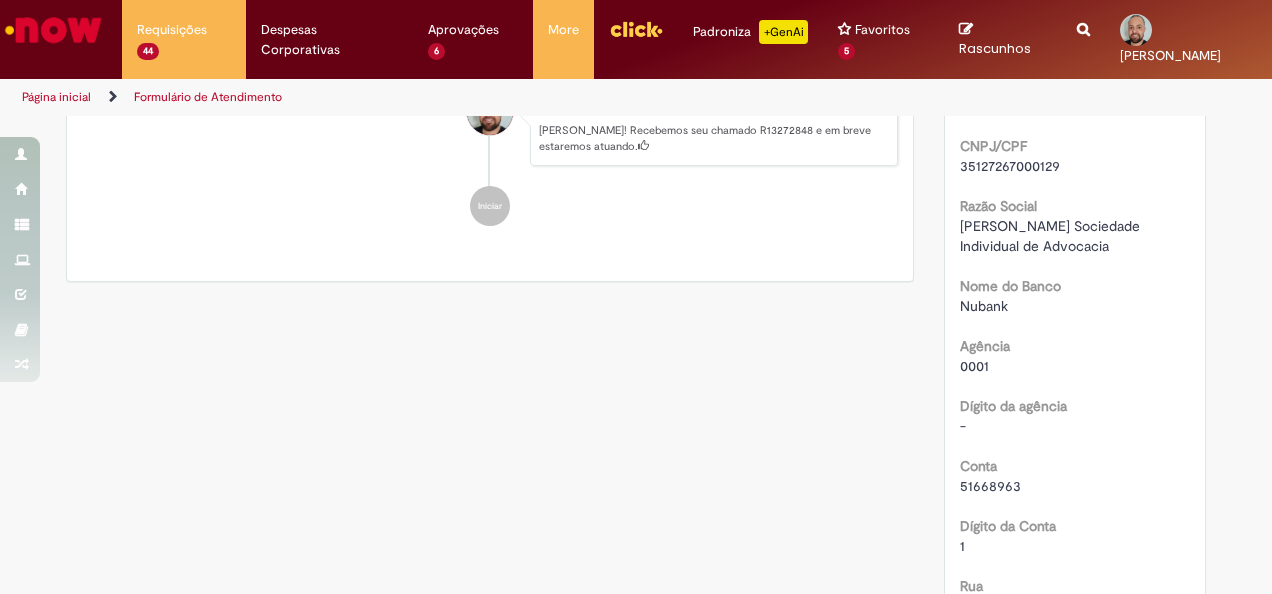 scroll, scrollTop: 14, scrollLeft: 0, axis: vertical 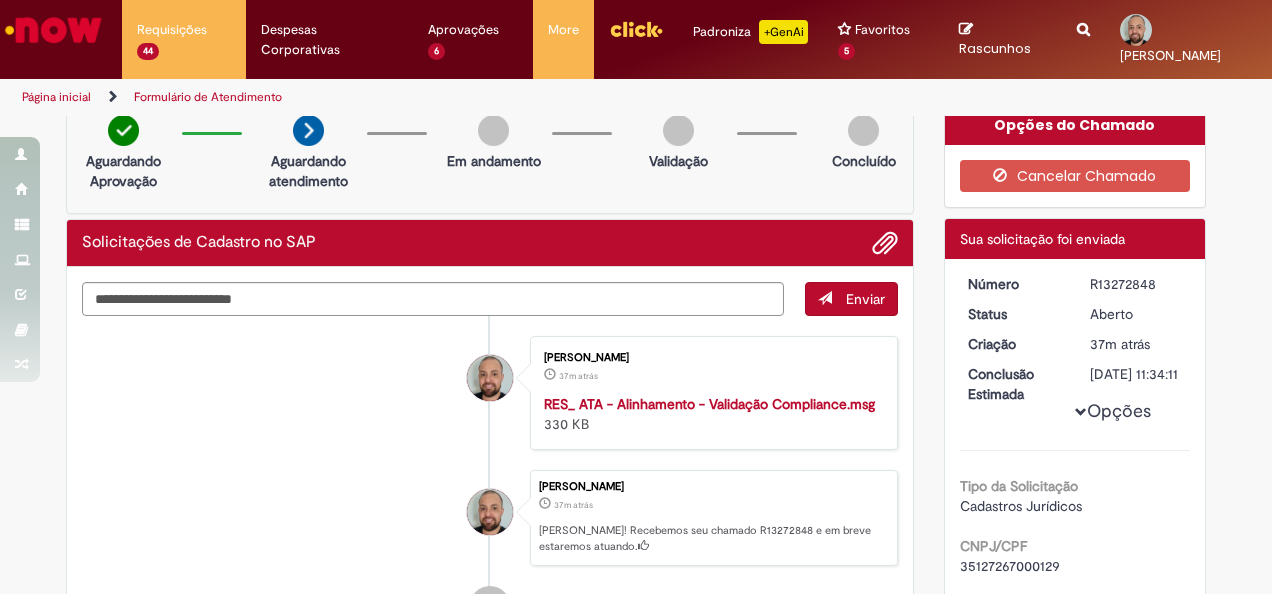 click on "R13272848" at bounding box center (1136, 284) 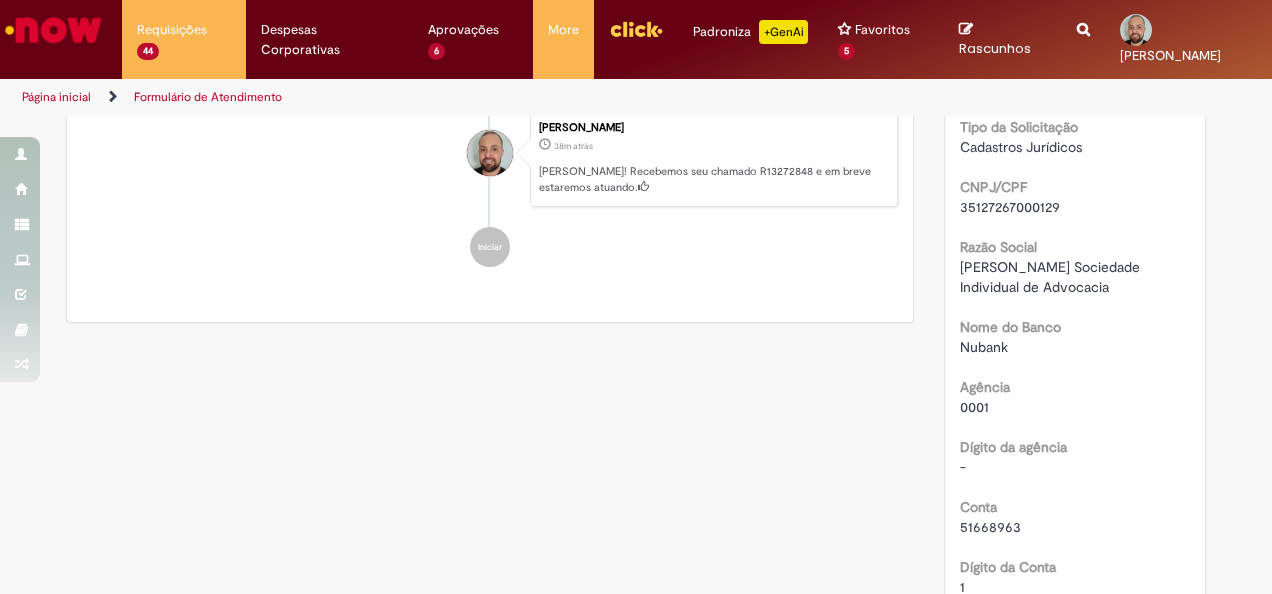 scroll, scrollTop: 414, scrollLeft: 0, axis: vertical 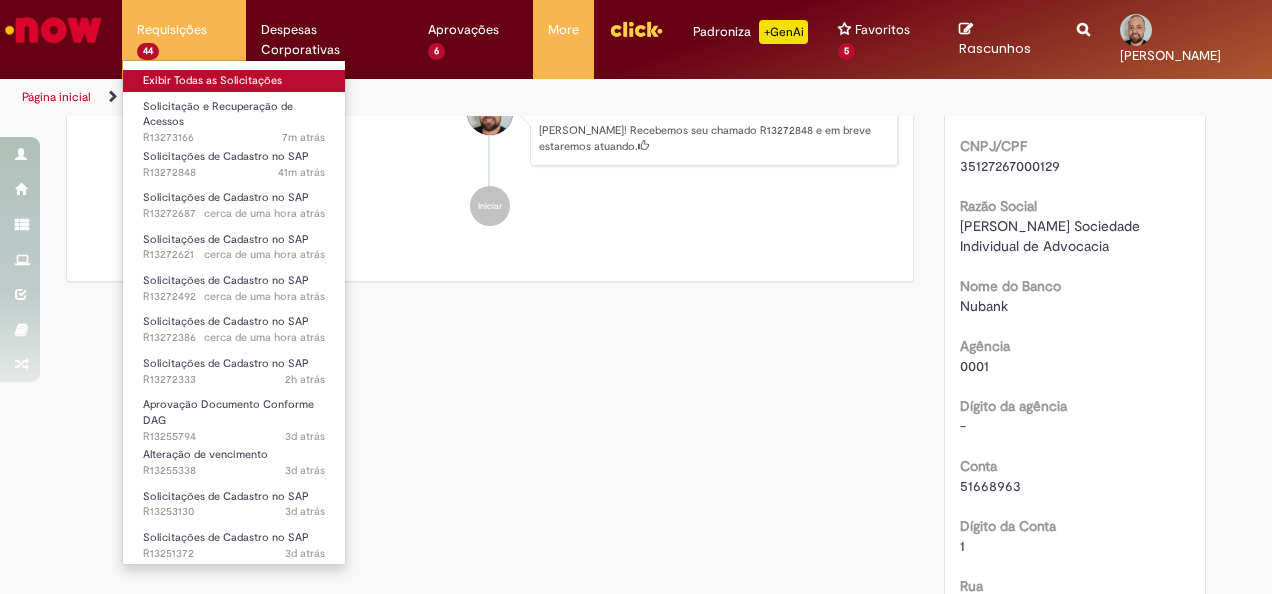 click on "Exibir Todas as Solicitações" at bounding box center [234, 81] 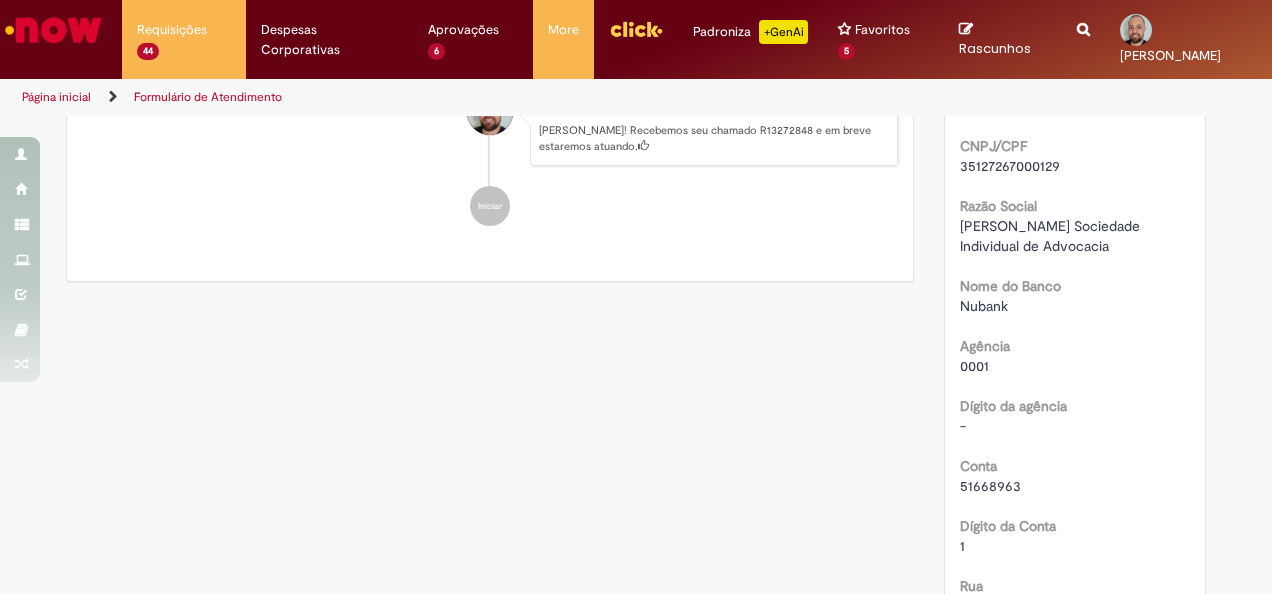 scroll, scrollTop: 0, scrollLeft: 0, axis: both 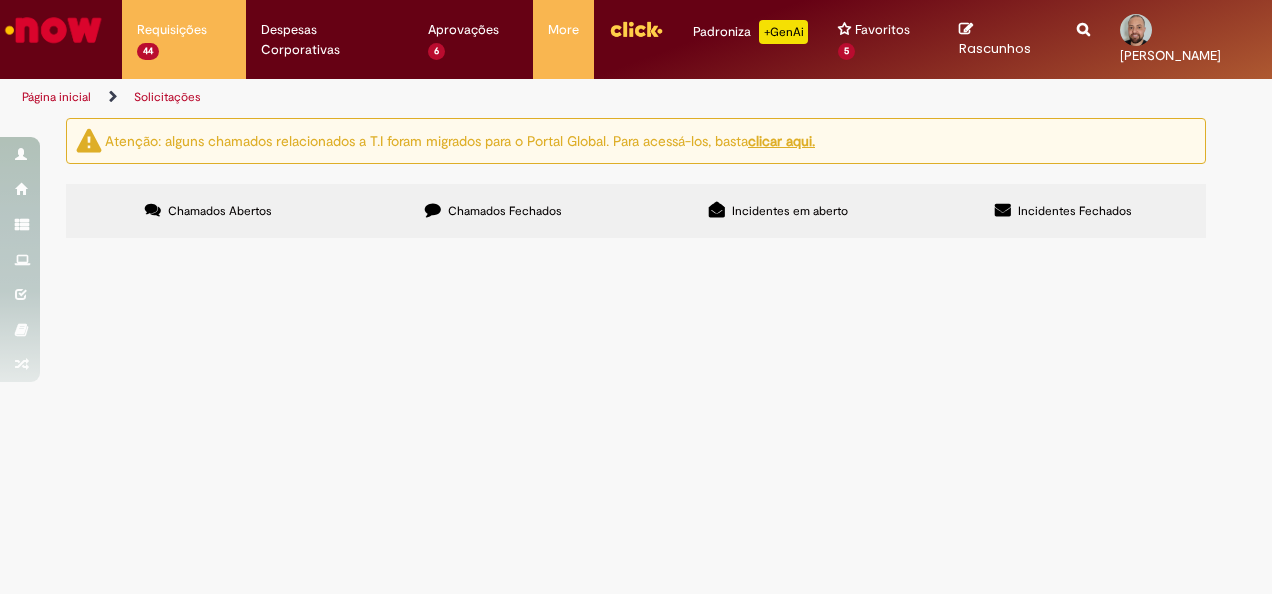 click at bounding box center [0, 0] 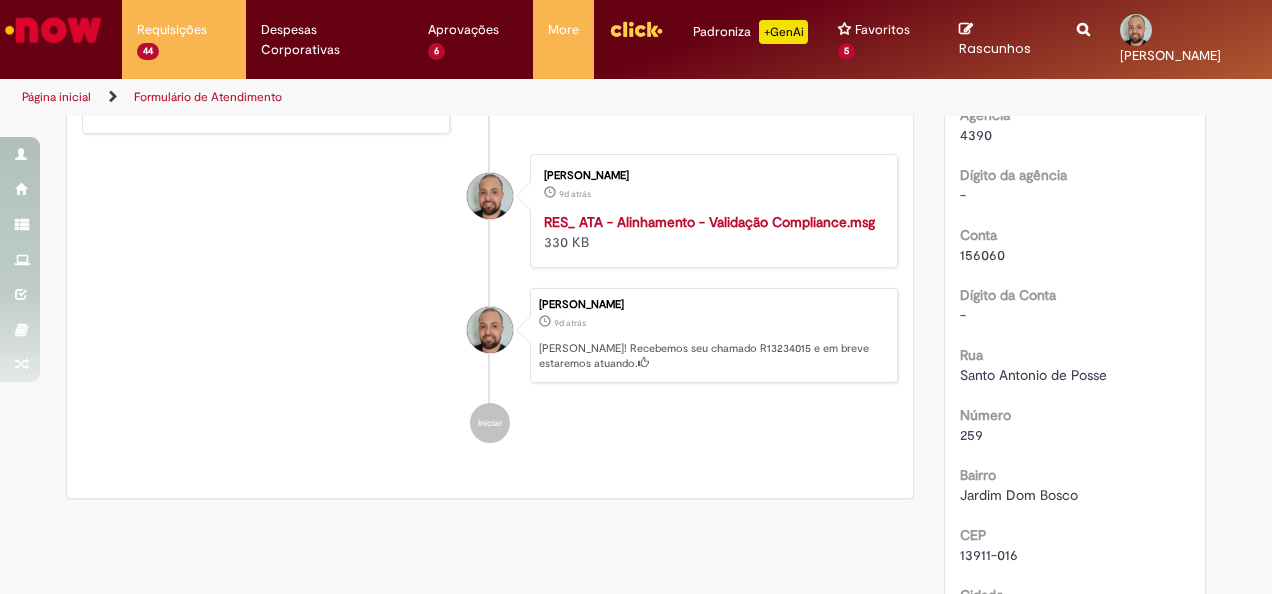 scroll, scrollTop: 714, scrollLeft: 0, axis: vertical 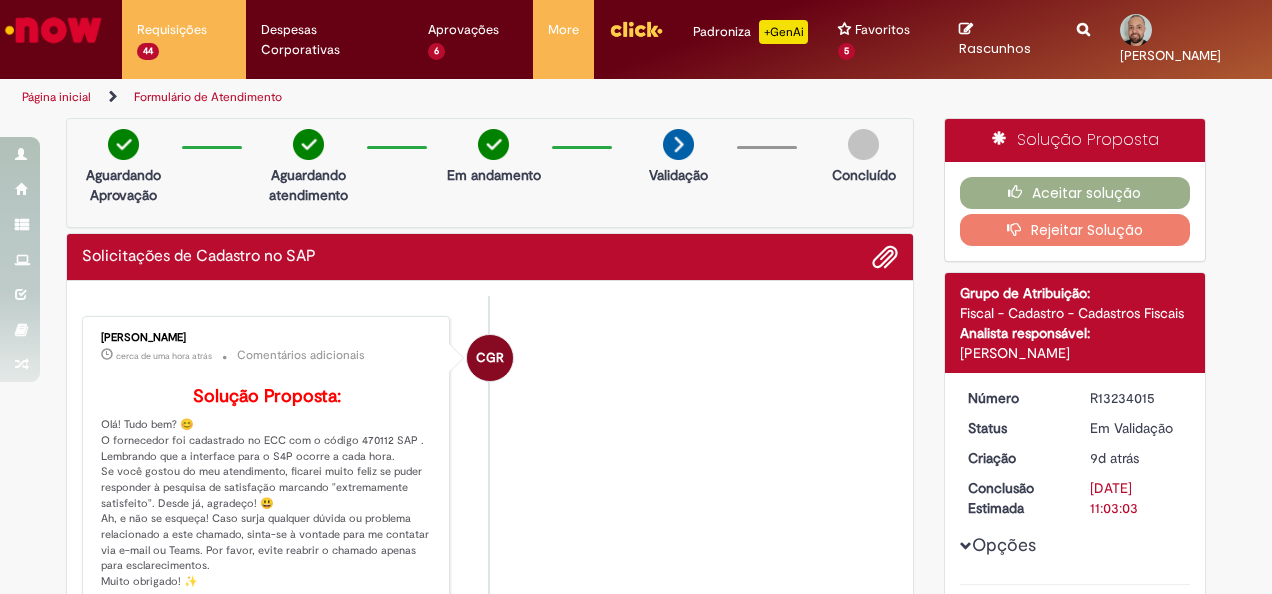 click on "R13234015" at bounding box center (1136, 398) 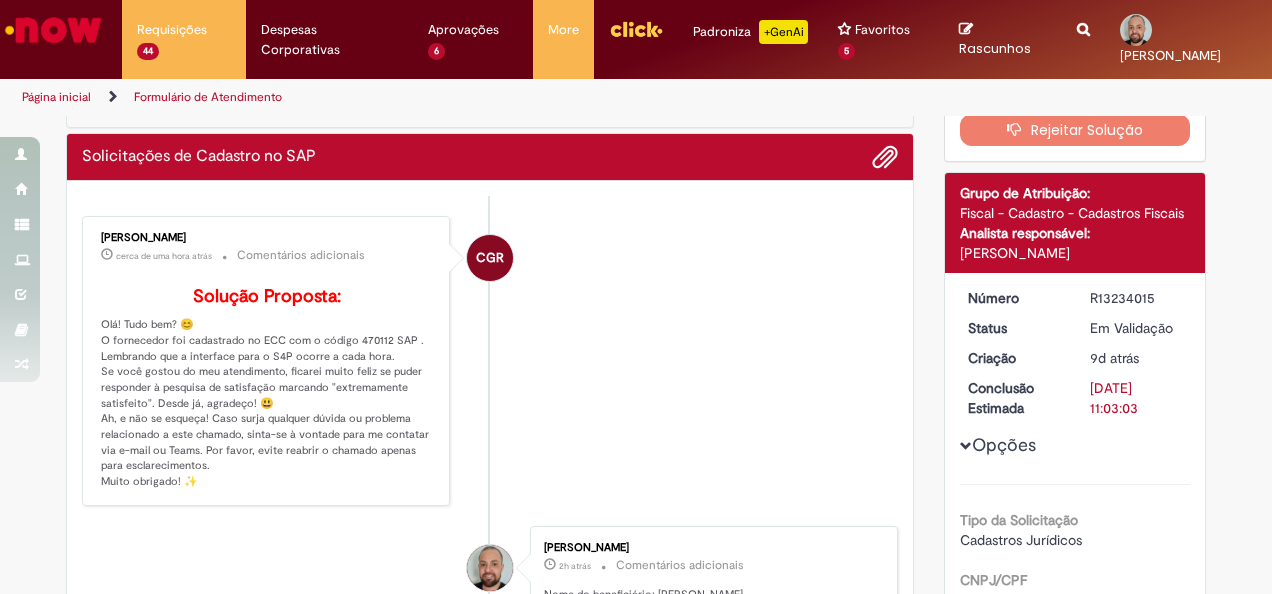 scroll, scrollTop: 0, scrollLeft: 0, axis: both 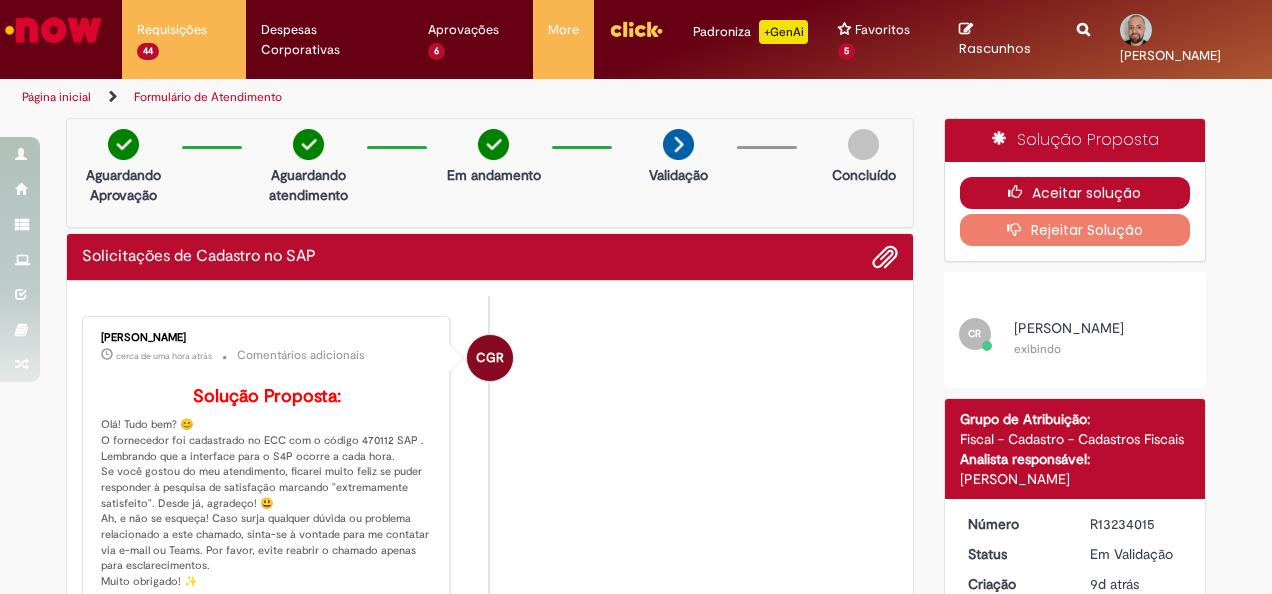 click on "Aceitar solução" at bounding box center (1075, 193) 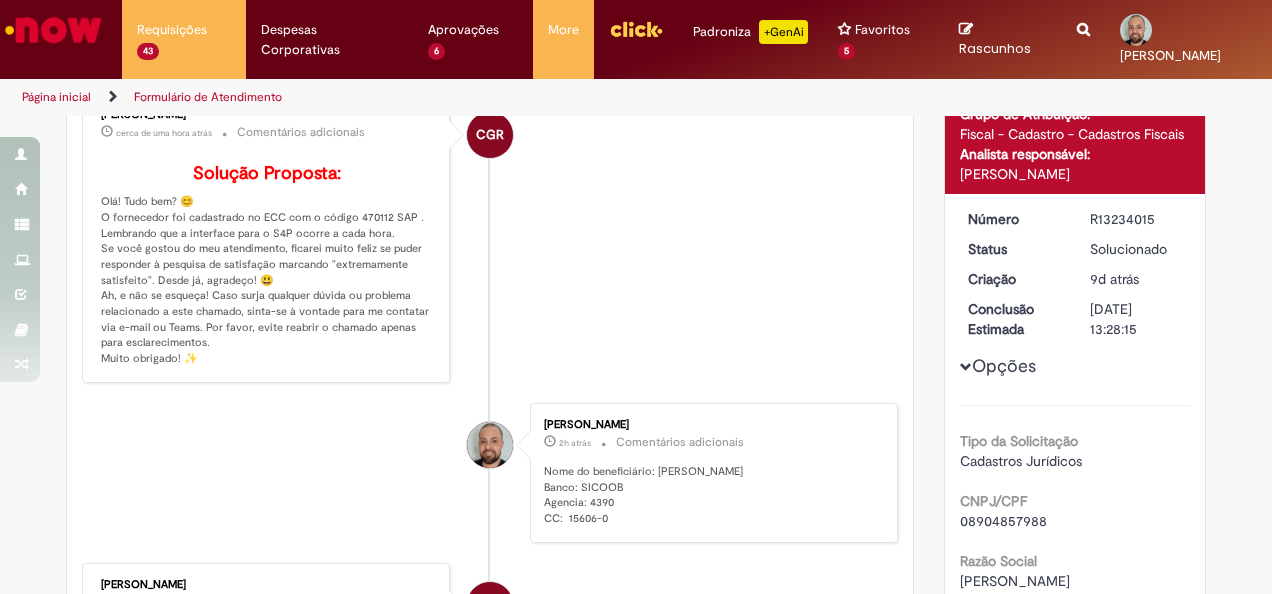 scroll, scrollTop: 0, scrollLeft: 0, axis: both 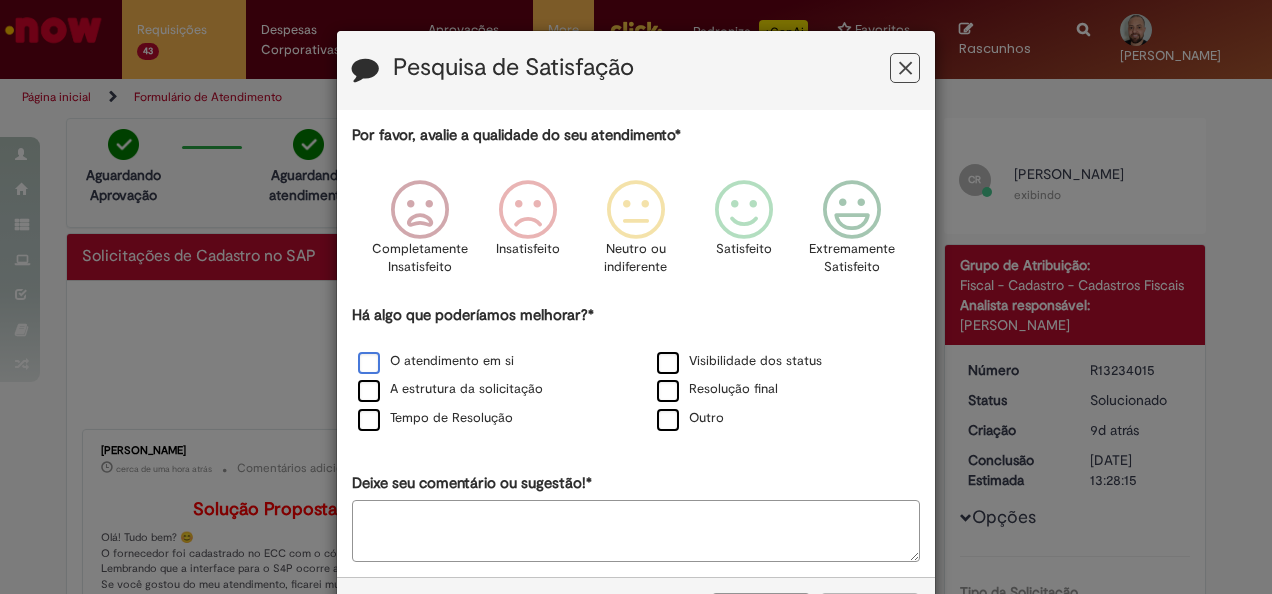 click on "O atendimento em si" at bounding box center (436, 361) 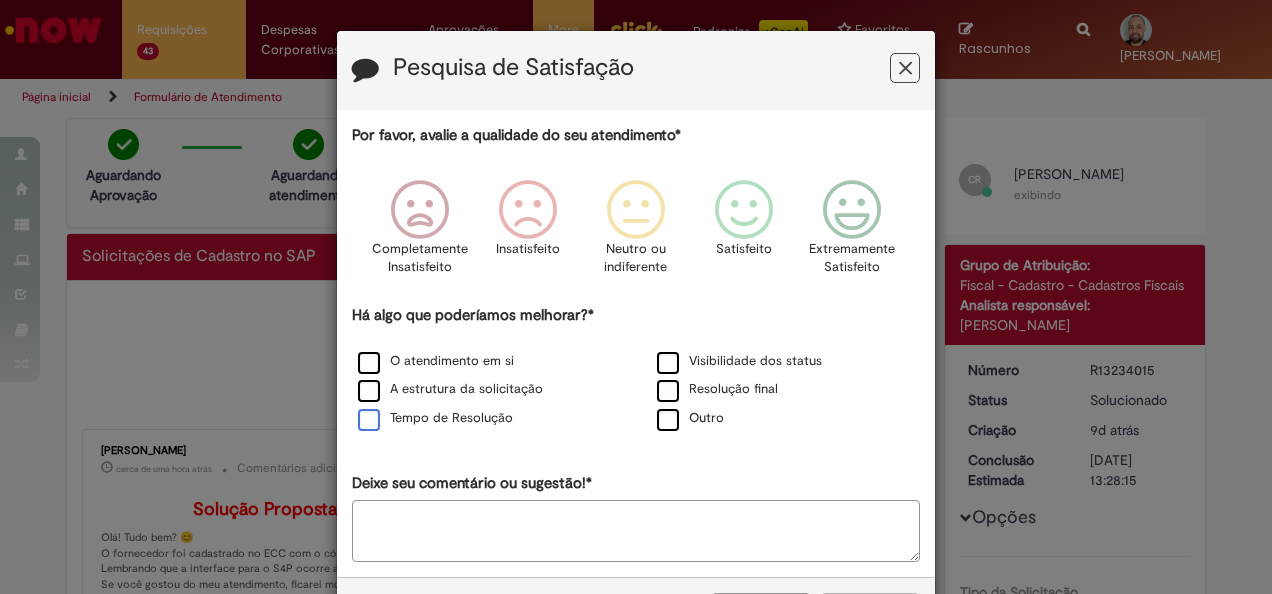 click on "Tempo de Resolução" at bounding box center [435, 418] 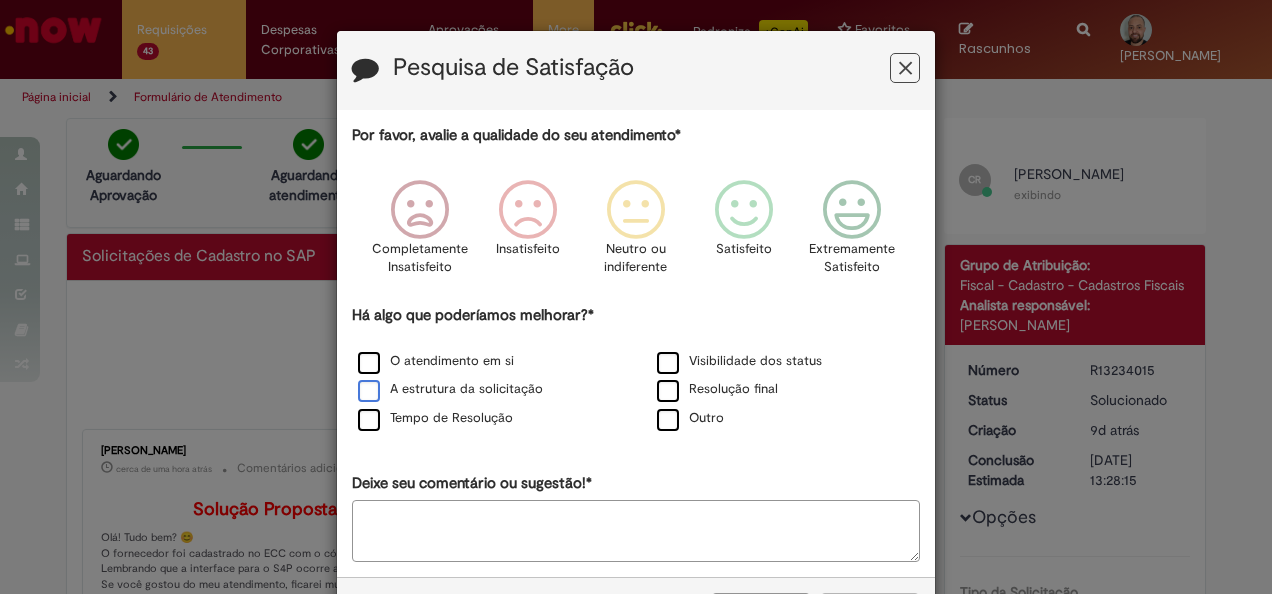 click on "A estrutura da solicitação" at bounding box center (450, 389) 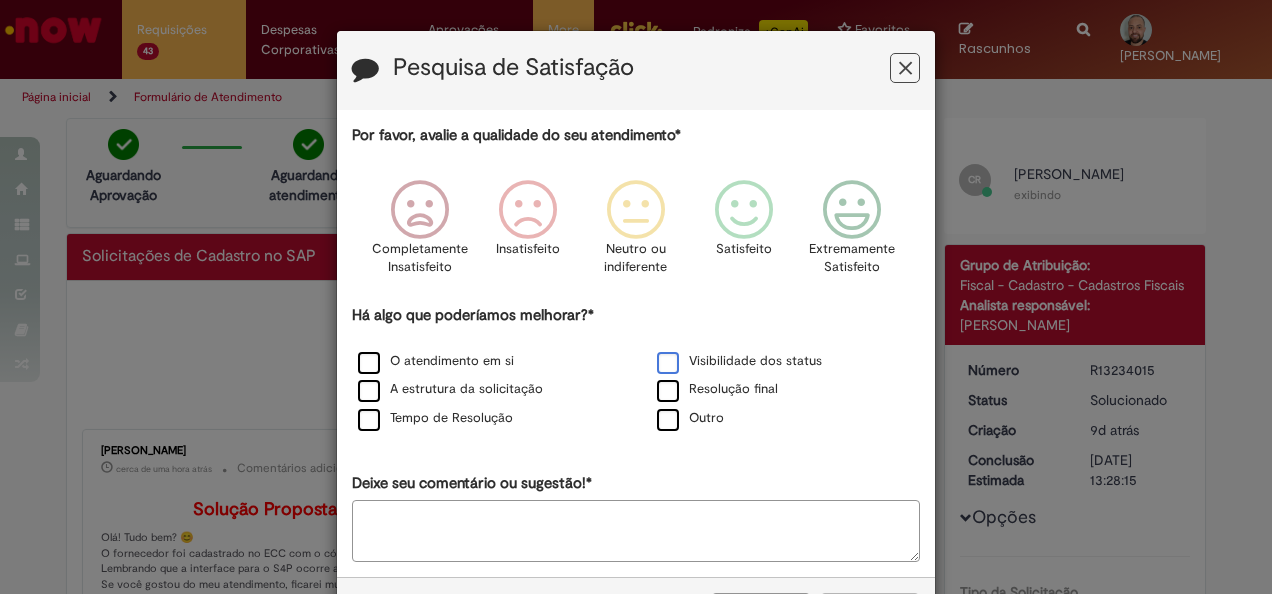 click on "Visibilidade dos status" at bounding box center (739, 361) 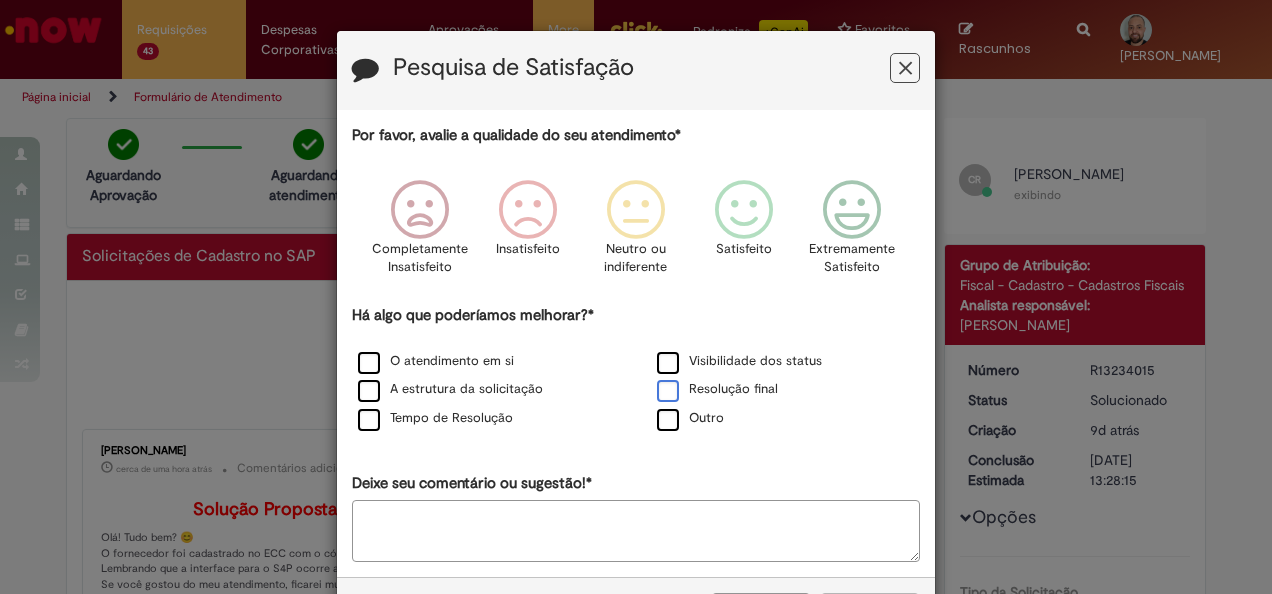 click on "Resolução final" at bounding box center [717, 389] 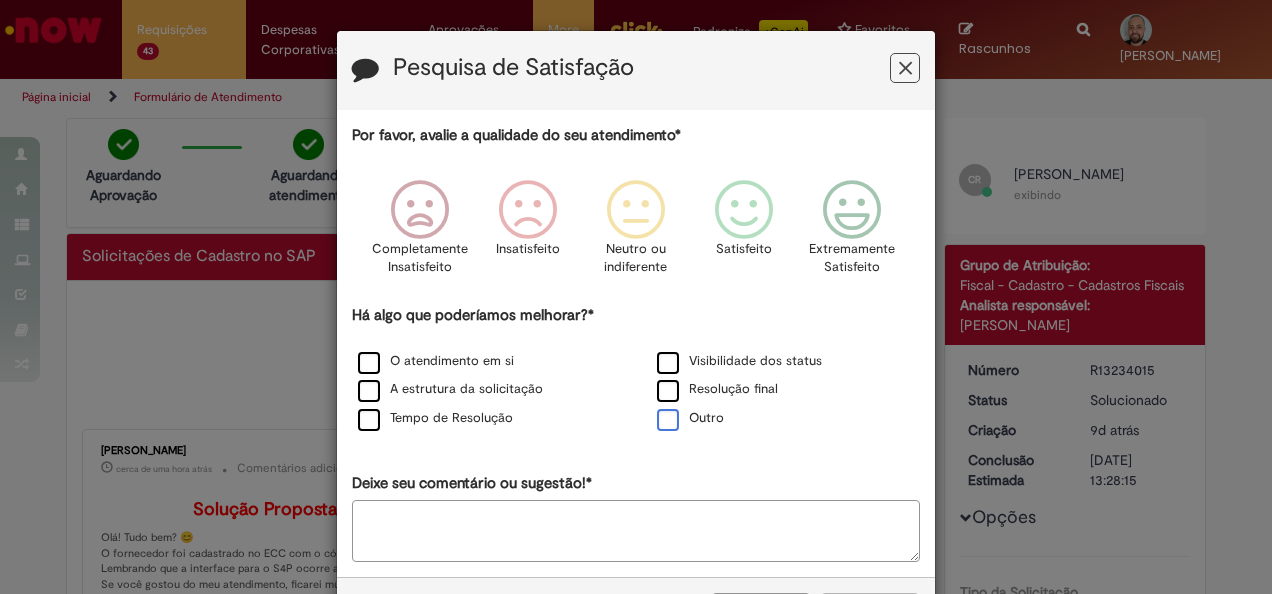 click on "Outro" at bounding box center [785, 419] 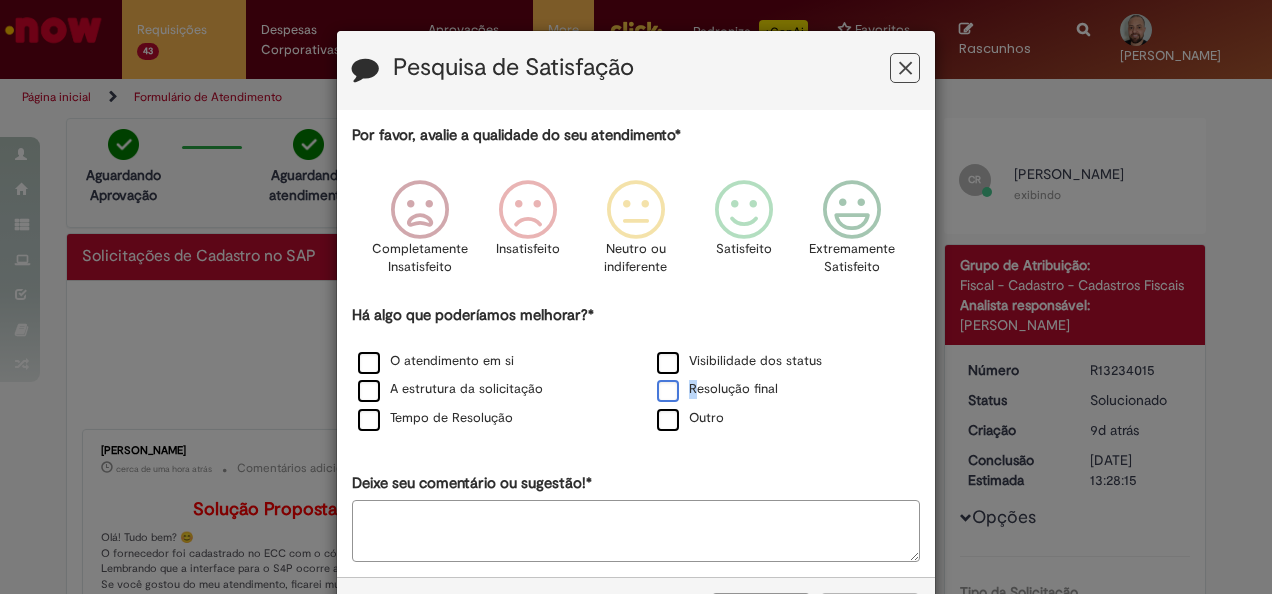 click on "Resolução final" at bounding box center [717, 389] 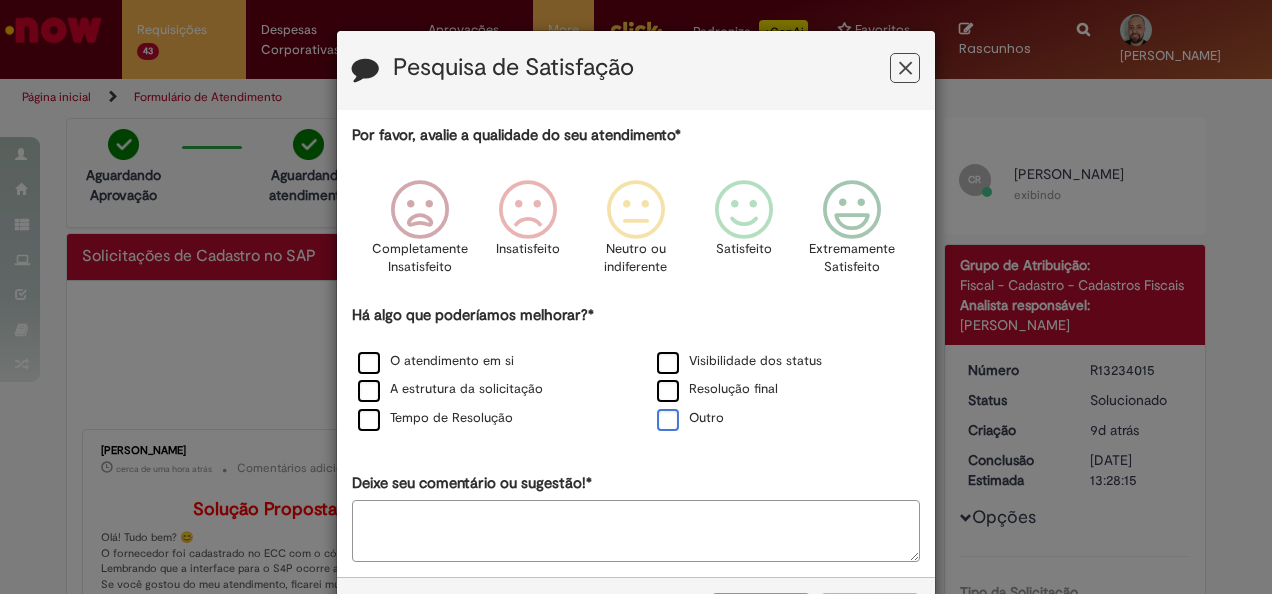 drag, startPoint x: 685, startPoint y: 394, endPoint x: 660, endPoint y: 426, distance: 40.60788 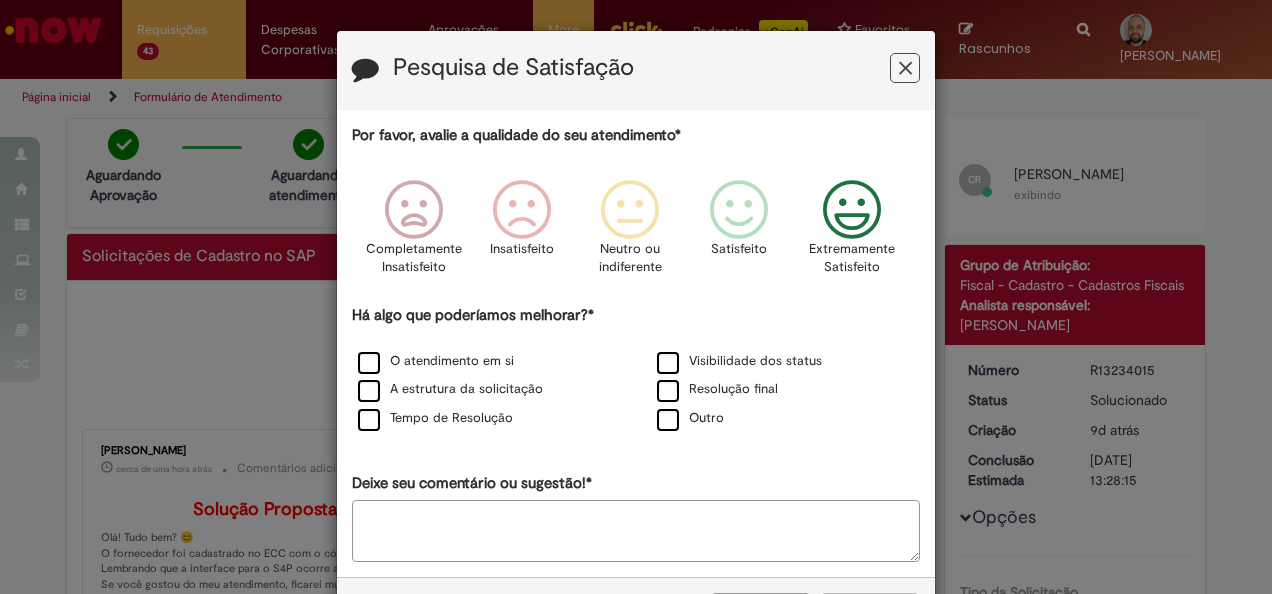 click at bounding box center [852, 210] 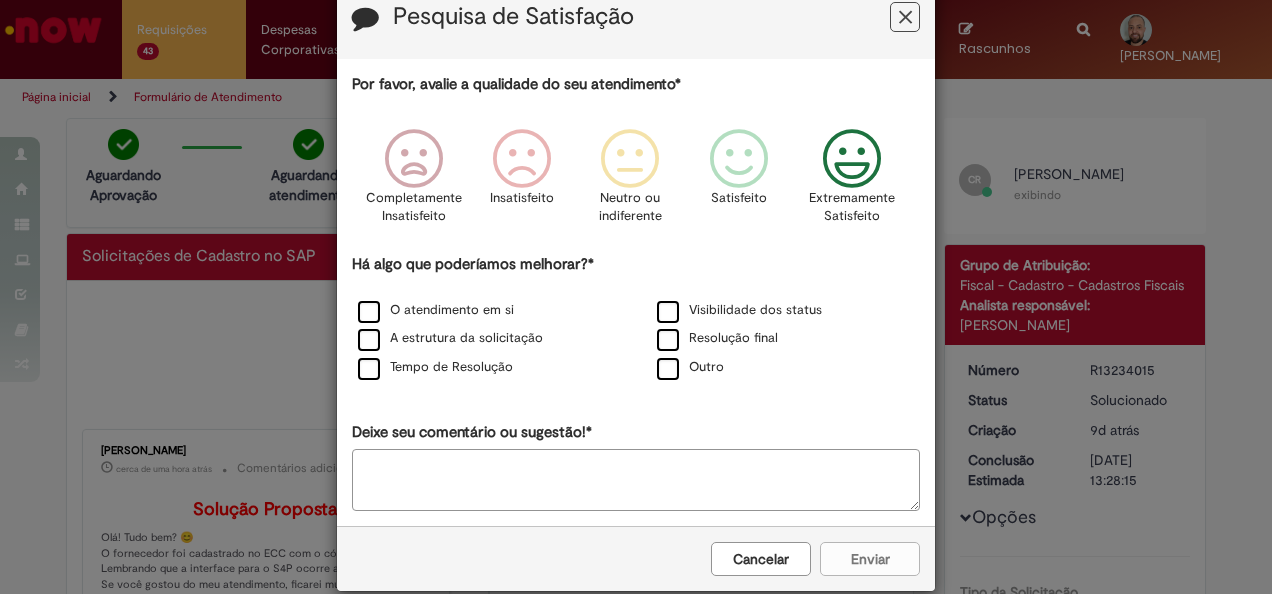 scroll, scrollTop: 78, scrollLeft: 0, axis: vertical 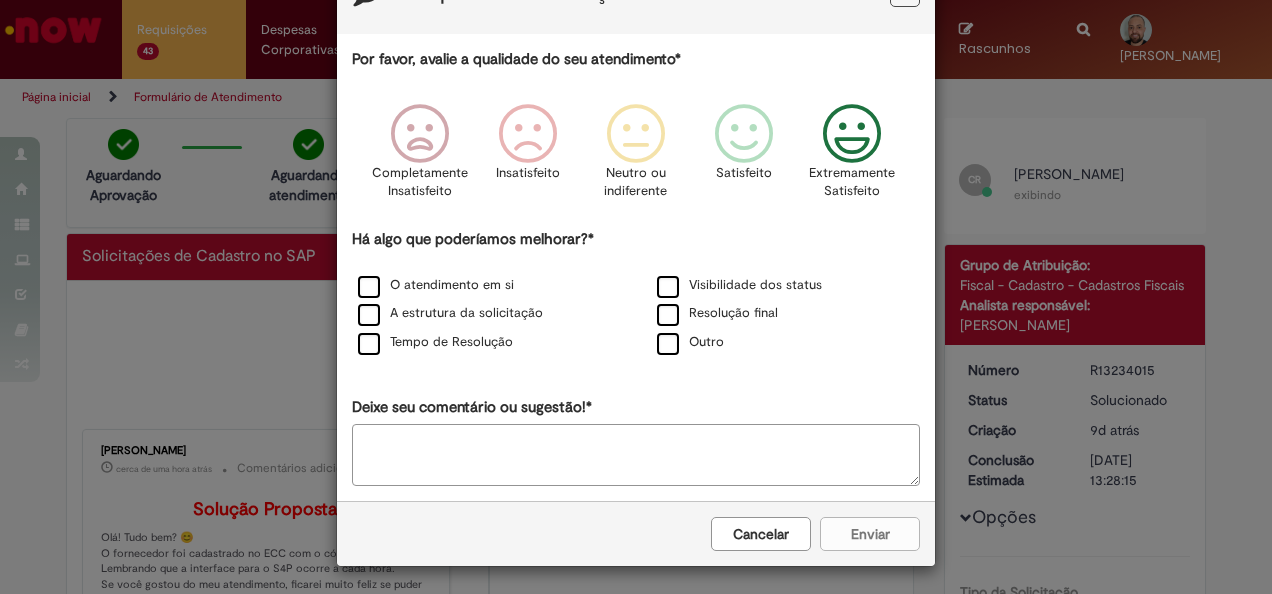click on "Deixe seu comentário ou sugestão!*" at bounding box center (636, 455) 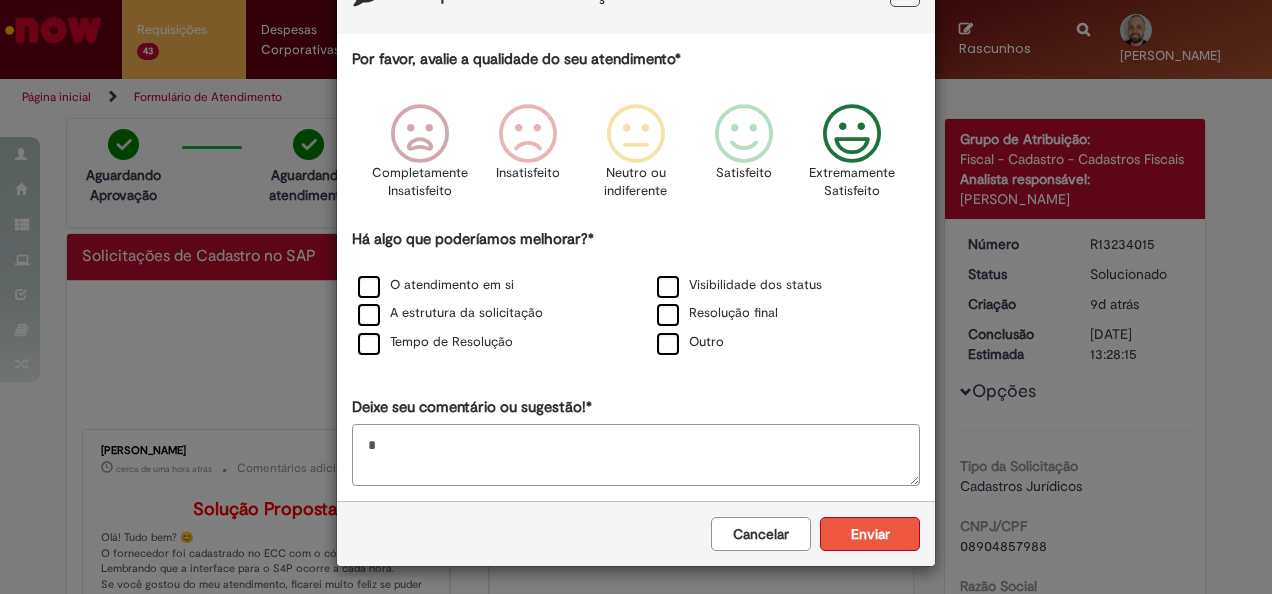 type on "*" 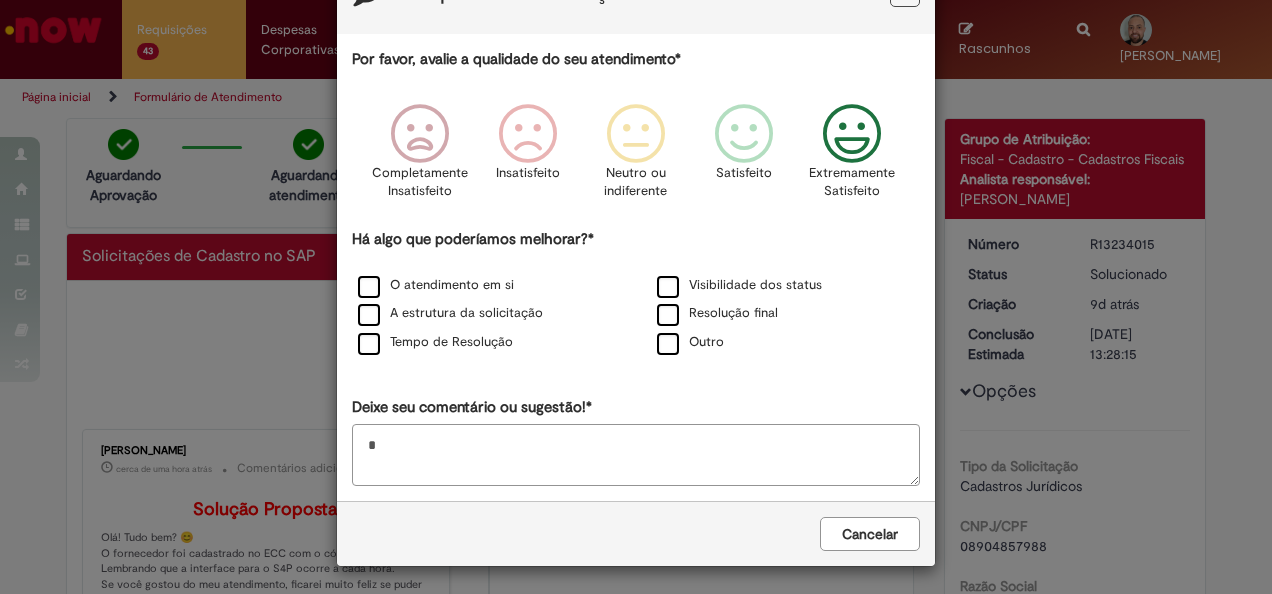 scroll, scrollTop: 0, scrollLeft: 0, axis: both 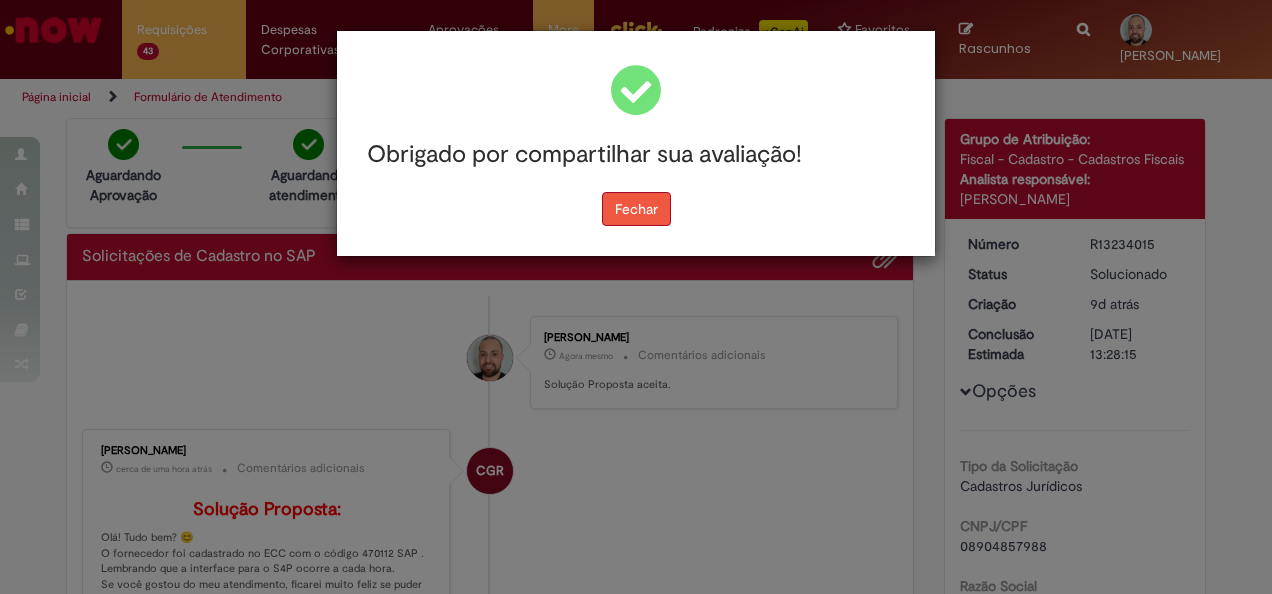 click on "Fechar" at bounding box center (636, 209) 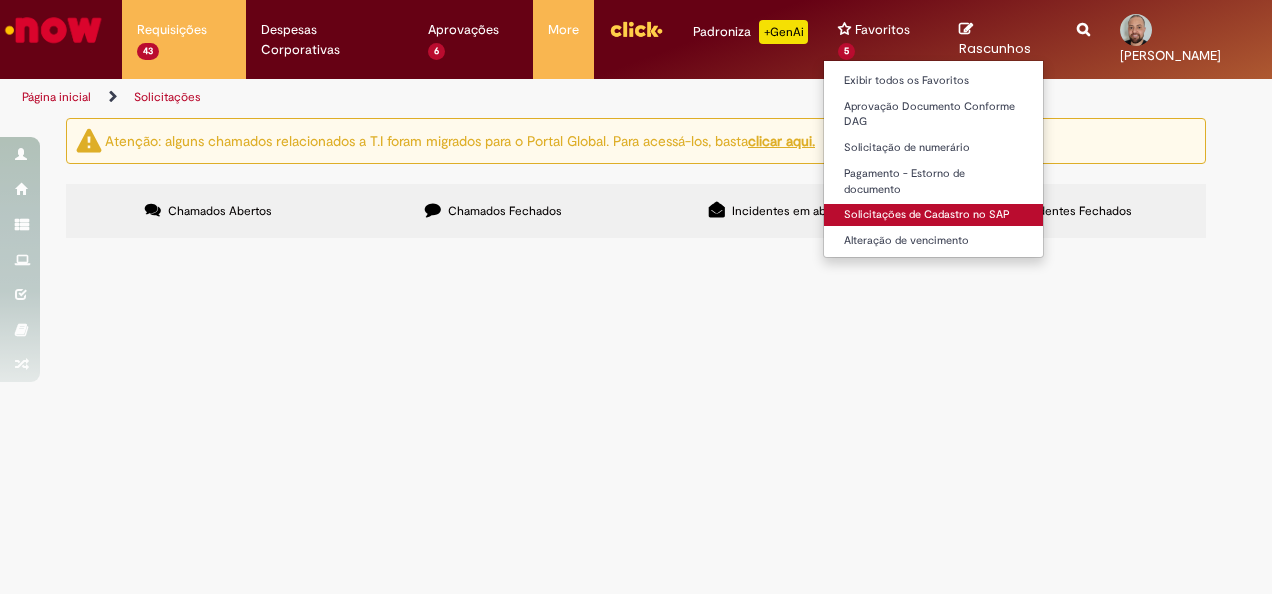 click on "Solicitações de Cadastro no SAP" at bounding box center [934, 215] 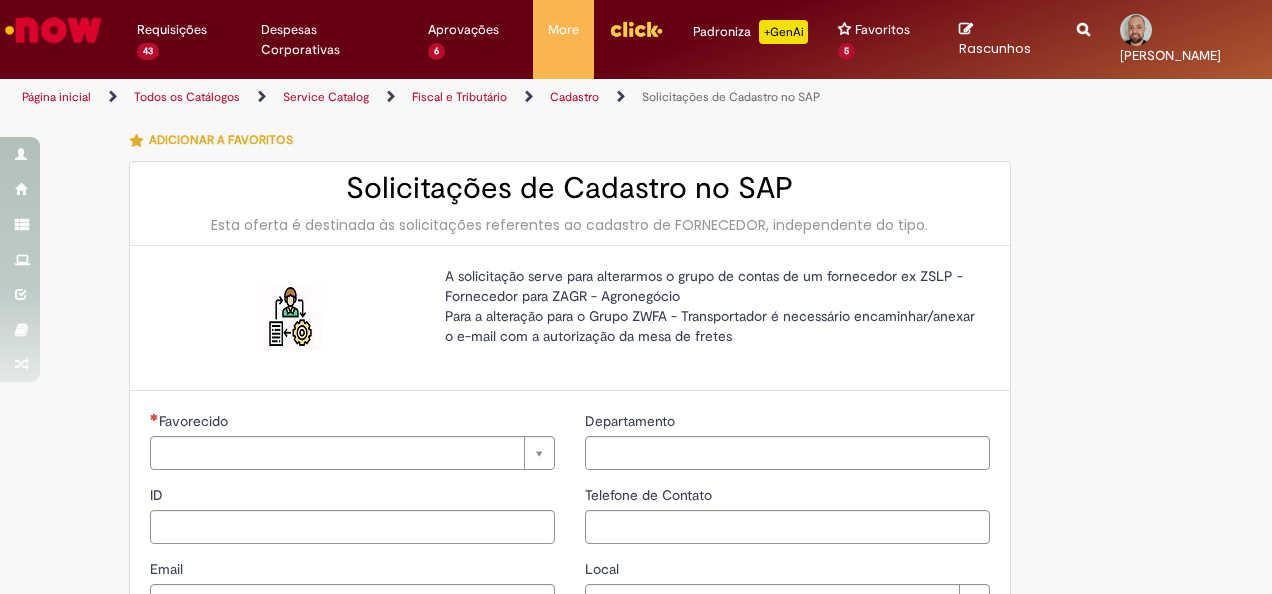 type on "********" 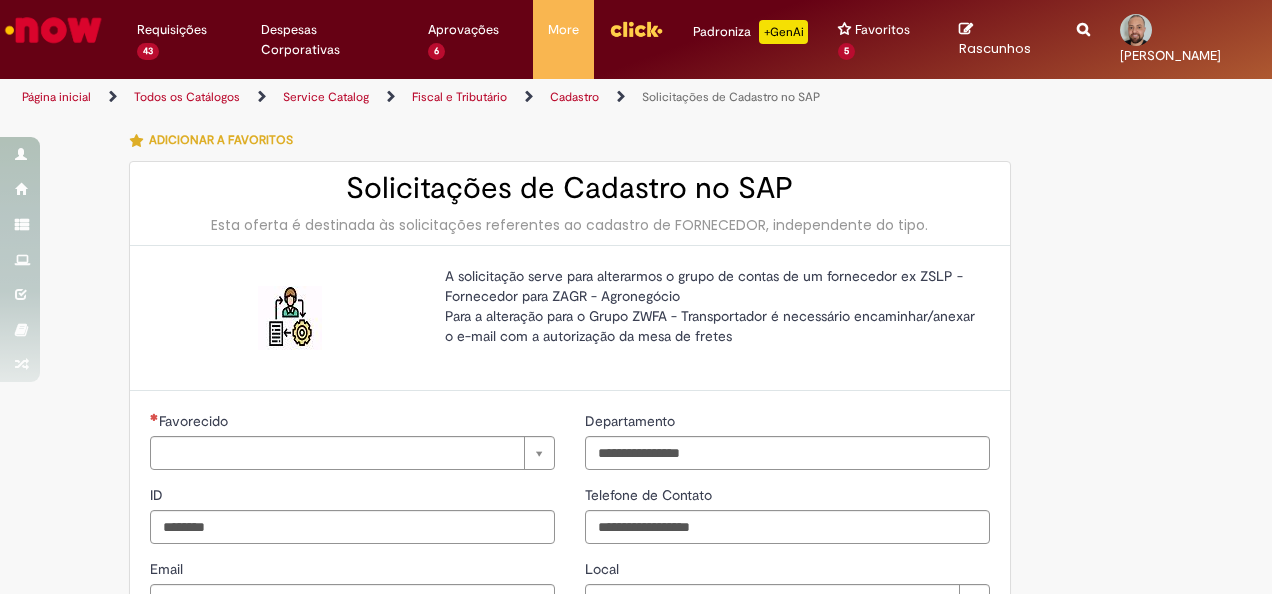 type on "**********" 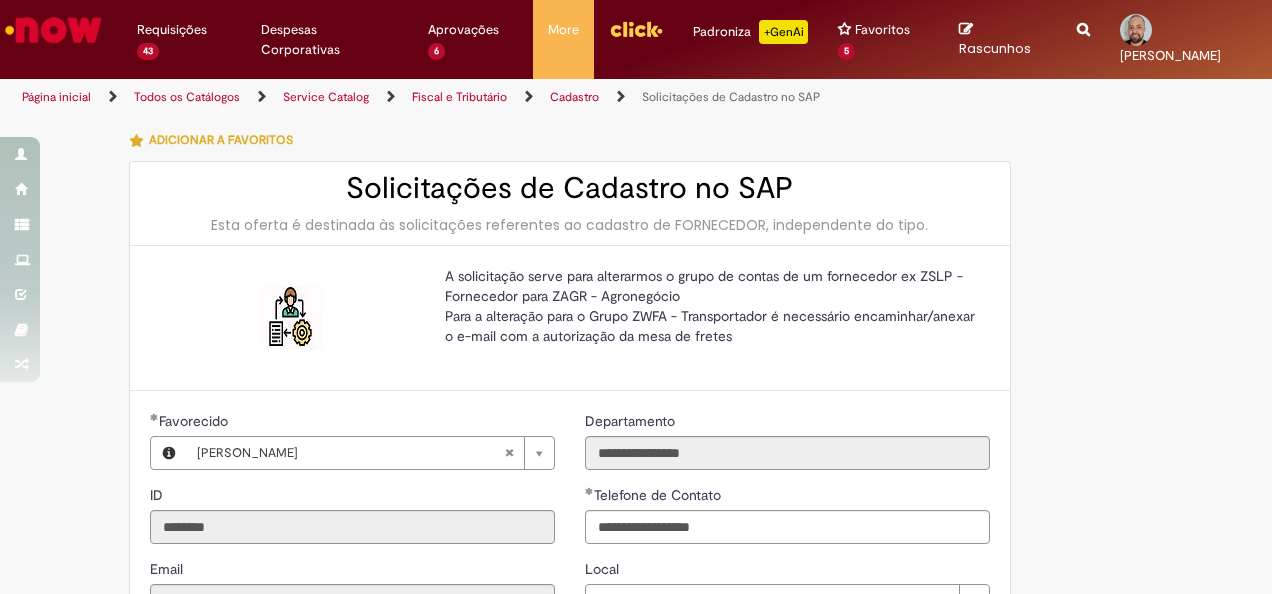 type on "**********" 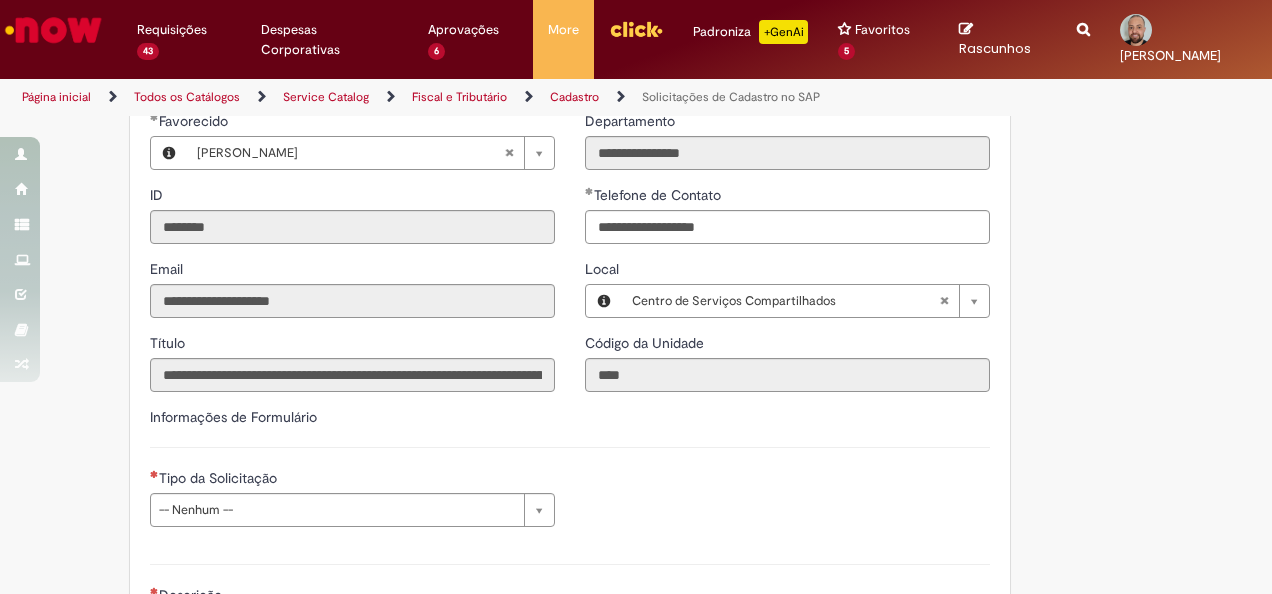 scroll, scrollTop: 500, scrollLeft: 0, axis: vertical 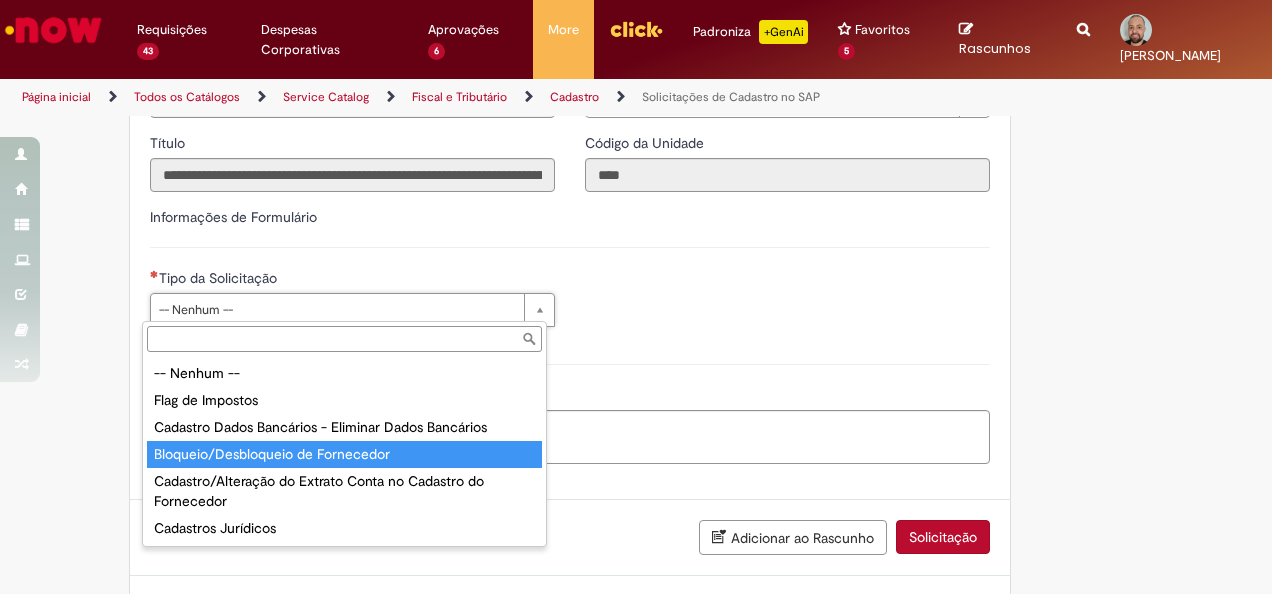 type on "**********" 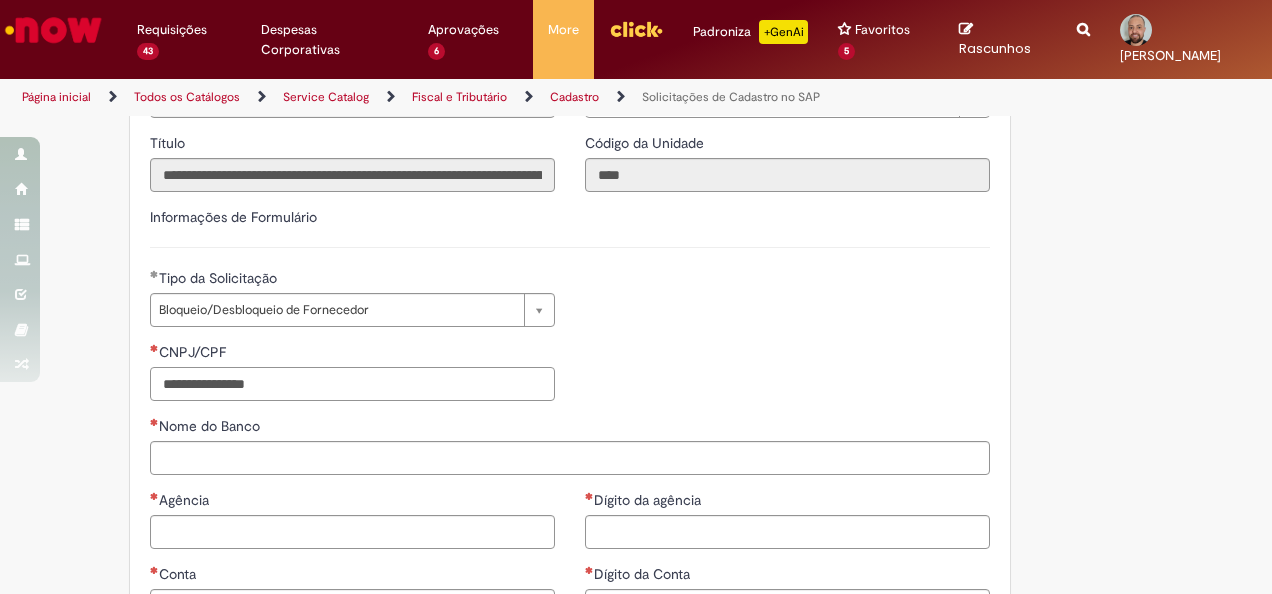 click on "CNPJ/CPF" at bounding box center (352, 384) 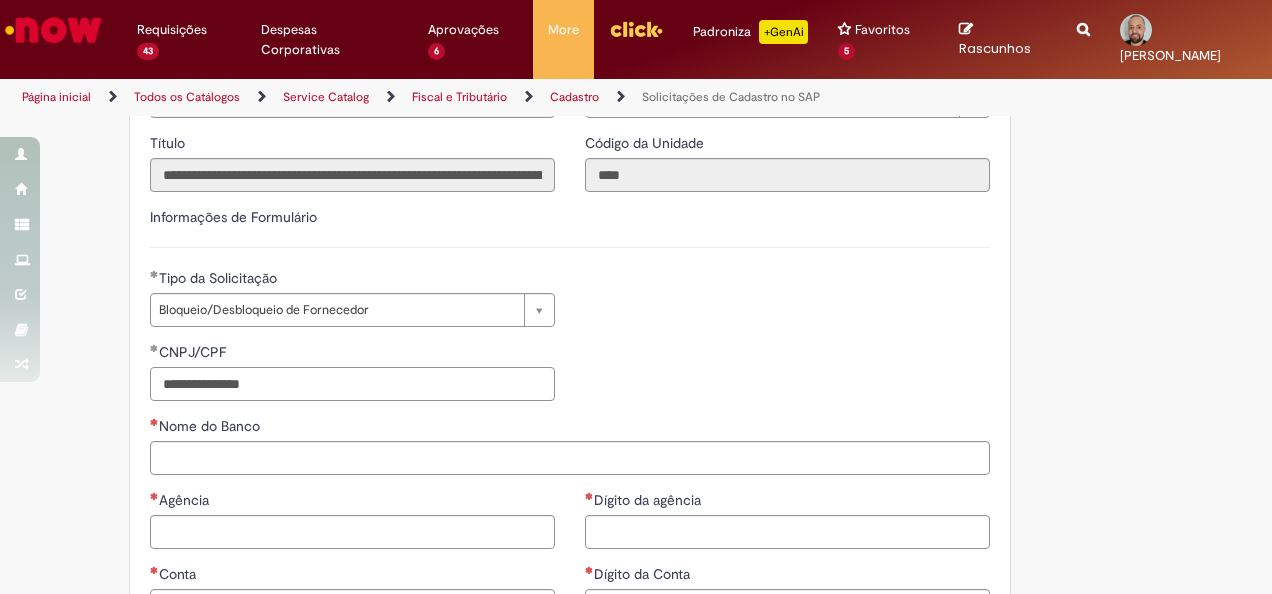 click on "**********" at bounding box center [352, 384] 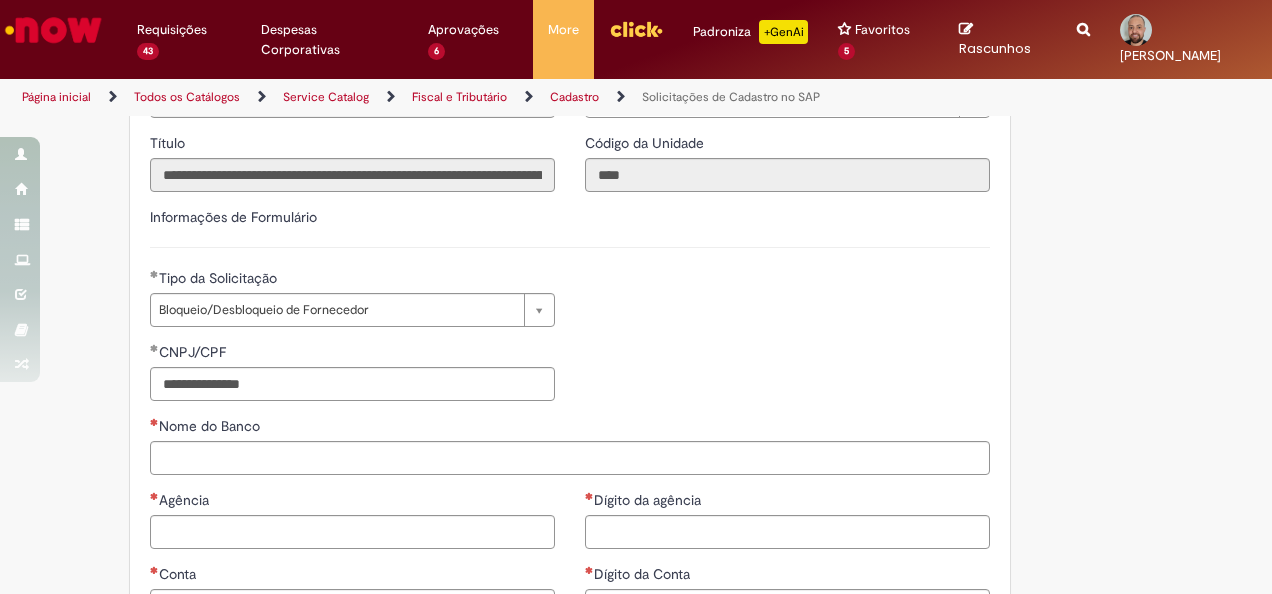 type on "**********" 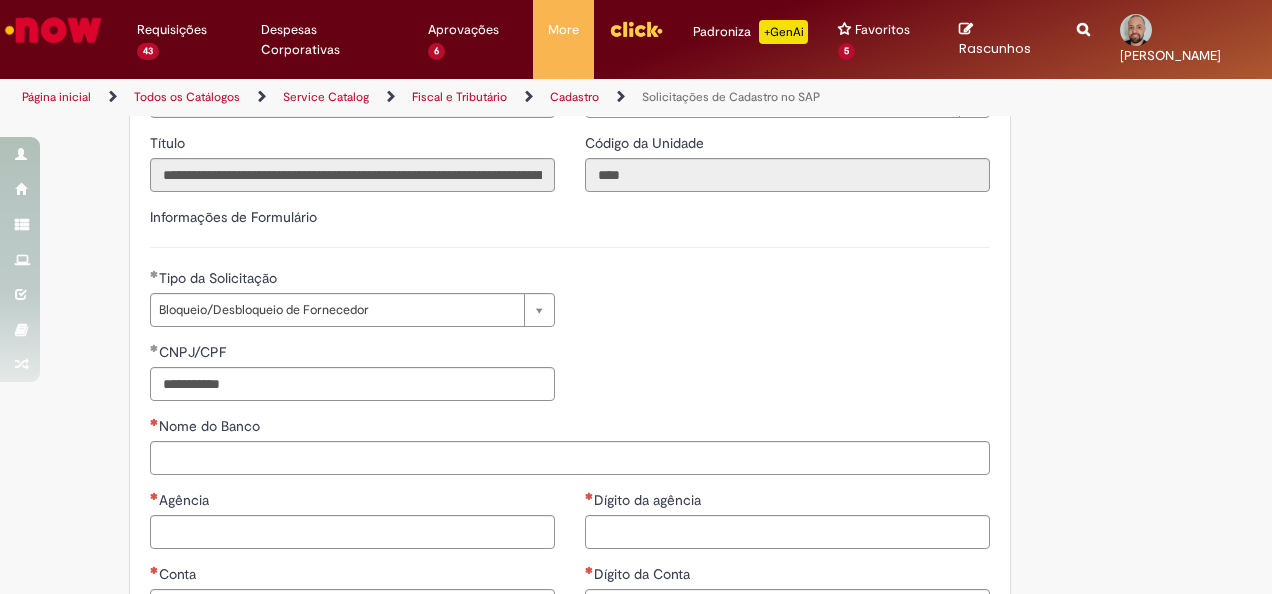 click on "**********" at bounding box center (570, 379) 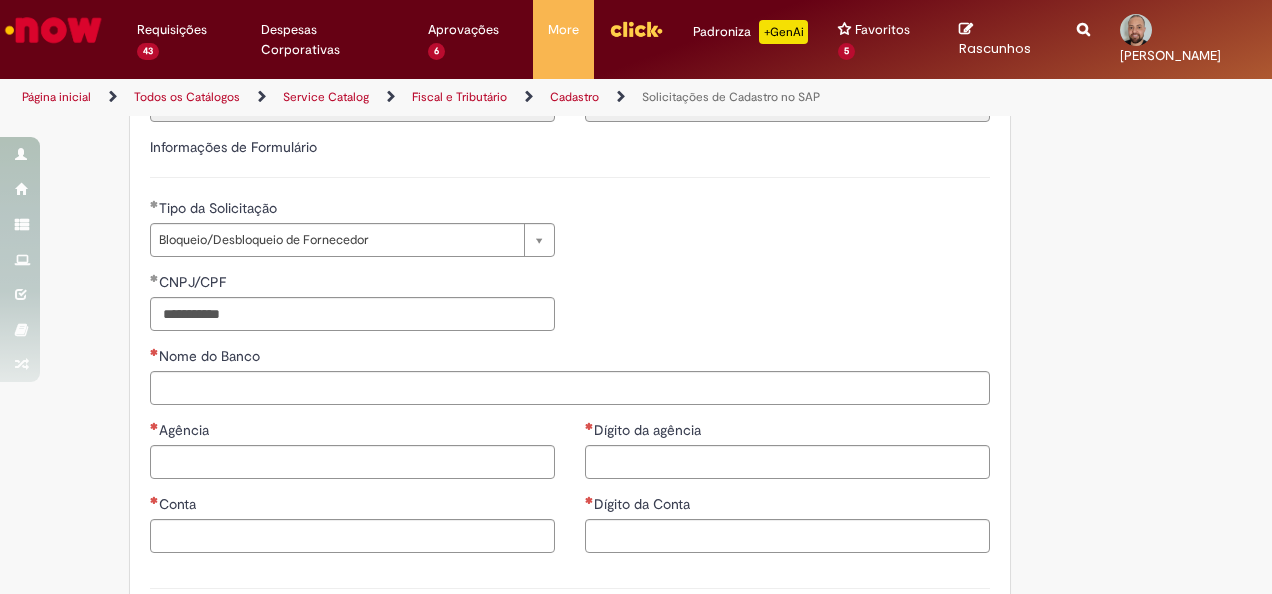 scroll, scrollTop: 600, scrollLeft: 0, axis: vertical 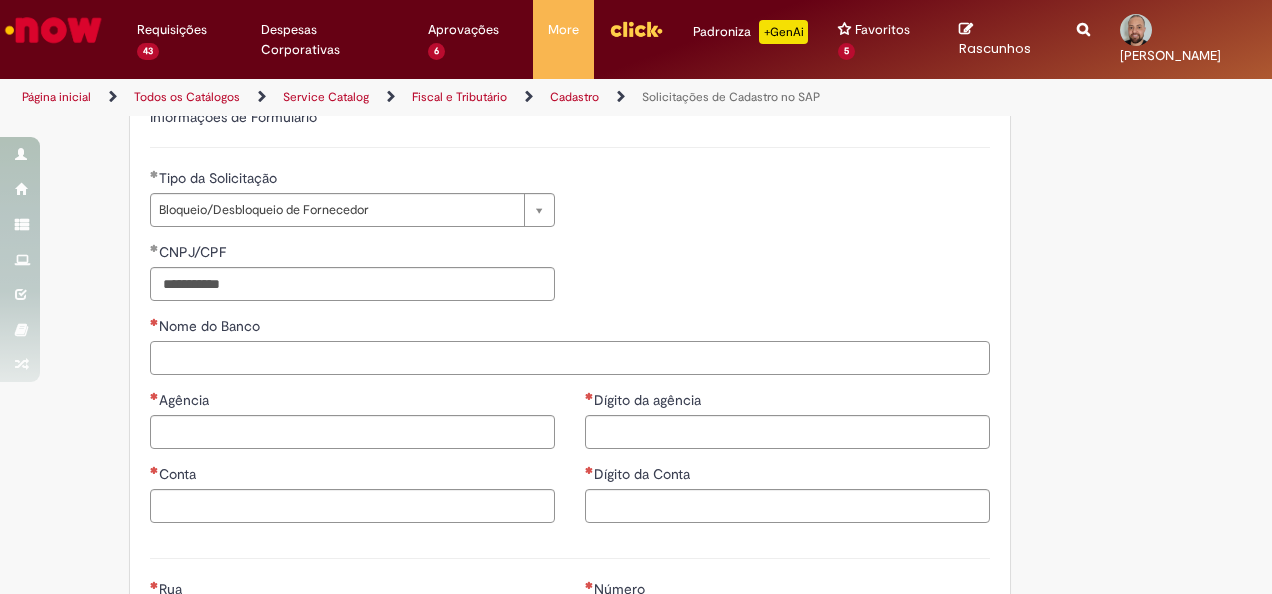 click on "Nome do Banco" at bounding box center (570, 358) 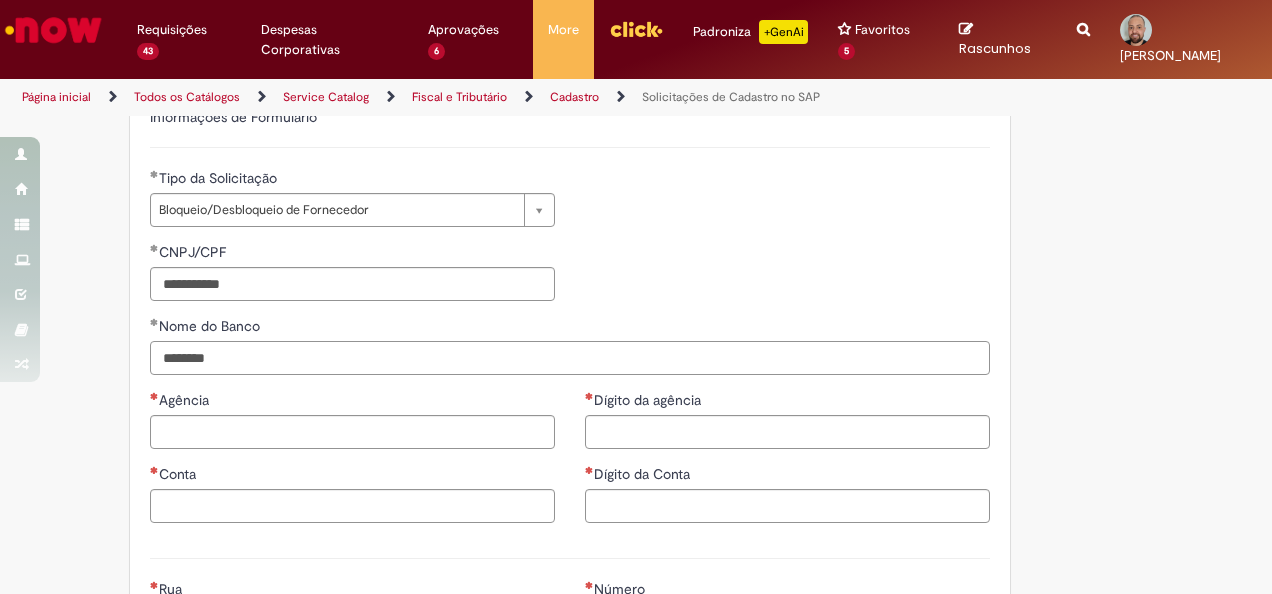type on "********" 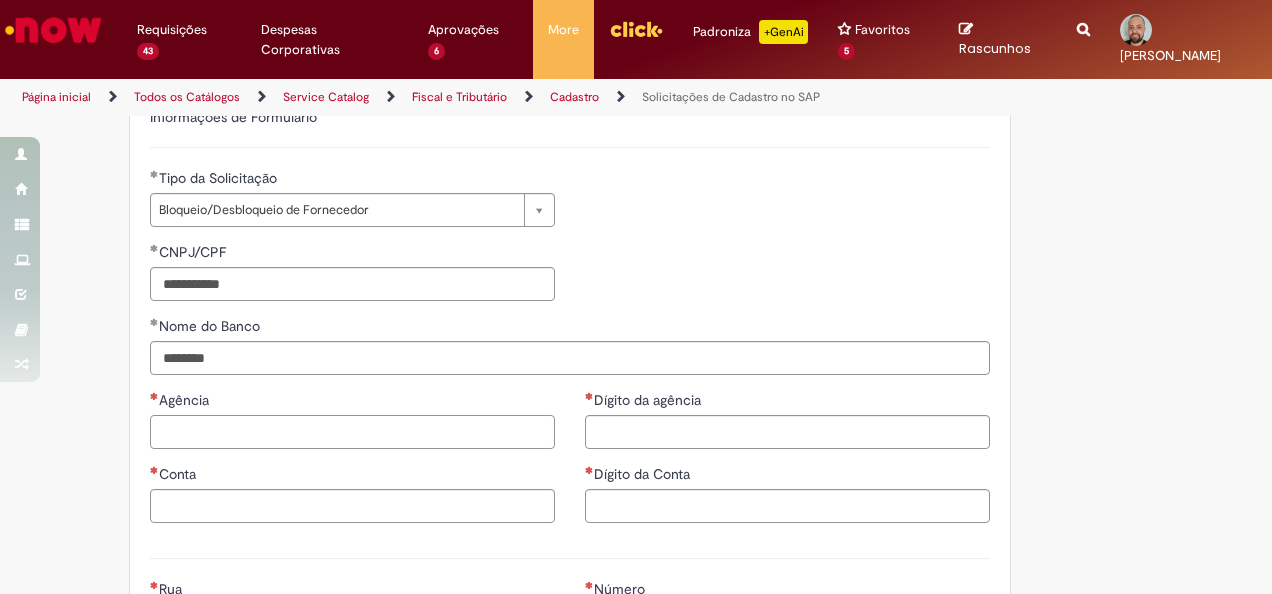 click on "Agência" at bounding box center [352, 432] 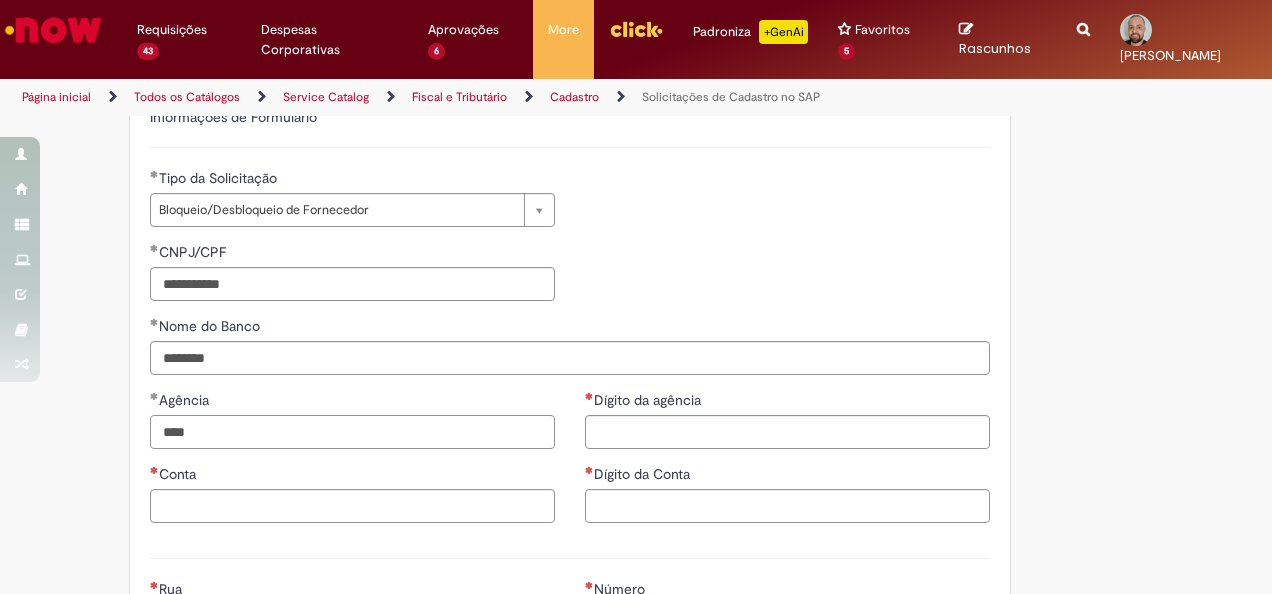 type on "****" 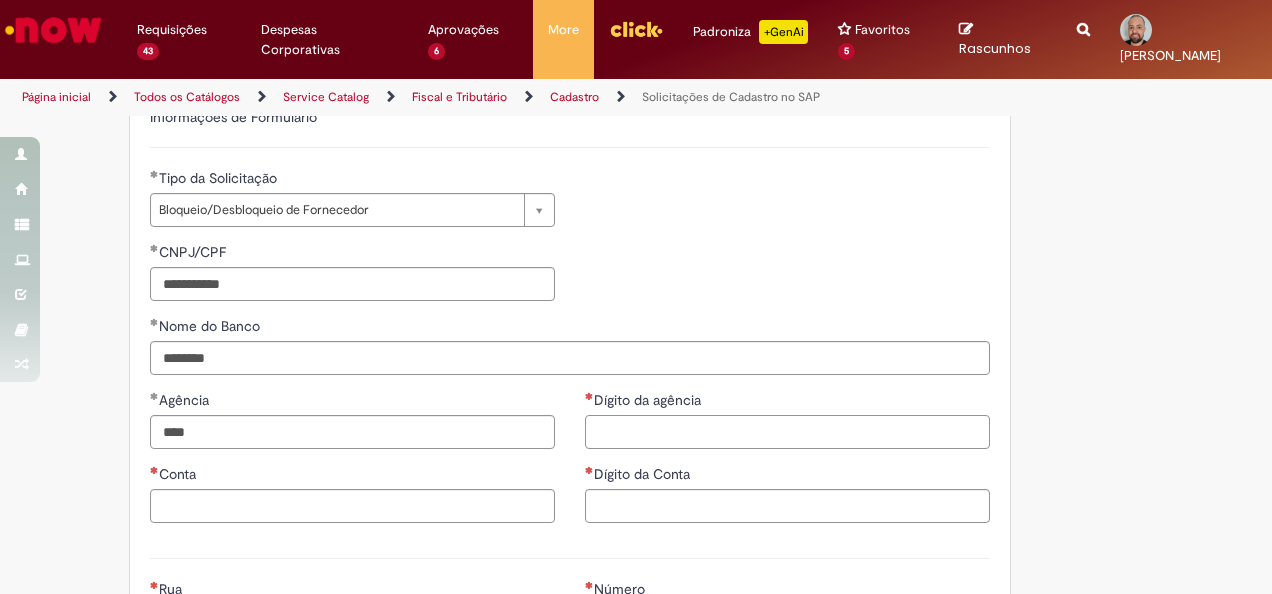 click on "Dígito da agência" at bounding box center [787, 432] 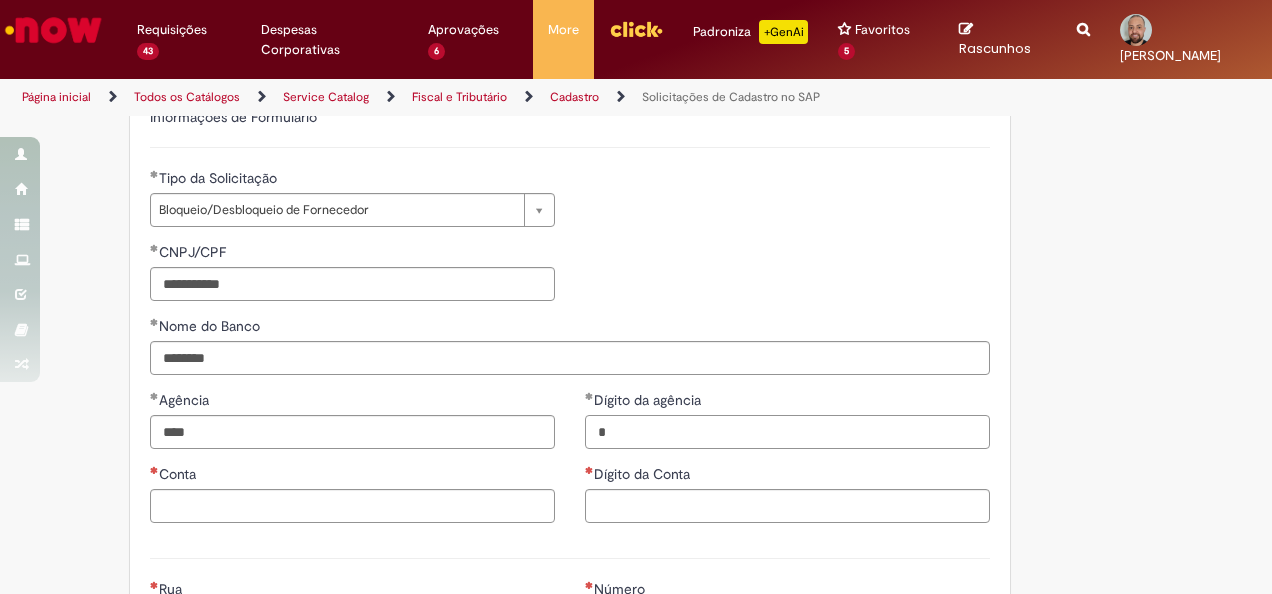 type on "*" 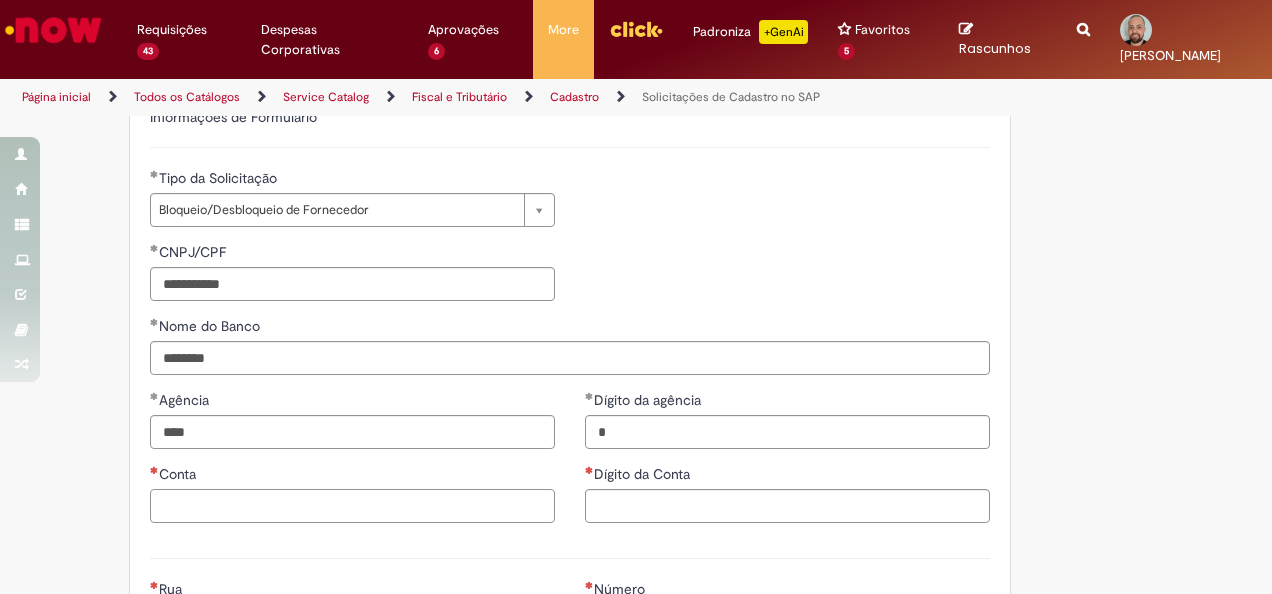 drag, startPoint x: 348, startPoint y: 508, endPoint x: 368, endPoint y: 506, distance: 20.09975 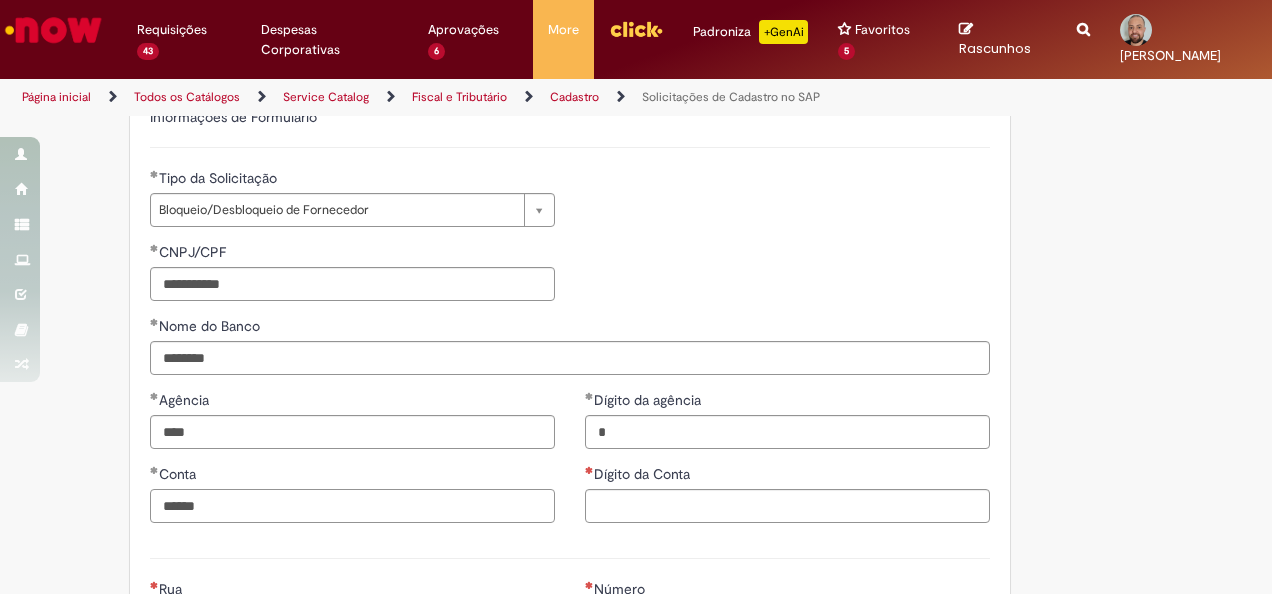 type on "******" 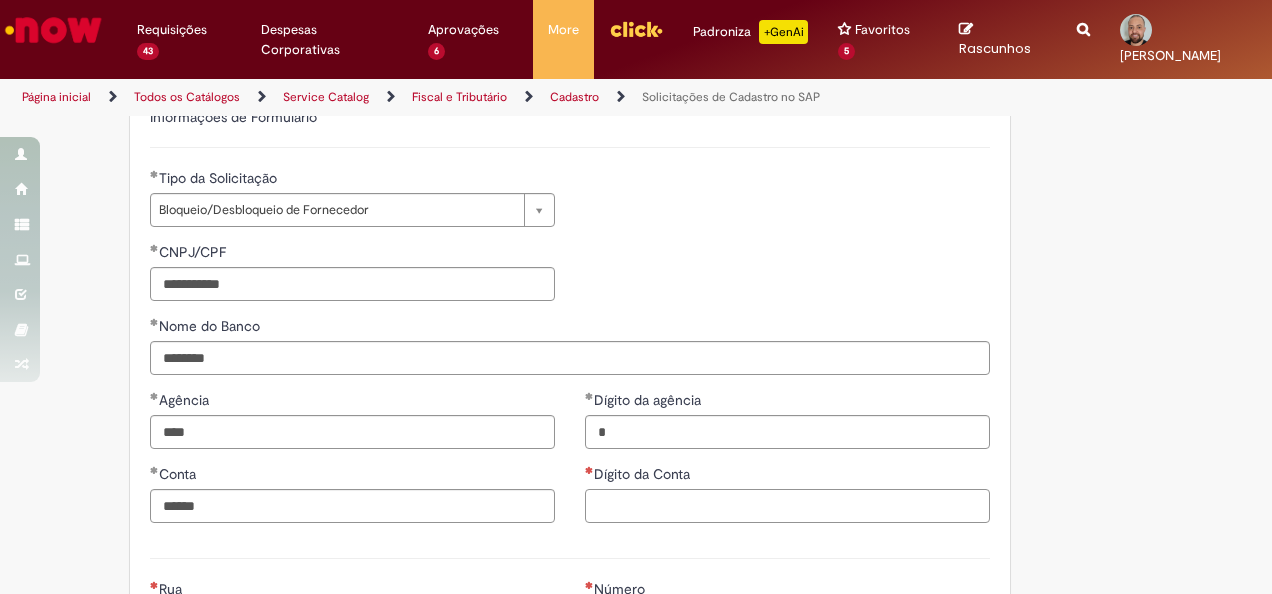 click on "Dígito da Conta" at bounding box center (787, 506) 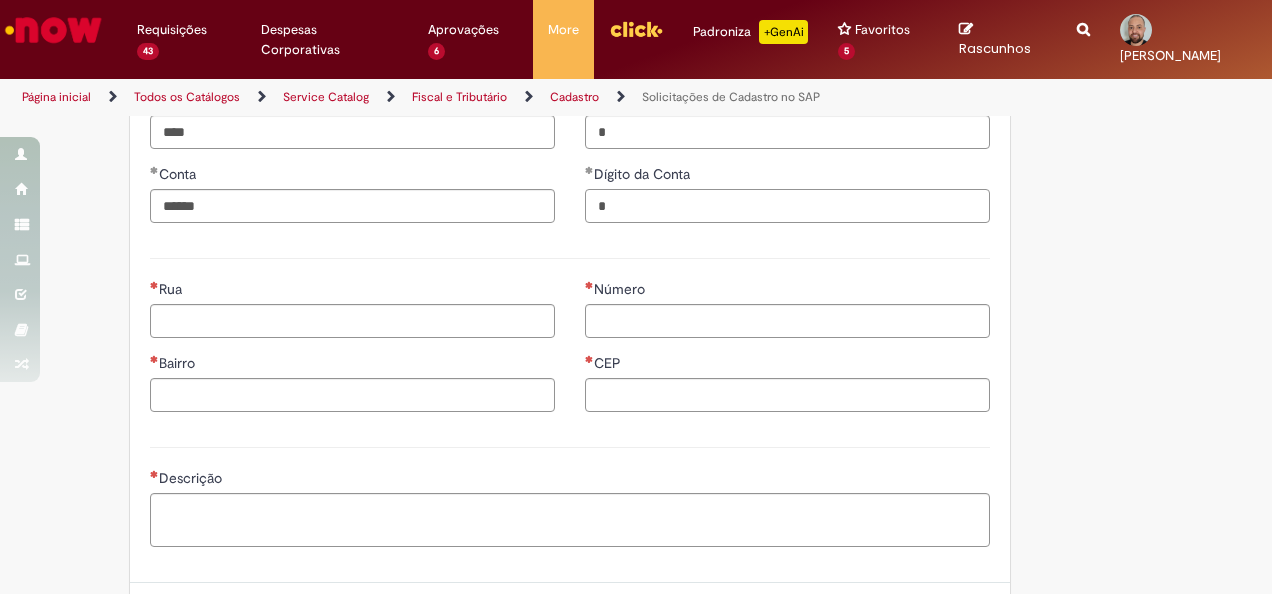 scroll, scrollTop: 1000, scrollLeft: 0, axis: vertical 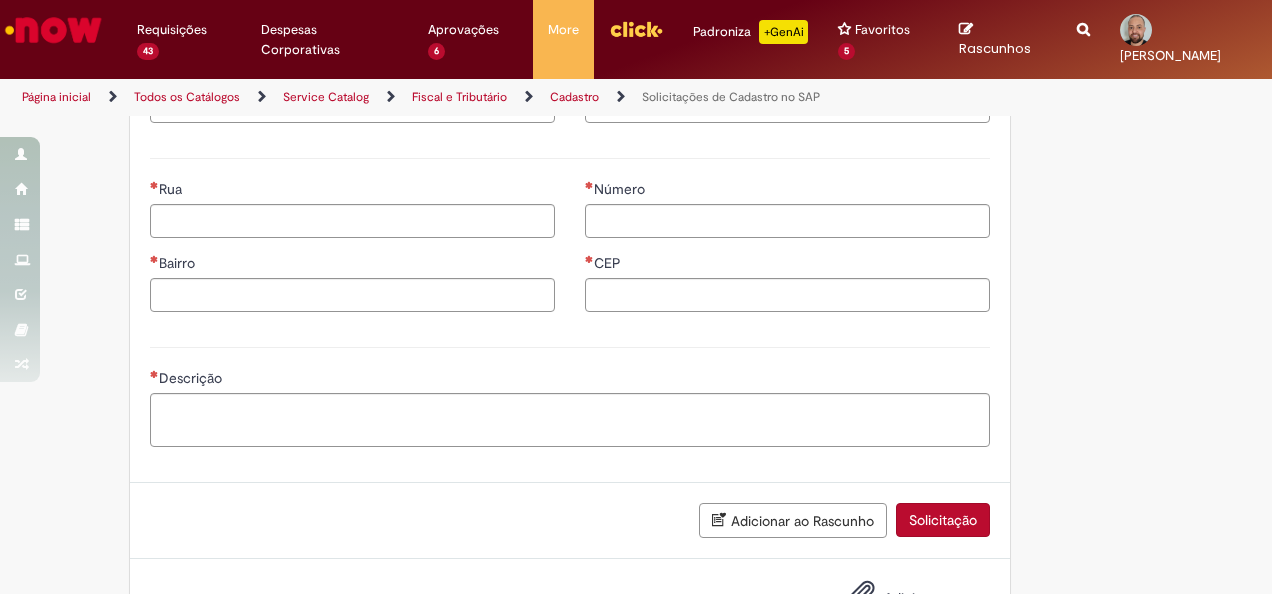 type on "*" 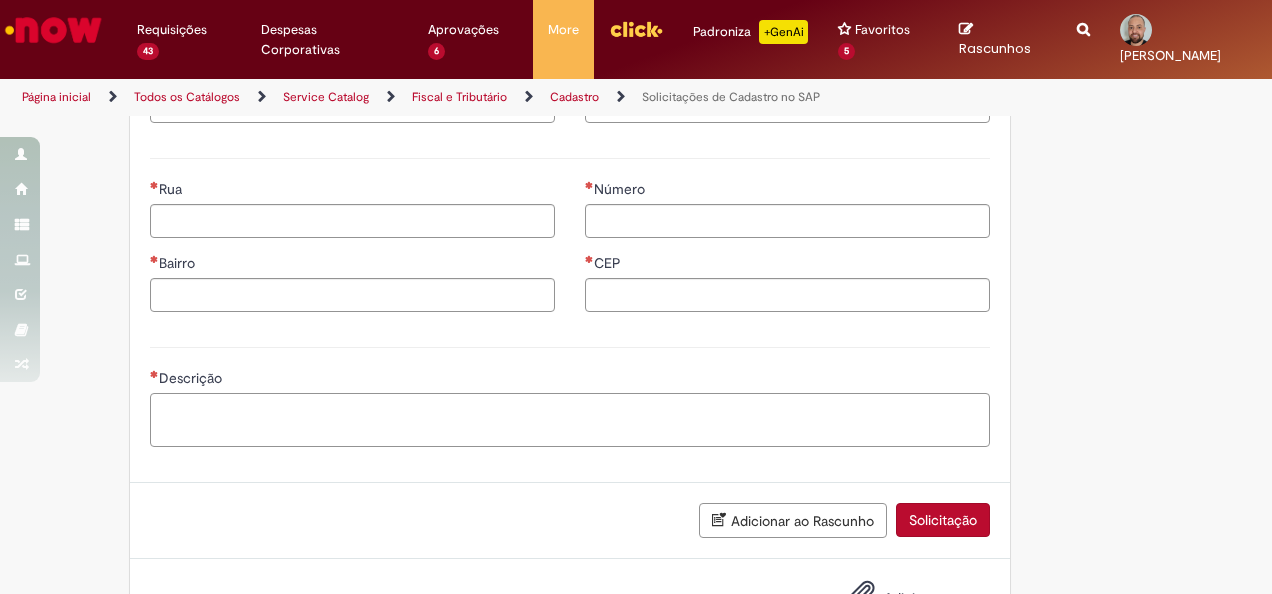 click on "Descrição" at bounding box center [570, 419] 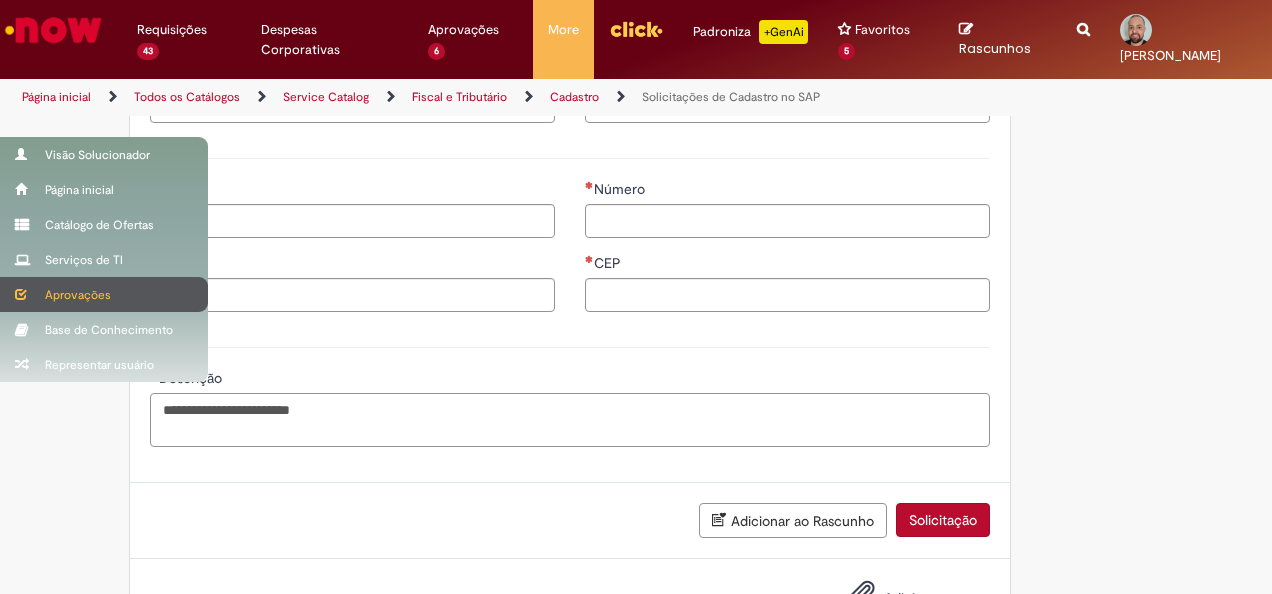 type on "**********" 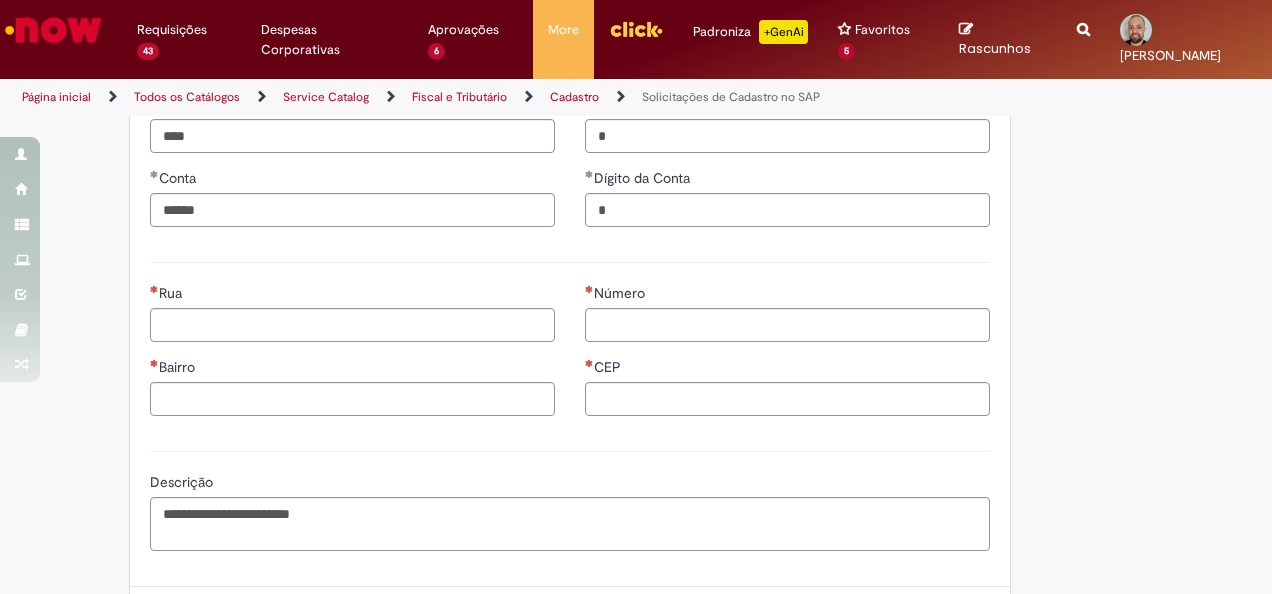 scroll, scrollTop: 800, scrollLeft: 0, axis: vertical 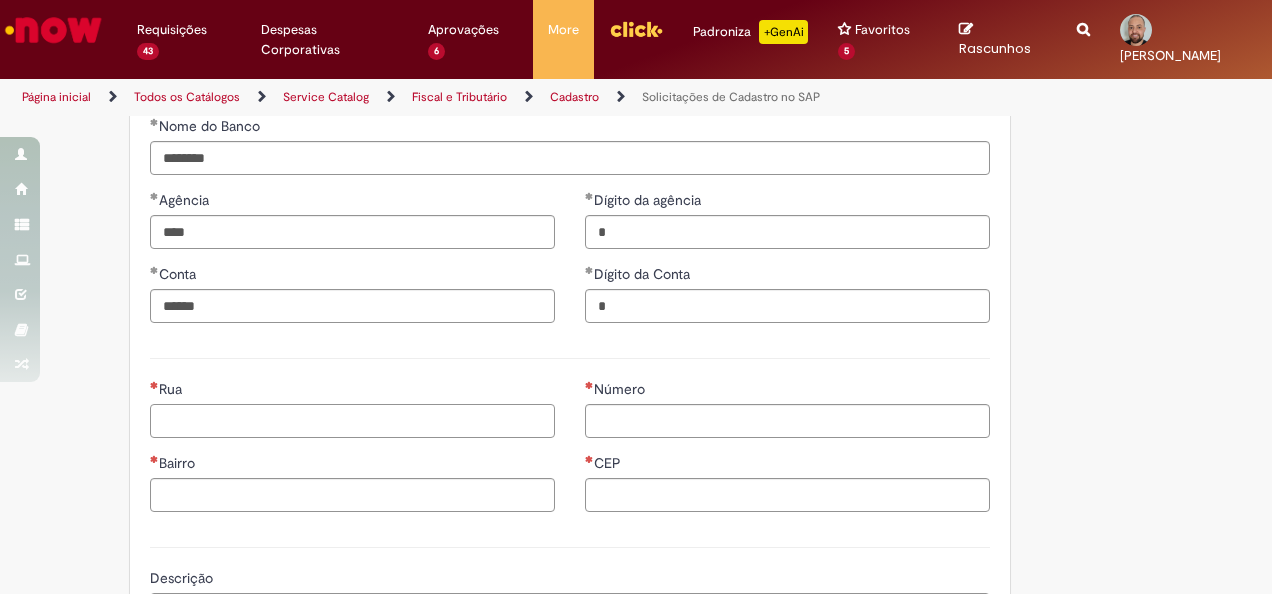 drag, startPoint x: 265, startPoint y: 424, endPoint x: 295, endPoint y: 416, distance: 31.04835 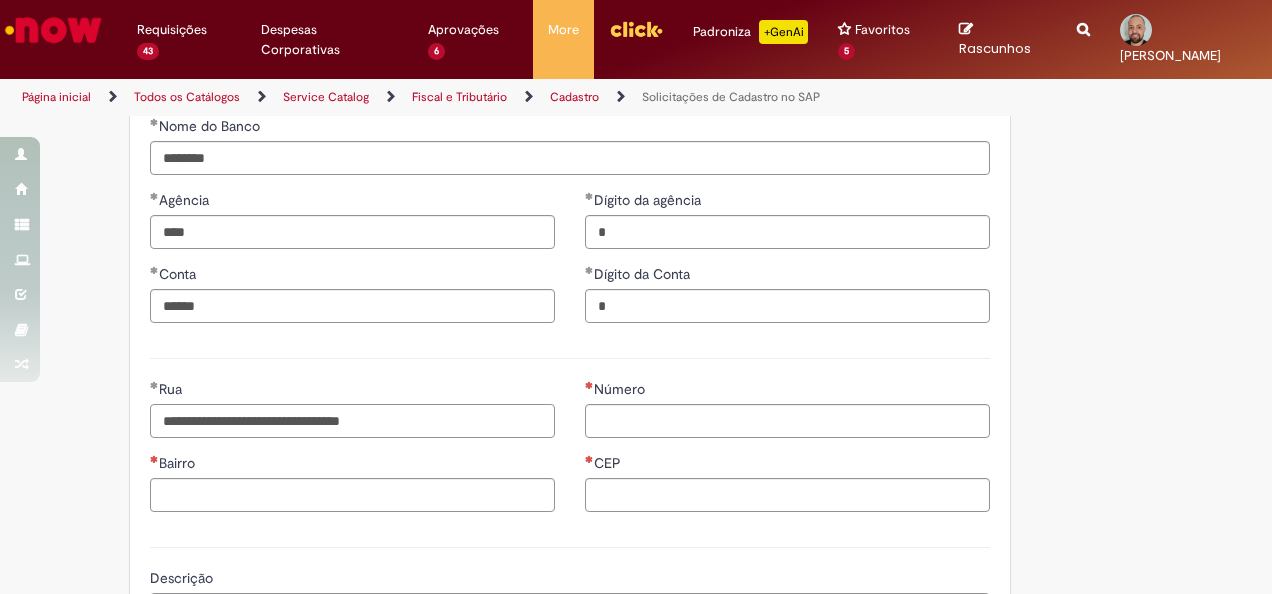 type on "**********" 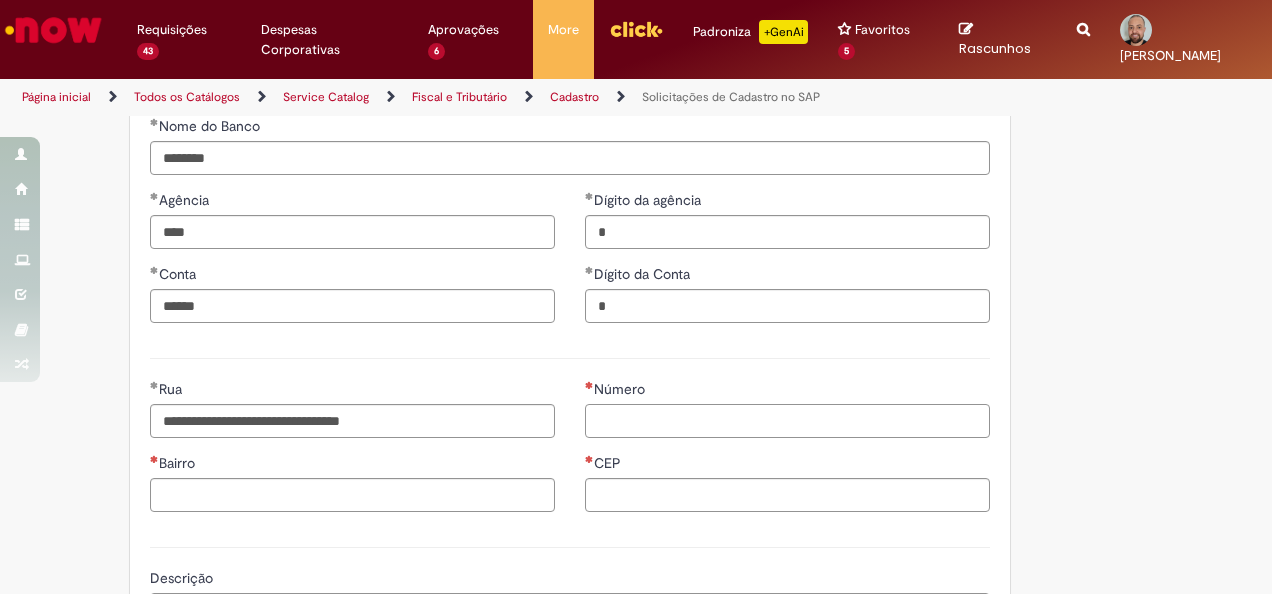 click on "Número" at bounding box center [787, 421] 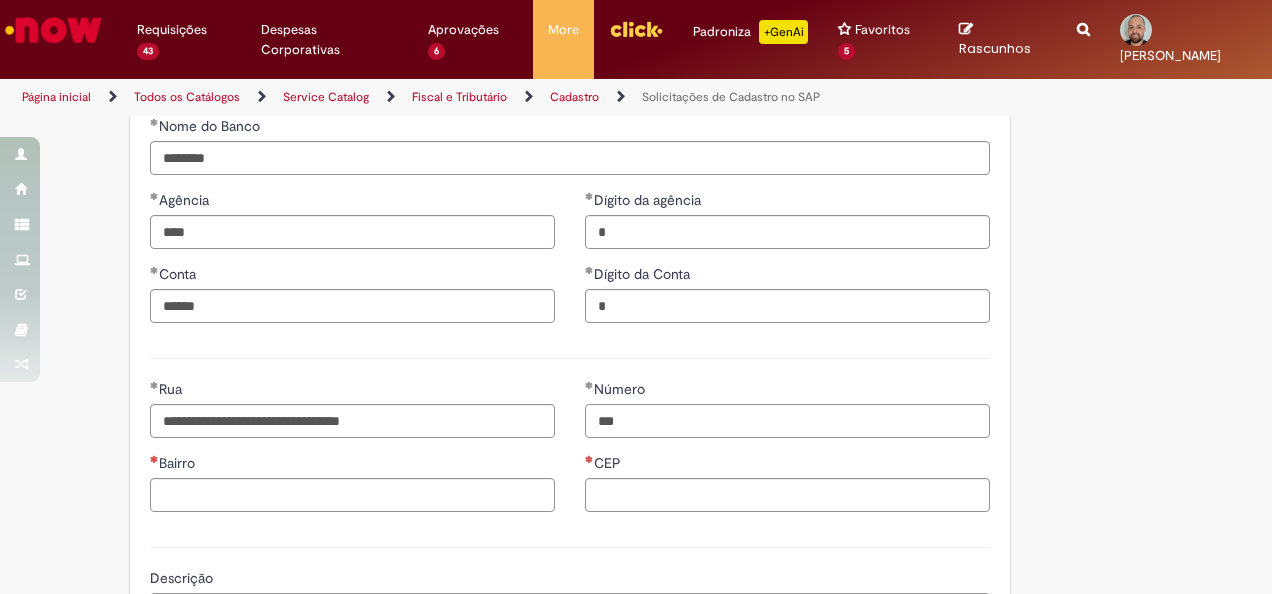 type on "***" 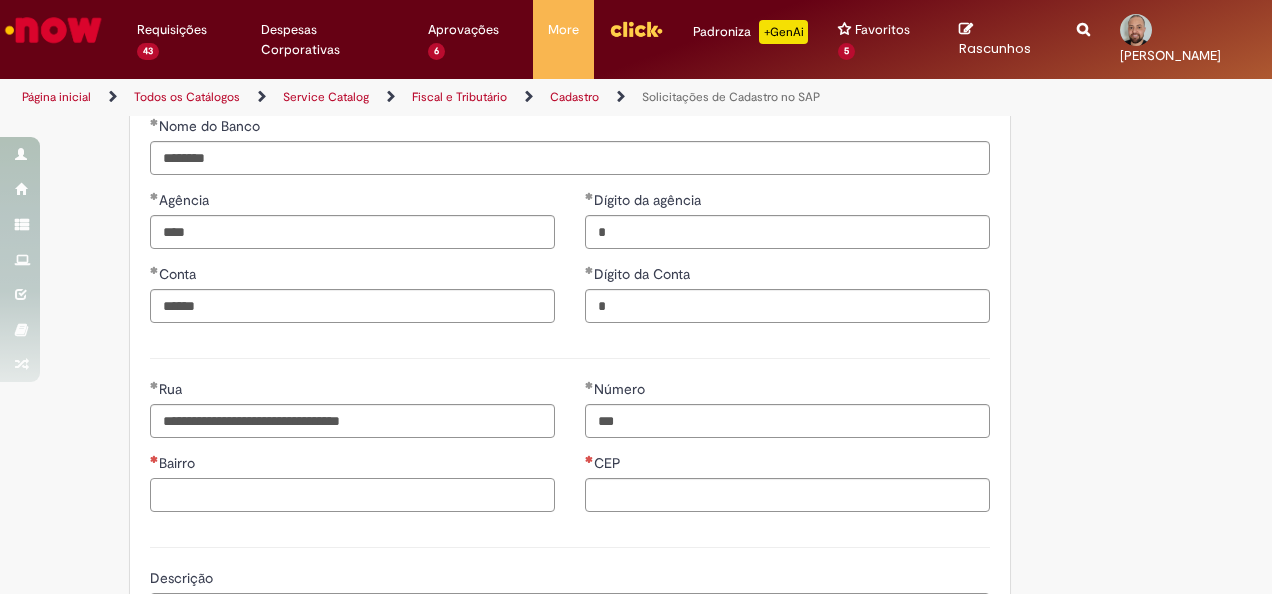click on "Bairro" at bounding box center [352, 495] 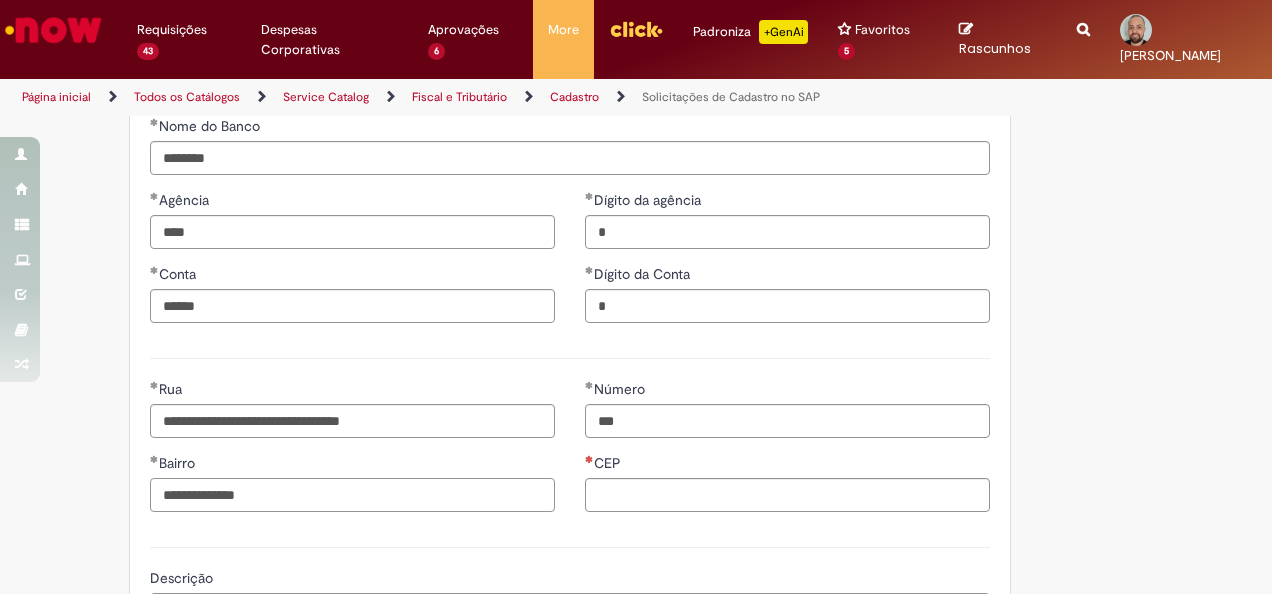 type on "**********" 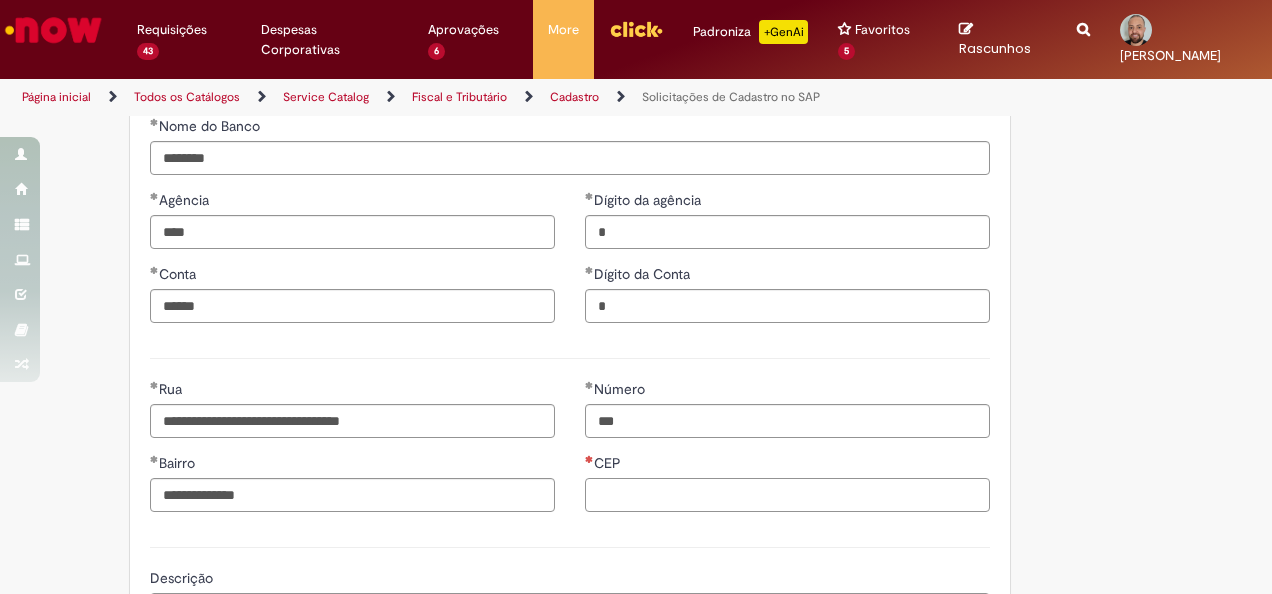click on "CEP" at bounding box center (787, 495) 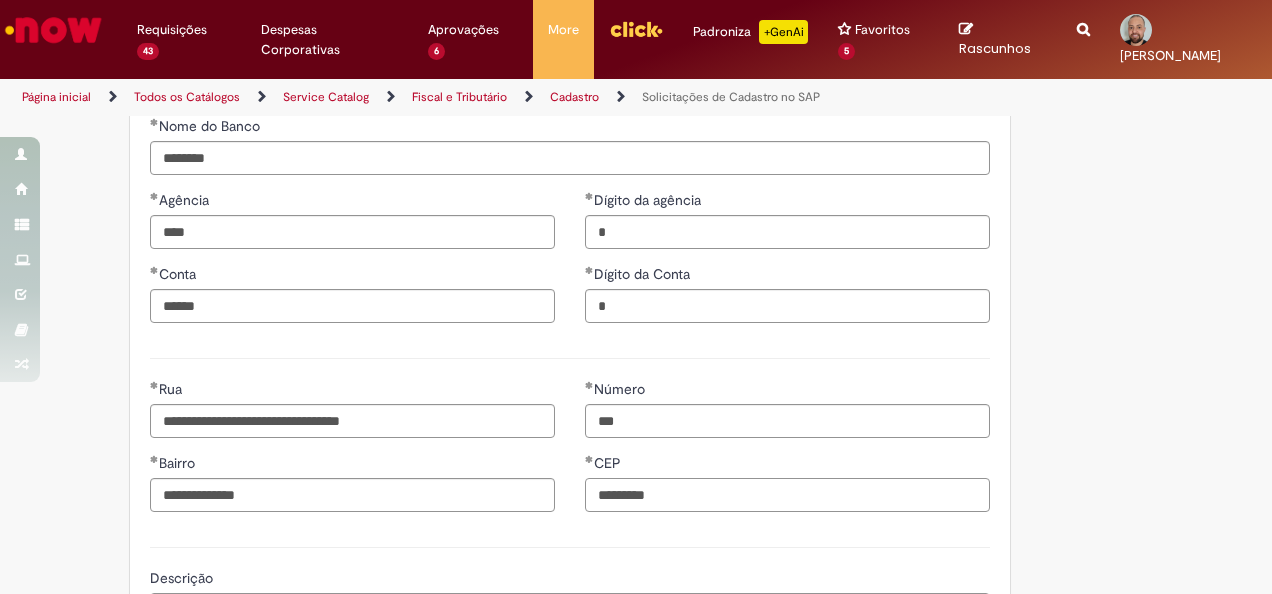 type on "*********" 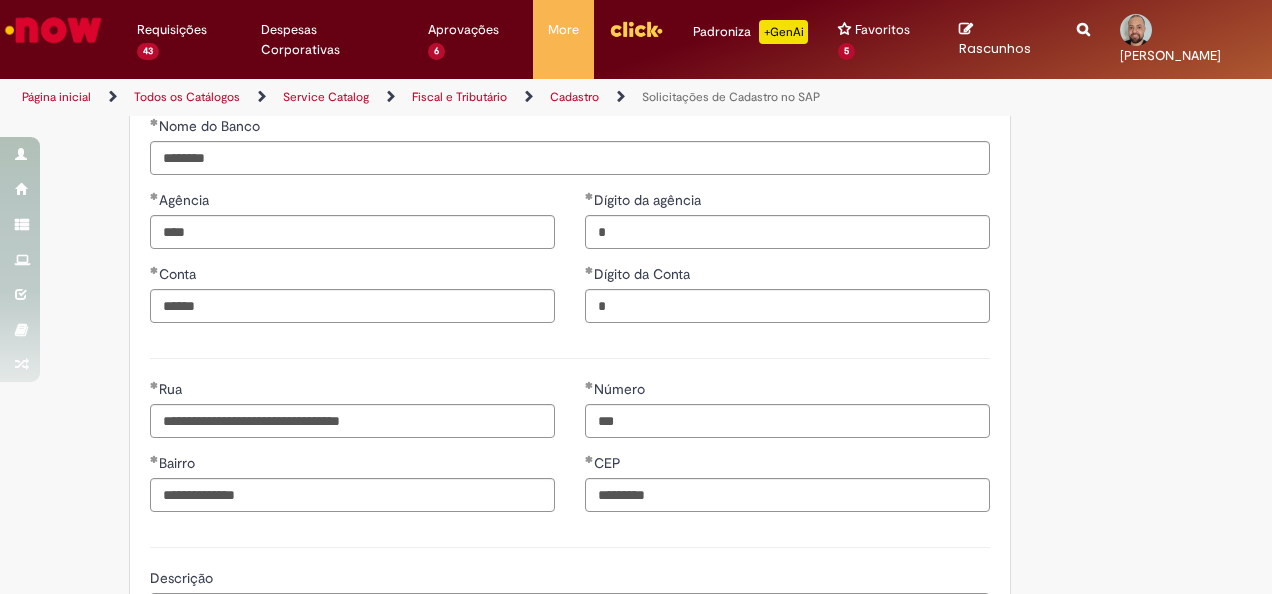 click on "**********" at bounding box center (636, 92) 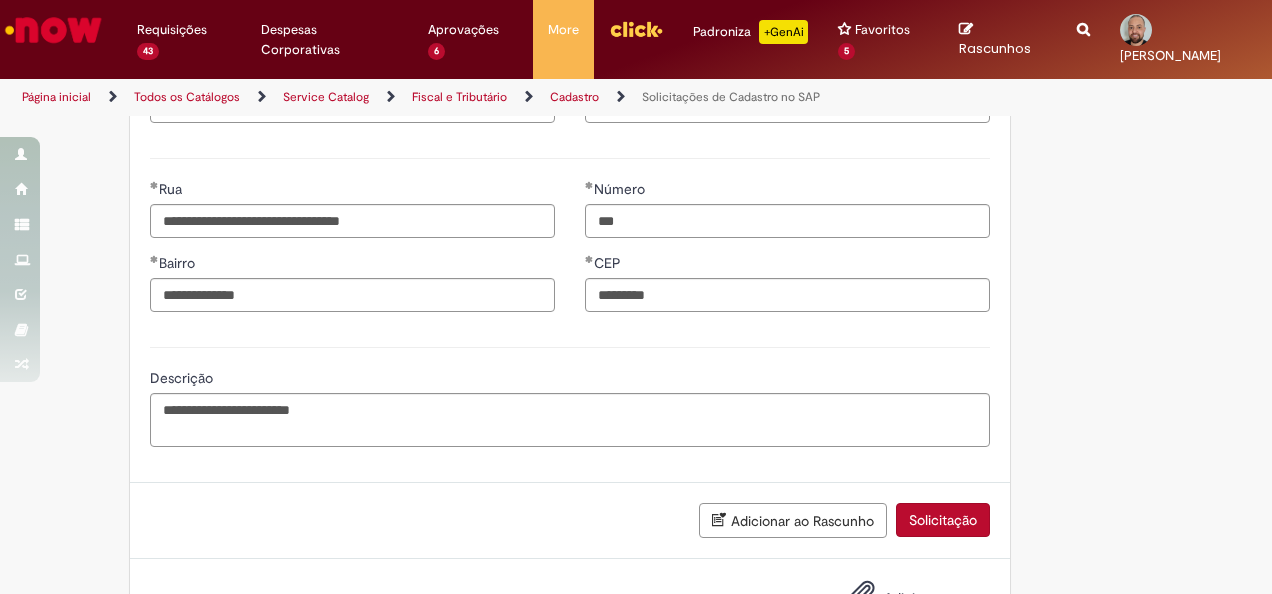 scroll, scrollTop: 1068, scrollLeft: 0, axis: vertical 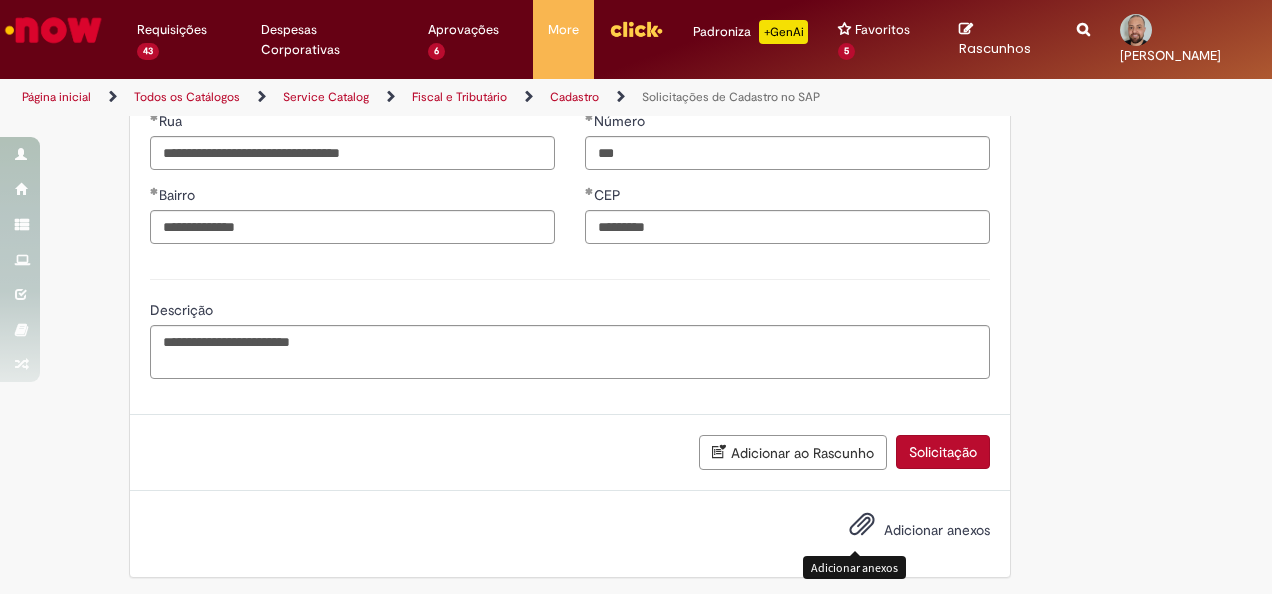click at bounding box center [850, 530] 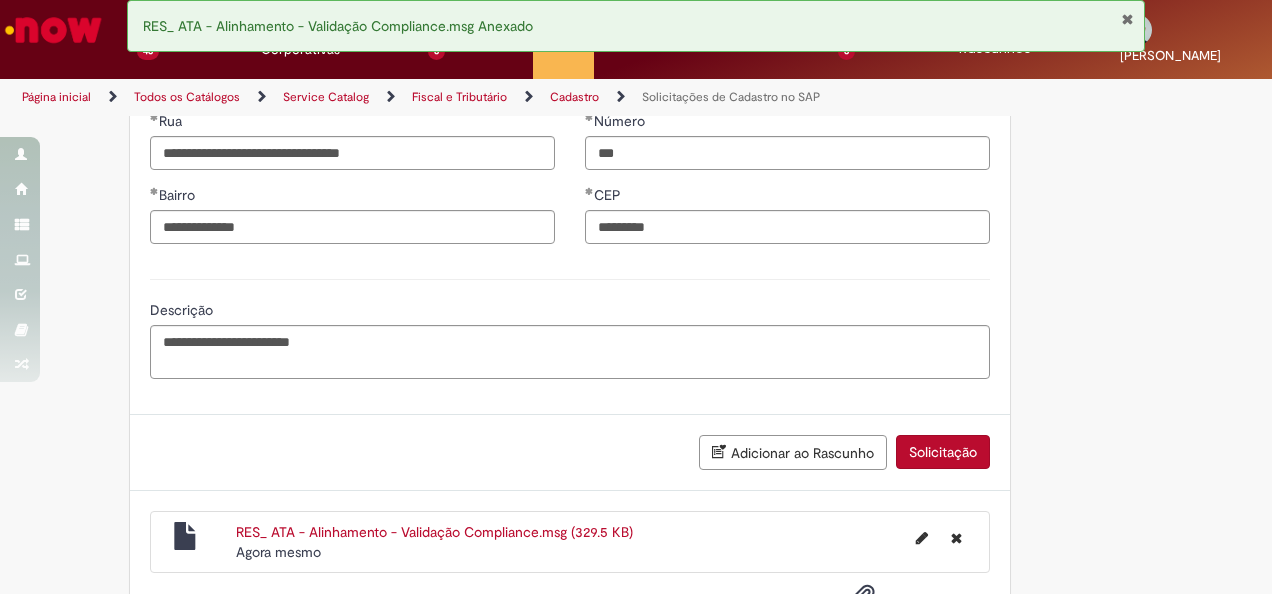 click on "Solicitação" at bounding box center [943, 452] 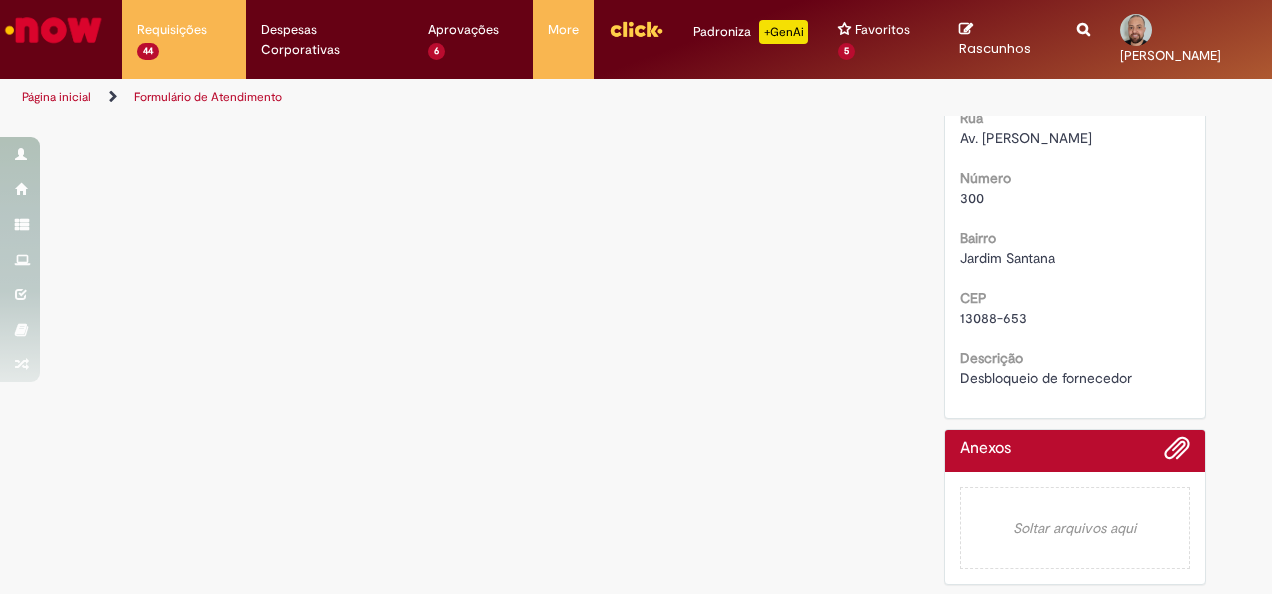 scroll, scrollTop: 0, scrollLeft: 0, axis: both 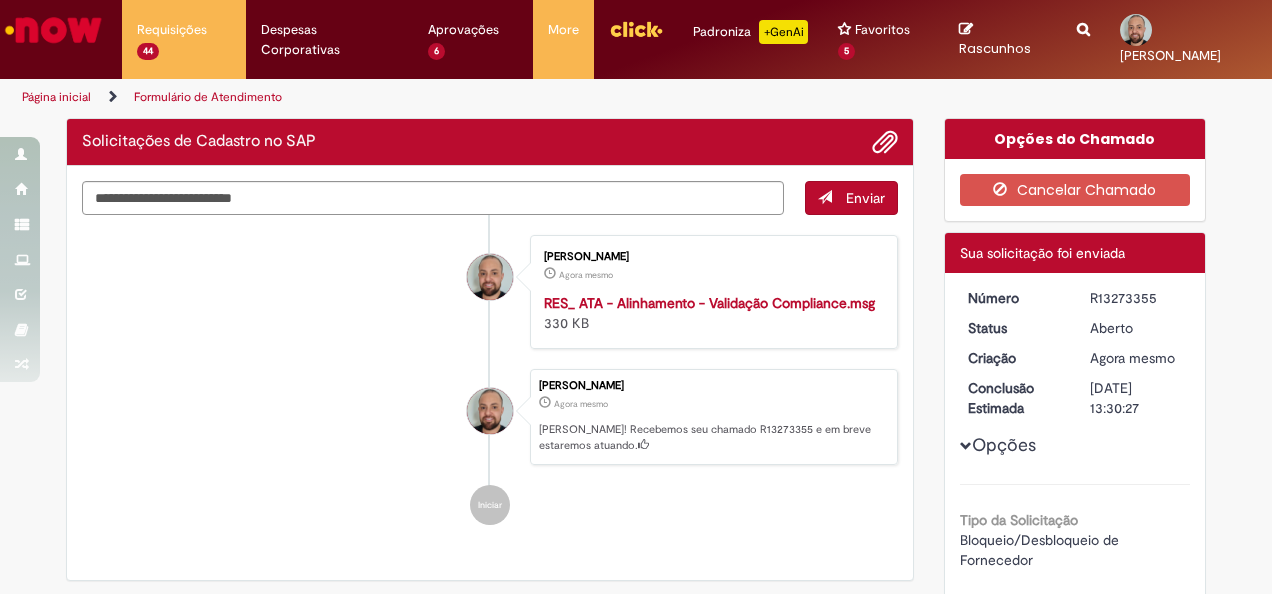 click on "R13273355" at bounding box center [1136, 298] 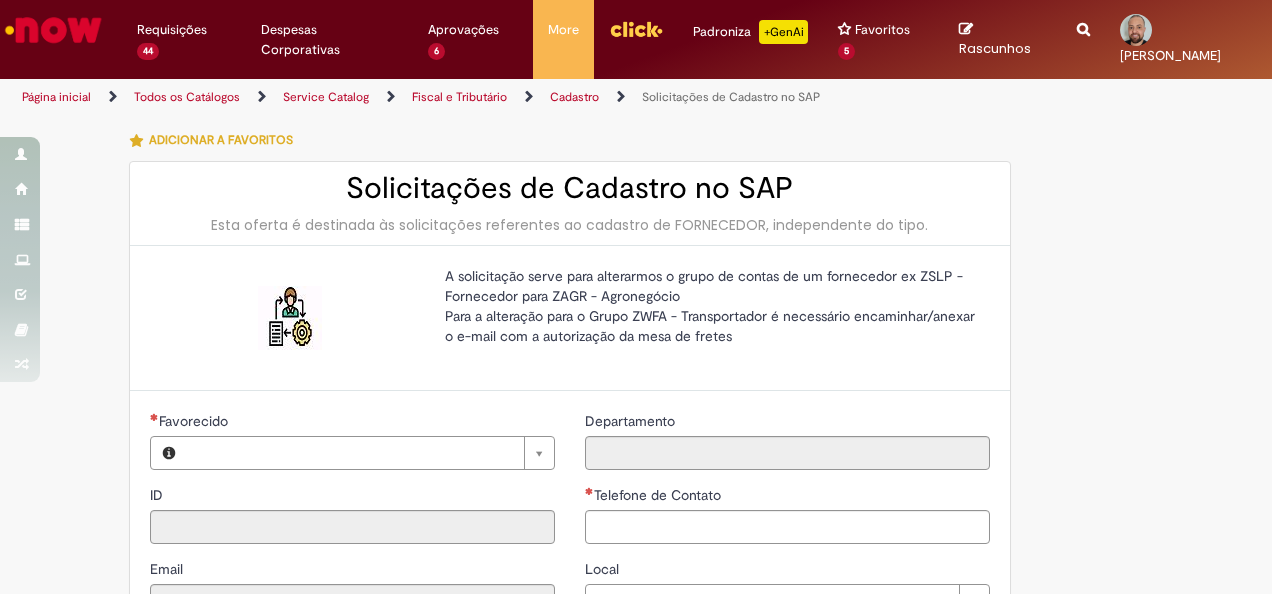 type on "********" 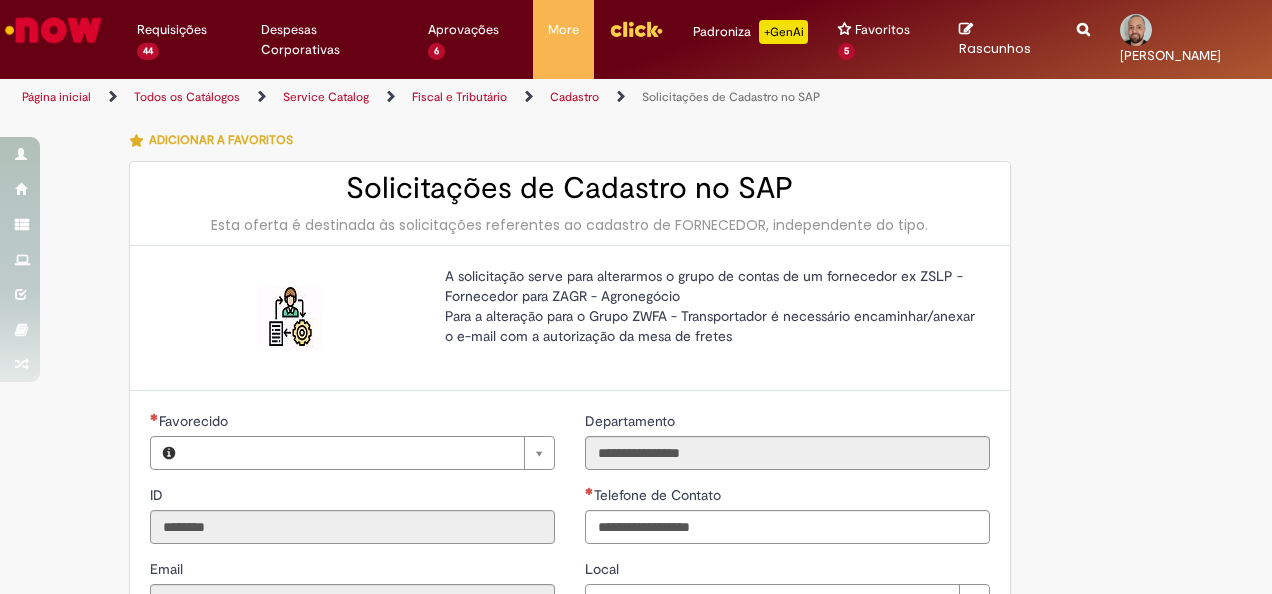 type on "**********" 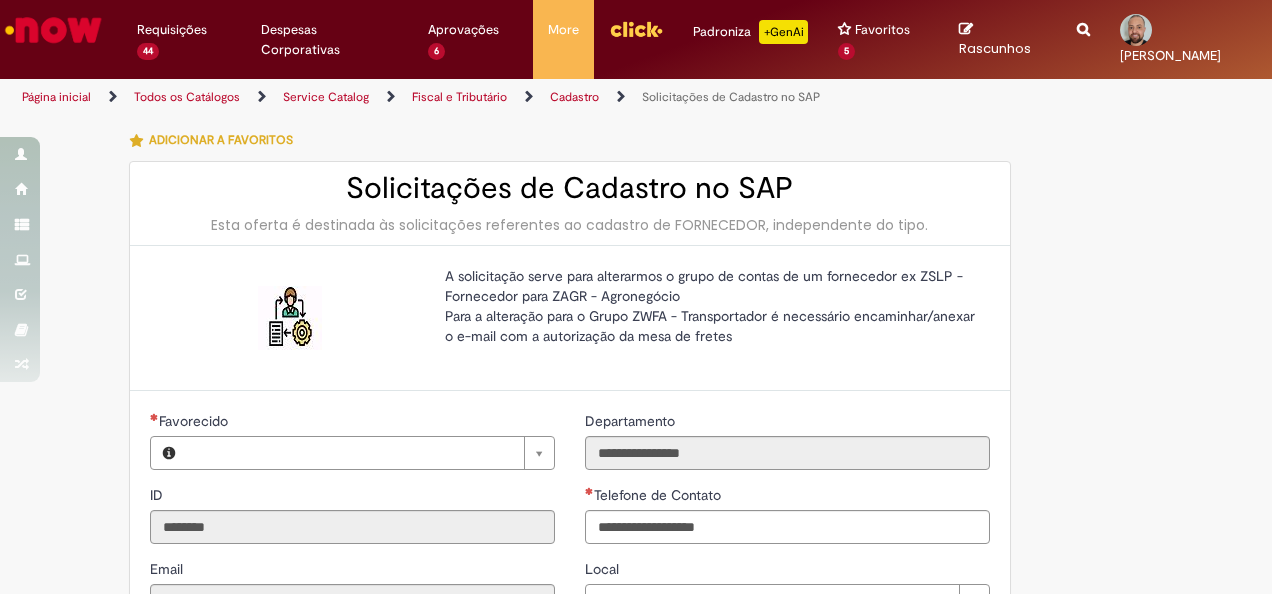 type on "**********" 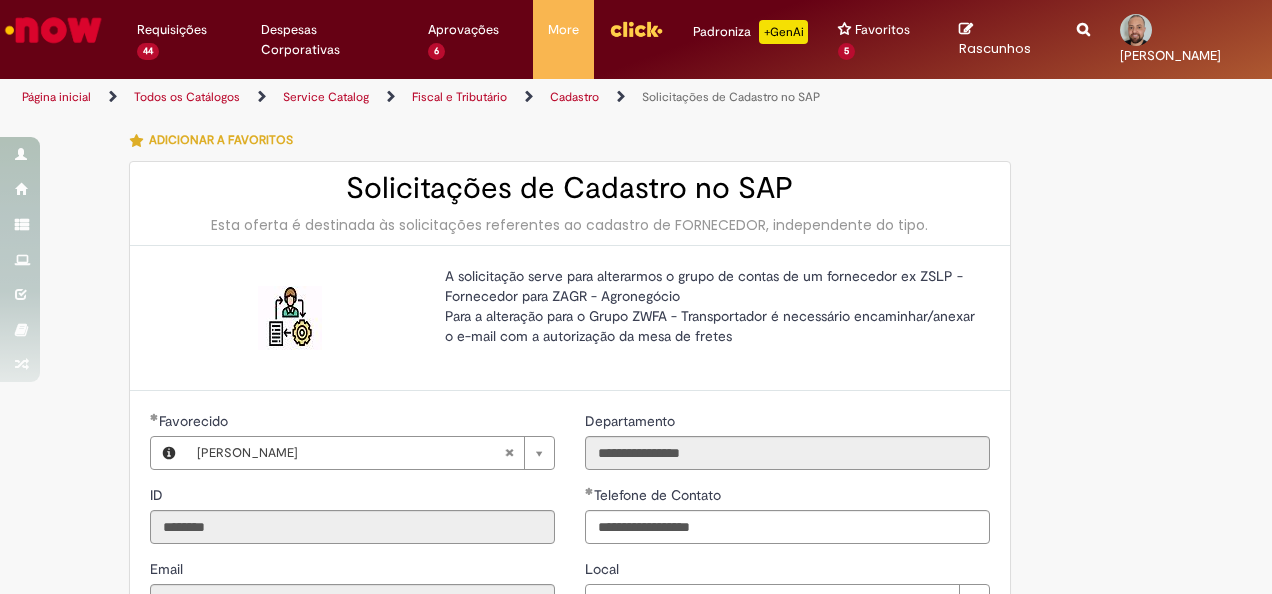 type on "**********" 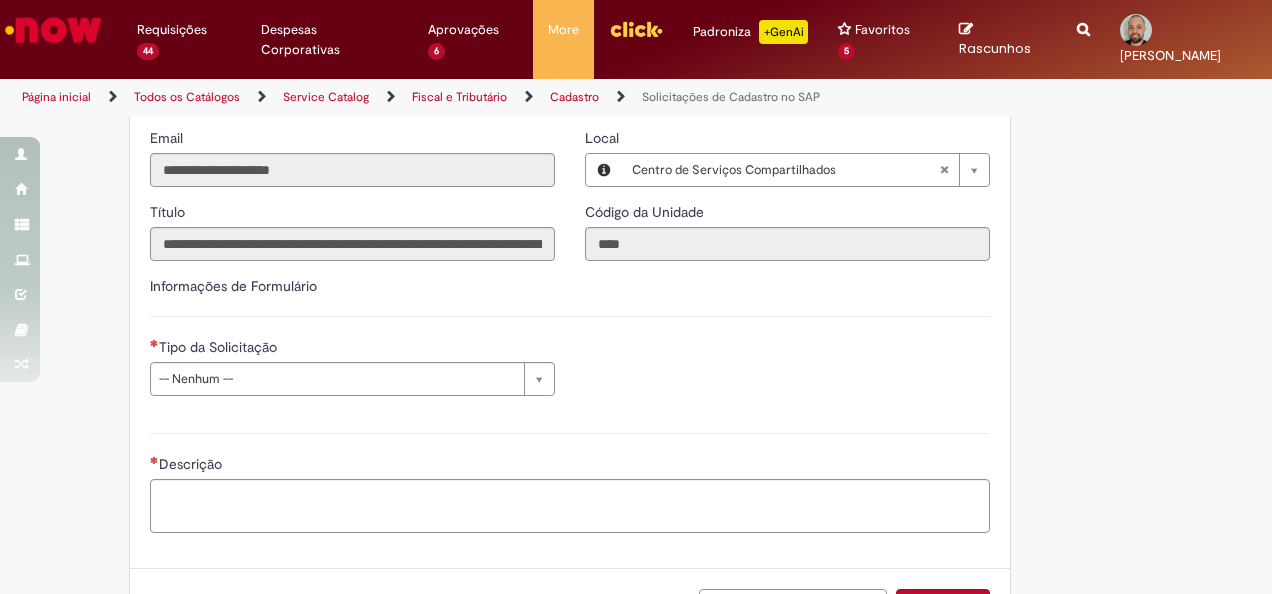 scroll, scrollTop: 400, scrollLeft: 0, axis: vertical 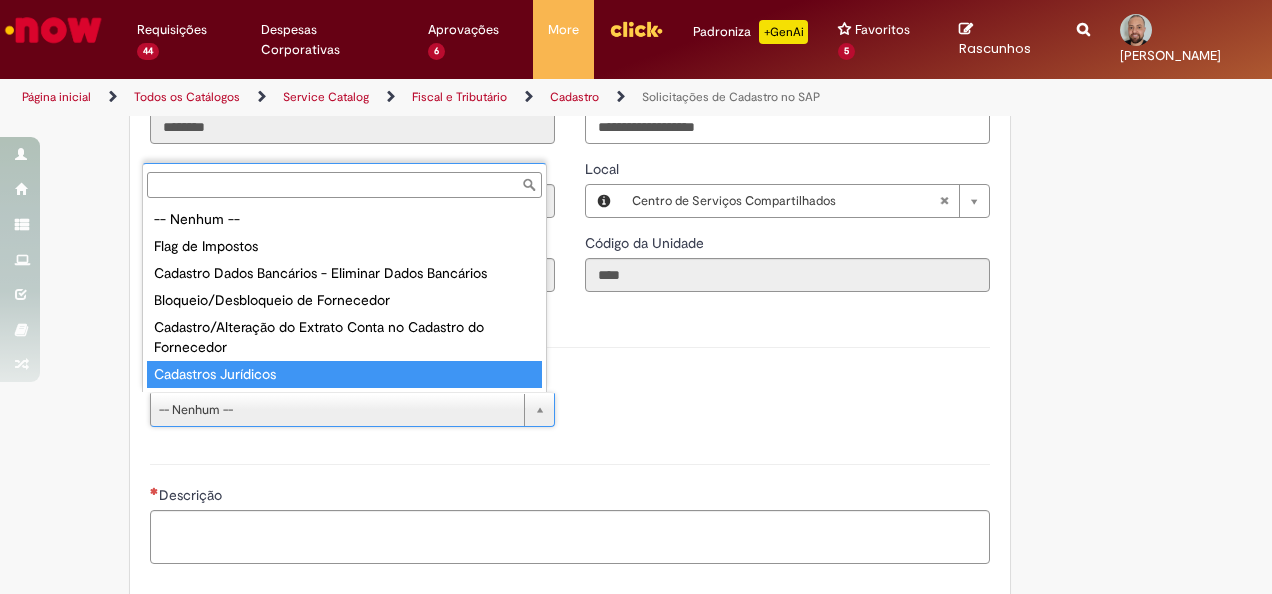 type on "**********" 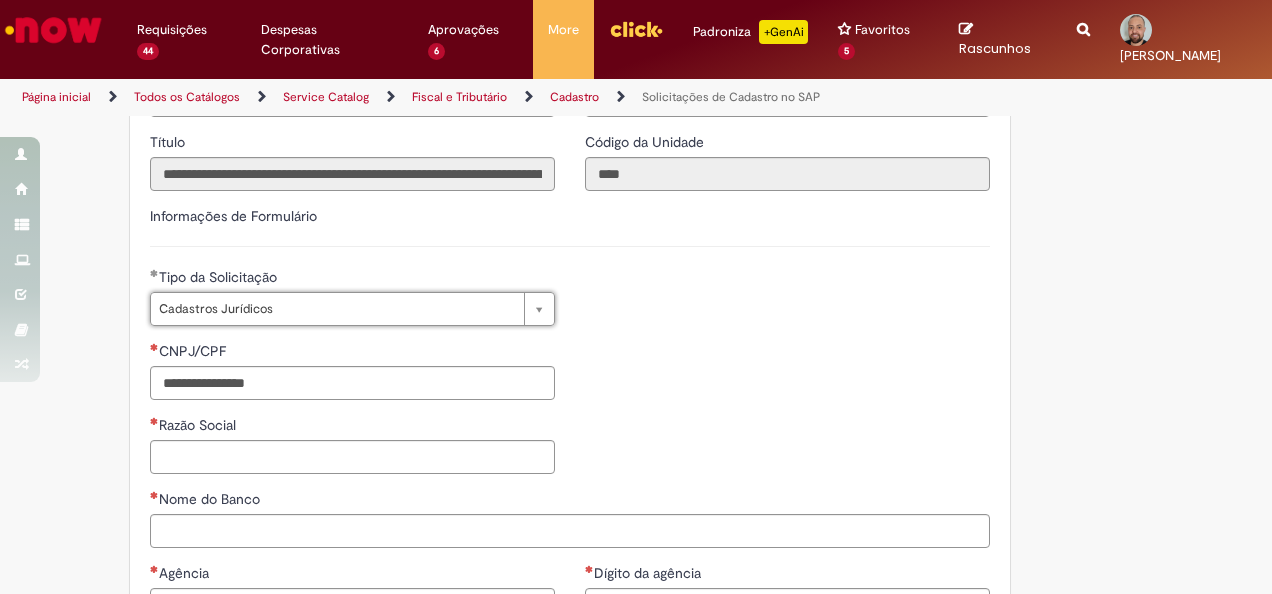 scroll, scrollTop: 600, scrollLeft: 0, axis: vertical 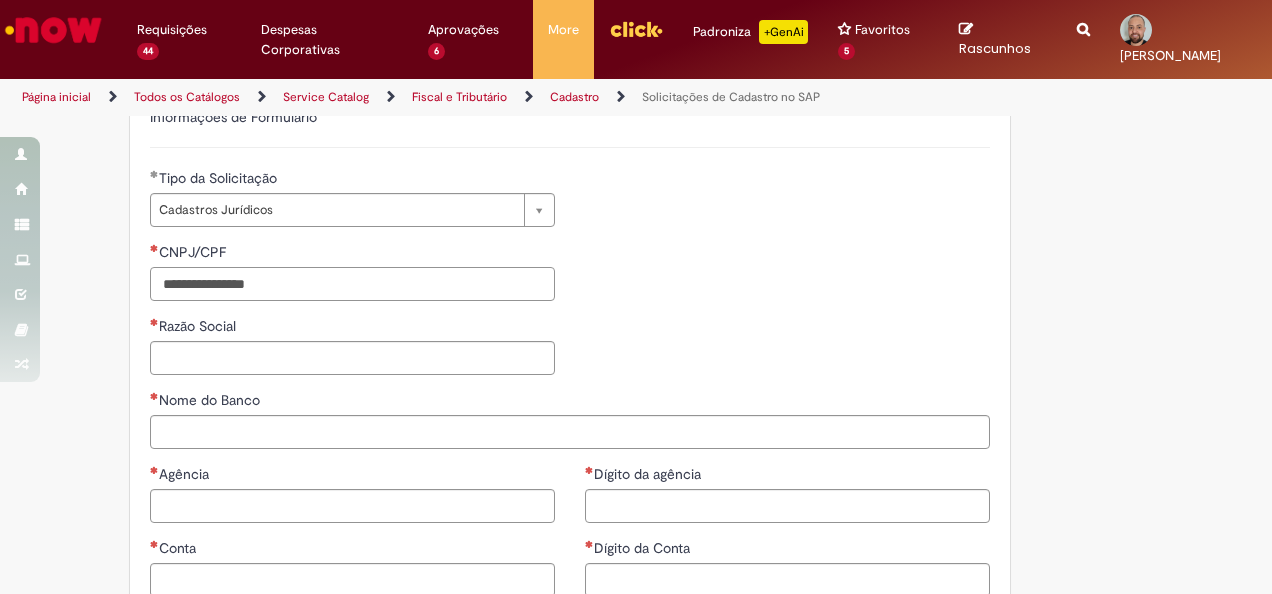 click on "CNPJ/CPF" at bounding box center (352, 284) 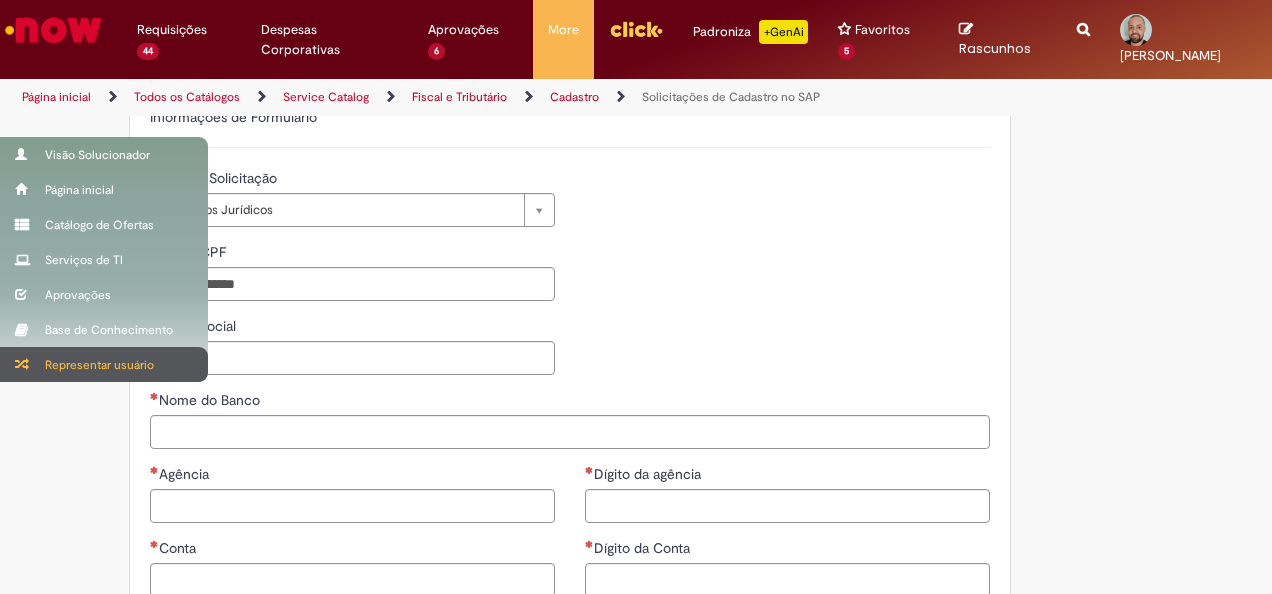 type on "**********" 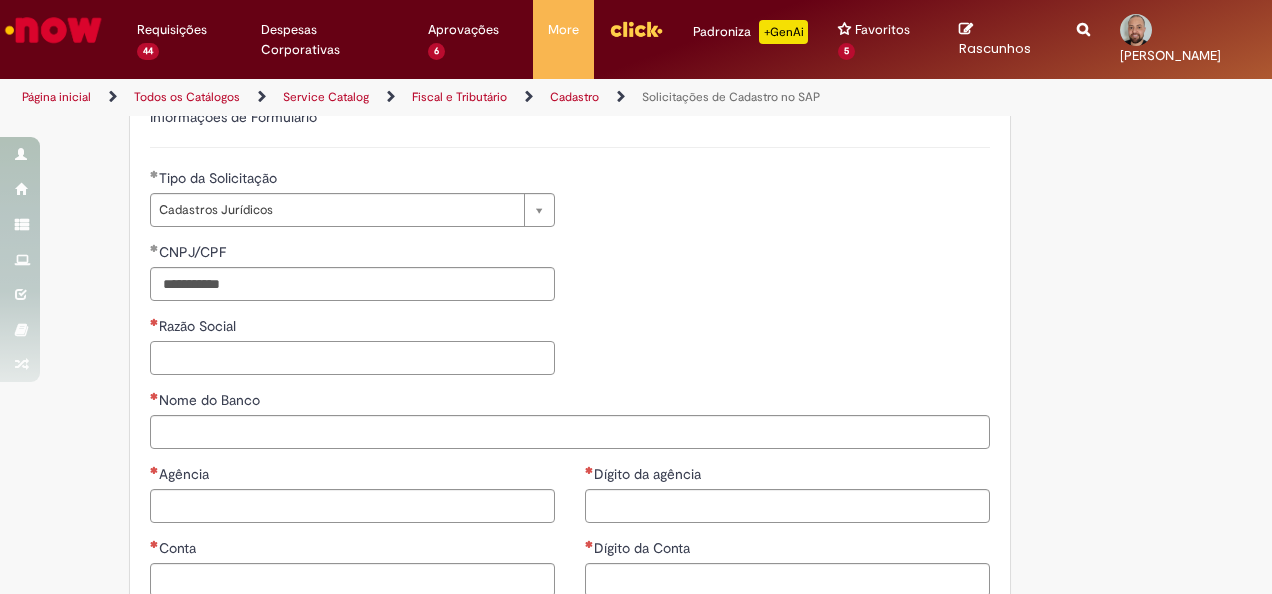 click on "Razão Social" at bounding box center [352, 358] 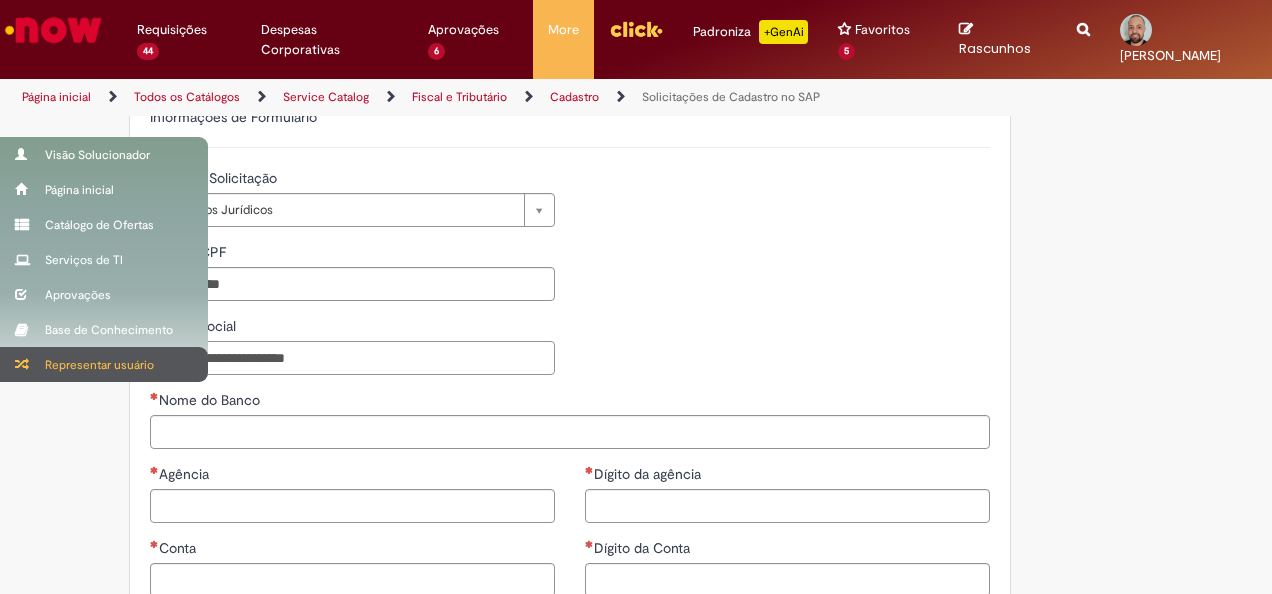 type on "**********" 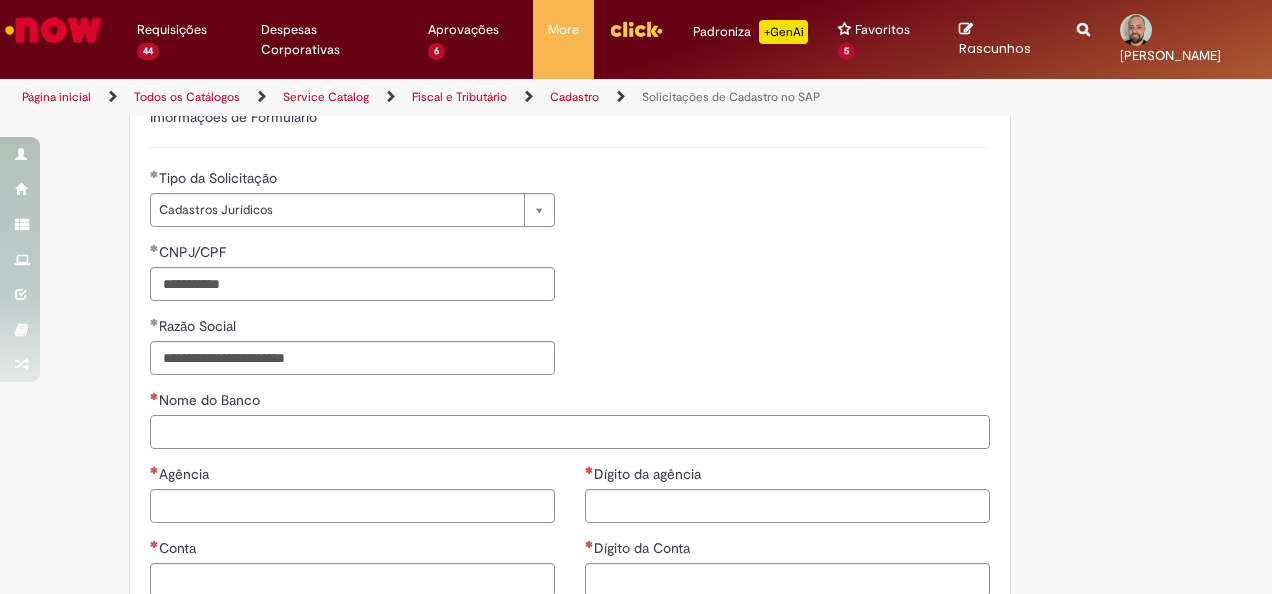 click on "Nome do Banco" at bounding box center (570, 432) 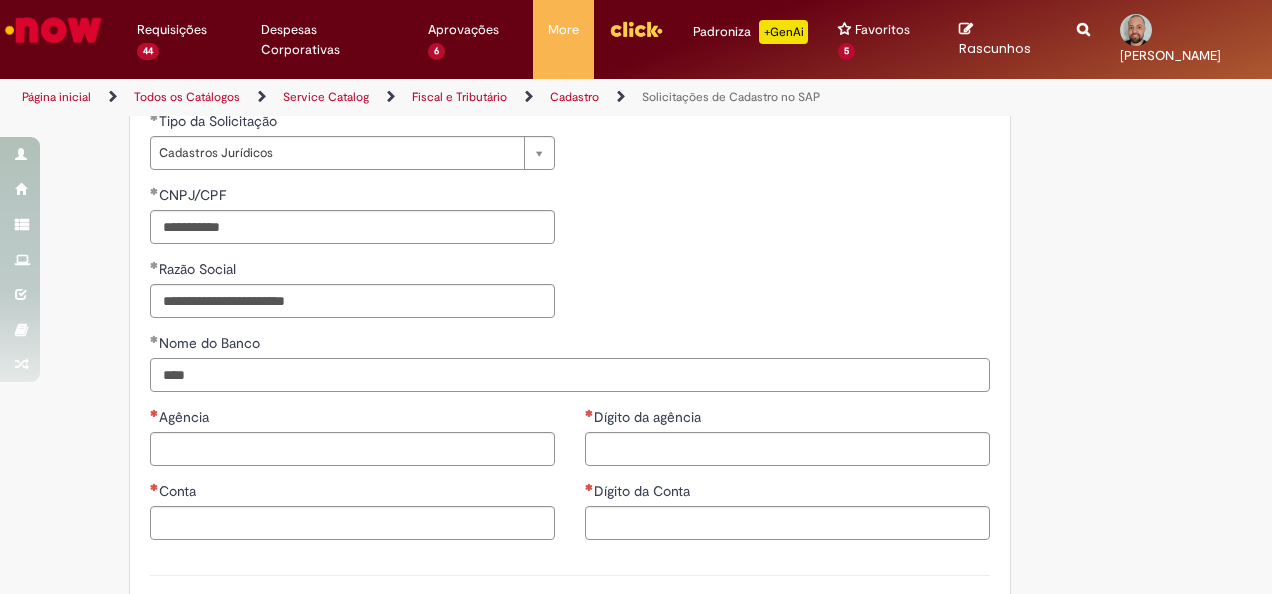 scroll, scrollTop: 700, scrollLeft: 0, axis: vertical 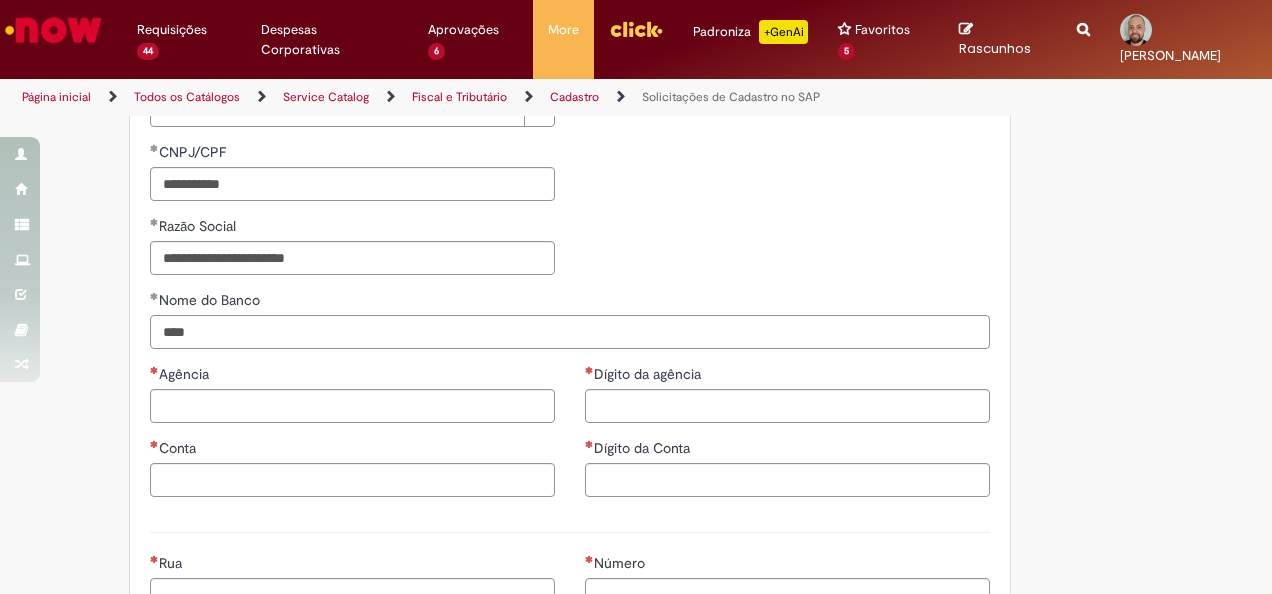 type on "****" 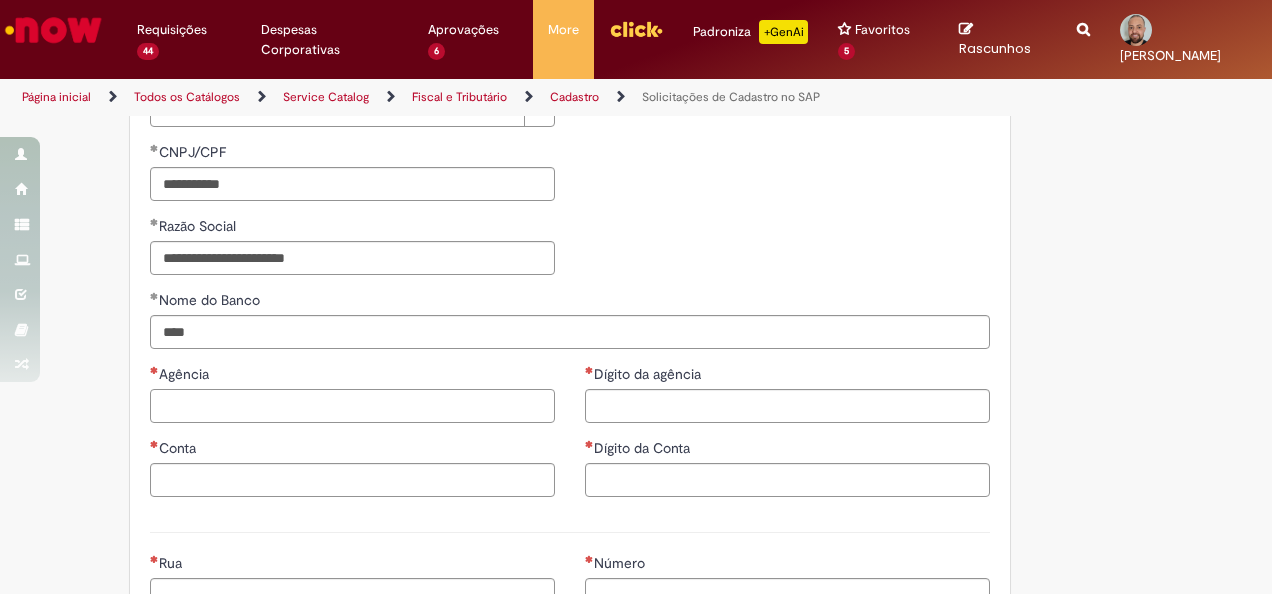 click on "Agência" at bounding box center (352, 406) 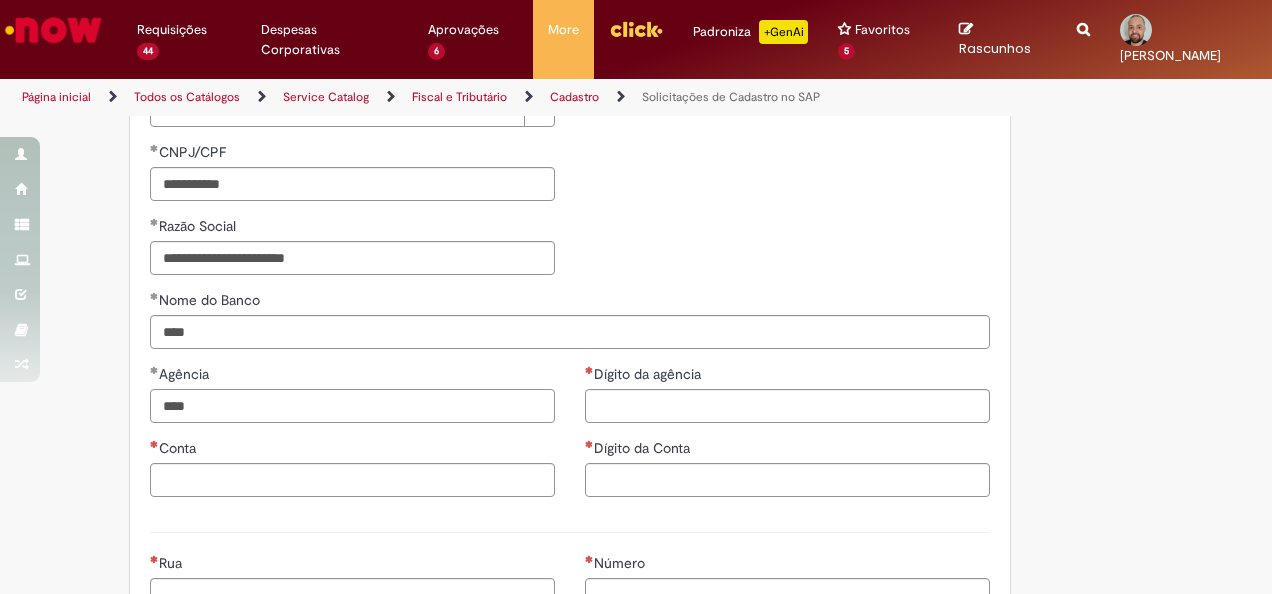 type on "****" 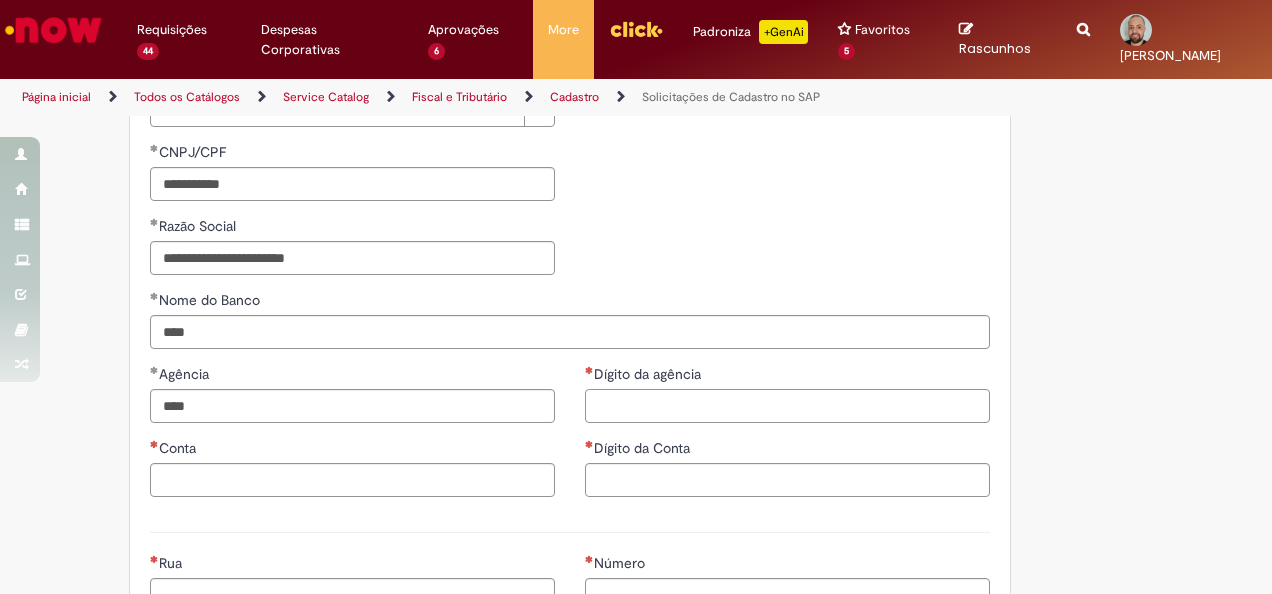 click on "Dígito da agência" at bounding box center [787, 406] 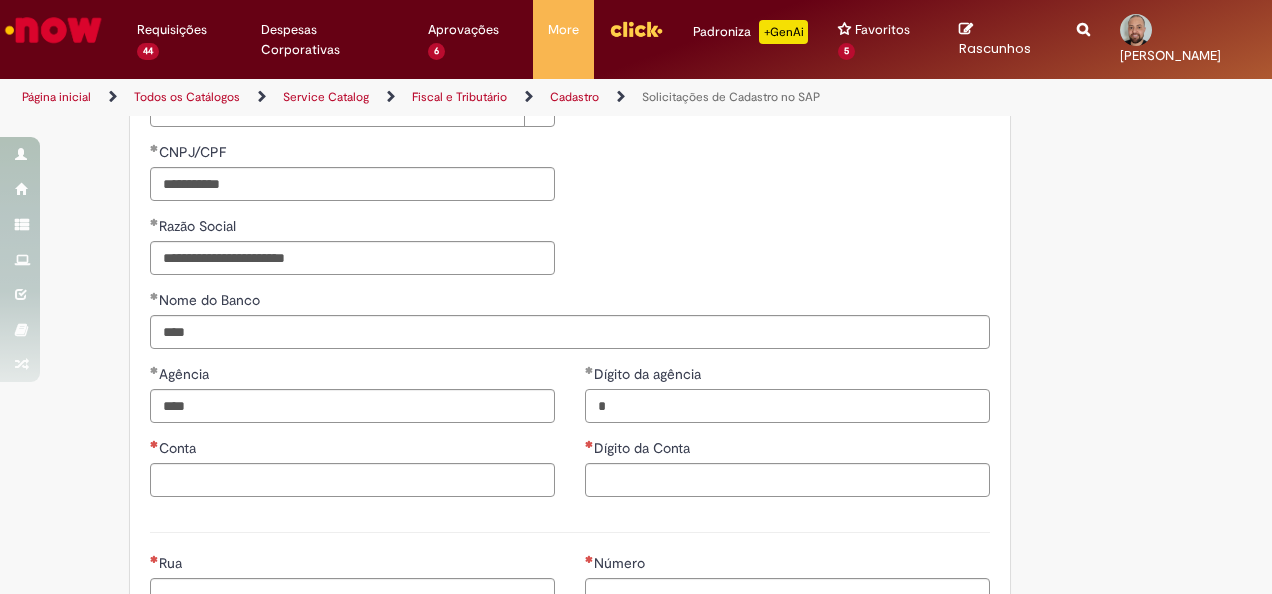 type on "*" 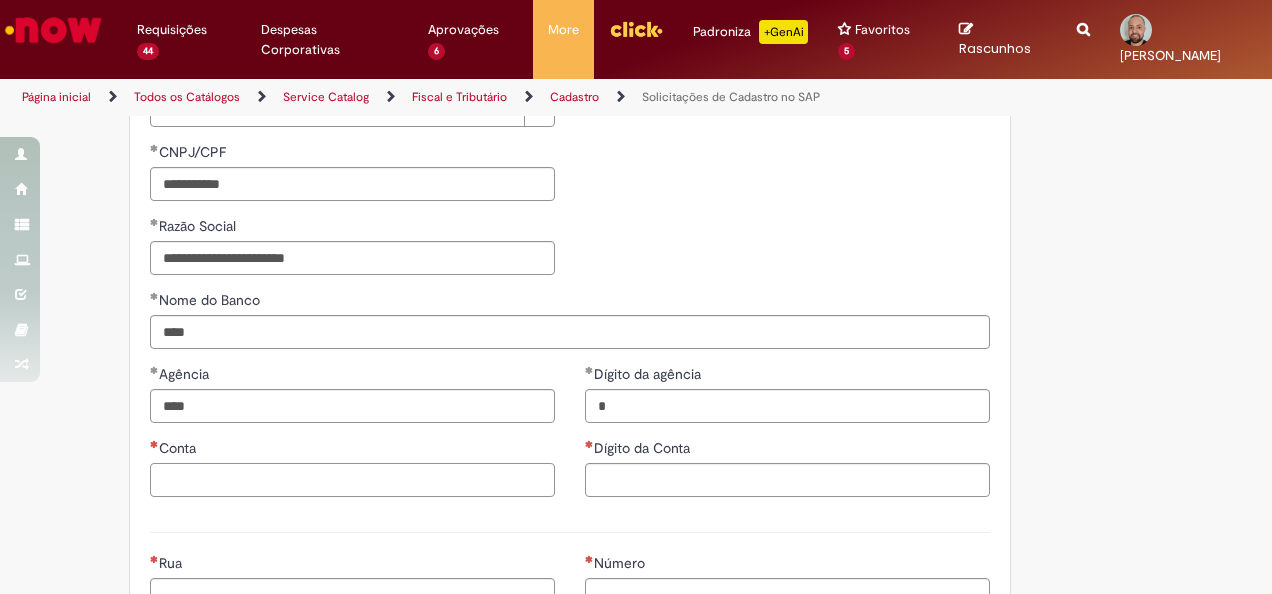 click on "Conta" at bounding box center [352, 480] 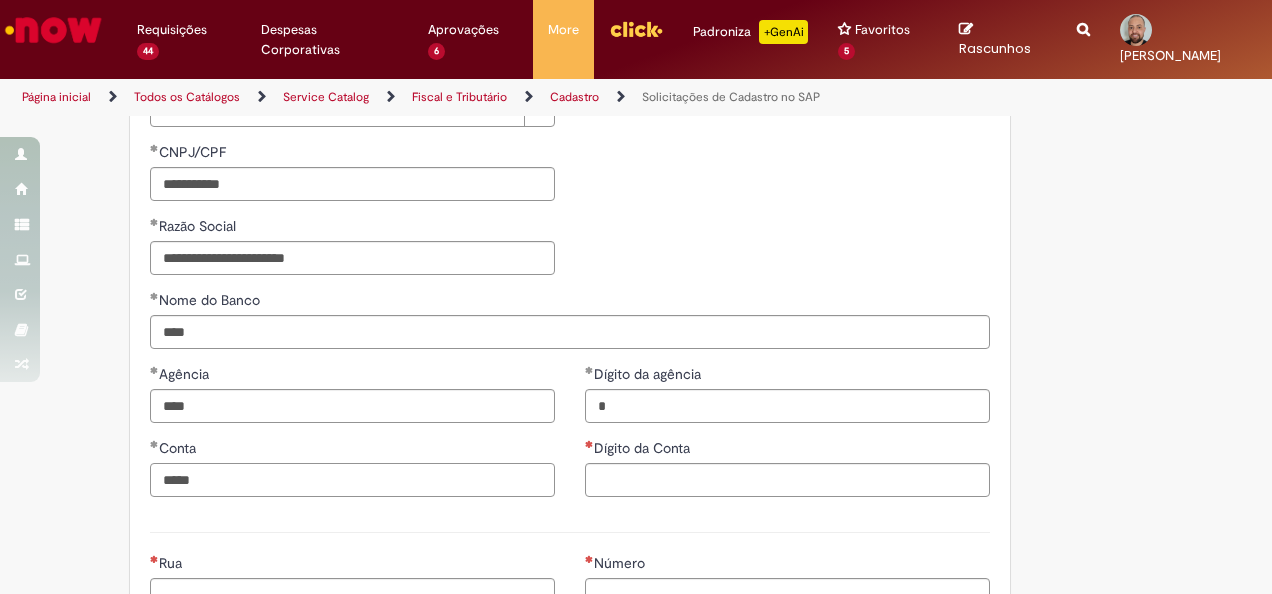 type on "*****" 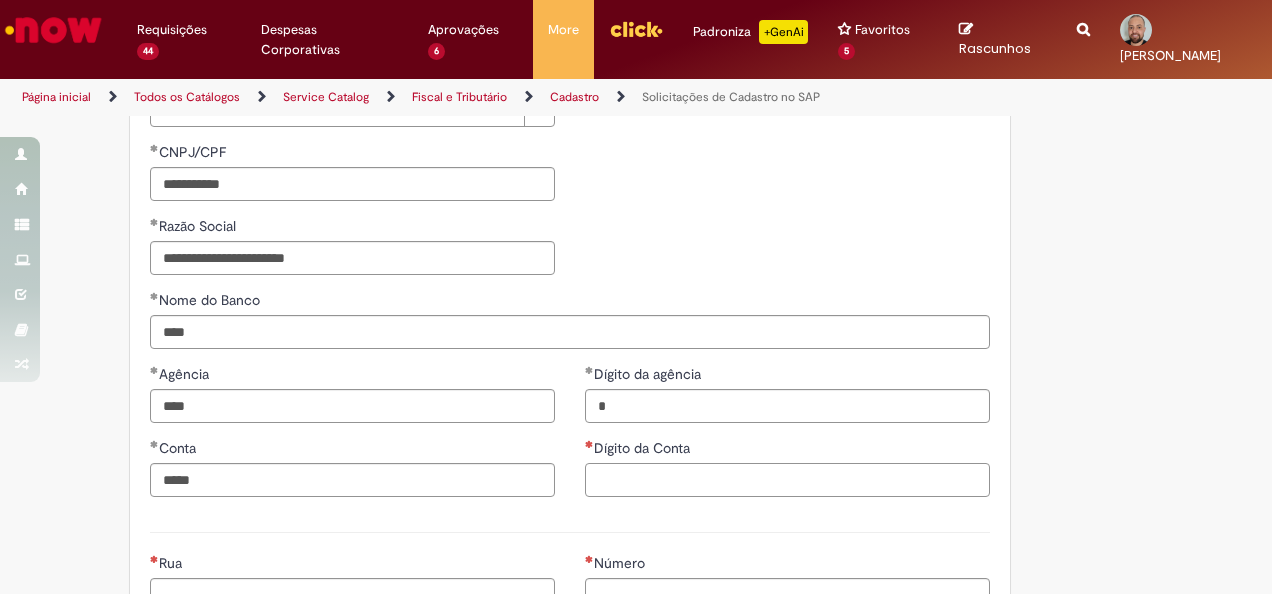 click on "Dígito da Conta" at bounding box center (787, 480) 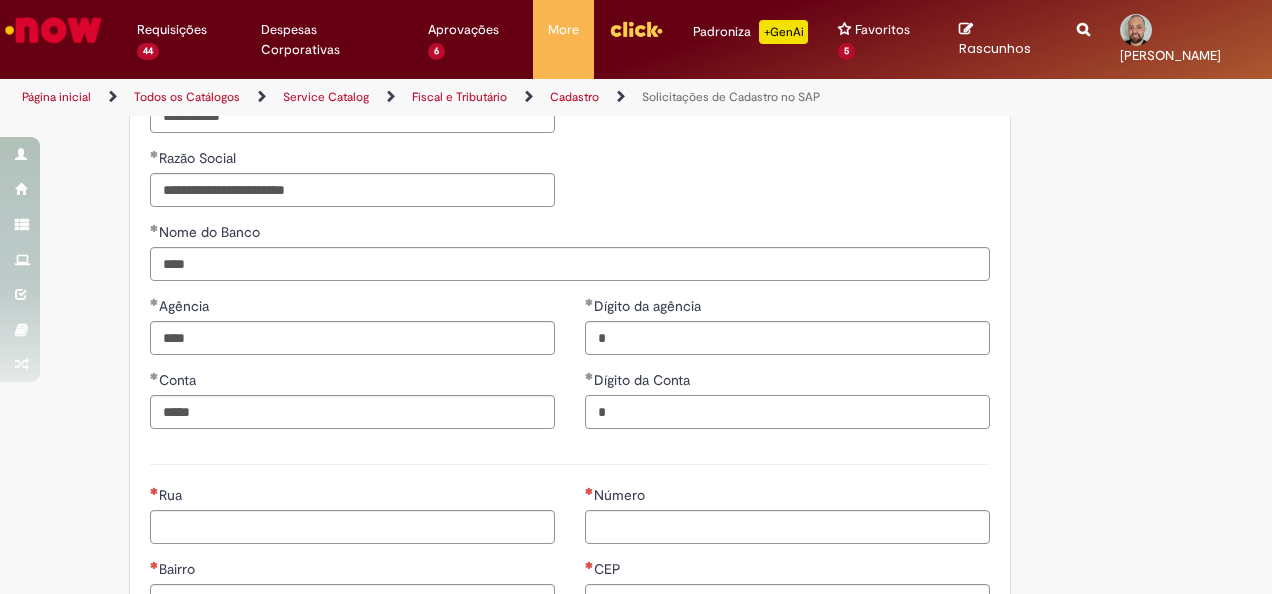 scroll, scrollTop: 800, scrollLeft: 0, axis: vertical 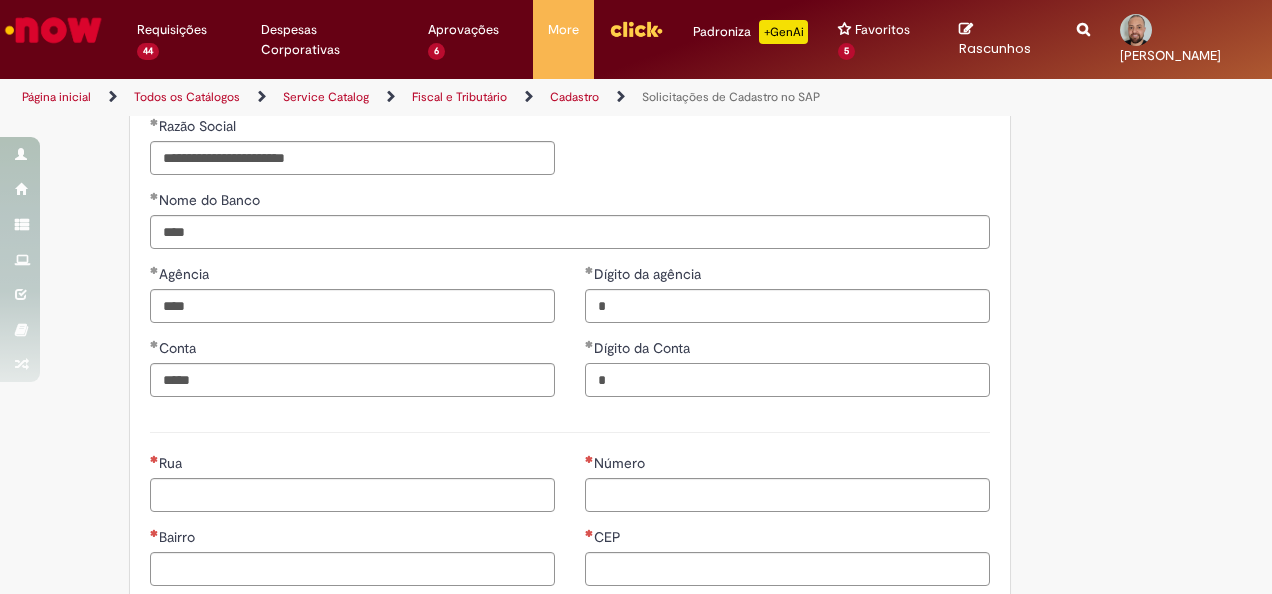type on "*" 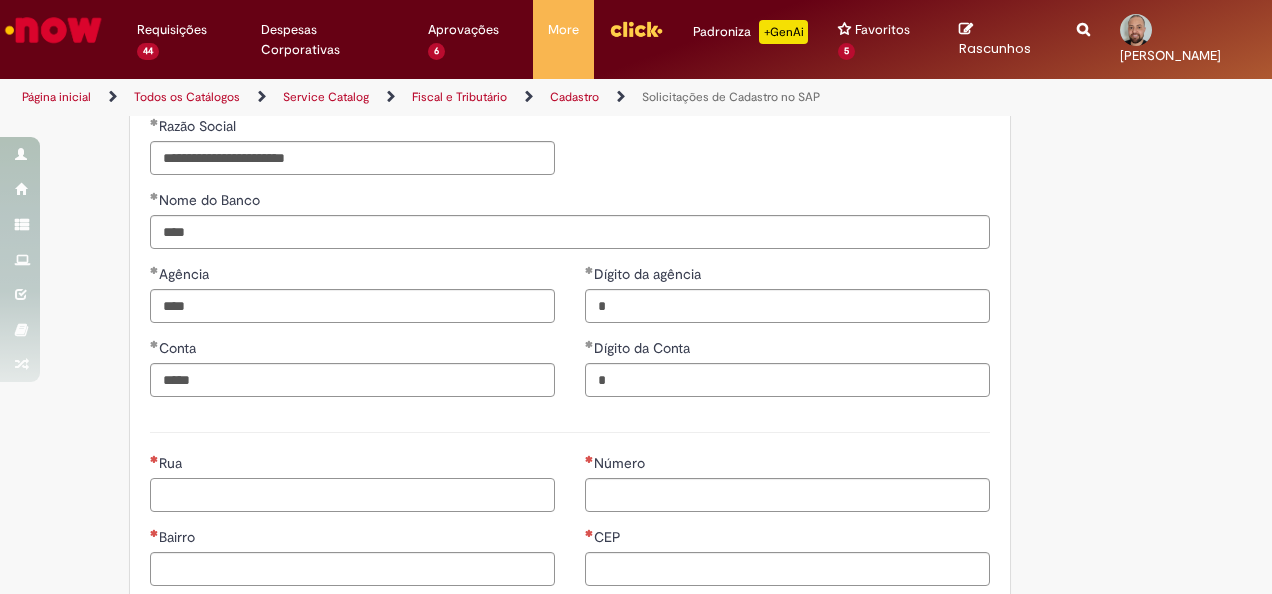 click on "Rua" at bounding box center (352, 495) 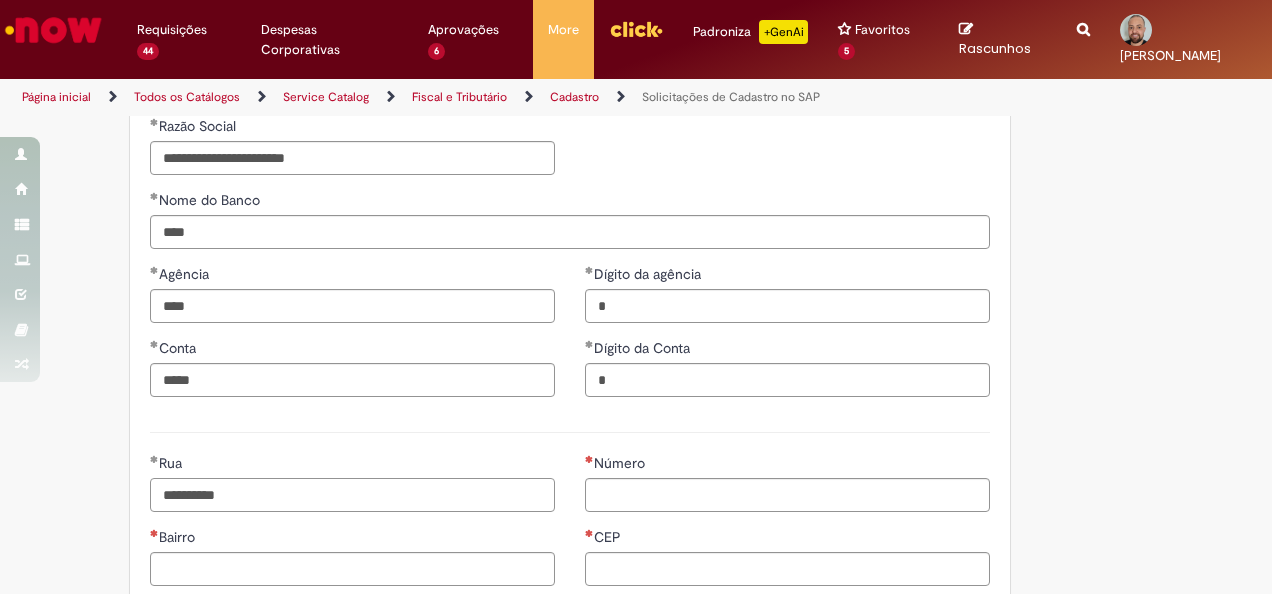 type on "**********" 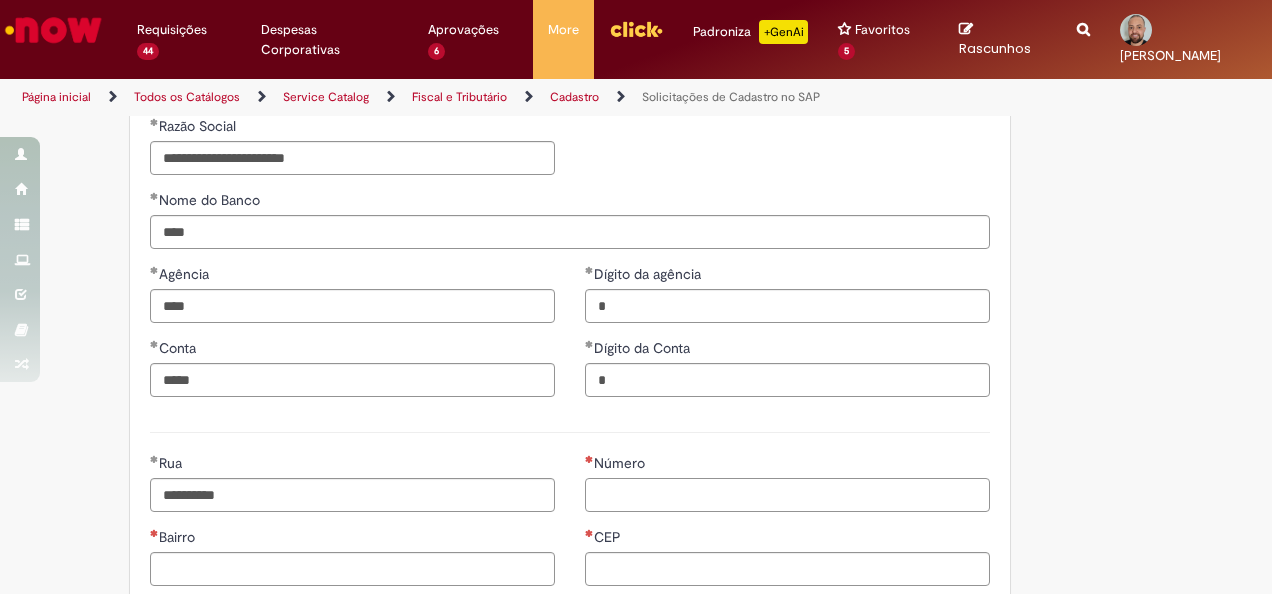 click on "Número" at bounding box center [787, 495] 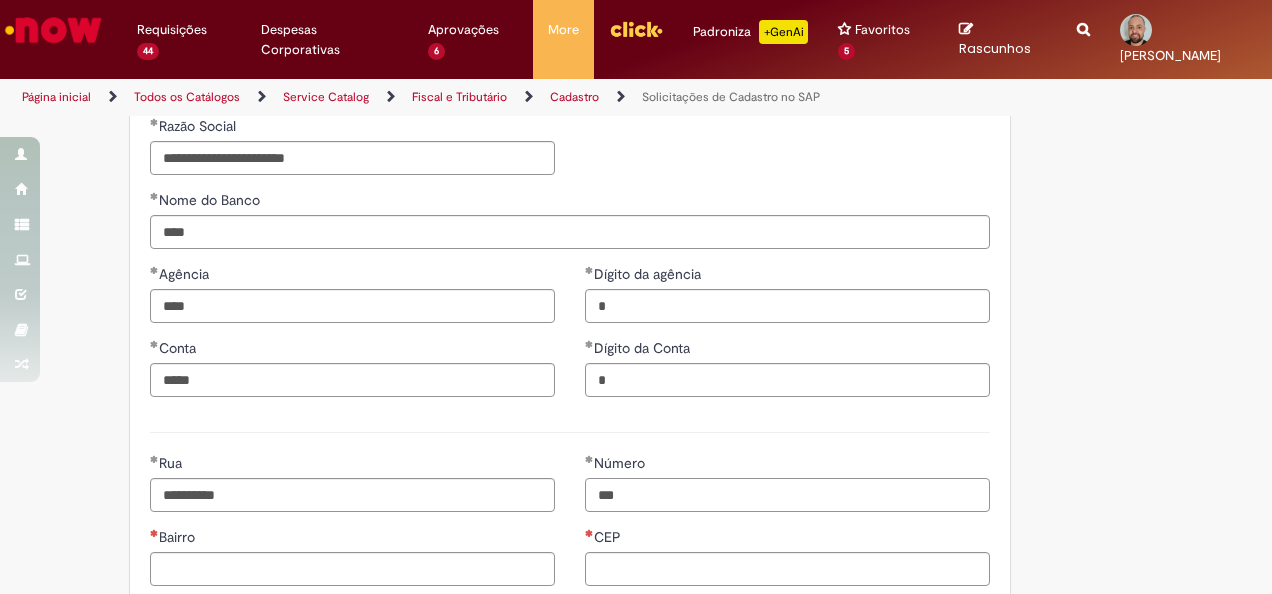 type on "***" 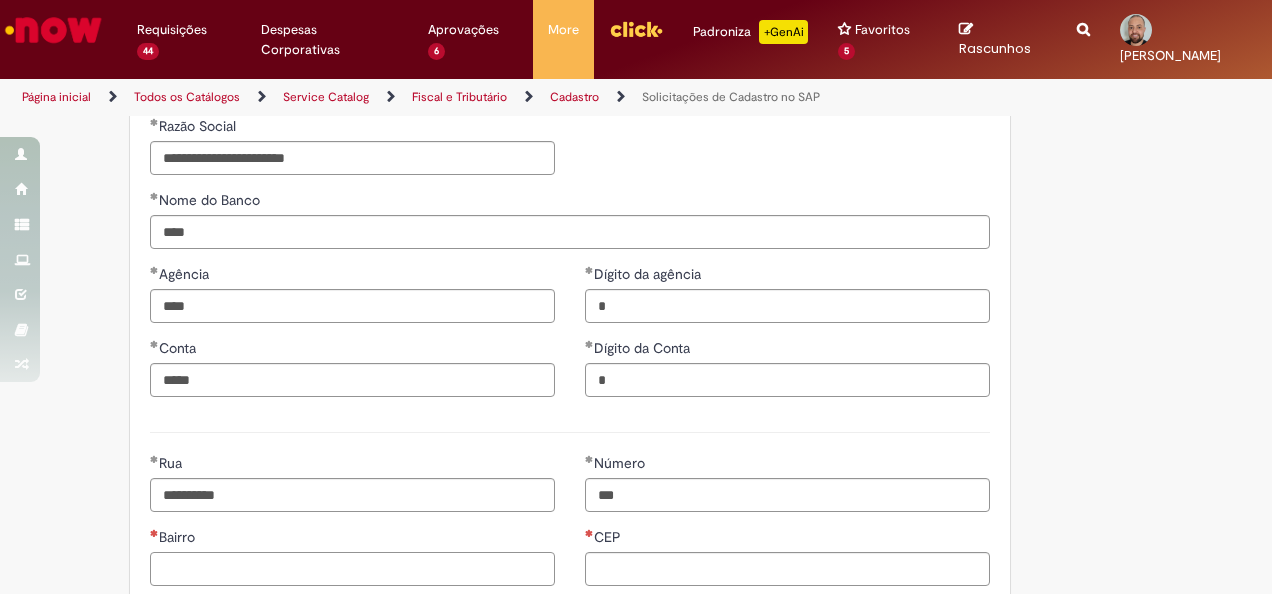 click on "Bairro" at bounding box center [352, 569] 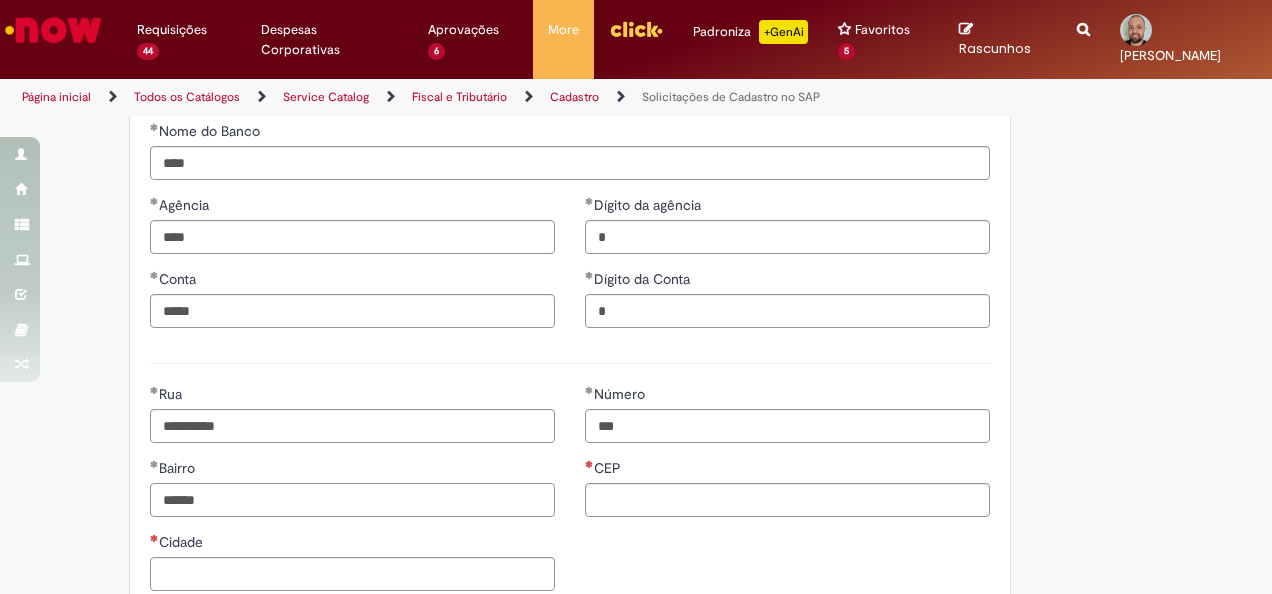 scroll, scrollTop: 900, scrollLeft: 0, axis: vertical 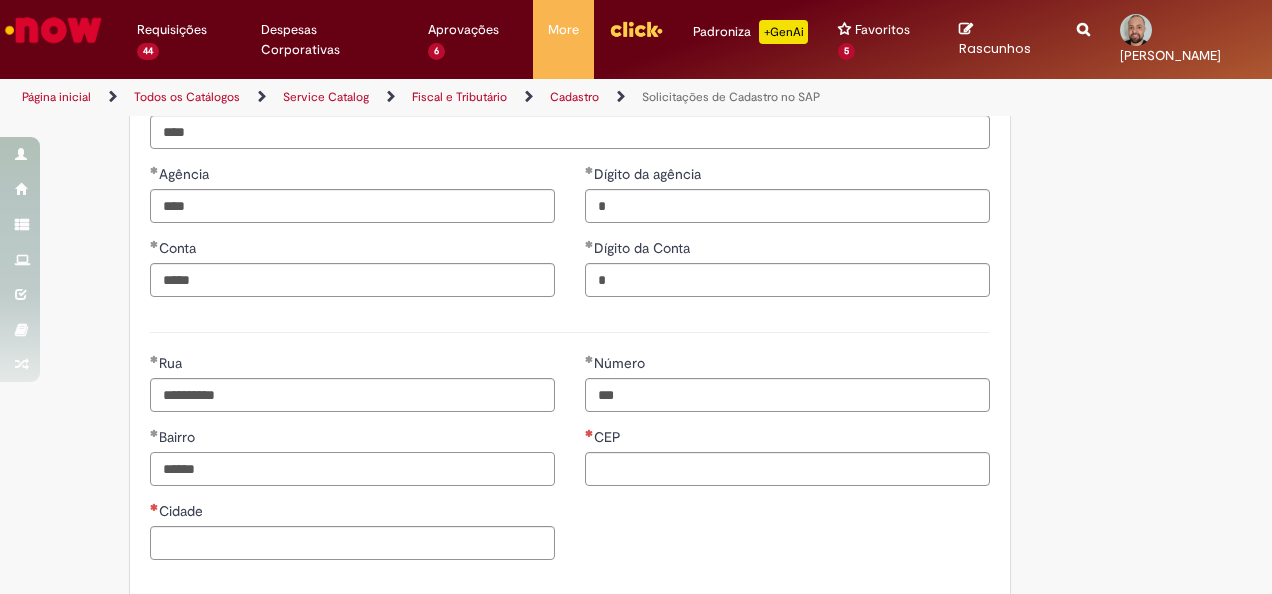 type on "******" 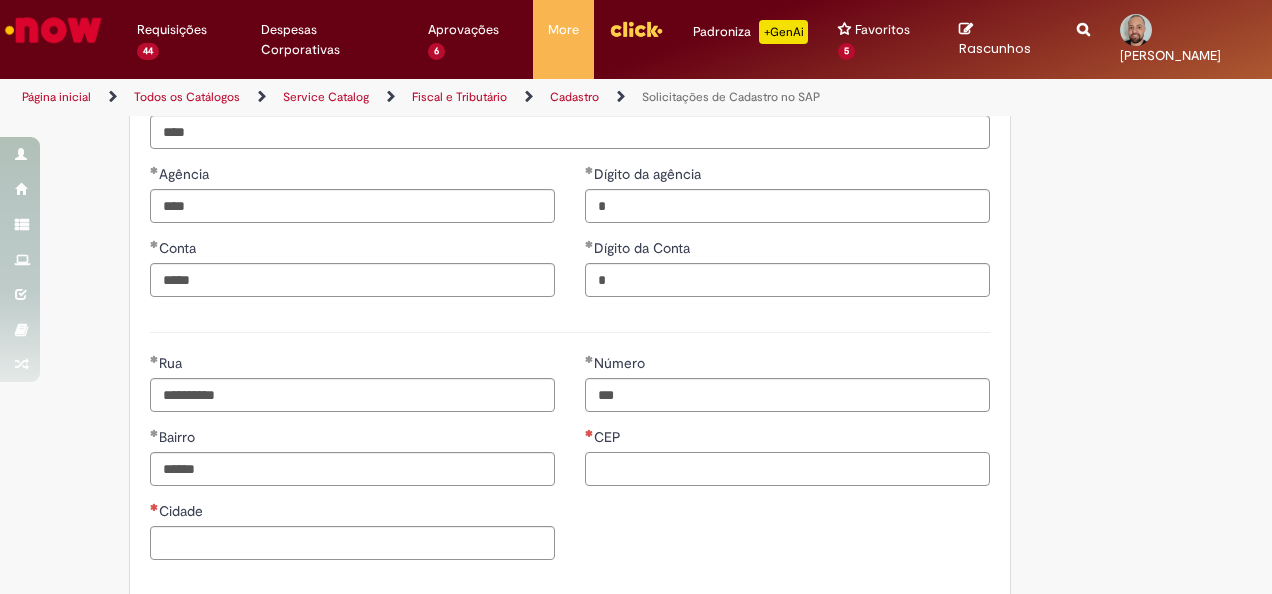 click on "CEP" at bounding box center [787, 469] 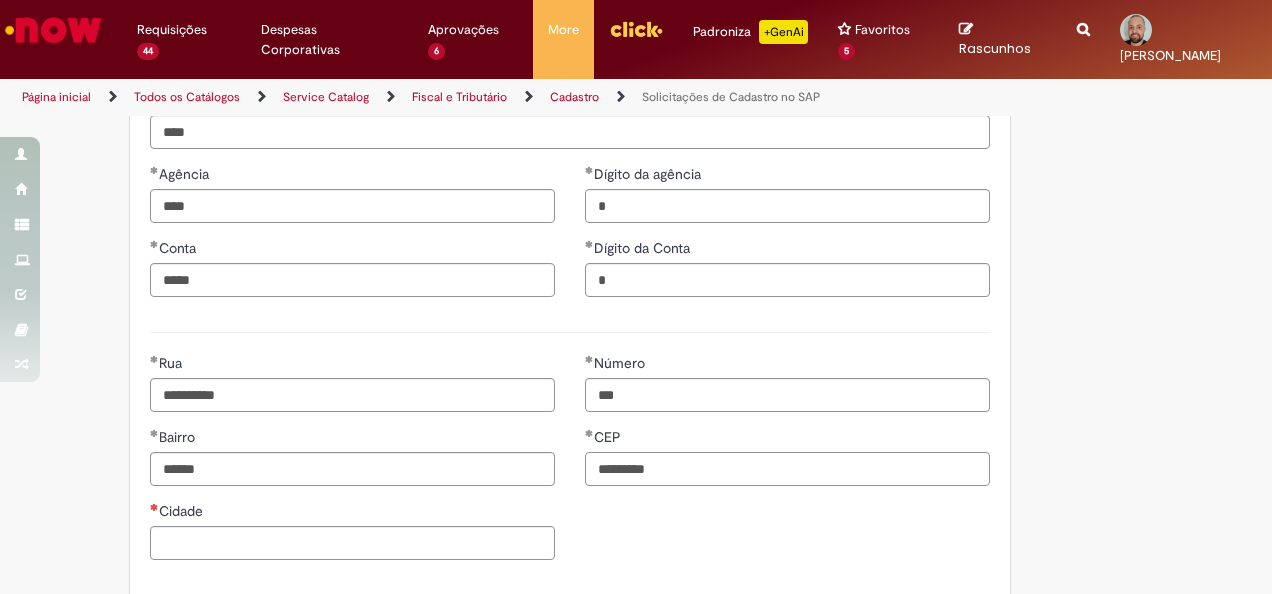 type on "*********" 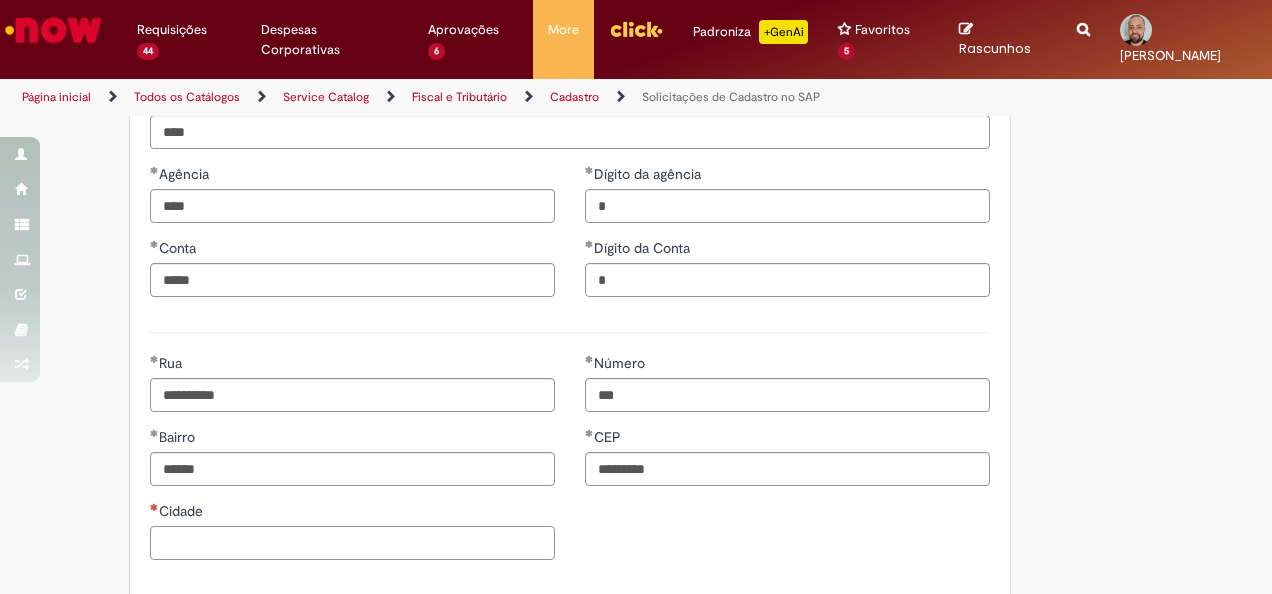 click on "Cidade" at bounding box center (352, 543) 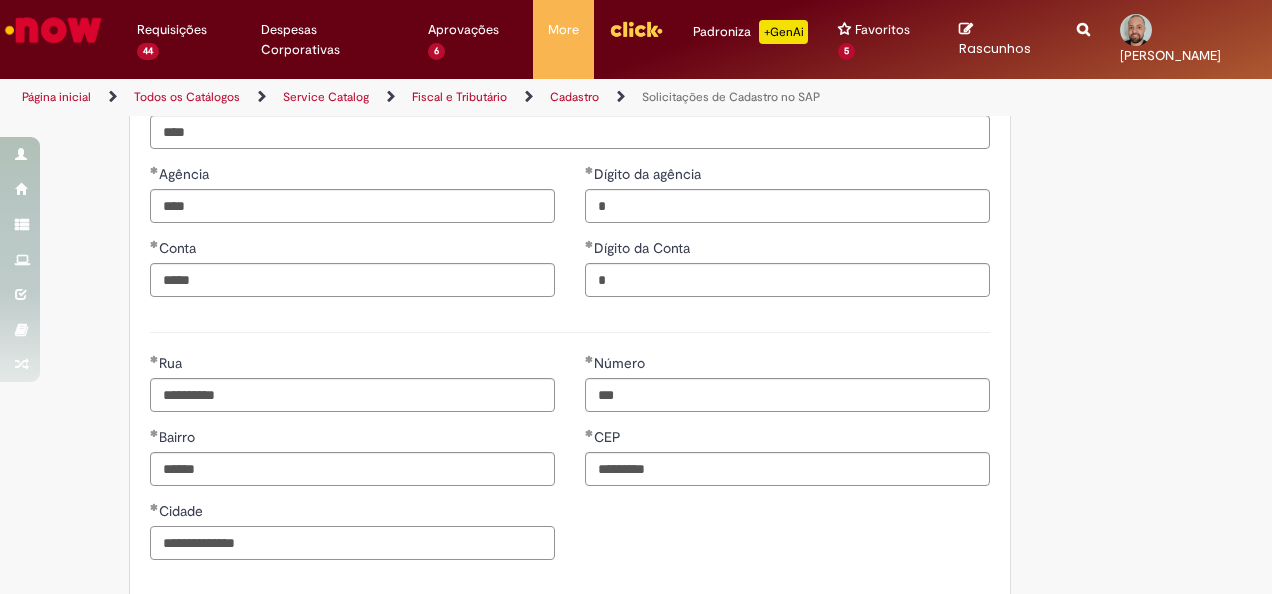 click on "**********" at bounding box center (352, 543) 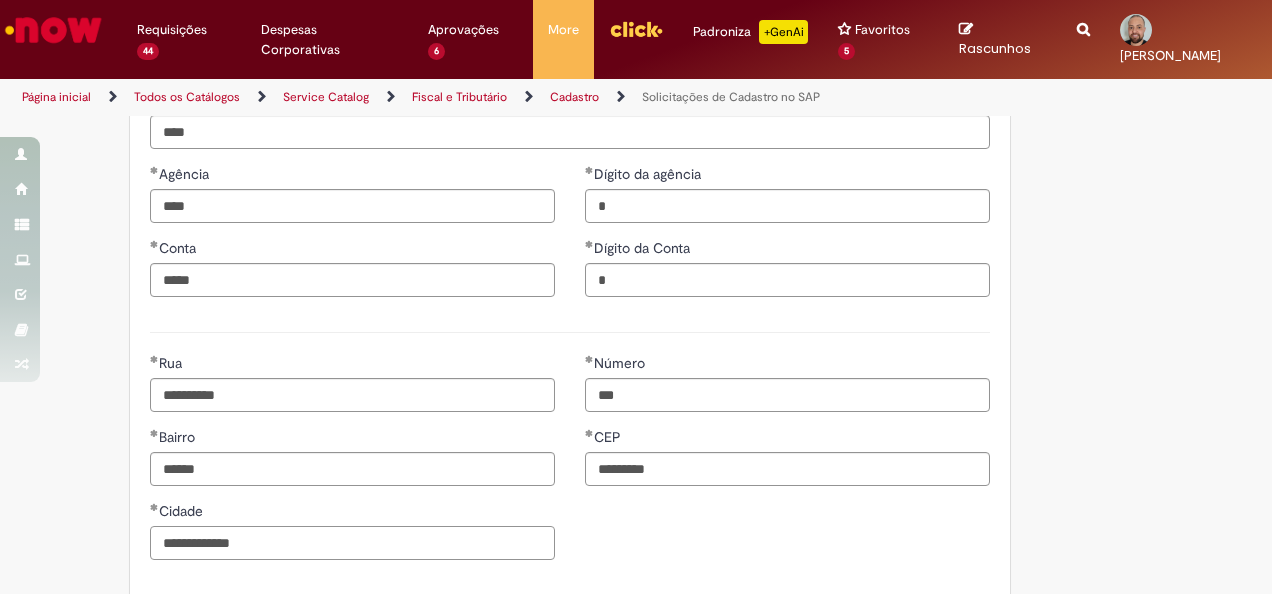 type on "**********" 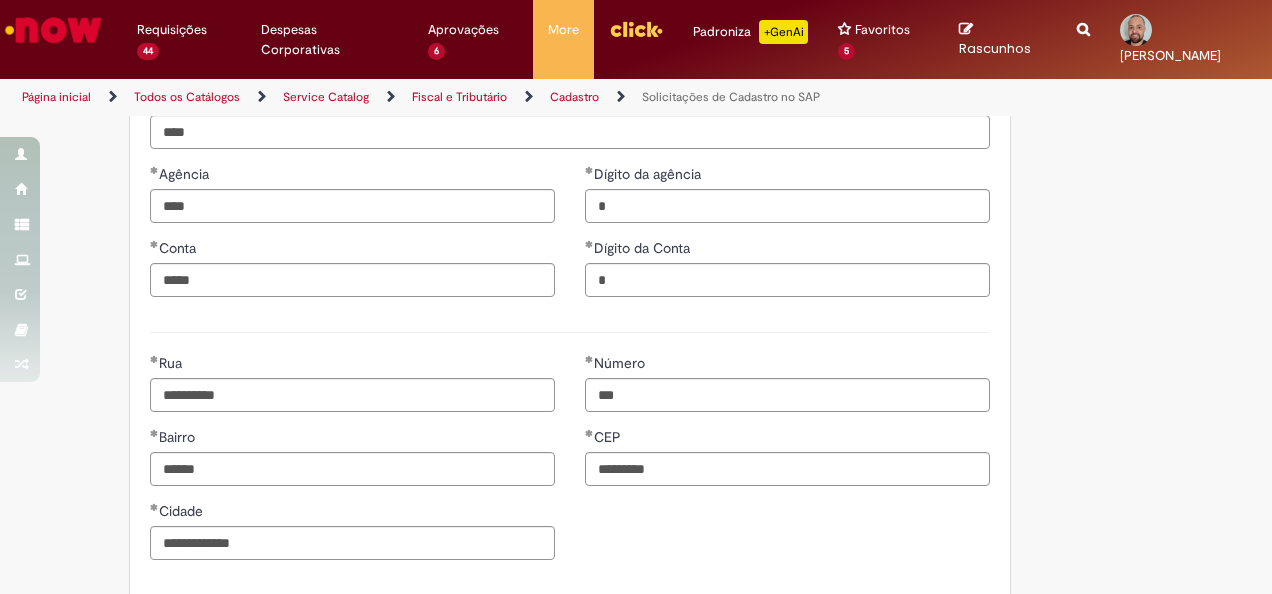 click on "**********" at bounding box center [570, 464] 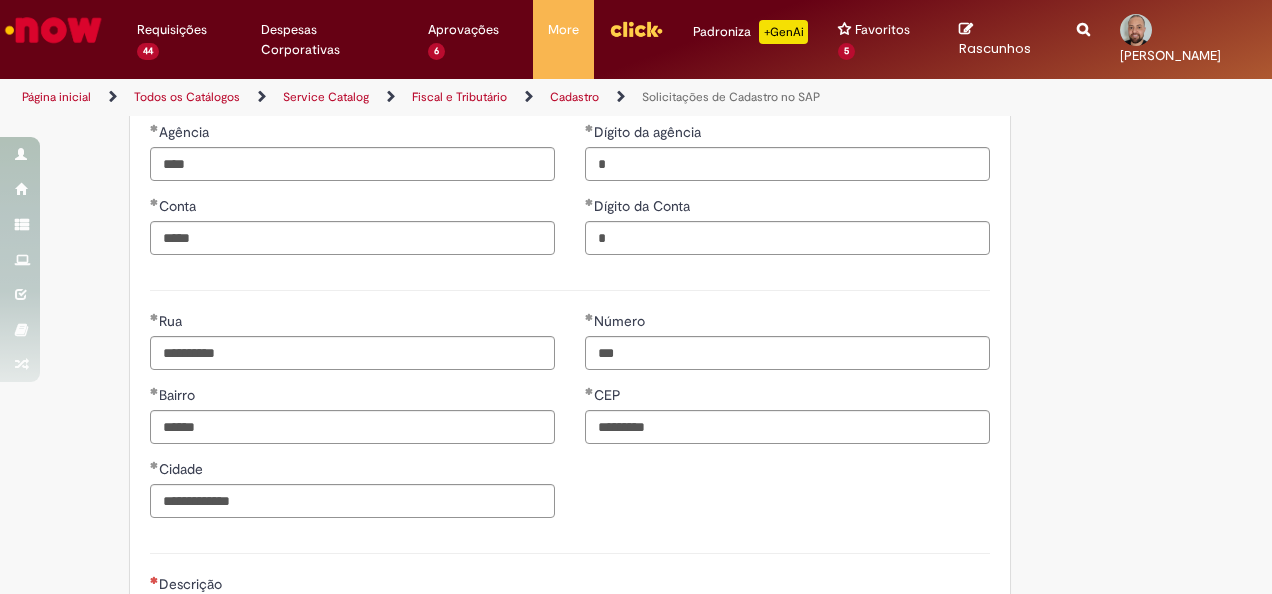 scroll, scrollTop: 1200, scrollLeft: 0, axis: vertical 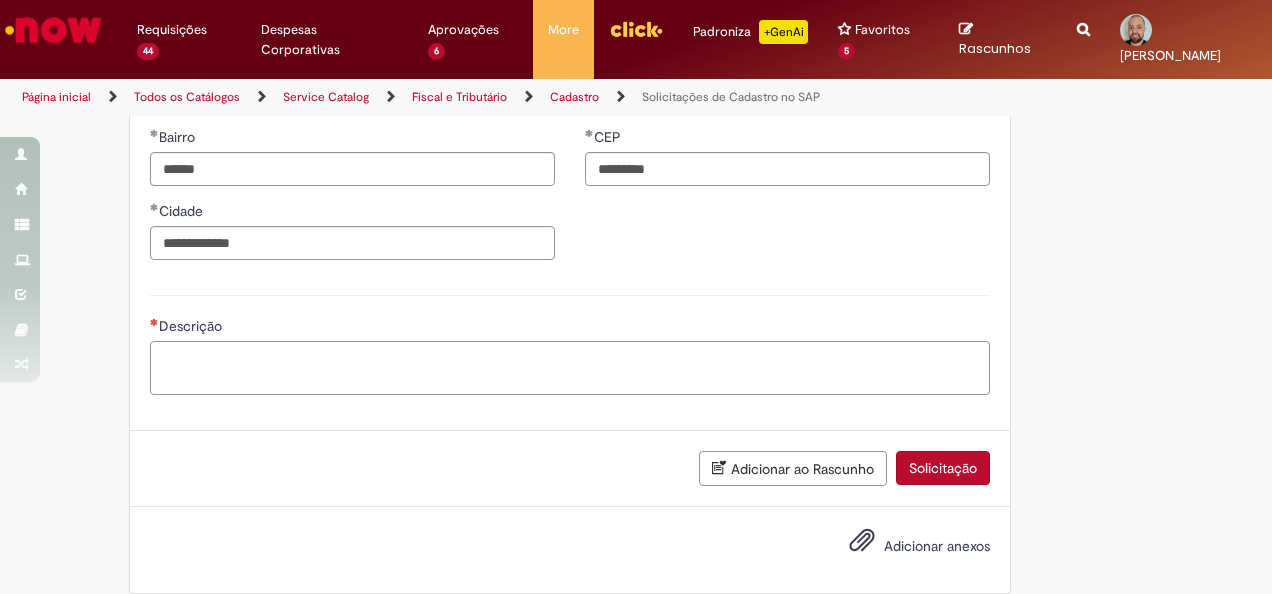 click on "Descrição" at bounding box center (570, 367) 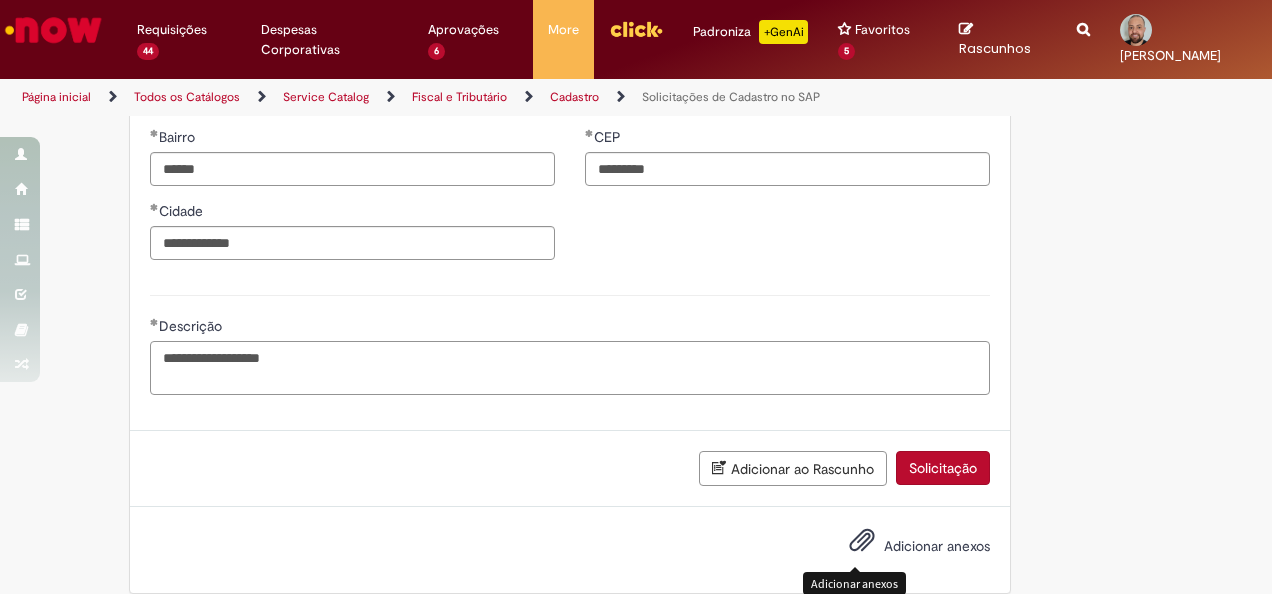 type on "**********" 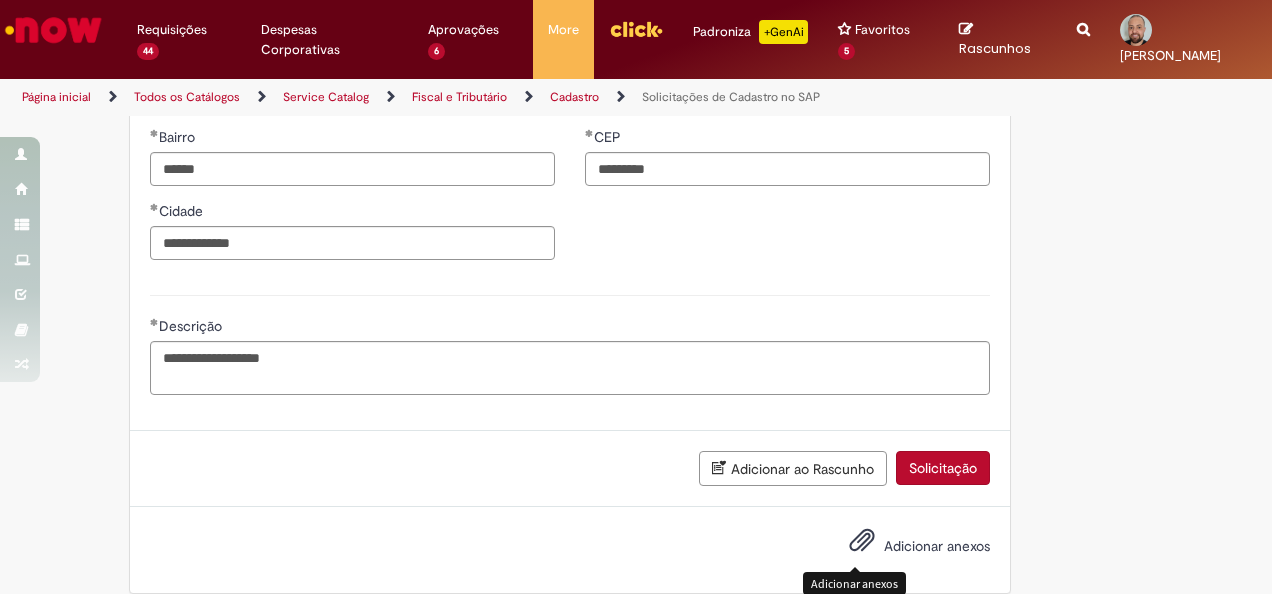 click at bounding box center (862, 541) 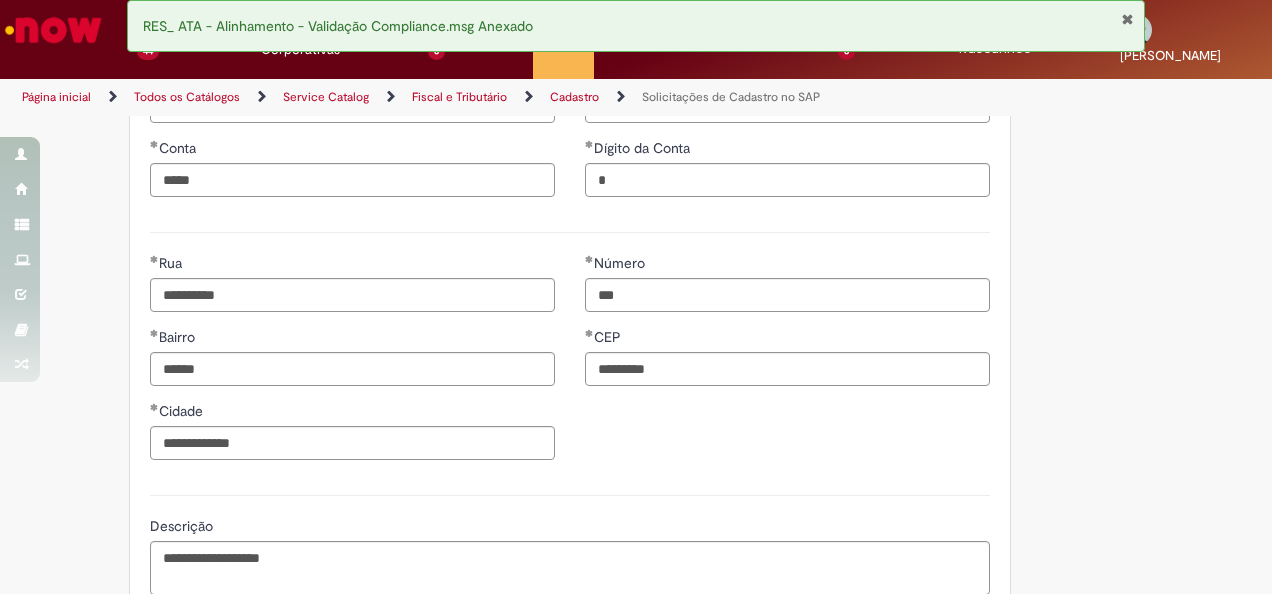 scroll, scrollTop: 1288, scrollLeft: 0, axis: vertical 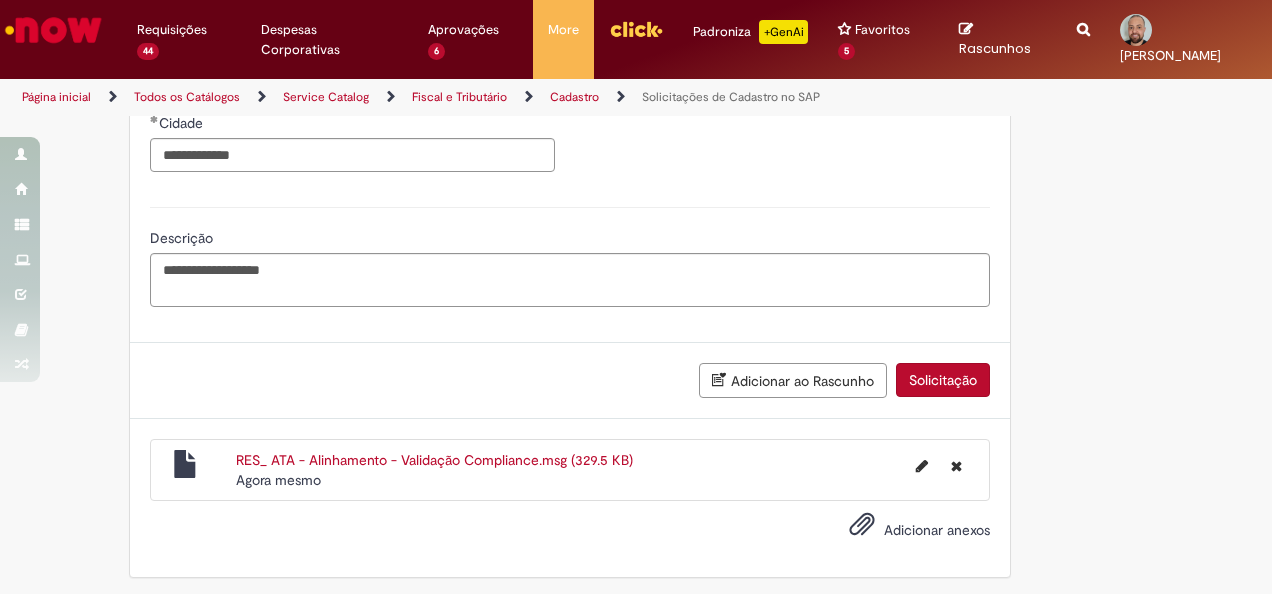 click on "Solicitação" at bounding box center [943, 380] 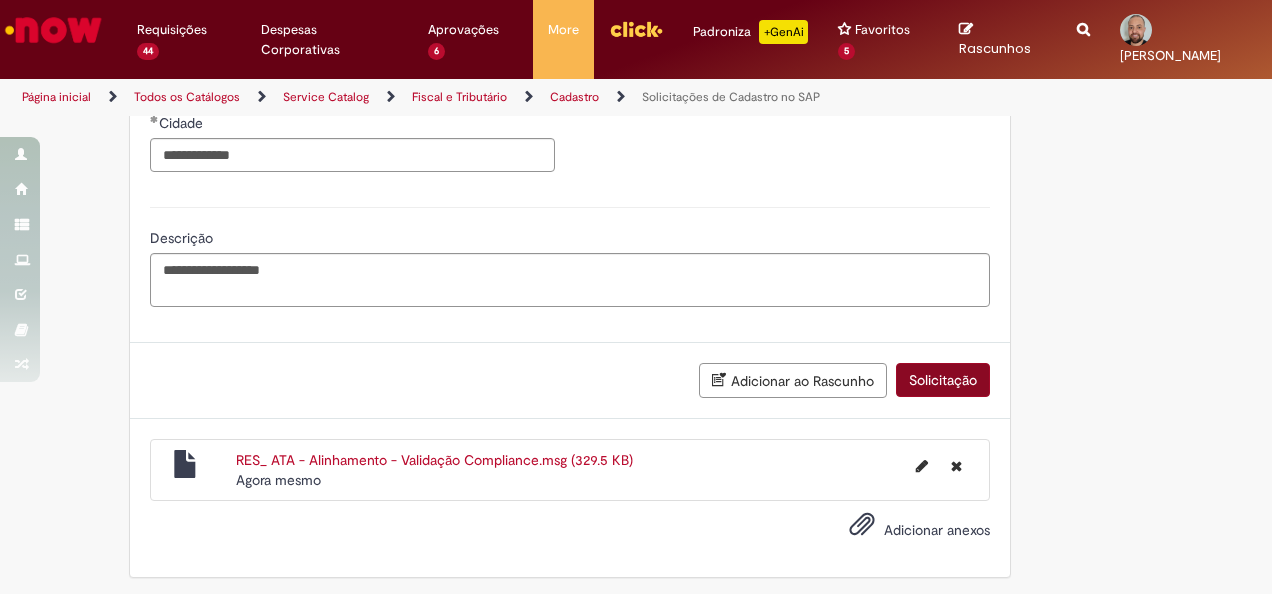 scroll, scrollTop: 1242, scrollLeft: 0, axis: vertical 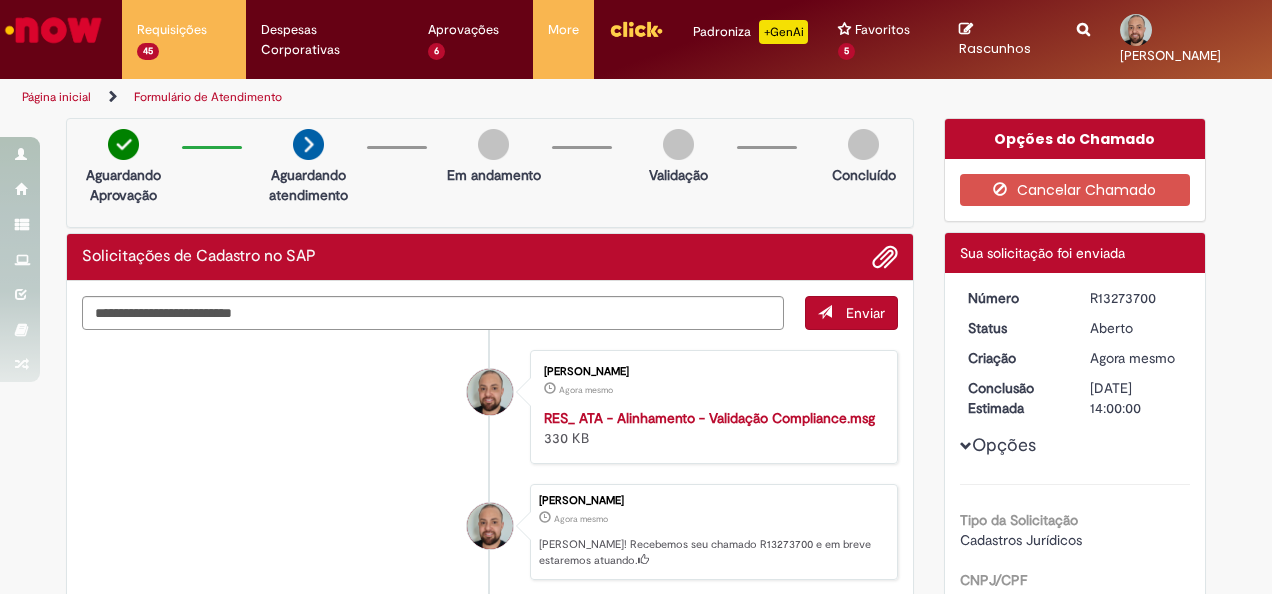 click on "R13273700" at bounding box center [1136, 298] 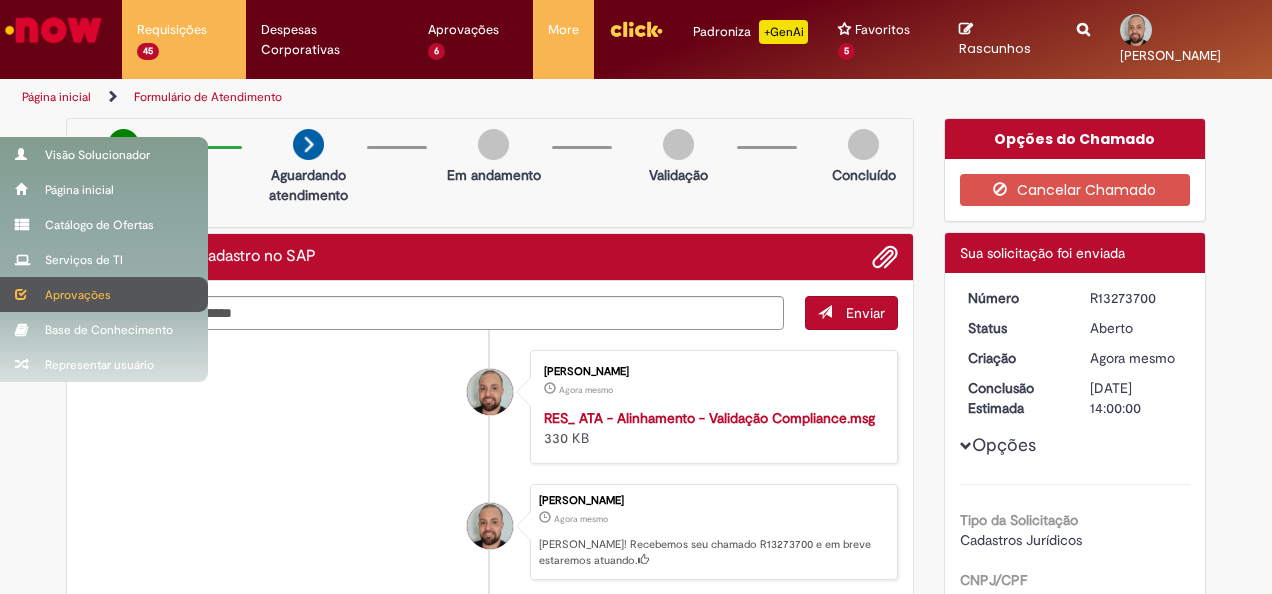 copy on "R13273700" 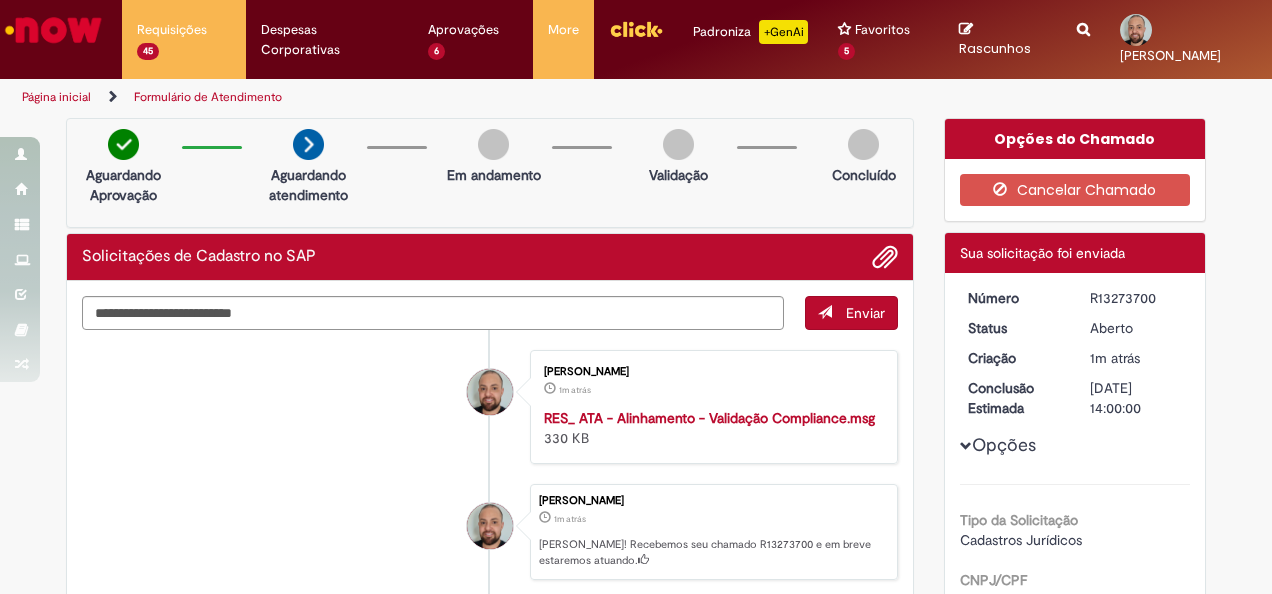 click on "R13273700" at bounding box center (1136, 298) 